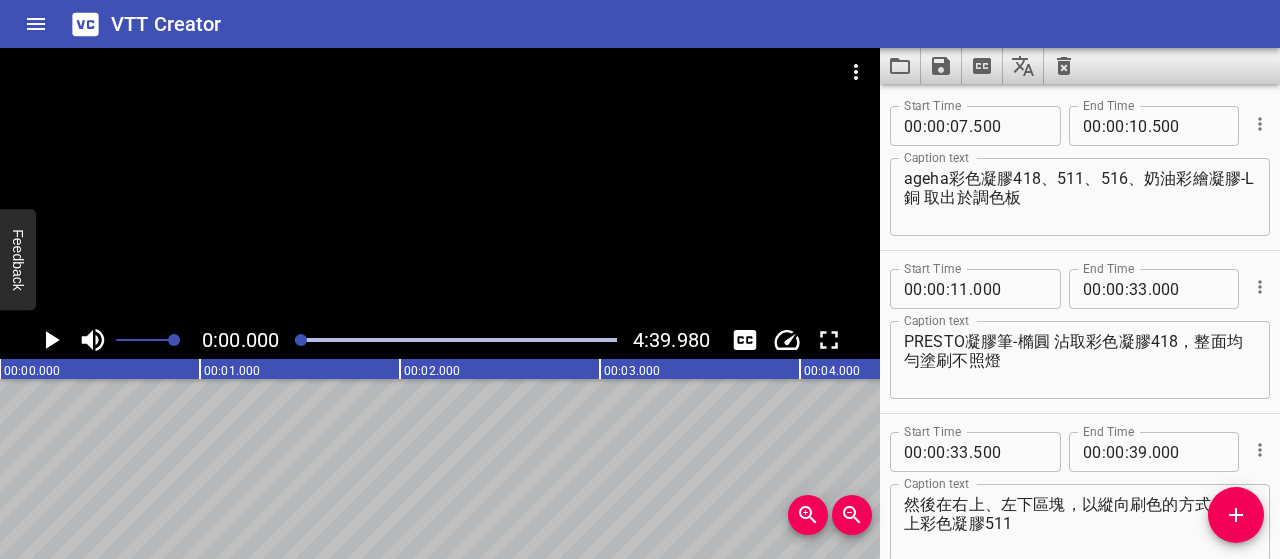 scroll, scrollTop: 0, scrollLeft: 0, axis: both 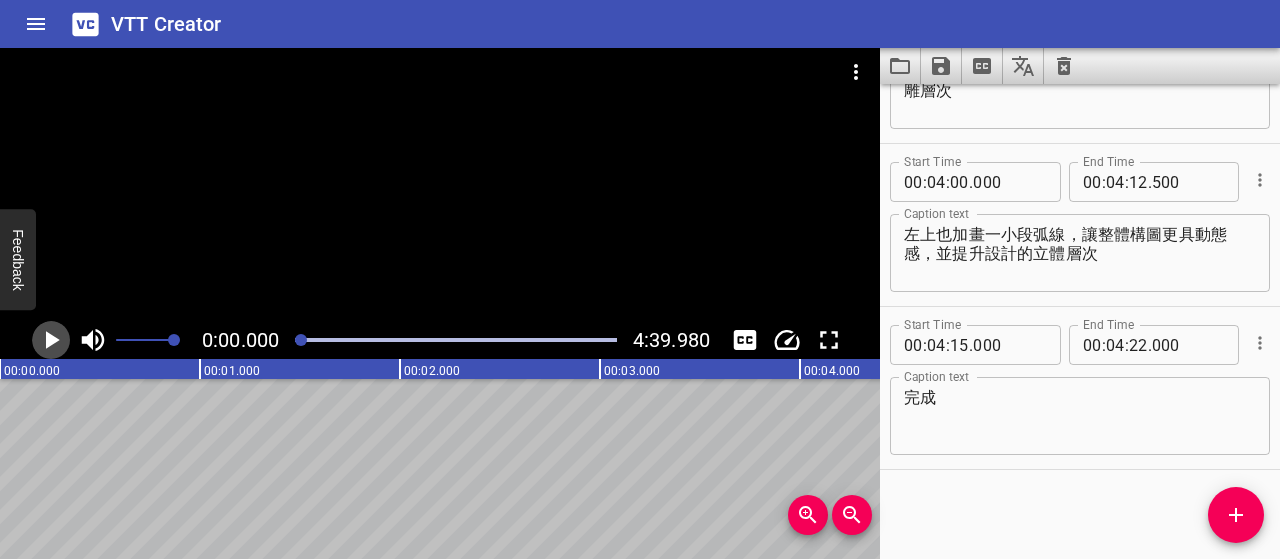 click 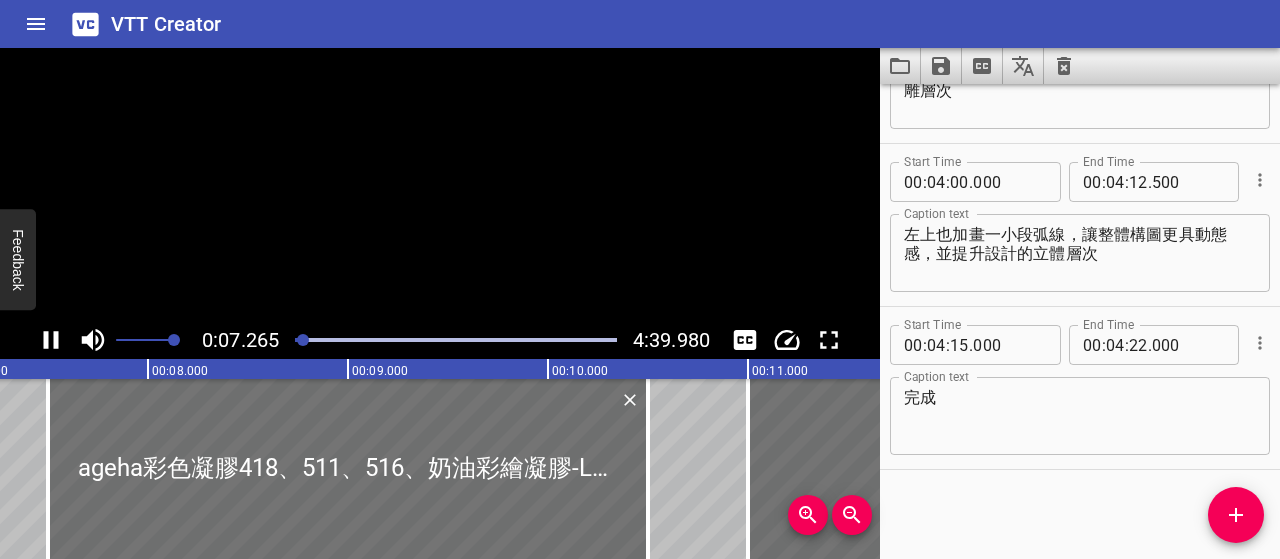 scroll, scrollTop: 0, scrollLeft: 1505, axis: horizontal 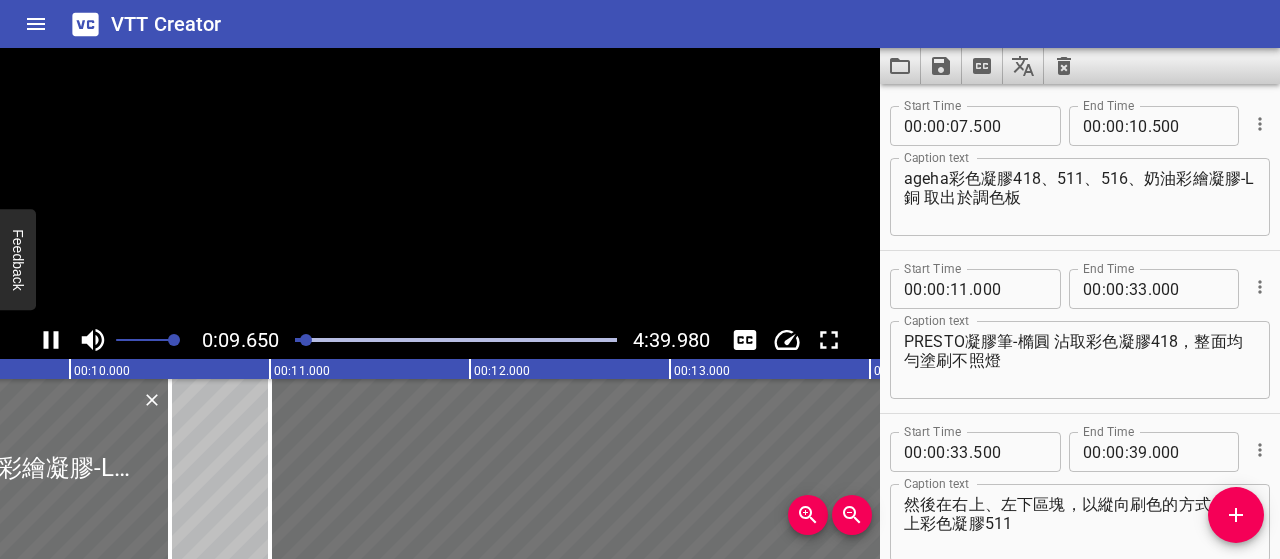click 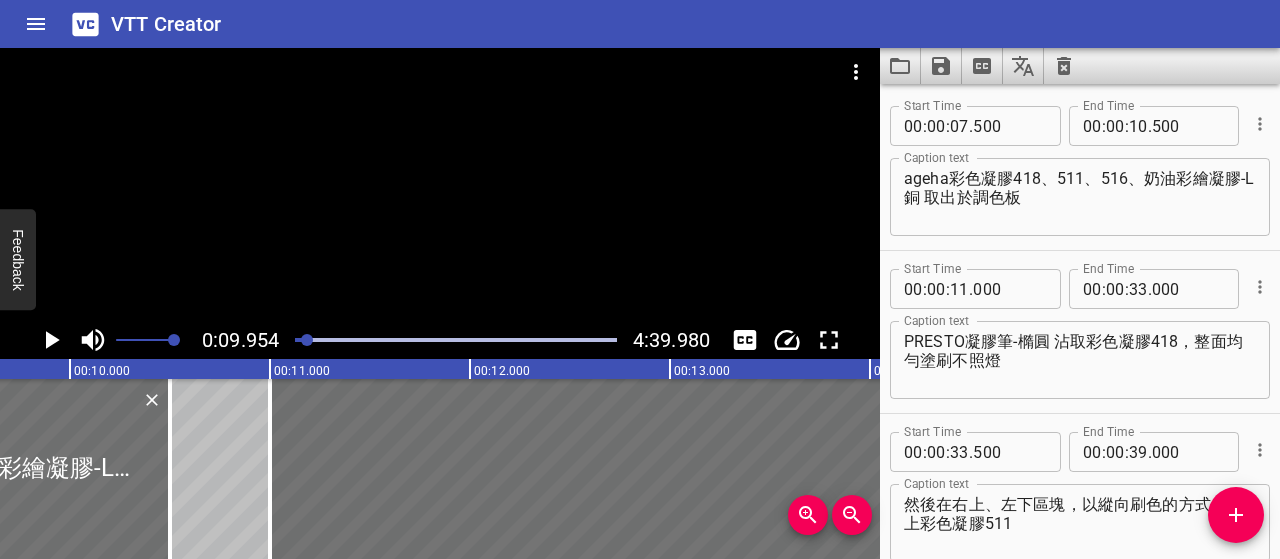 scroll, scrollTop: 0, scrollLeft: 1990, axis: horizontal 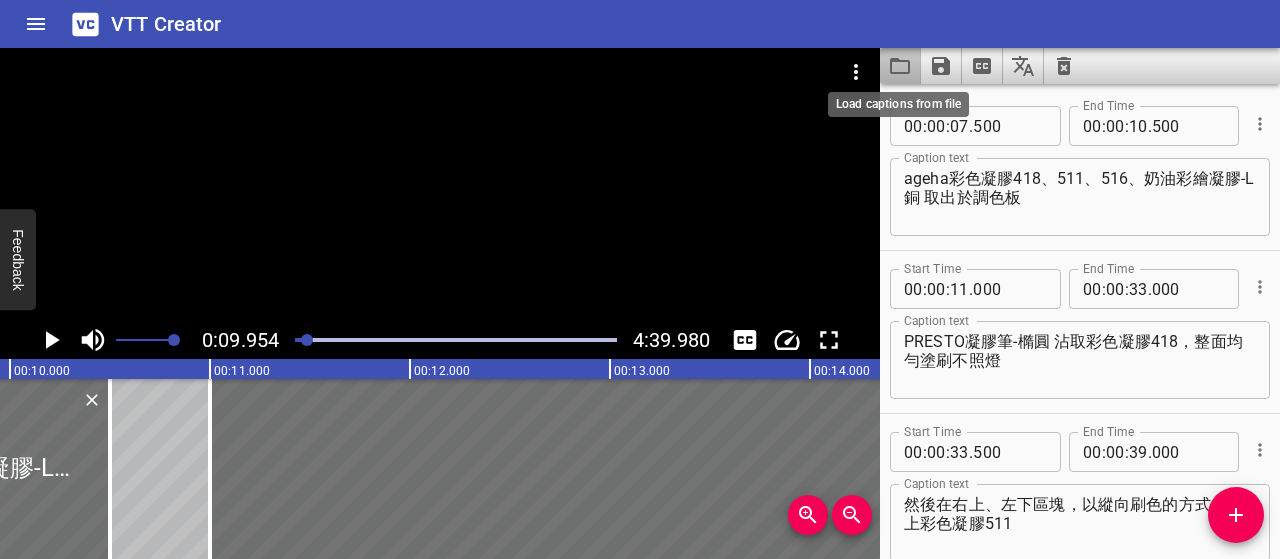click 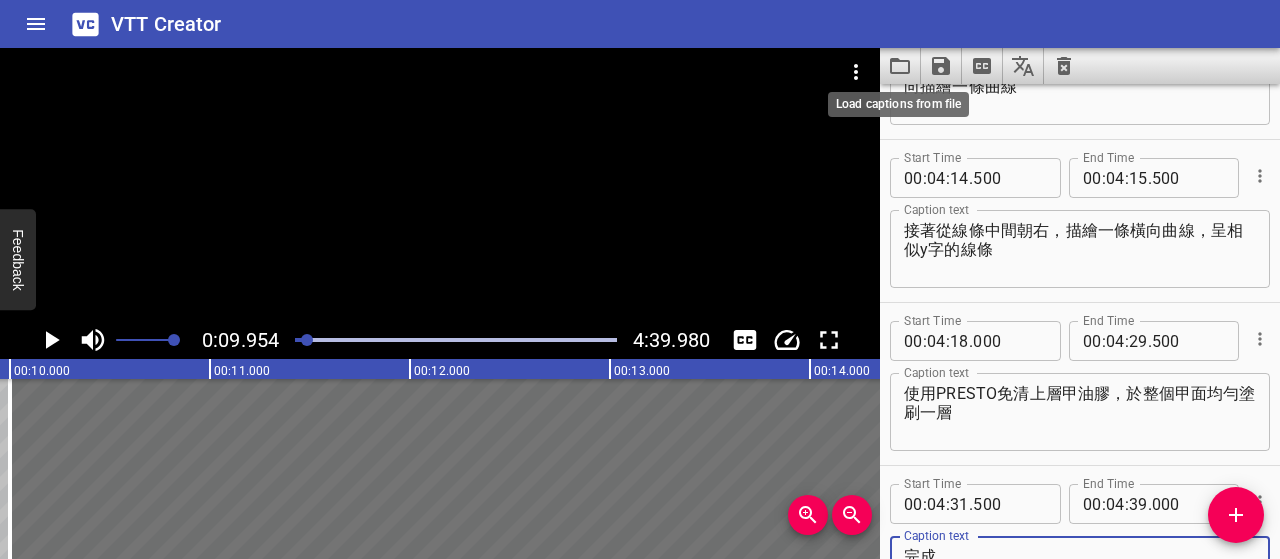 scroll, scrollTop: 3856, scrollLeft: 0, axis: vertical 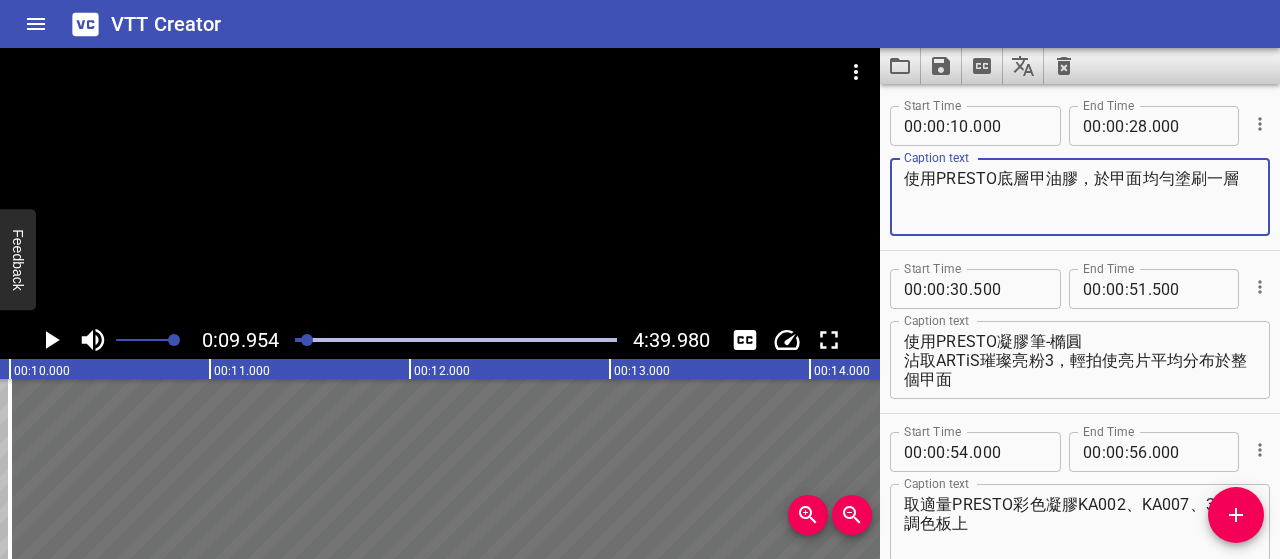 drag, startPoint x: 1108, startPoint y: 177, endPoint x: 1270, endPoint y: 163, distance: 162.6038 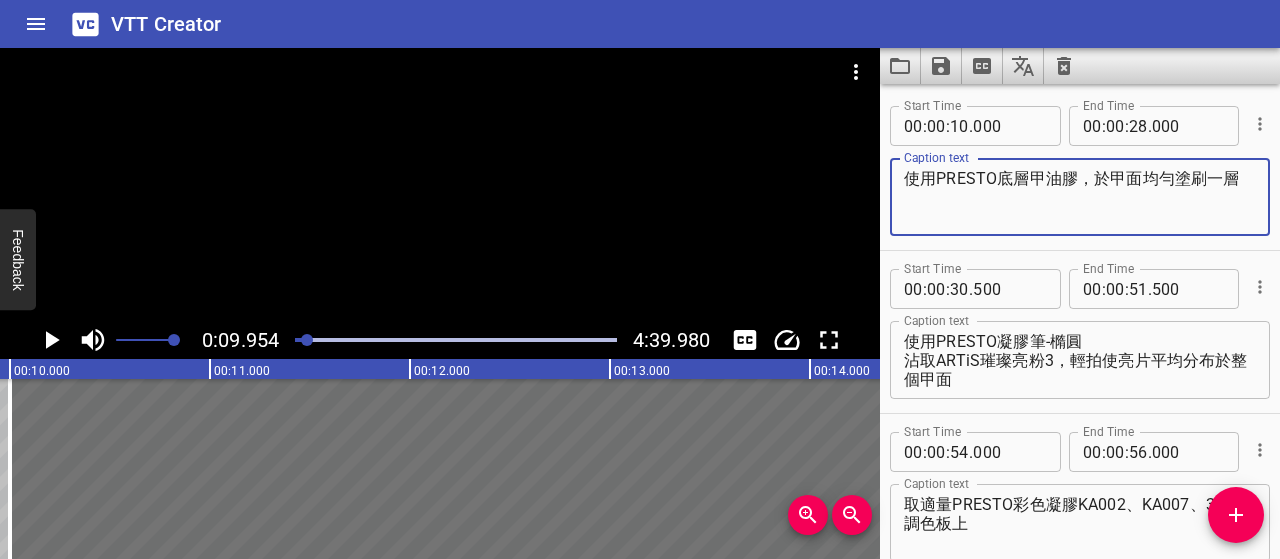 click on "Start Time 00 : 00 : 10 . 000 Start Time End Time 00 : 00 : 28 . 000 End Time Caption text 使用PRESTO底層甲油膠，於甲面均勻塗刷一層 Caption text Start Time 00 : 00 : 30 . 500 Start Time End Time 00 : 00 : 51 . 500 End Time Caption text 使用PRESTO凝膠筆-橢圓
沾取ARTiS璀璨亮粉3，輕拍使亮片平均分布於整個甲面 Caption text Start Time 00 : 00 : 54 . 000 Start Time End Time 00 : 00 : 56 . 000 End Time Caption text 取適量PRESTO彩色凝膠KA002、KA007、378於調色板上 Caption text Start Time 00 : 00 : 56 . 500 Start Time End Time 00 : 01 : 04 . 000 End Time Caption text 使用凝膠筆-橢圓，沾取適量378，以直向輕刷在甲面右下以及左上 Caption text Start Time 00 : 01 : 04 . 500 Start Time End Time 00 : 01 : 14 . 000 End Time Caption text 沾取適量KA007，輕刷在右側中間以及指緣中間
稍微重疊在剛剛的色塊上，再沾取少量輕刷在左下 Caption text Start Time 00 : 01 : 16 . 000 Start Time End Time 00 : 01 : 26 . 000 00" at bounding box center [1080, 321] 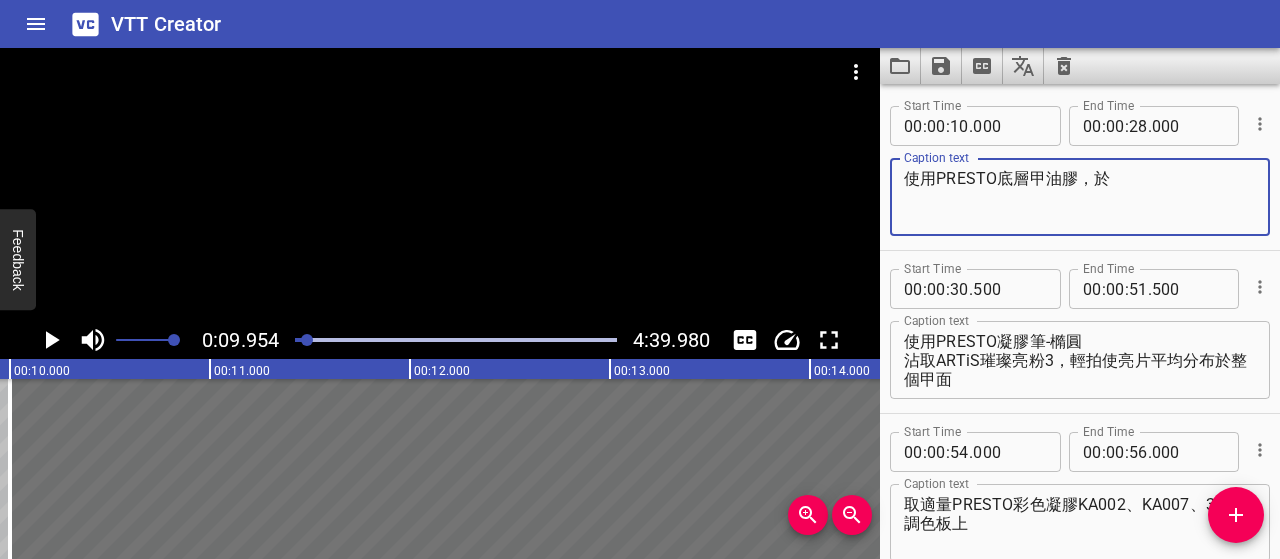 click on "使用PRESTO底層甲油膠，於" at bounding box center [1080, 197] 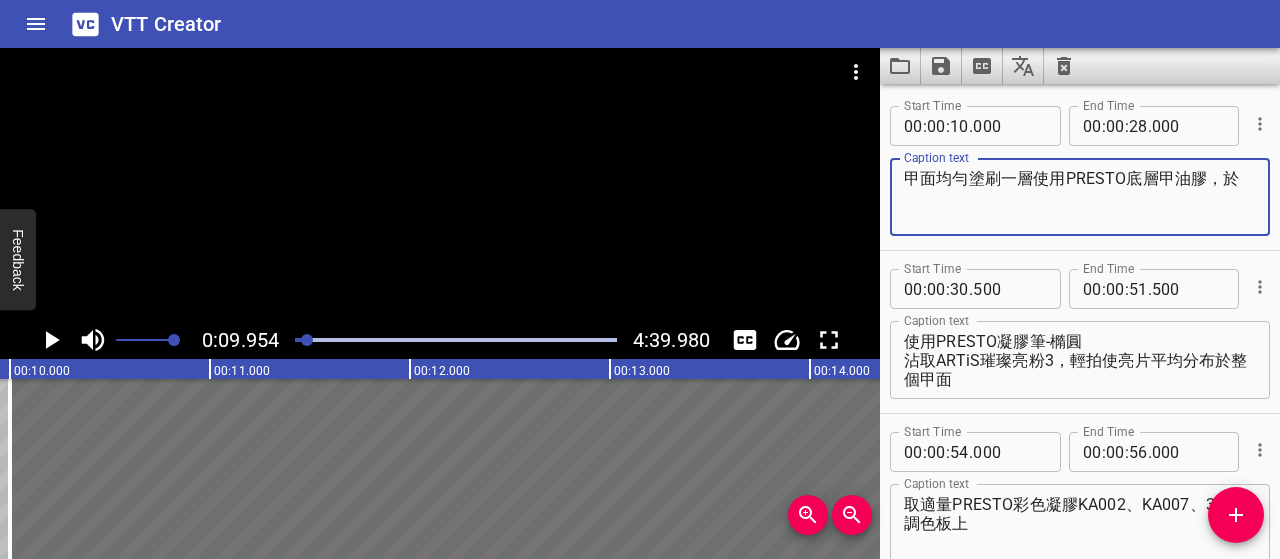 click on "甲面均勻塗刷一層使用PRESTO底層甲油膠，於" at bounding box center (1080, 197) 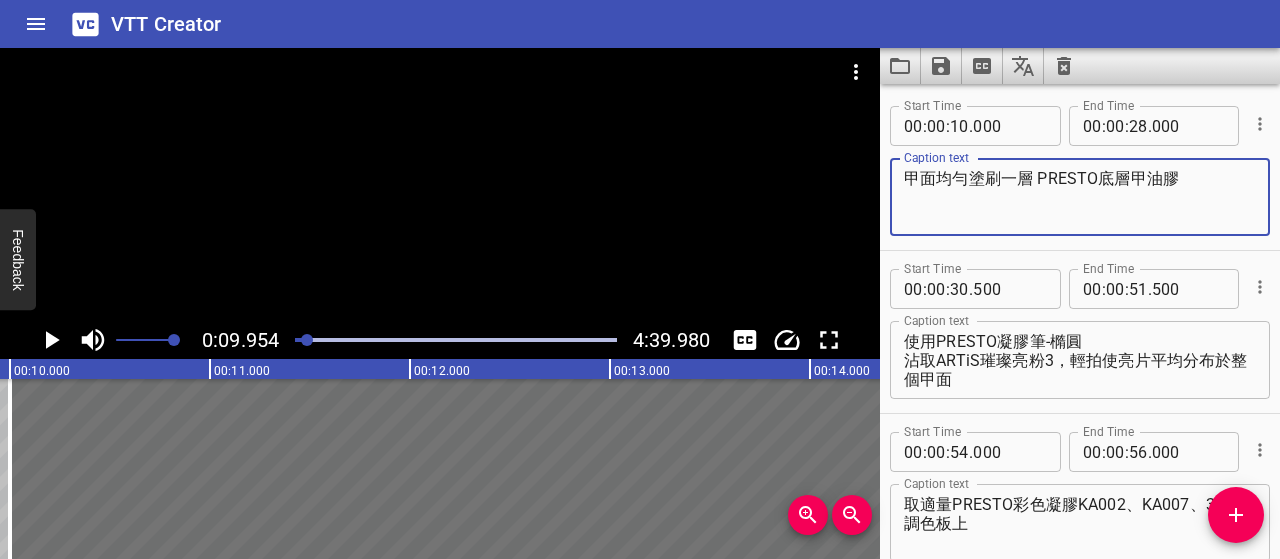 type on "甲面均勻塗刷一層 PRESTO底層甲油膠" 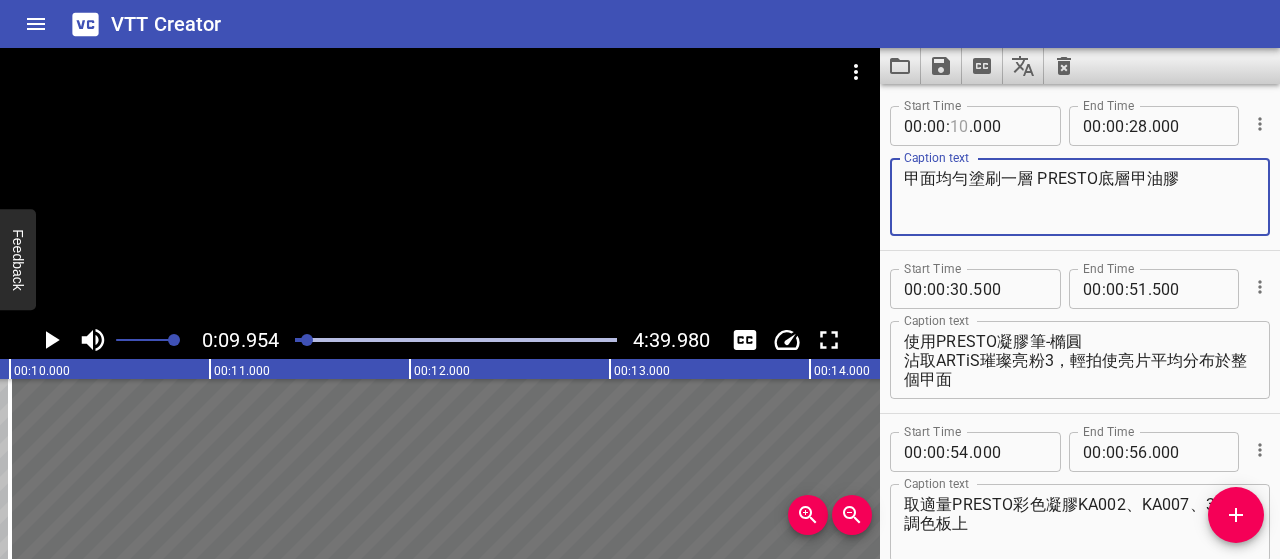 click at bounding box center (959, 126) 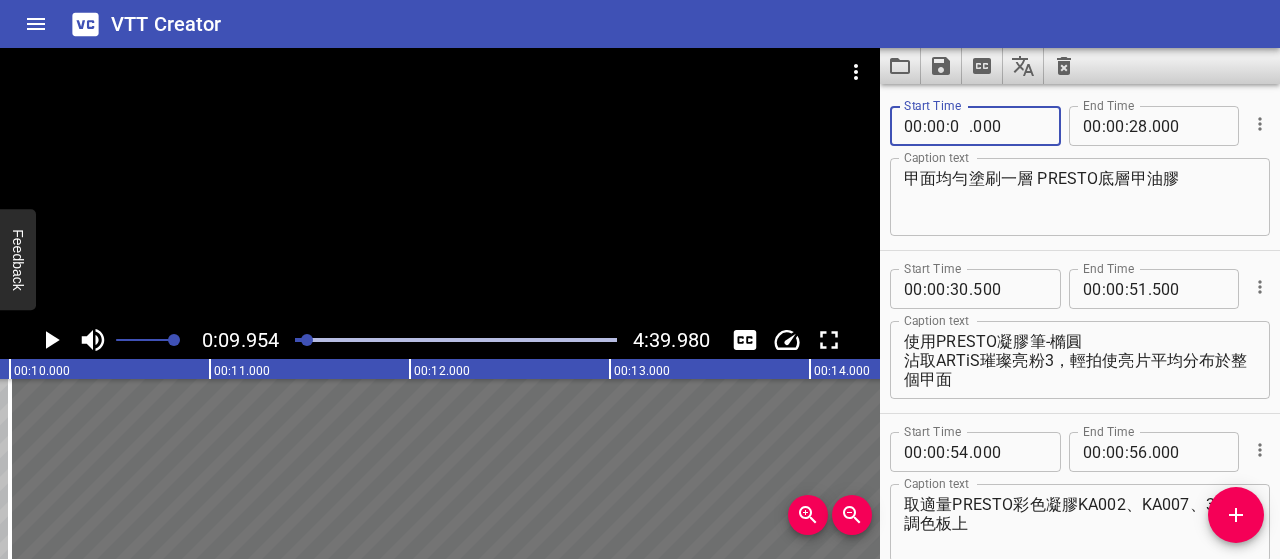 type on "09" 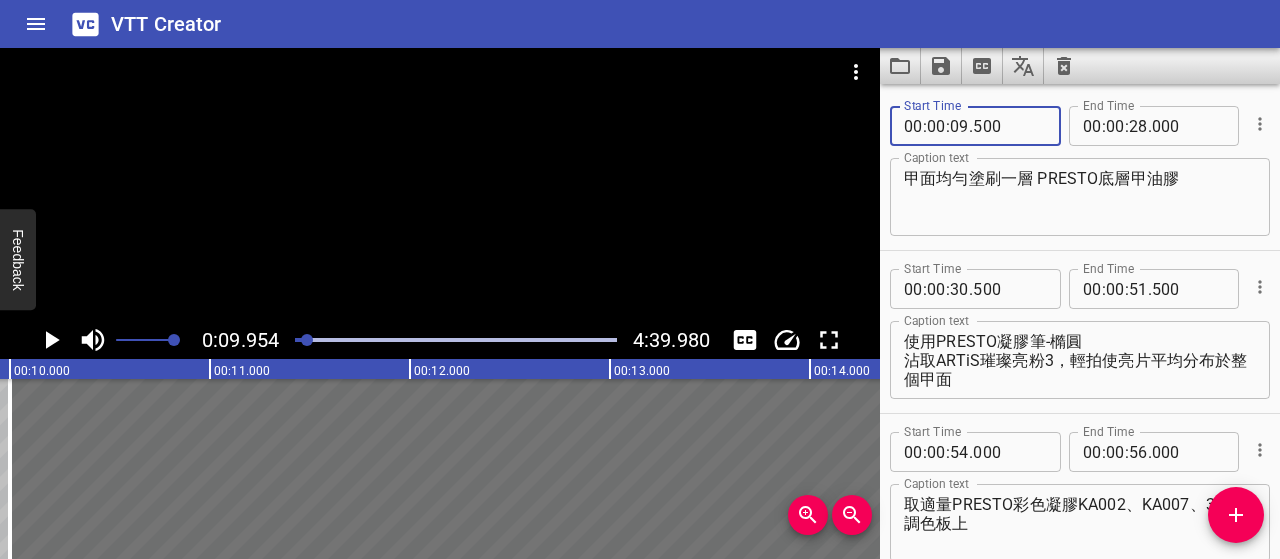 type on "500" 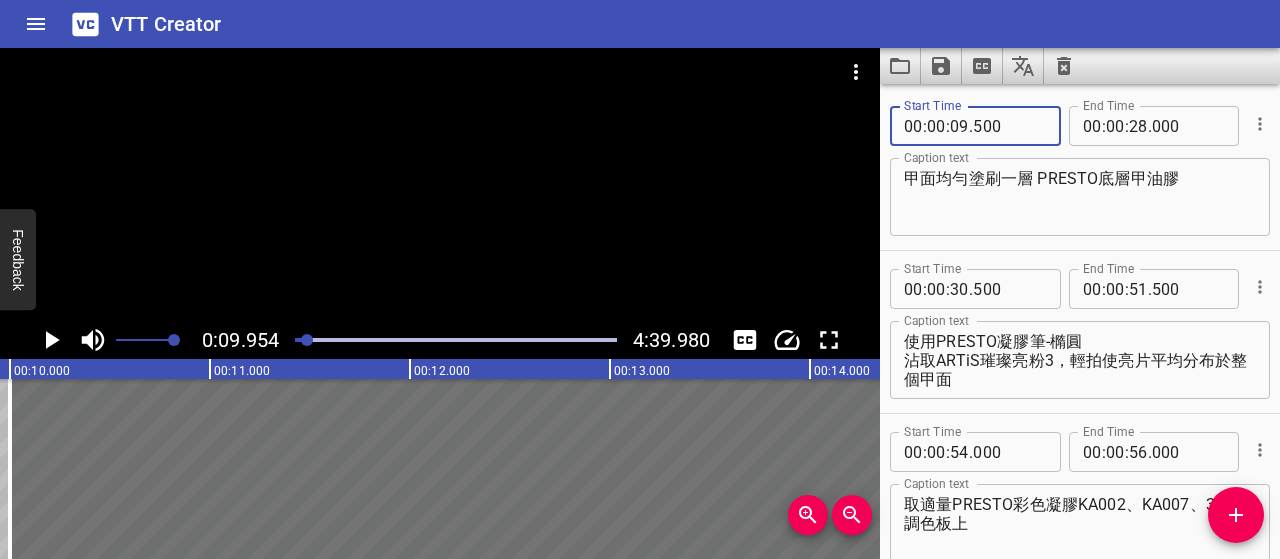click 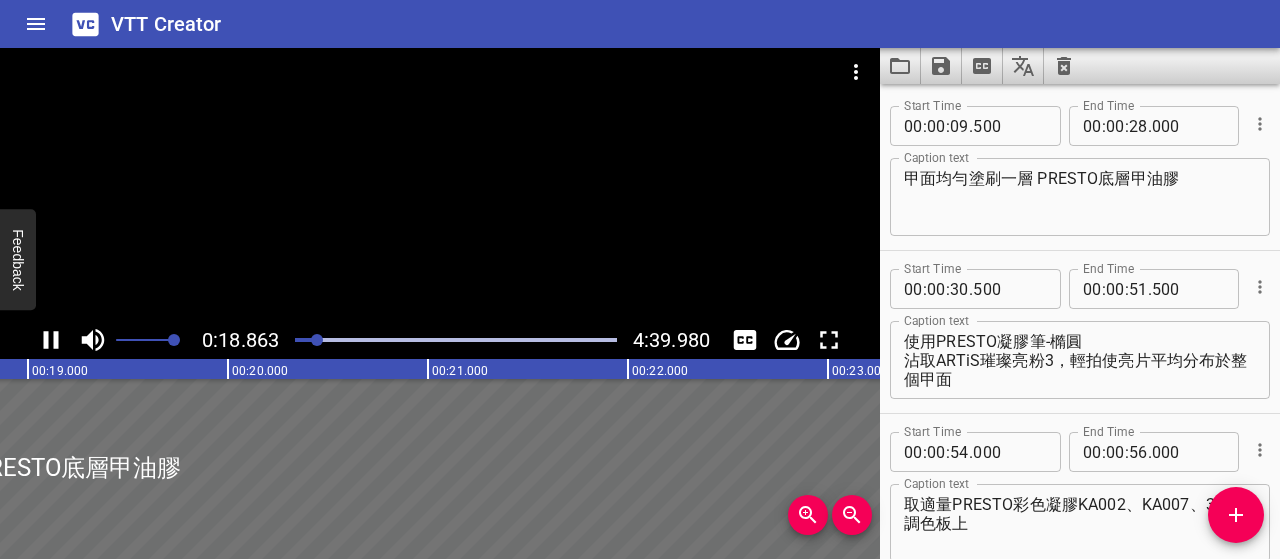 click on "使用PRESTO凝膠筆-橢圓
沾取ARTiS璀璨亮粉3，輕拍使亮片平均分布於整個甲面" at bounding box center (1080, 360) 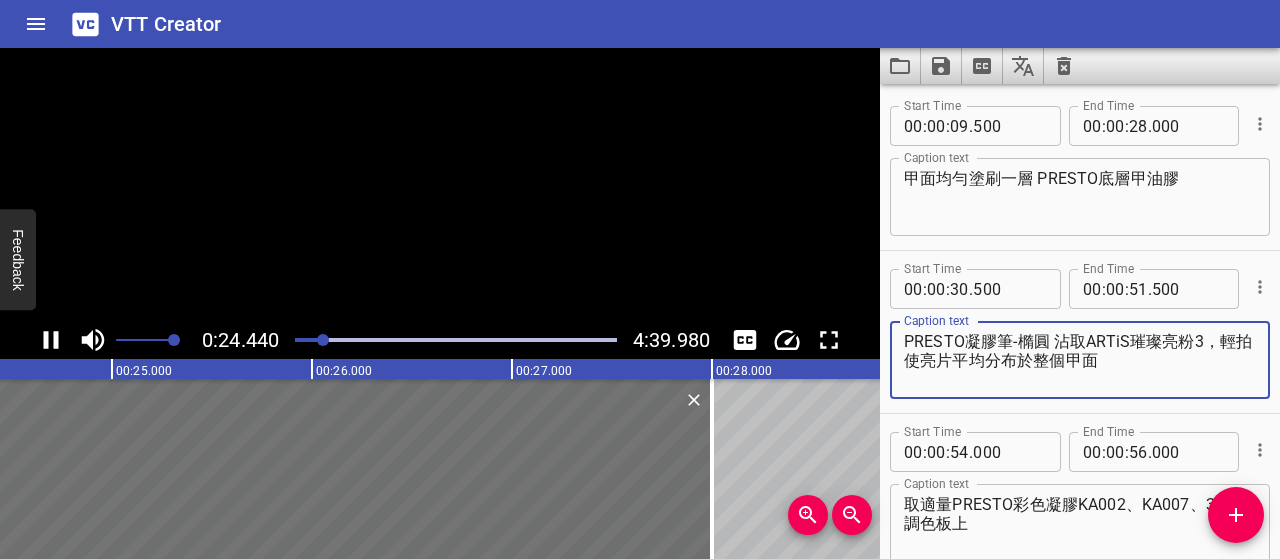 click on "PRESTO凝膠筆-橢圓 沾取ARTiS璀璨亮粉3，輕拍使亮片平均分布於整個甲面" at bounding box center (1080, 360) 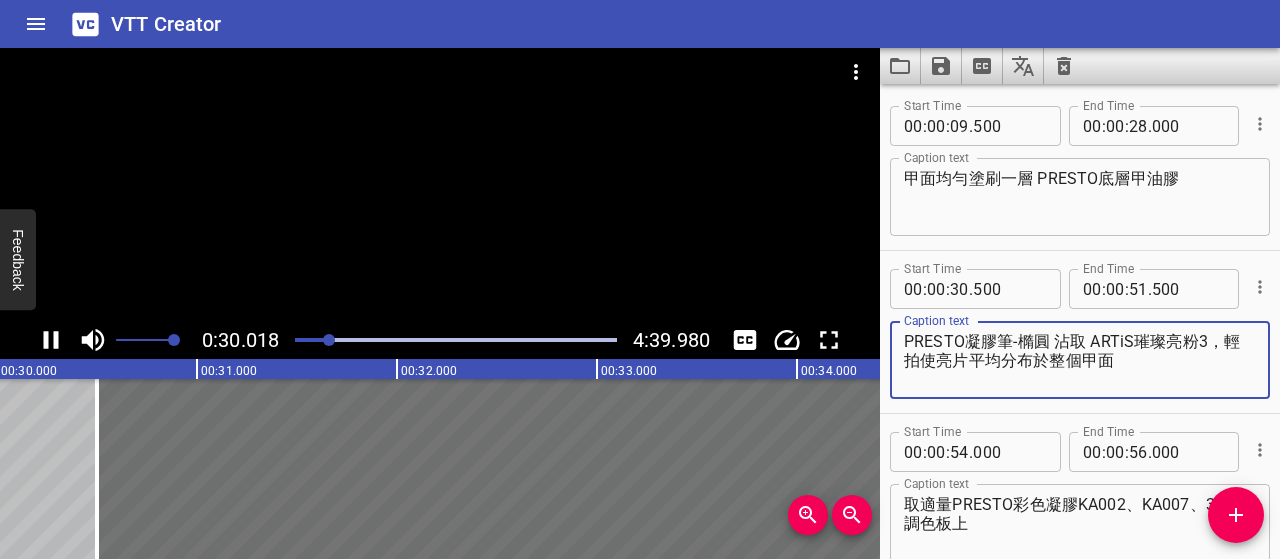 type on "PRESTO凝膠筆-橢圓 沾取 ARTiS璀璨亮粉3，輕拍使亮片平均分布於整個甲面" 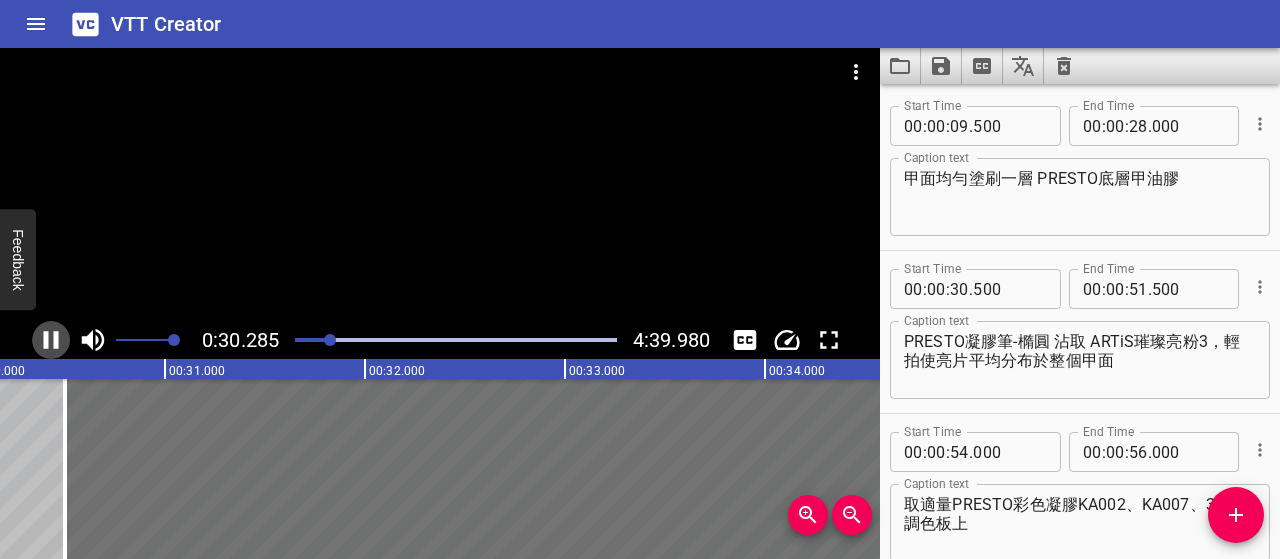click 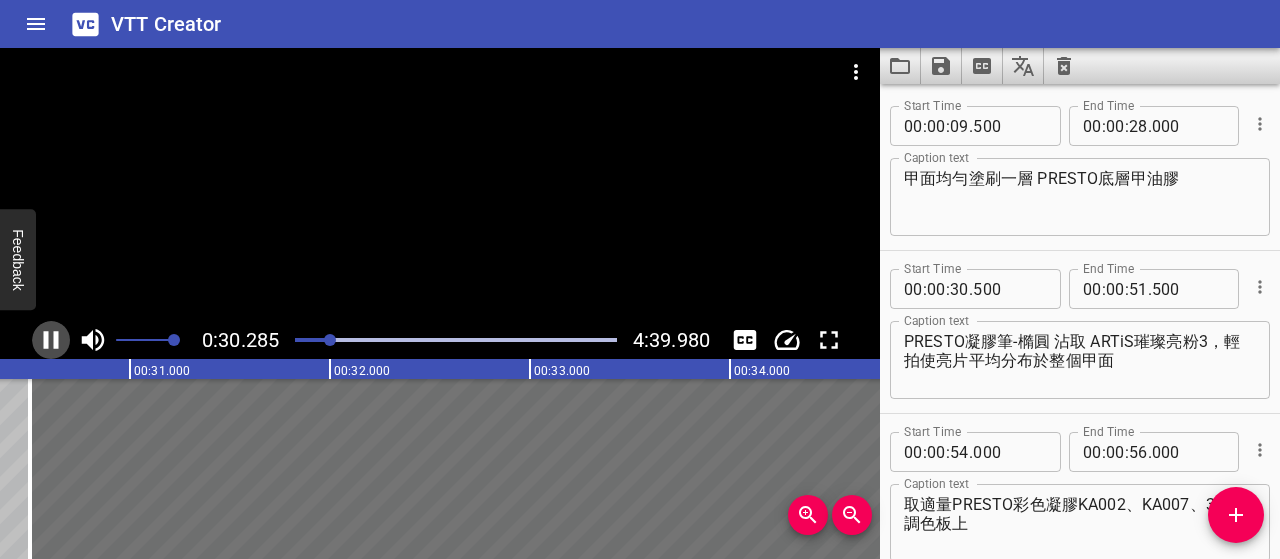 scroll, scrollTop: 0, scrollLeft: 6086, axis: horizontal 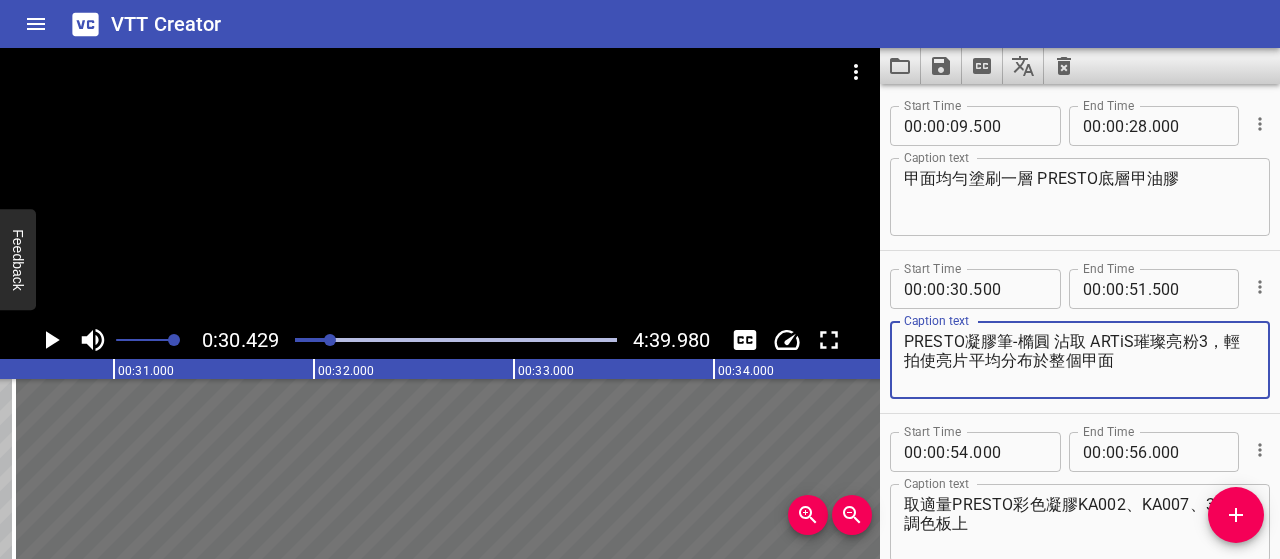 drag, startPoint x: 909, startPoint y: 338, endPoint x: 1182, endPoint y: 345, distance: 273.08972 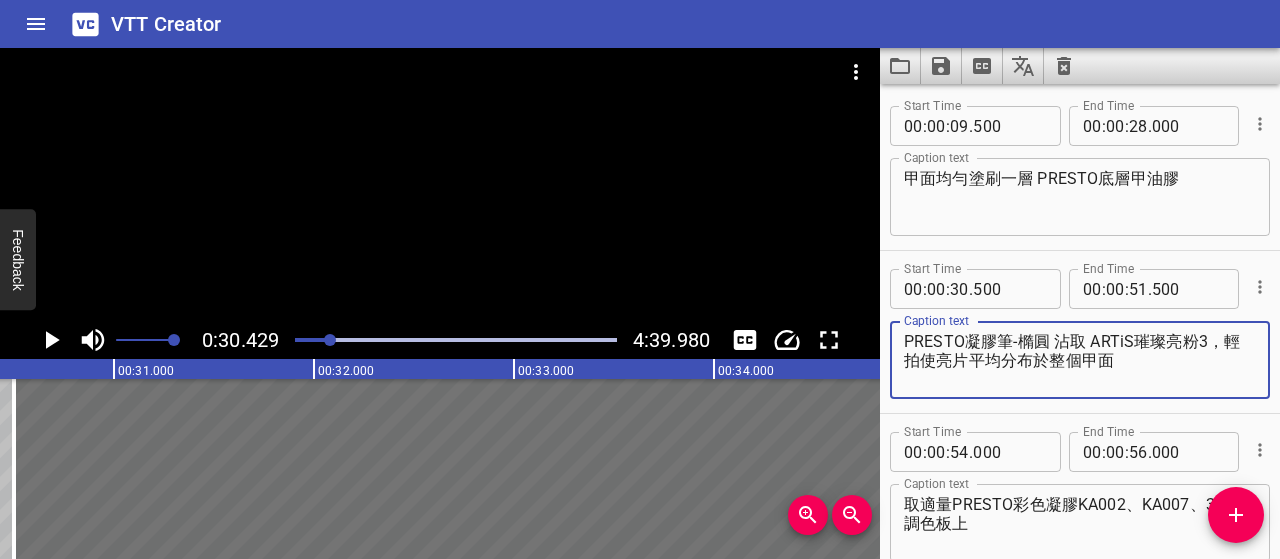 click on "PRESTO凝膠筆-橢圓 沾取 ARTiS璀璨亮粉3，輕拍使亮片平均分布於整個甲面" at bounding box center [1080, 360] 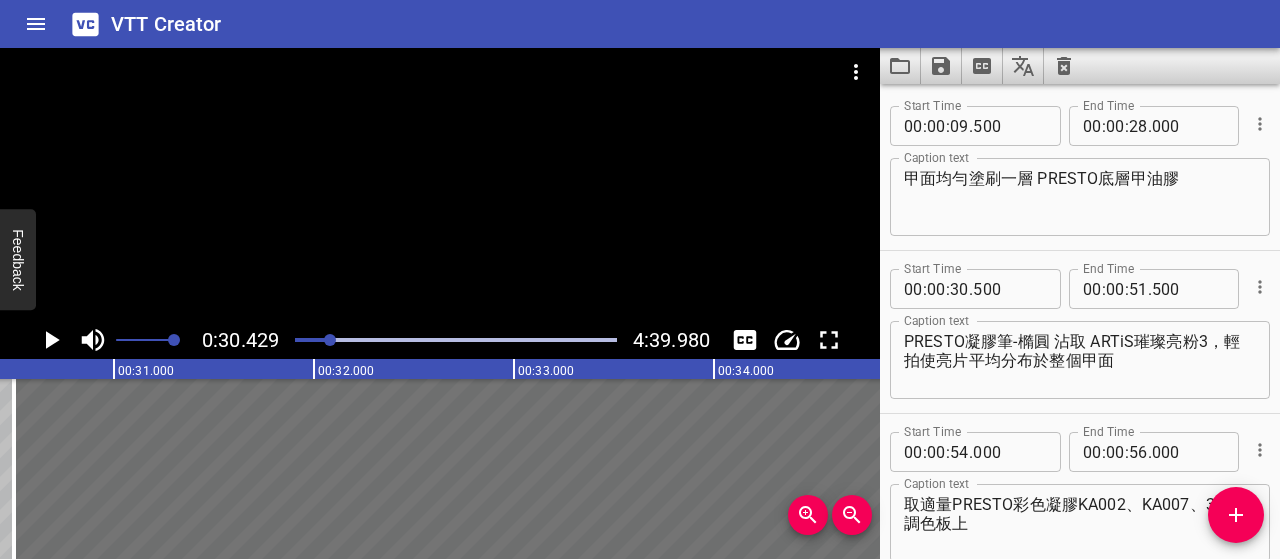 click on "PRESTO凝膠筆-橢圓 沾取 ARTiS璀璨亮粉3，輕拍使亮片平均分布於整個甲面 Caption text" at bounding box center (1080, 360) 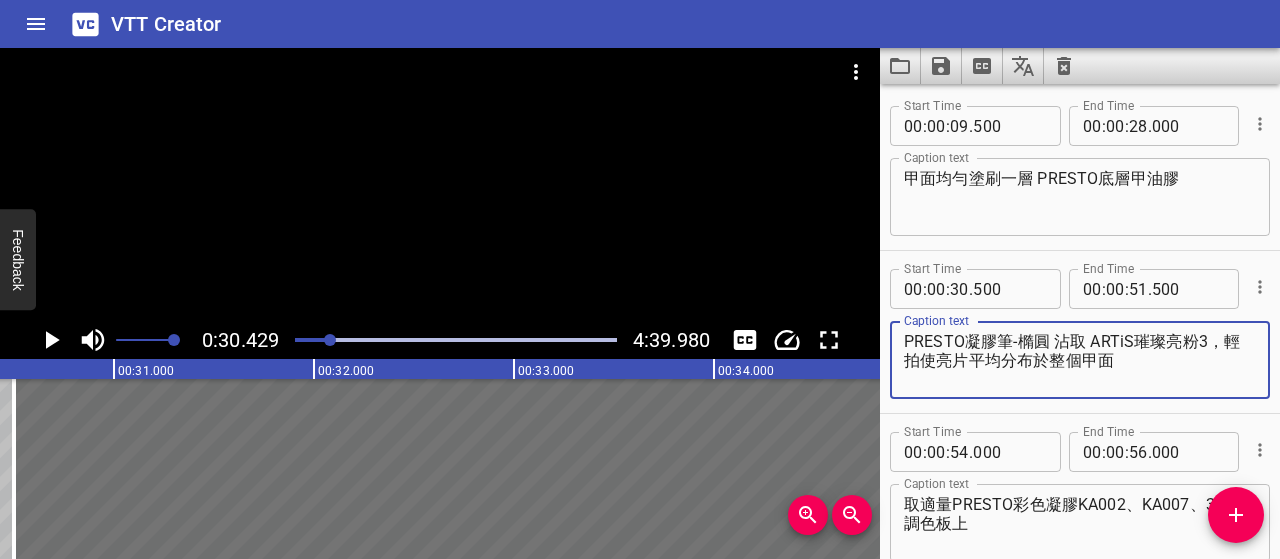 click on "PRESTO凝膠筆-橢圓 沾取 ARTiS璀璨亮粉3，輕拍使亮片平均分布於整個甲面" at bounding box center (1080, 360) 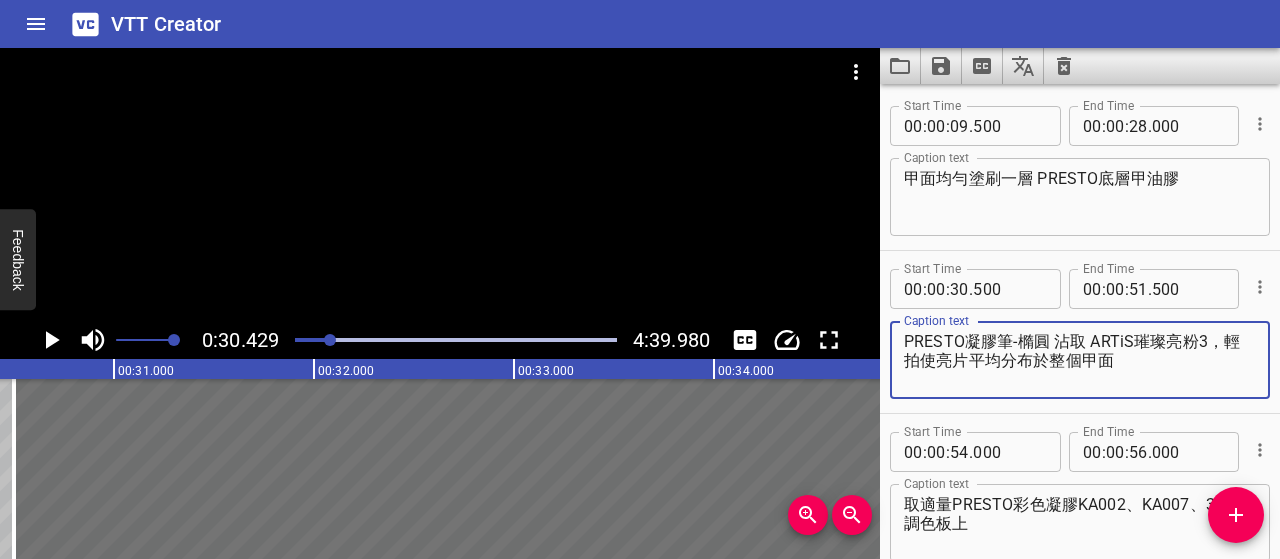 click on "PRESTO凝膠筆-橢圓 沾取 ARTiS璀璨亮粉3，輕拍使亮片平均分布於整個甲面" at bounding box center (1080, 360) 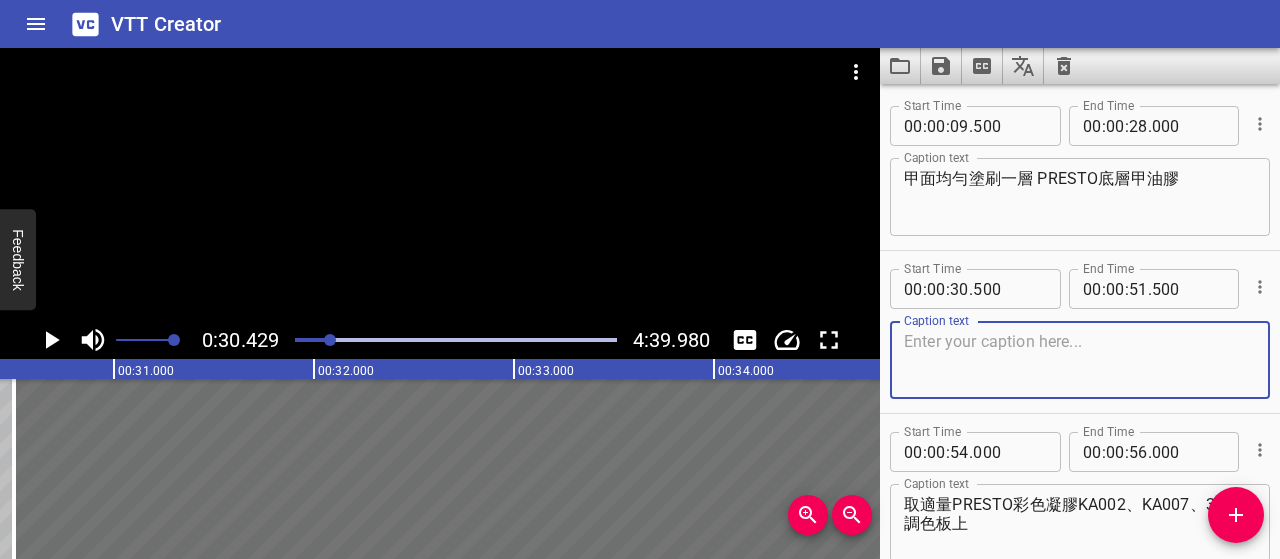 paste on "PRESTO 凝膠筆（橢圓），沾取 ARTiS 璀璨亮粉 3，輕拍至甲面，使亮片均勻分布於整個甲面" 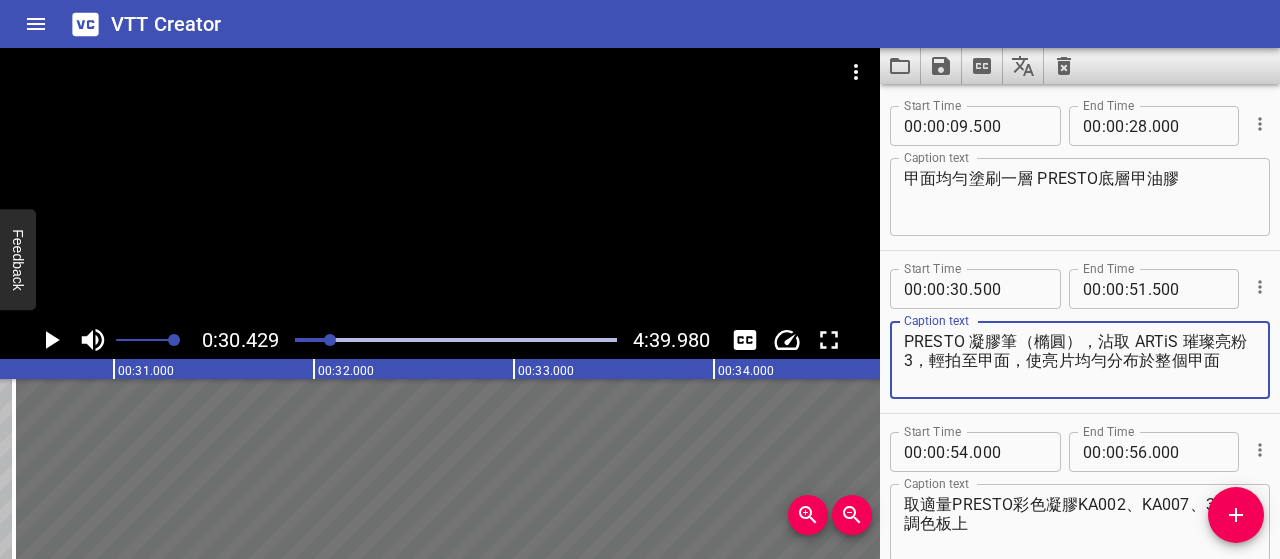 click on "PRESTO 凝膠筆（橢圓），沾取 ARTiS 璀璨亮粉 3，輕拍至甲面，使亮片均勻分布於整個甲面" at bounding box center (1080, 360) 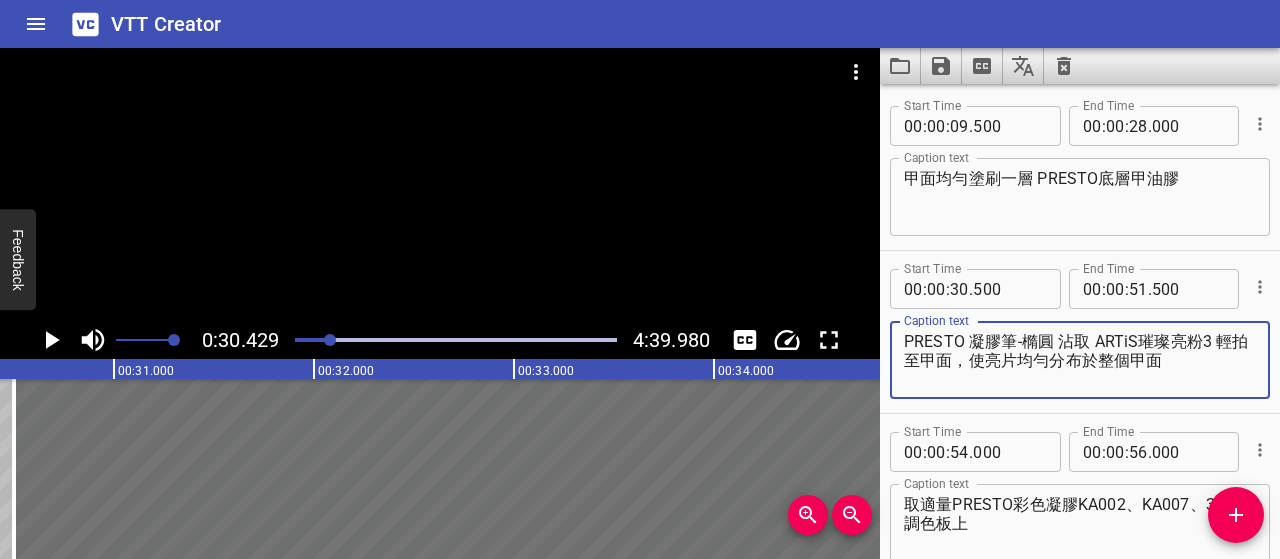 type on "PRESTO 凝膠筆-橢圓 沾取 ARTiS璀璨亮粉3 輕拍至甲面，使亮片均勻分布於整個甲面" 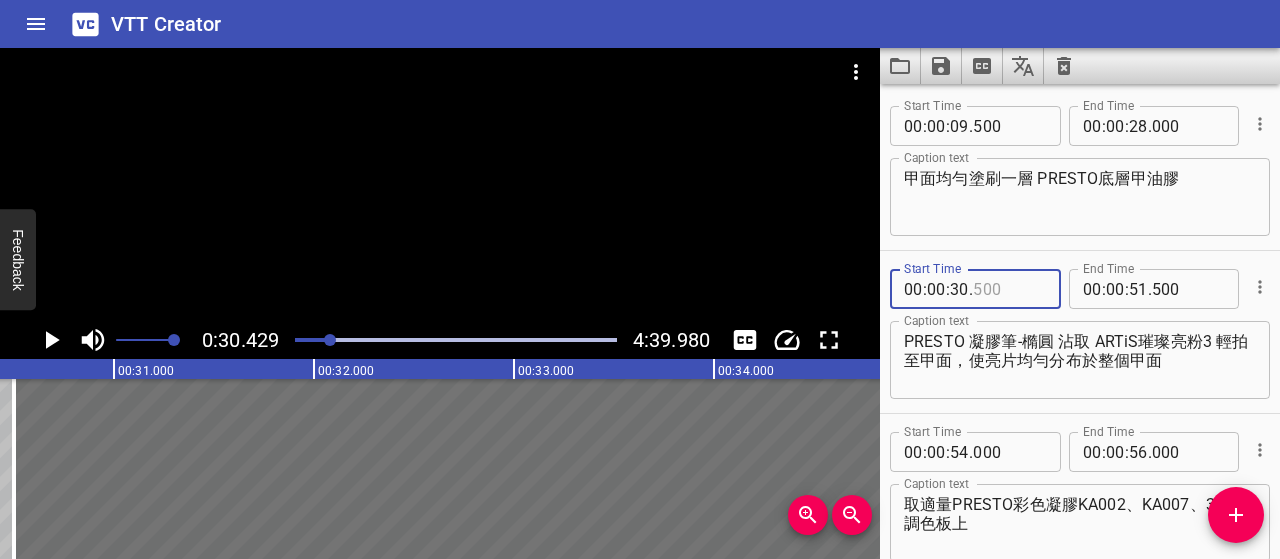 click at bounding box center (1009, 289) 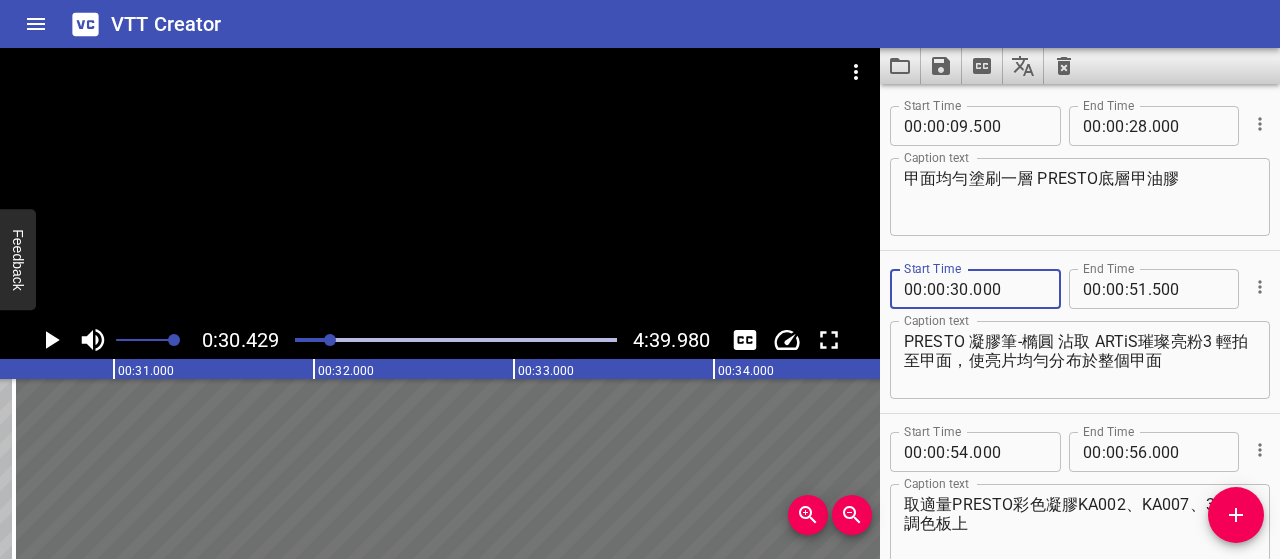 type on "000" 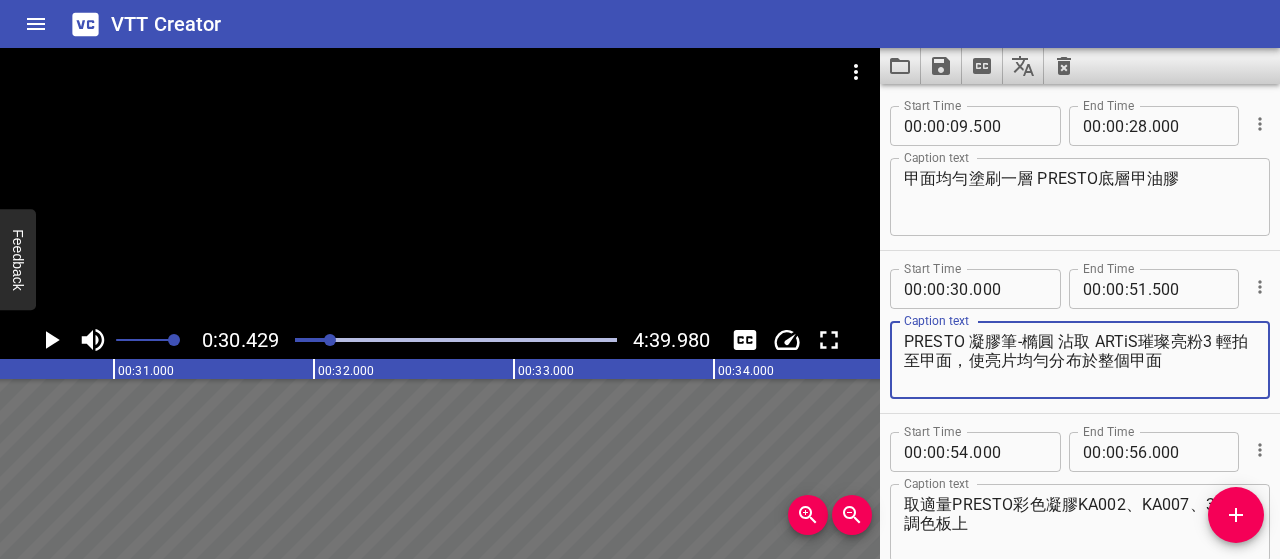 click on "PRESTO 凝膠筆-橢圓 沾取 ARTiS璀璨亮粉3 輕拍至甲面，使亮片均勻分布於整個甲面" at bounding box center [1080, 360] 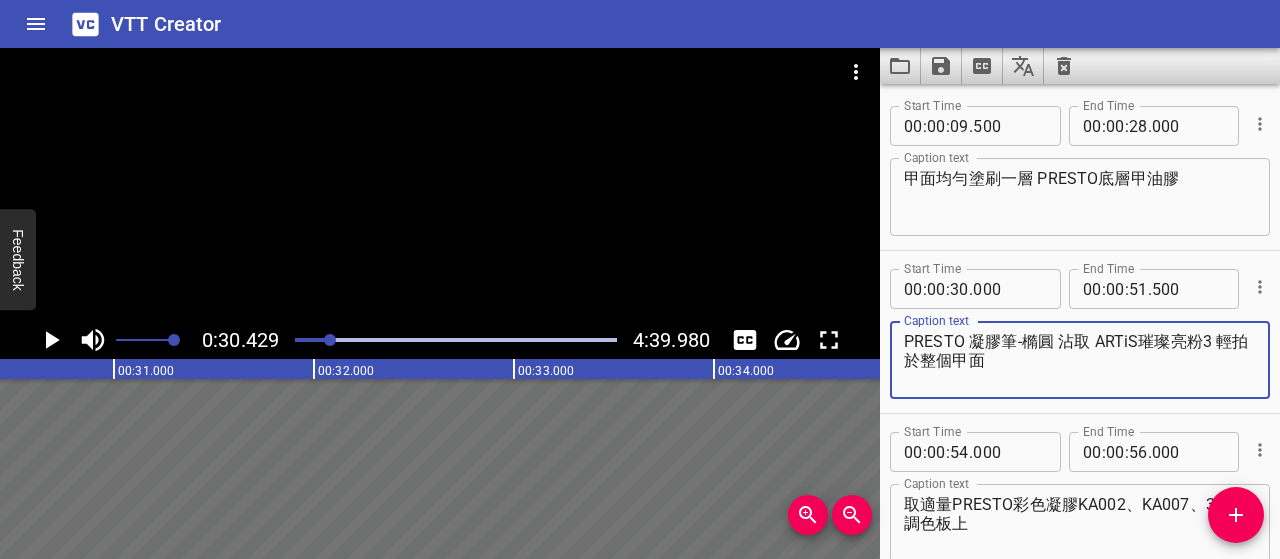 type on "PRESTO 凝膠筆-橢圓 沾取 ARTiS璀璨亮粉3 輕拍於整個甲面" 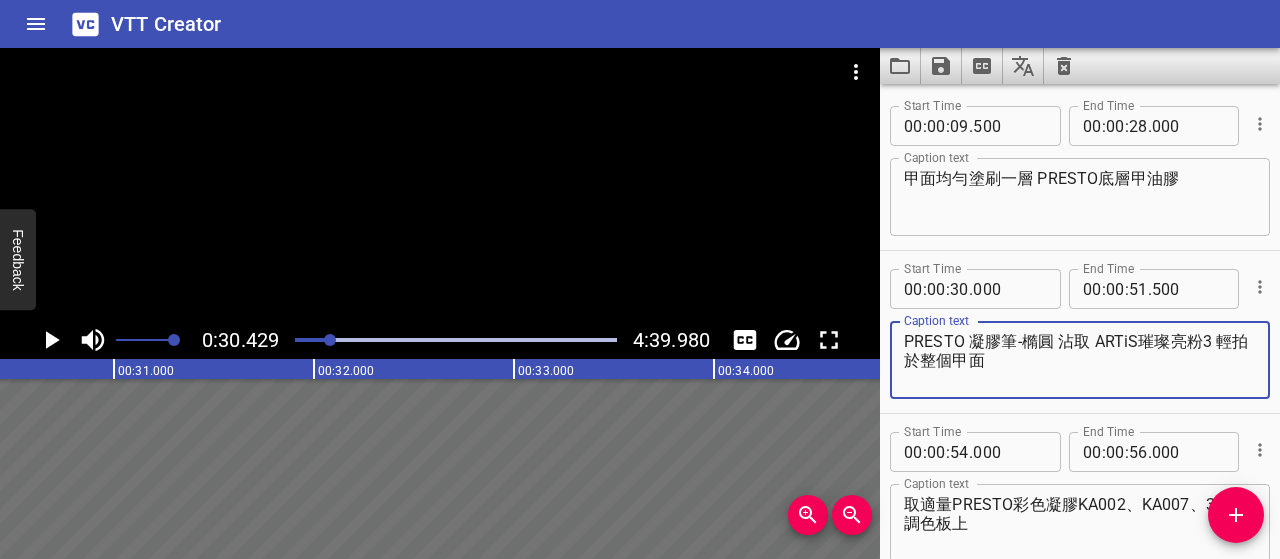 click 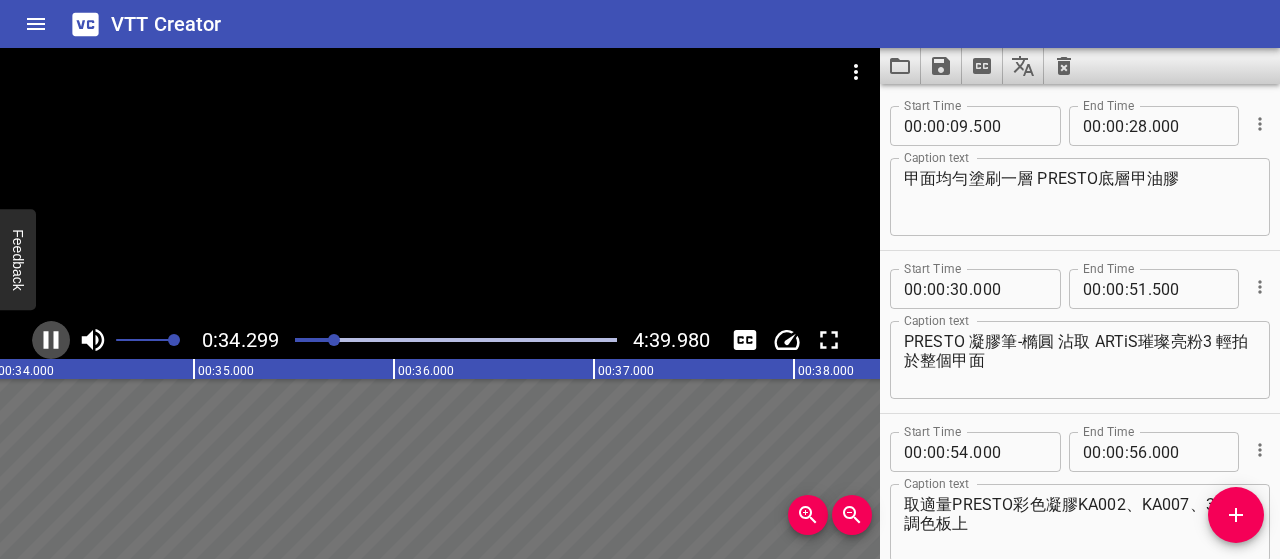 click 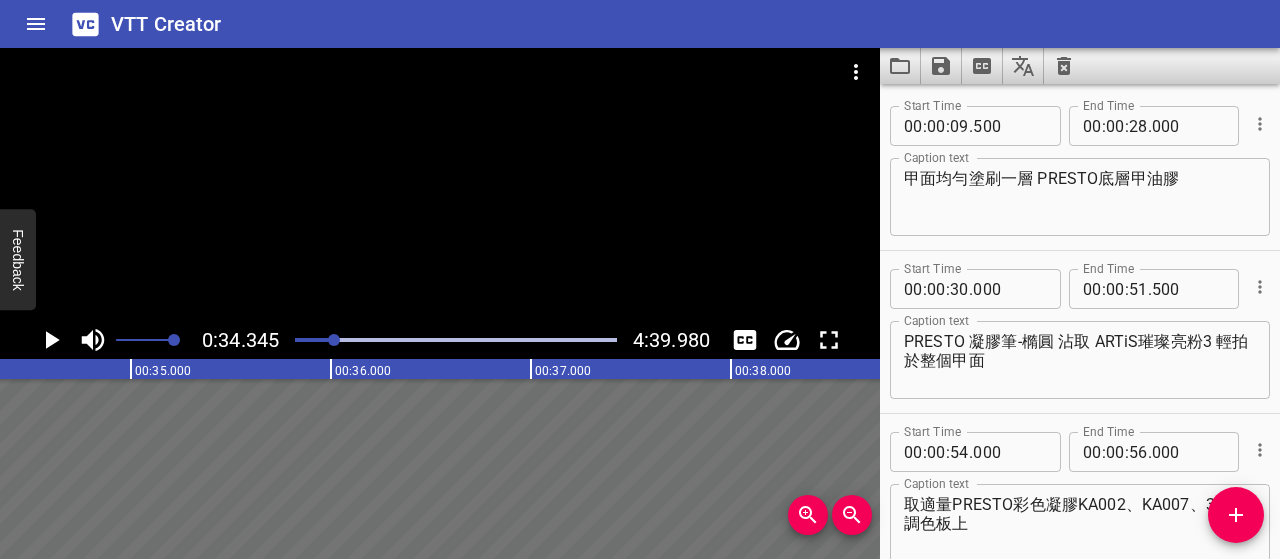 click on "VTT Creator" at bounding box center (640, 24) 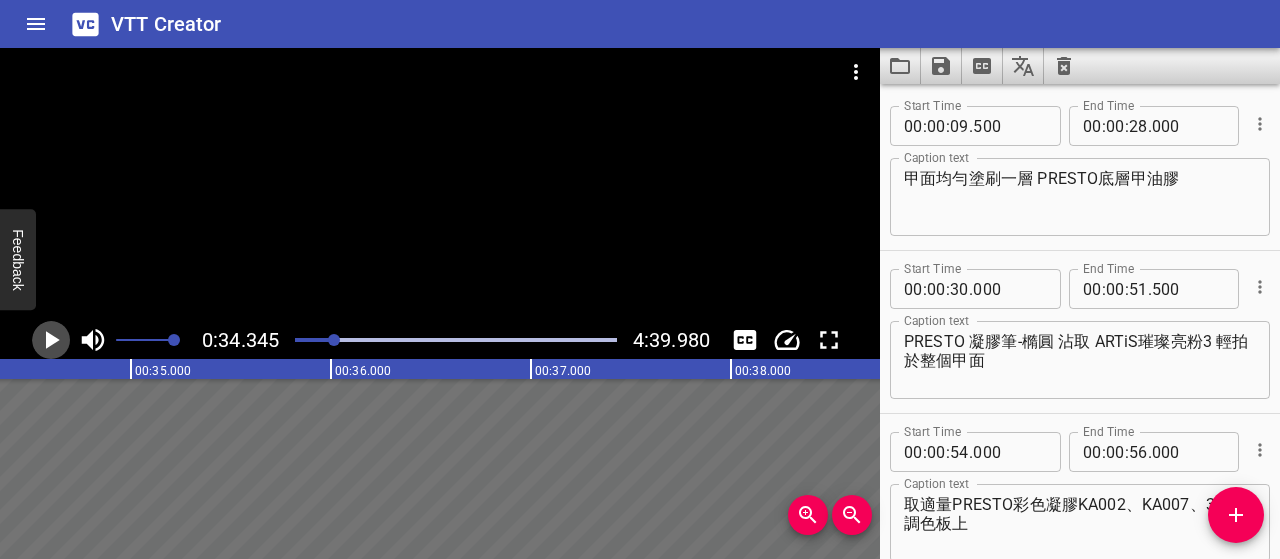 click 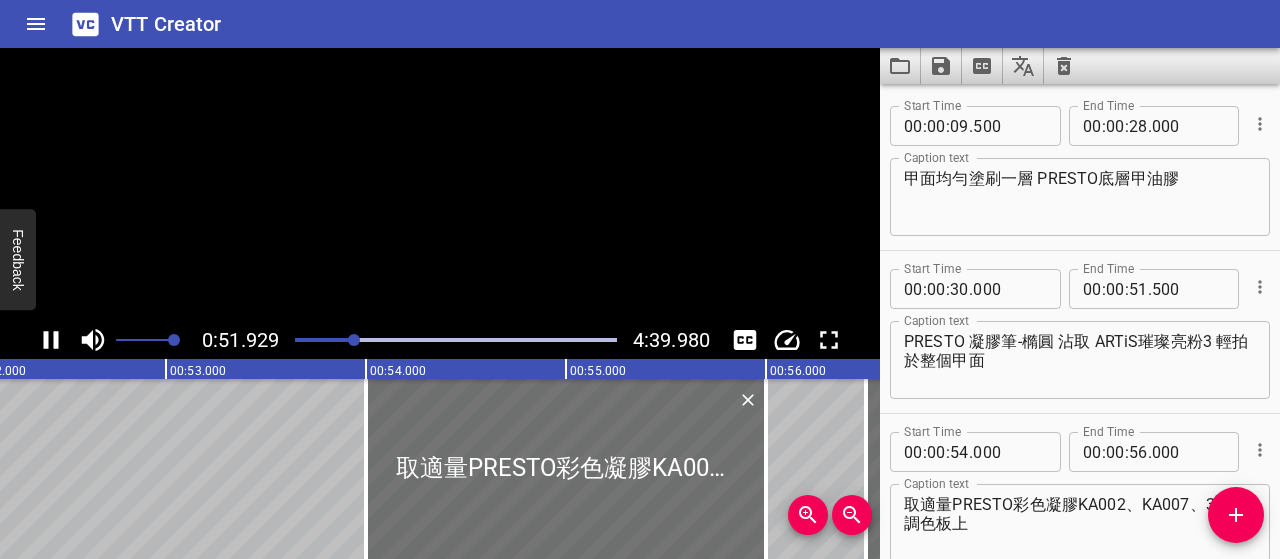 click 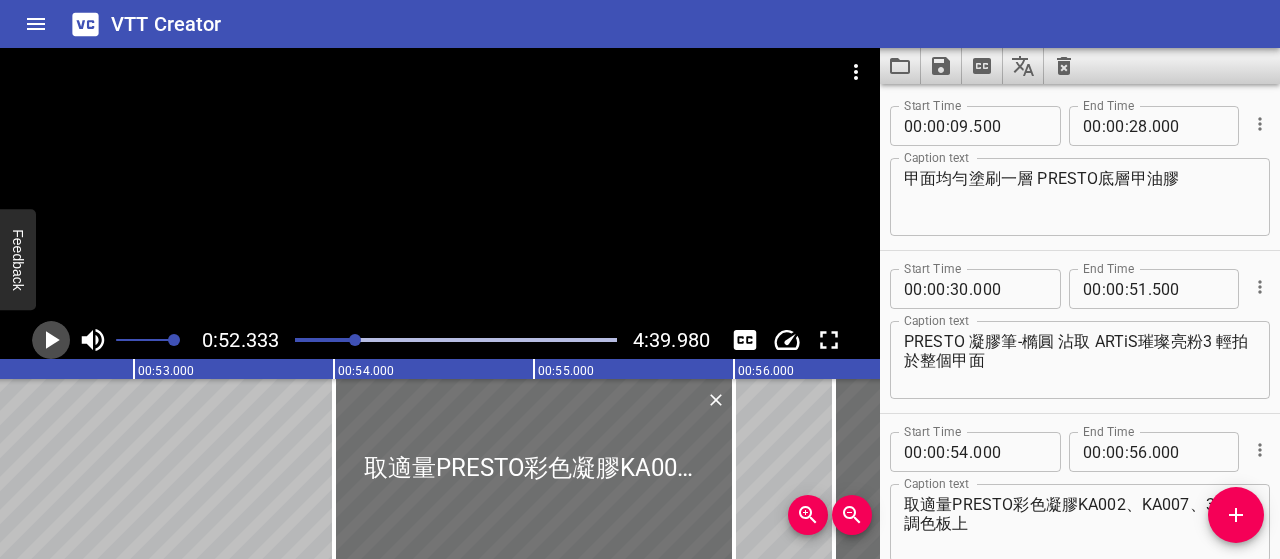 click 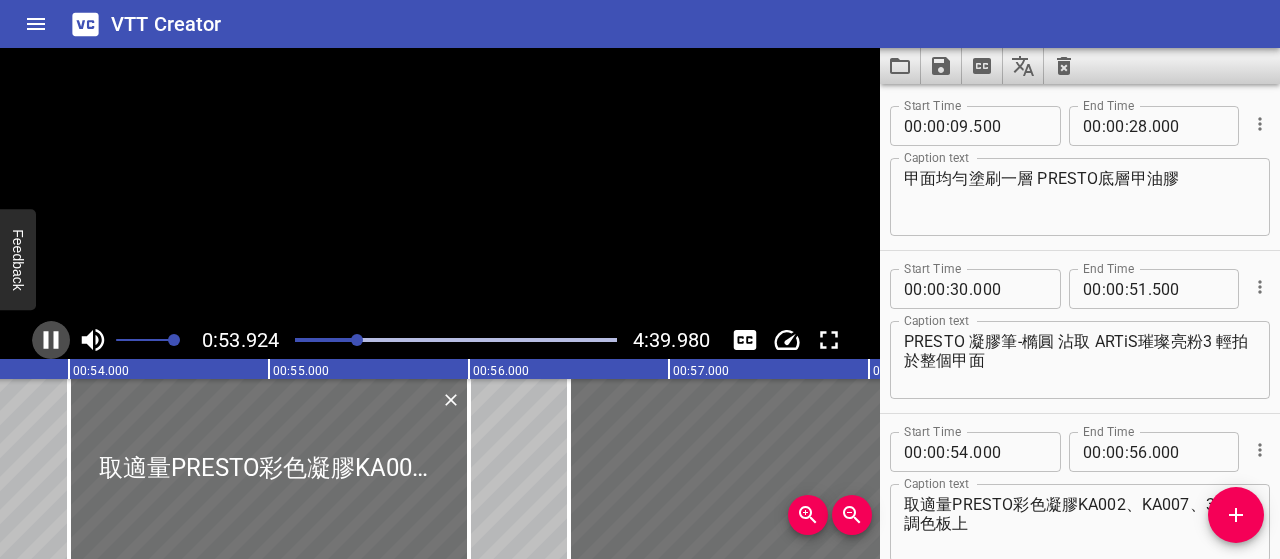 scroll, scrollTop: 0, scrollLeft: 10802, axis: horizontal 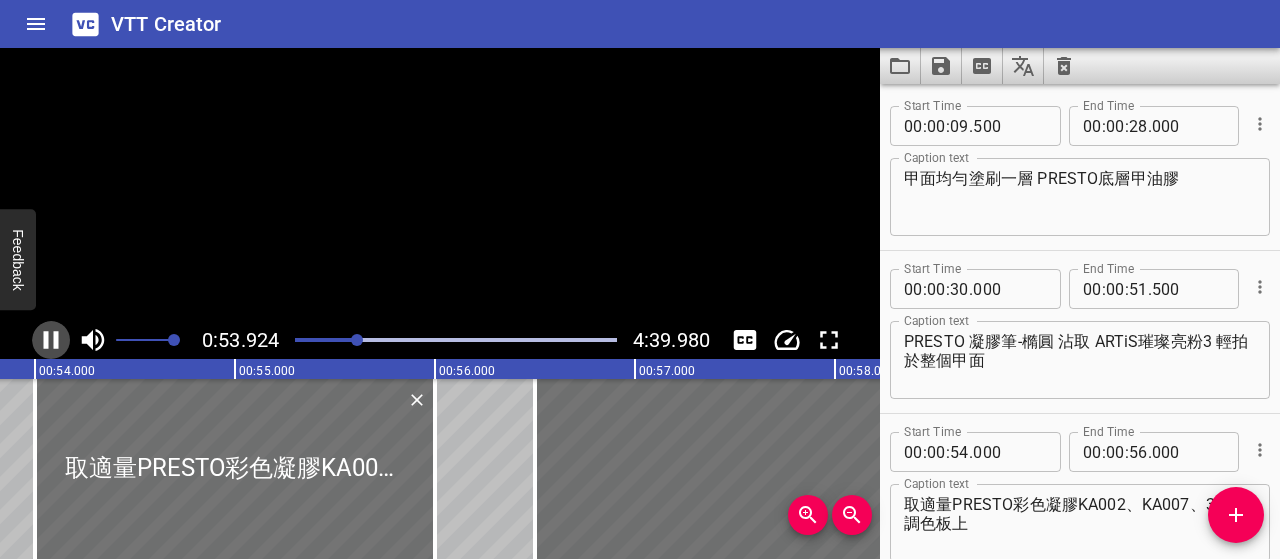 click 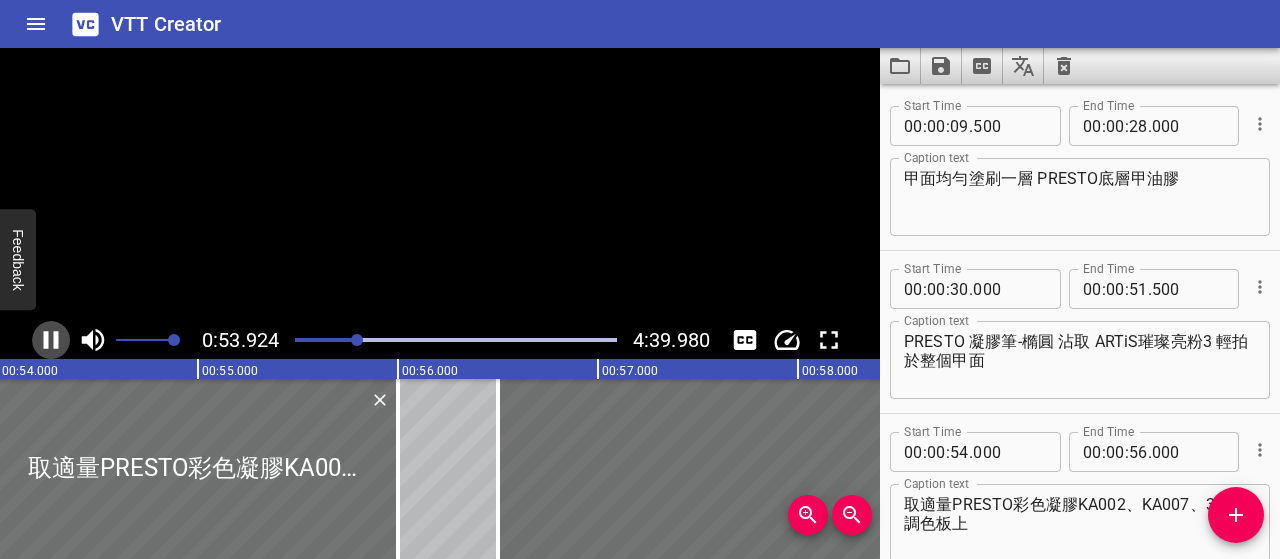 scroll, scrollTop: 34, scrollLeft: 0, axis: vertical 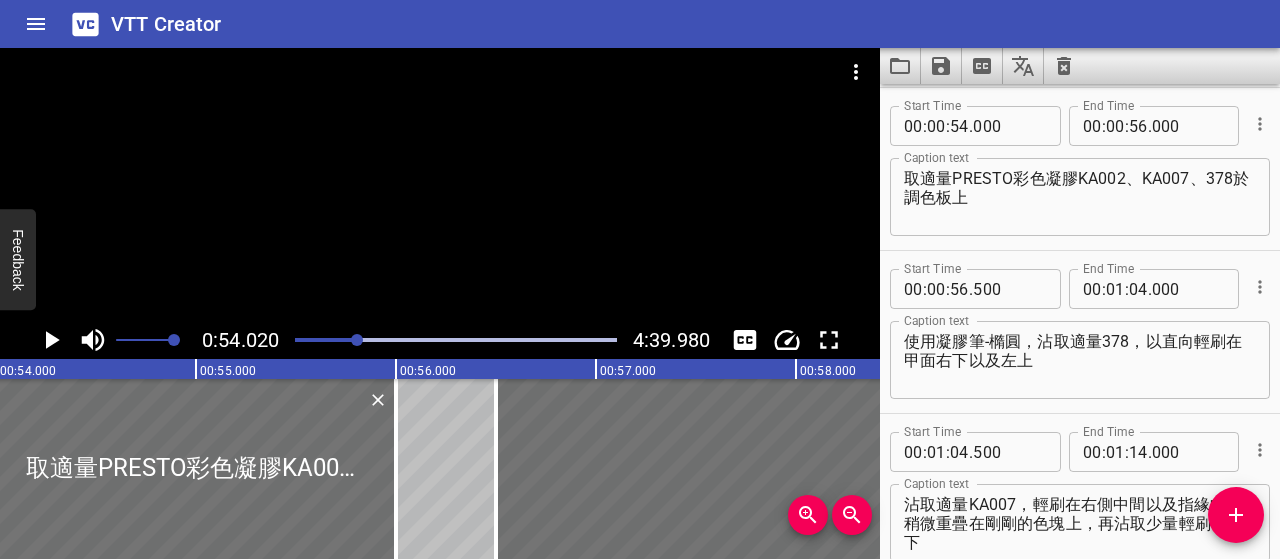 click on "取適量PRESTO彩色凝膠KA002、KA007、378於調色板上" at bounding box center [1080, 197] 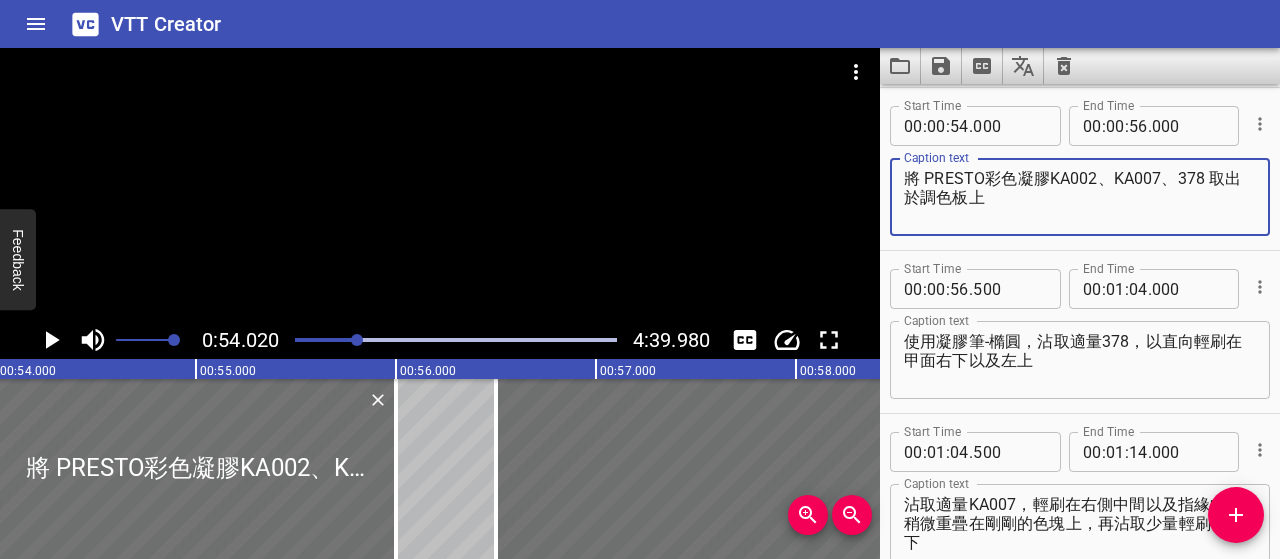 type on "將 PRESTO彩色凝膠KA002、KA007、378 取出於調色板上" 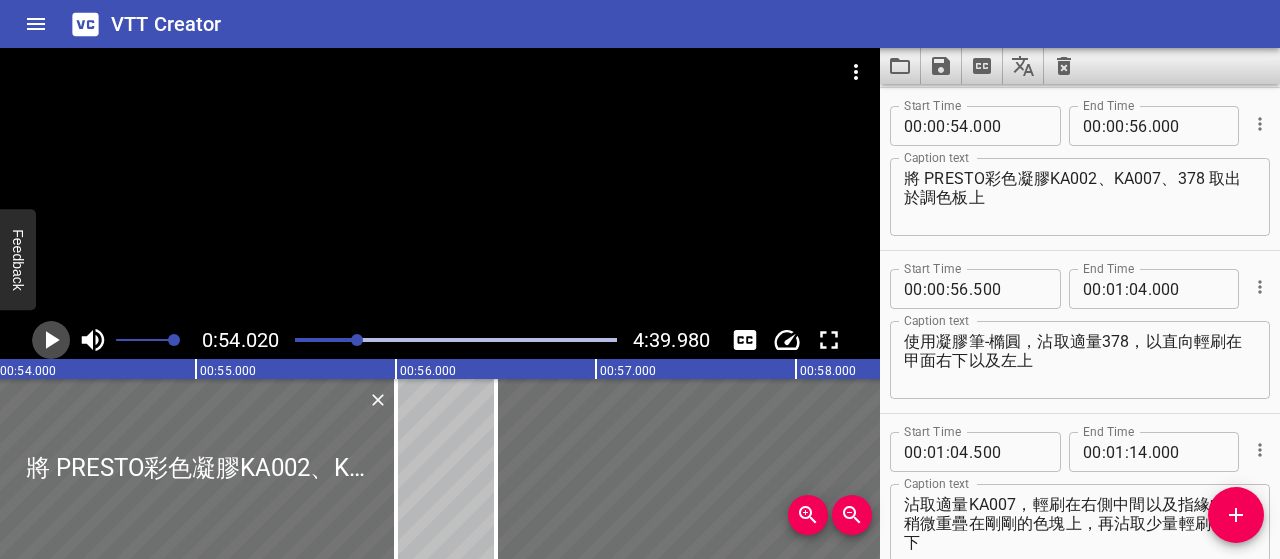 click 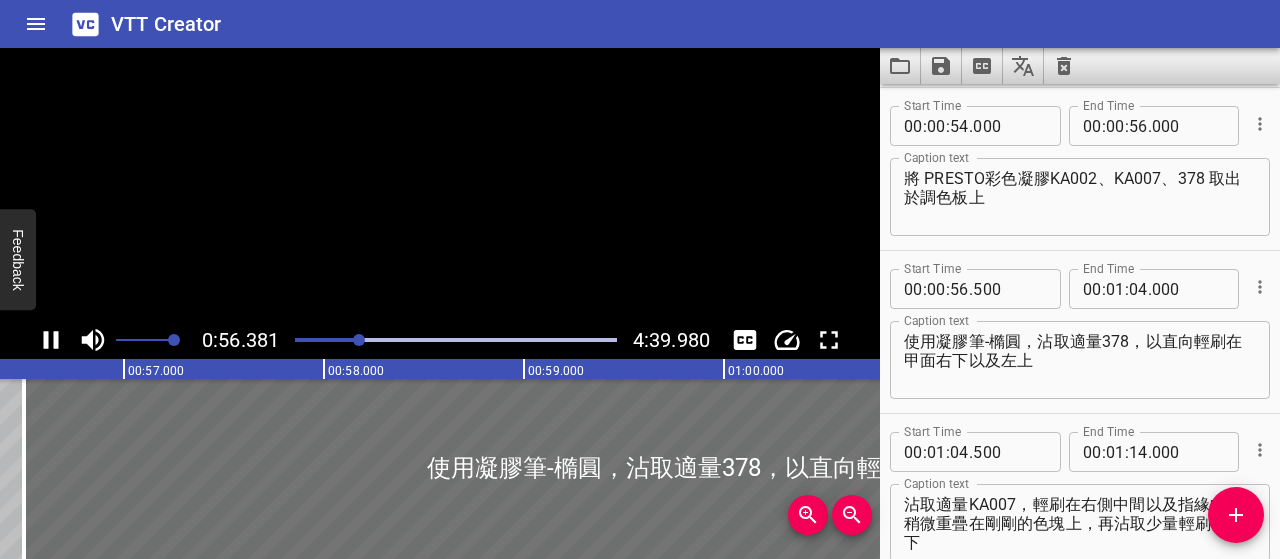 scroll, scrollTop: 0, scrollLeft: 11355, axis: horizontal 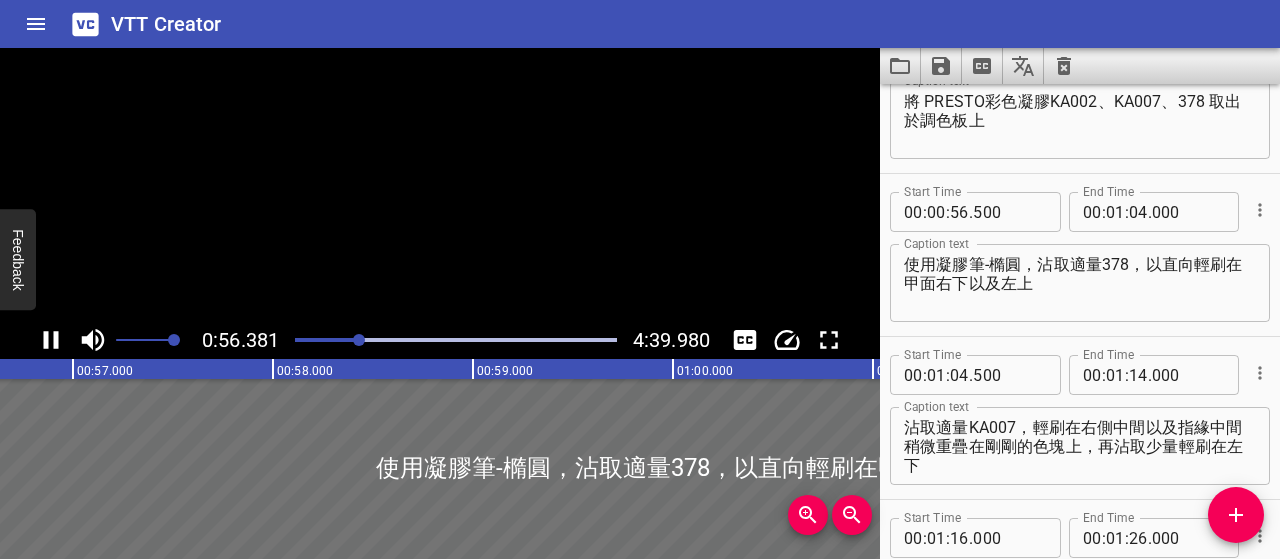 click 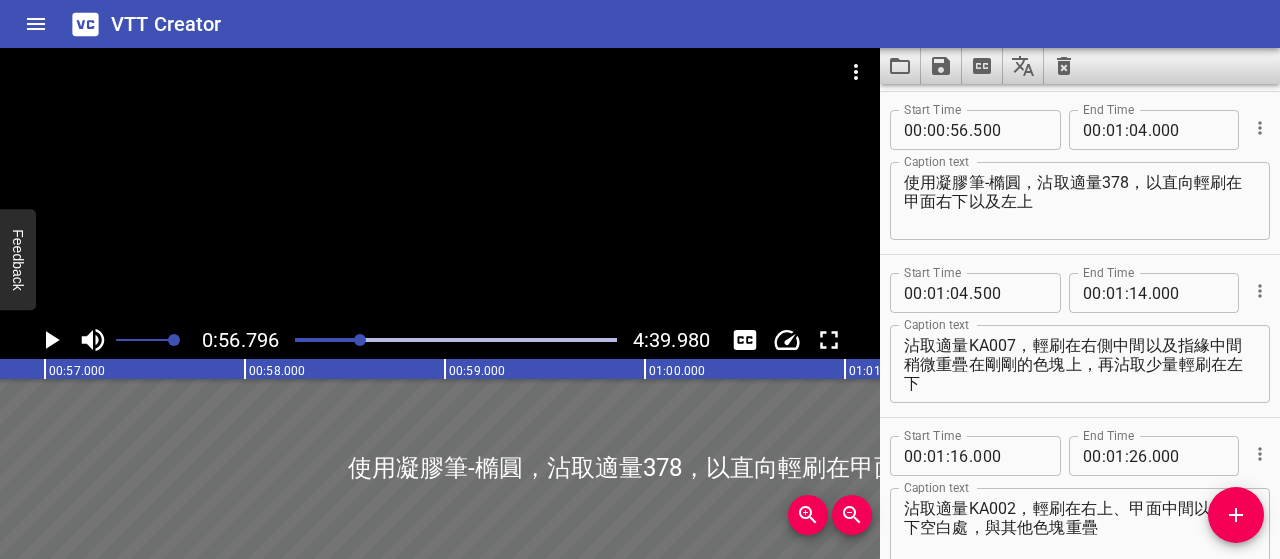 scroll, scrollTop: 0, scrollLeft: 11359, axis: horizontal 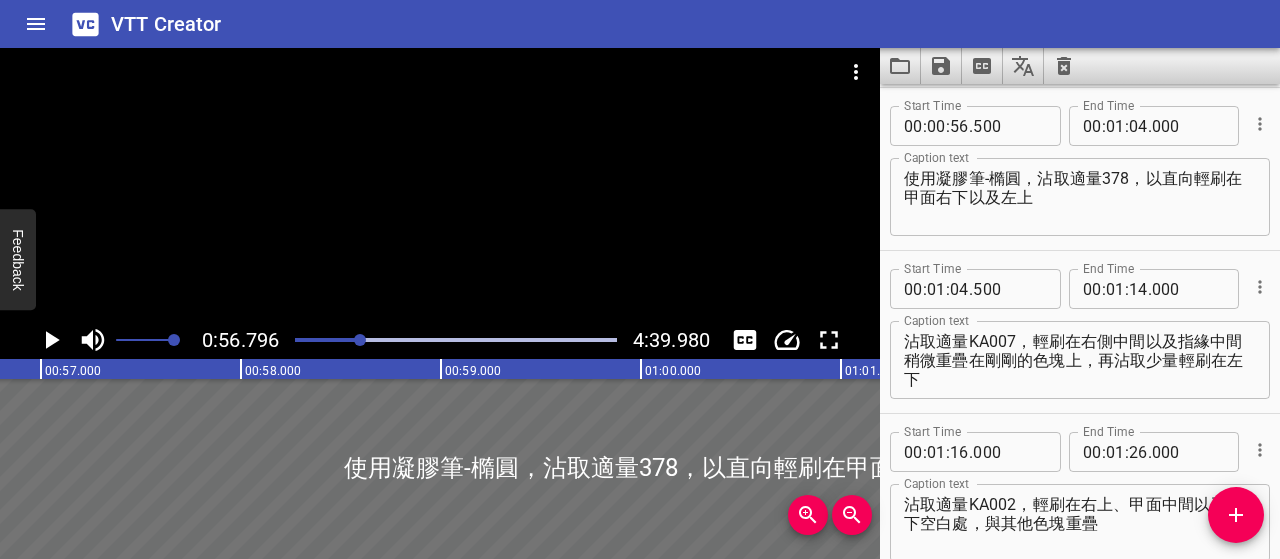 click on "使用凝膠筆-橢圓，沾取適量378，以直向輕刷在甲面右下以及左上" at bounding box center [1080, 197] 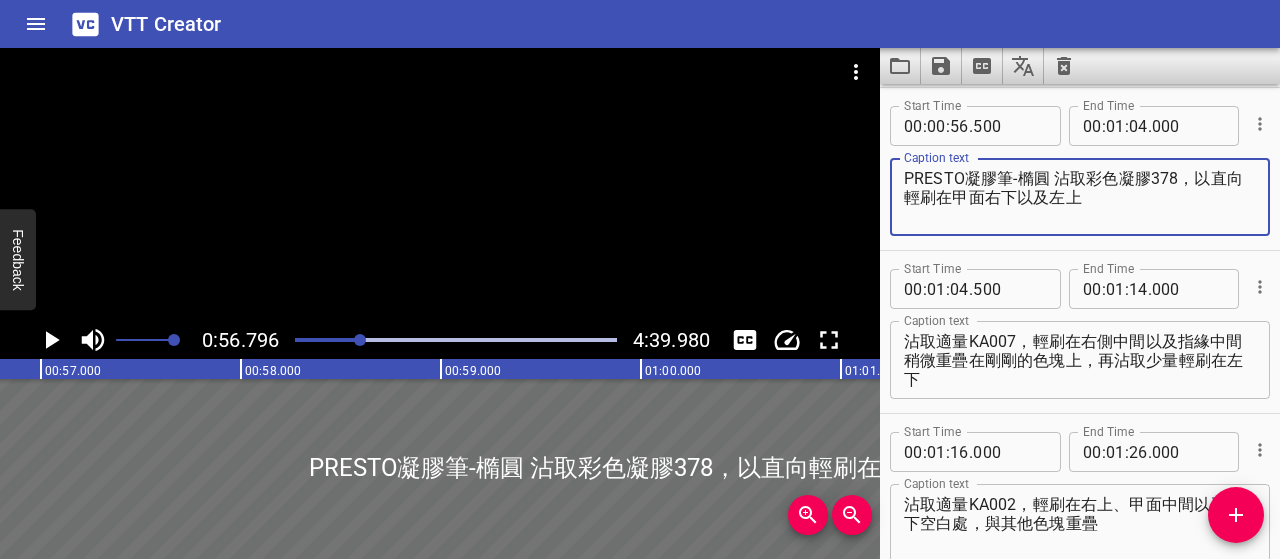 click on "PRESTO凝膠筆-橢圓 沾取彩色凝膠378，以直向輕刷在甲面右下以及左上" at bounding box center [1080, 197] 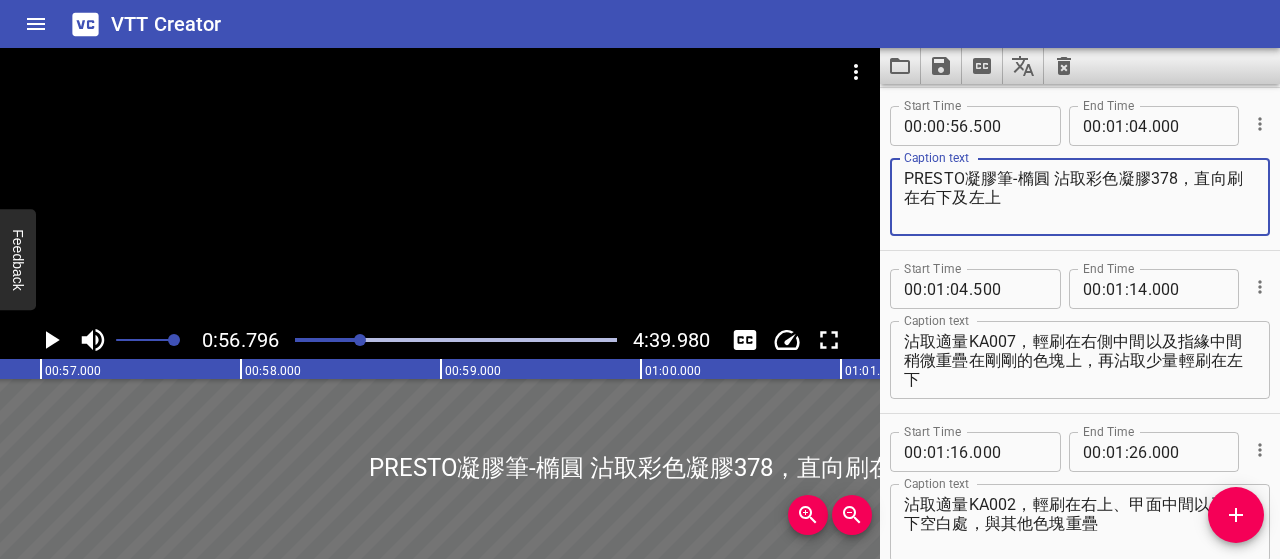 click 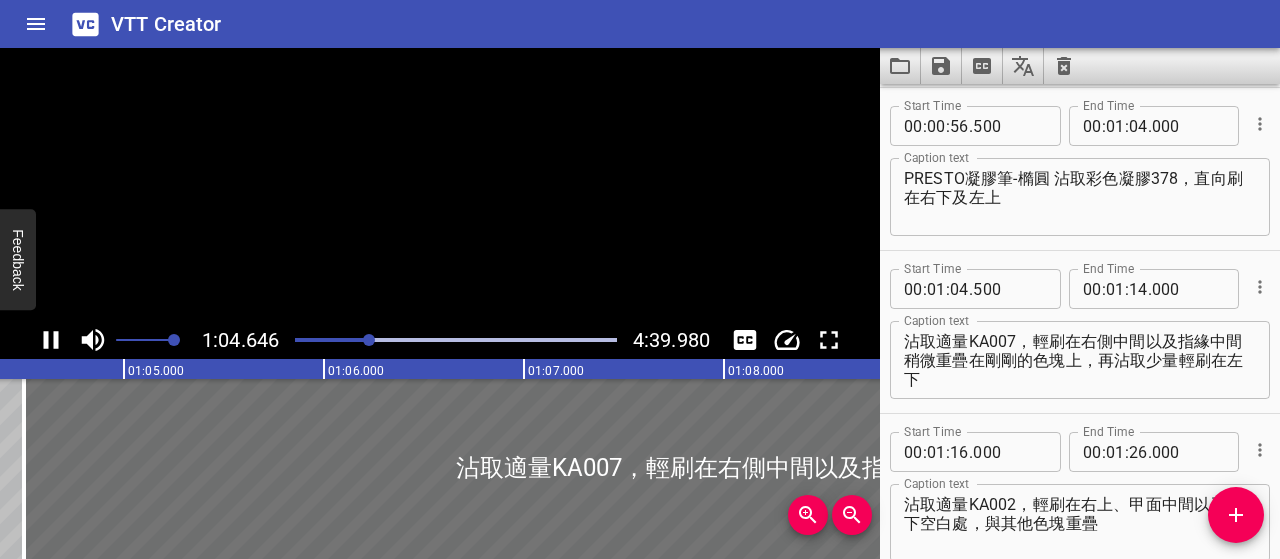 scroll, scrollTop: 0, scrollLeft: 12929, axis: horizontal 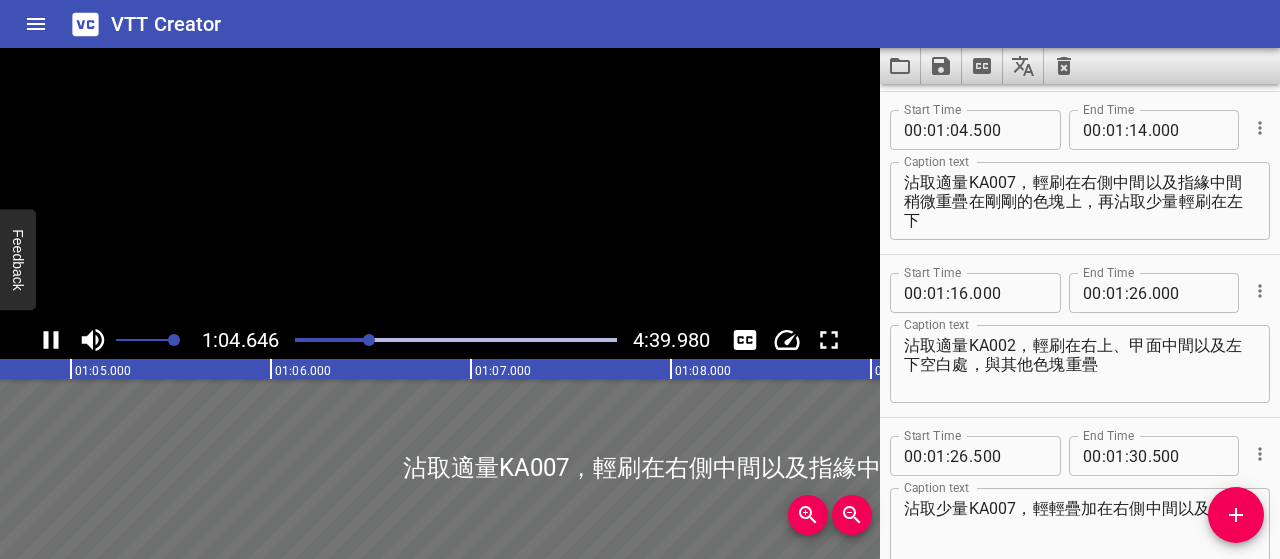 click 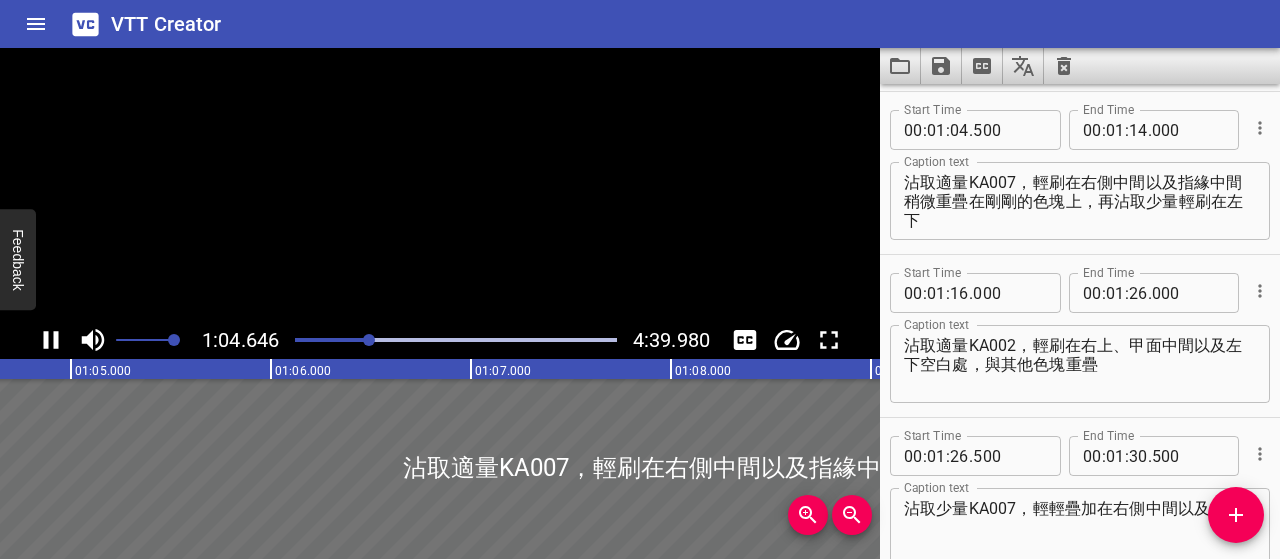 scroll, scrollTop: 652, scrollLeft: 0, axis: vertical 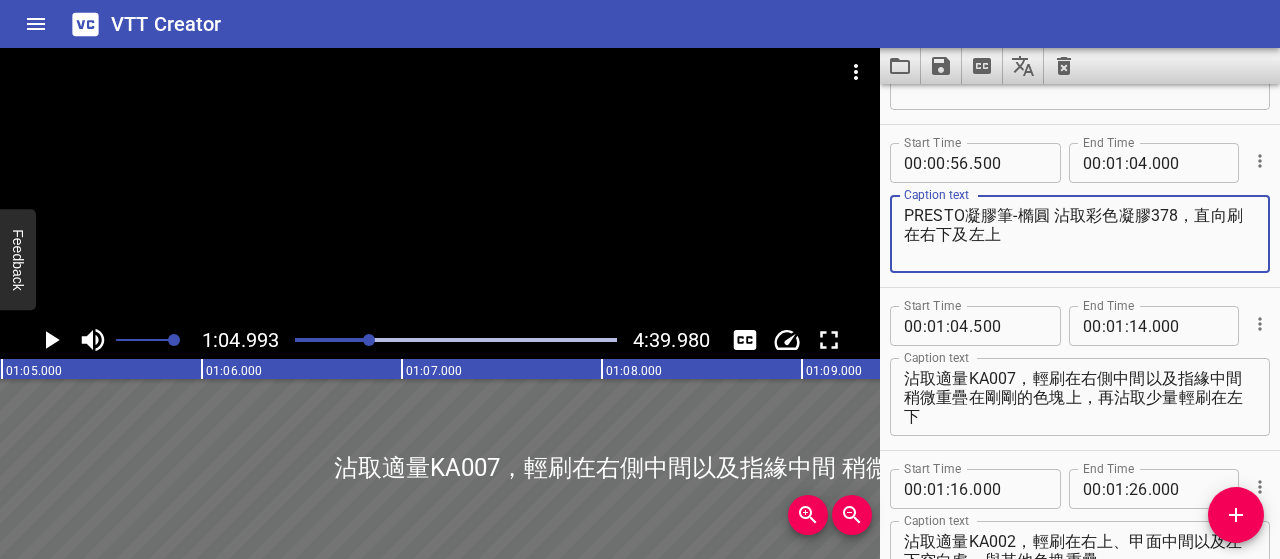 click on "PRESTO凝膠筆-橢圓 沾取彩色凝膠378，直向刷在右下及左上" at bounding box center [1080, 234] 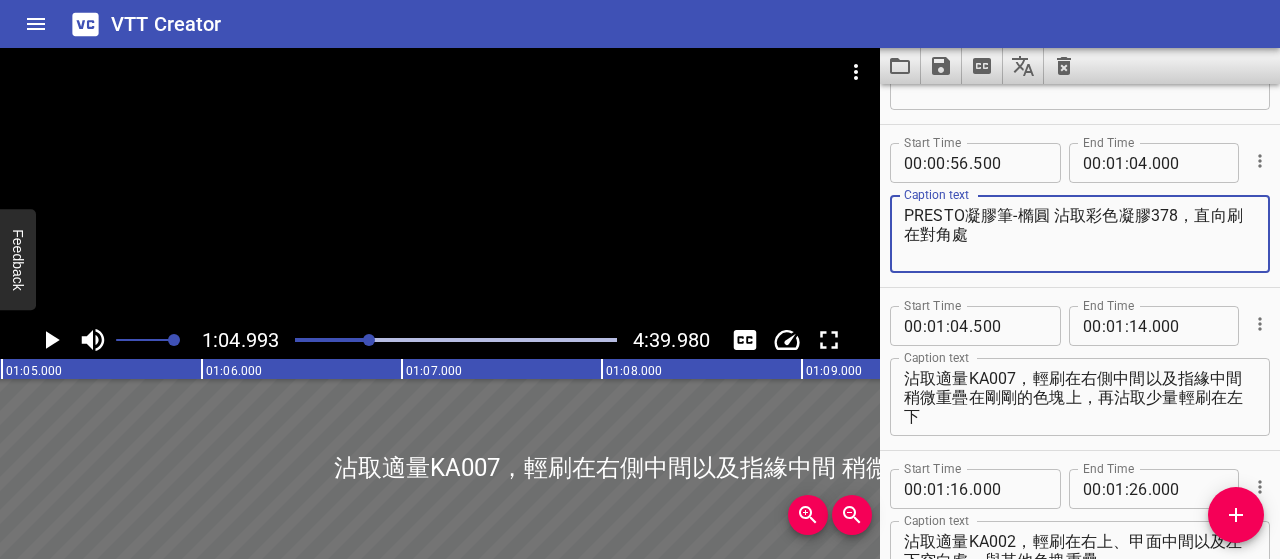 type on "PRESTO凝膠筆-橢圓 沾取彩色凝膠378，直向刷在對角處" 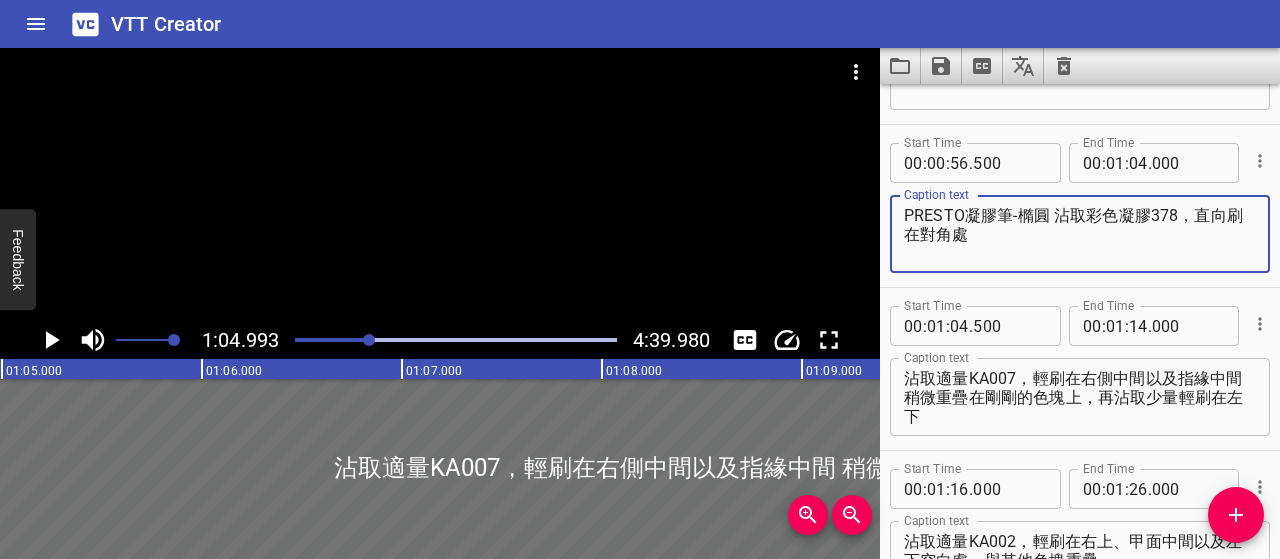 click on "沾取適量KA007，輕刷在右側中間以及指緣中間
稍微重疊在剛剛的色塊上，再沾取少量輕刷在左下" at bounding box center [1080, 397] 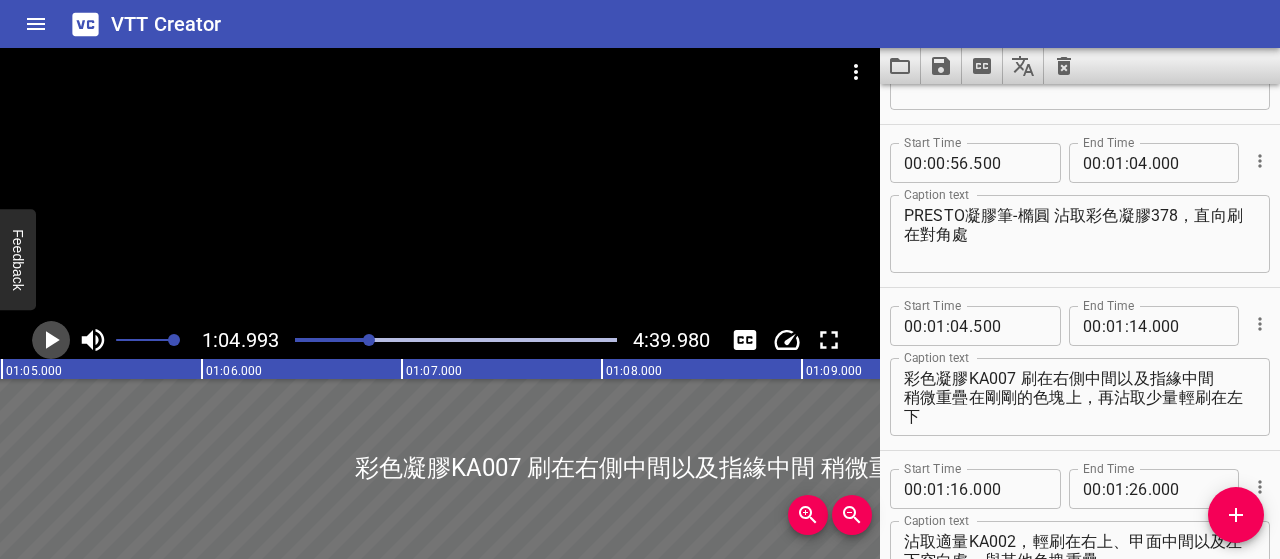 click 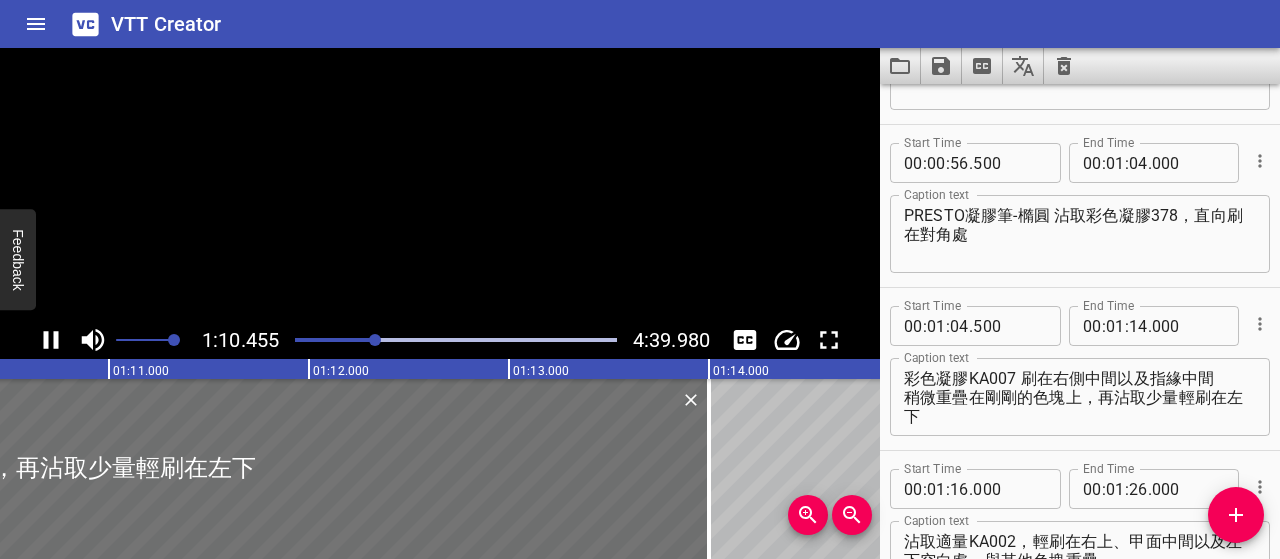 click 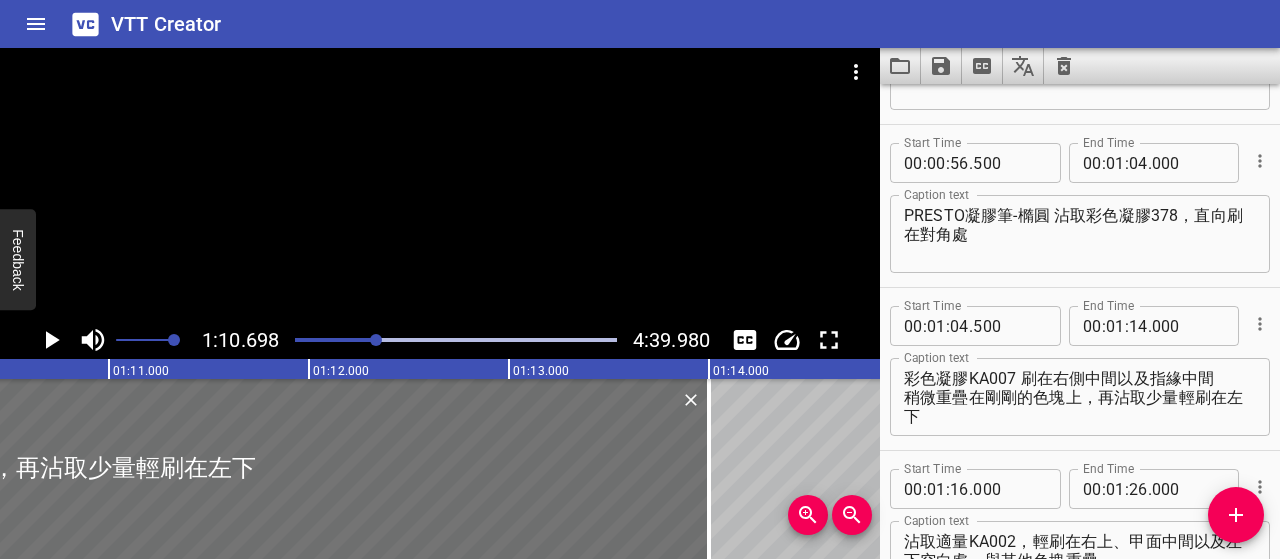 scroll, scrollTop: 0, scrollLeft: 14140, axis: horizontal 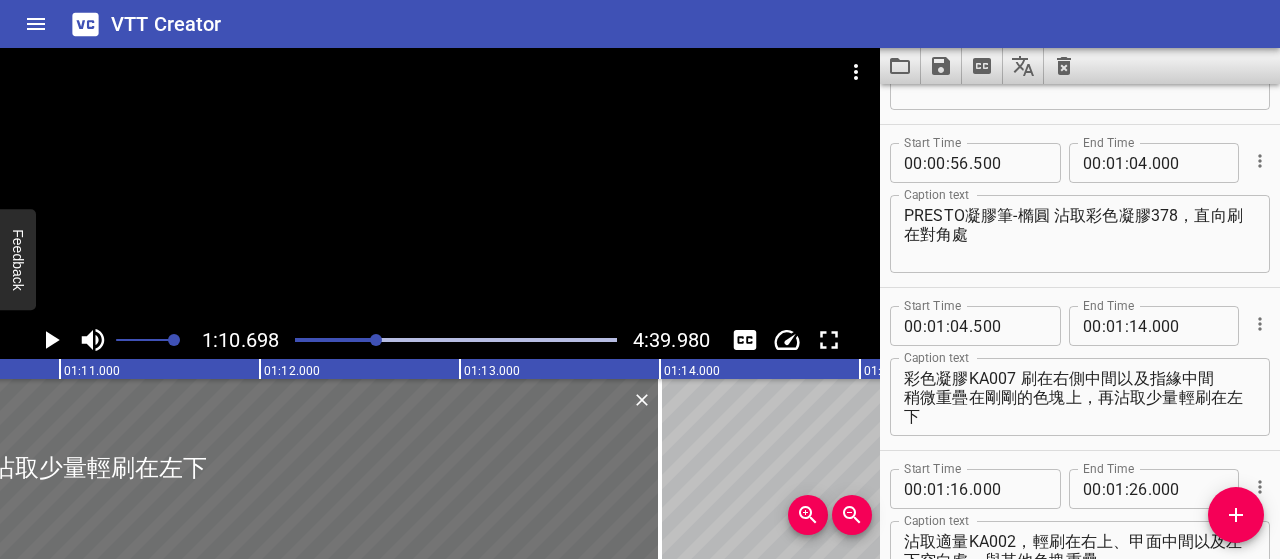 click on "彩色凝膠KA007 刷在右側中間以及指緣中間
稍微重疊在剛剛的色塊上，再沾取少量輕刷在左下" at bounding box center [1080, 397] 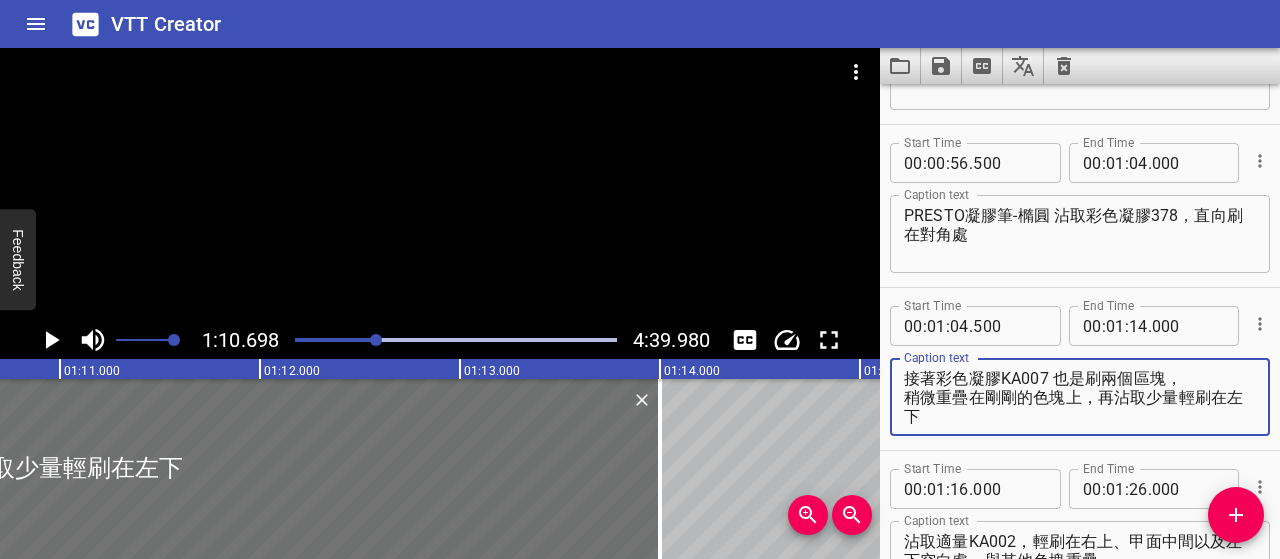 type on "接著彩色凝膠KA007 也是刷兩個區塊，
稍微重疊在剛剛的色塊上，再沾取少量輕刷在左下" 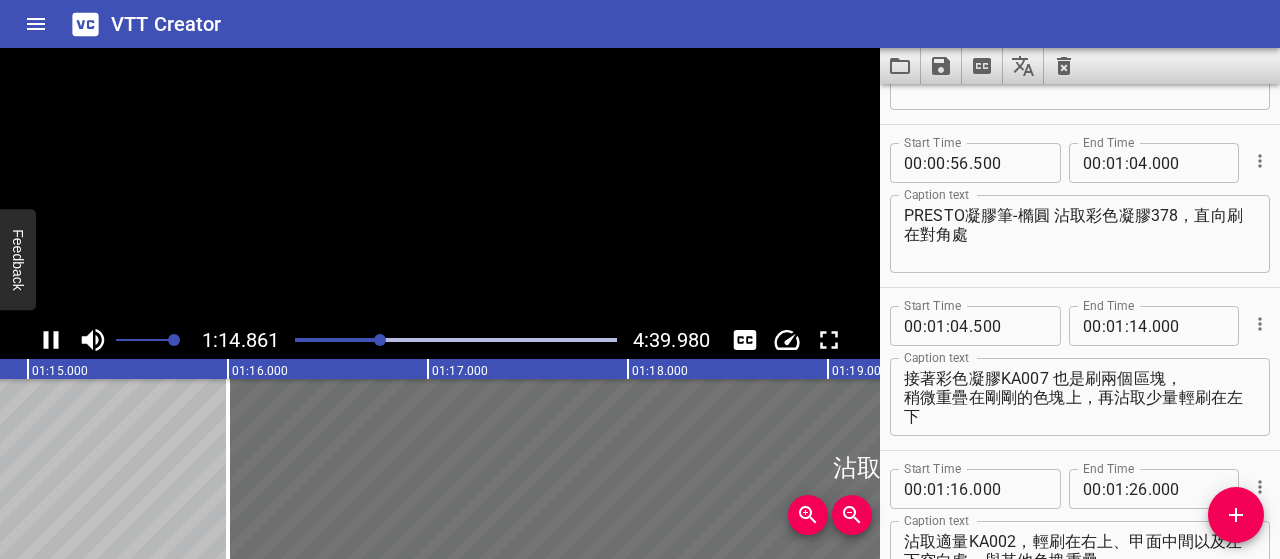 click 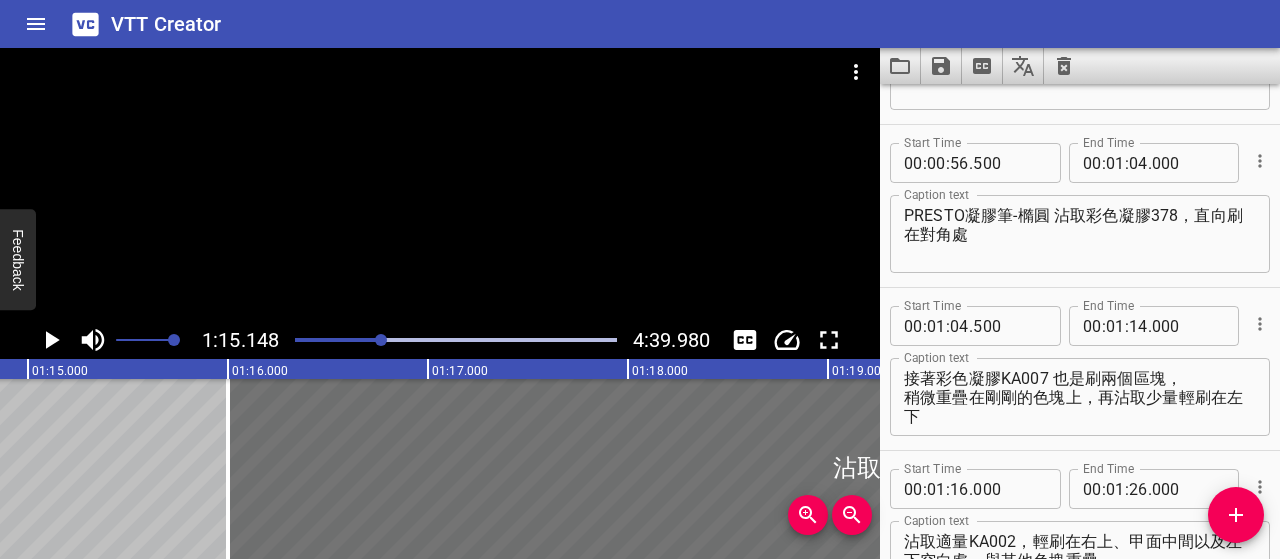 scroll, scrollTop: 0, scrollLeft: 15030, axis: horizontal 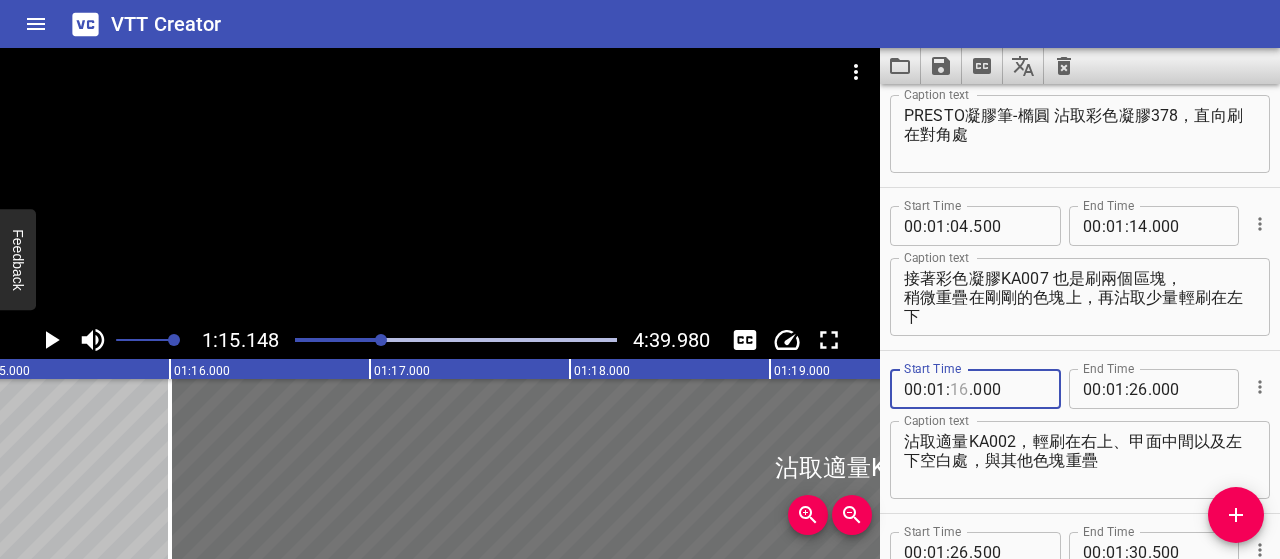click at bounding box center (959, 389) 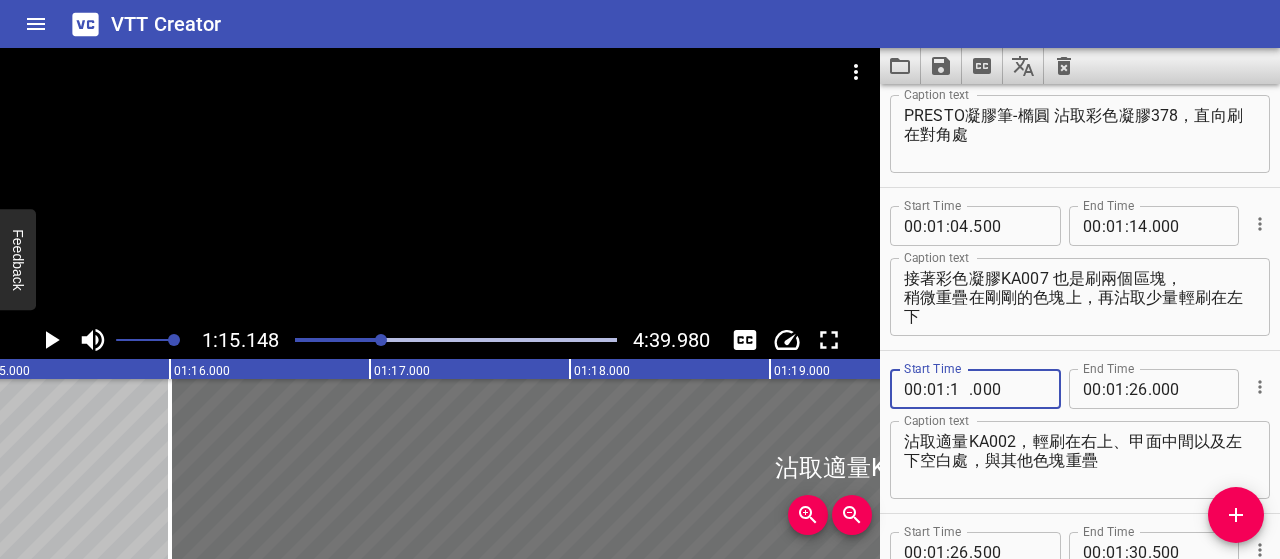 type on "15" 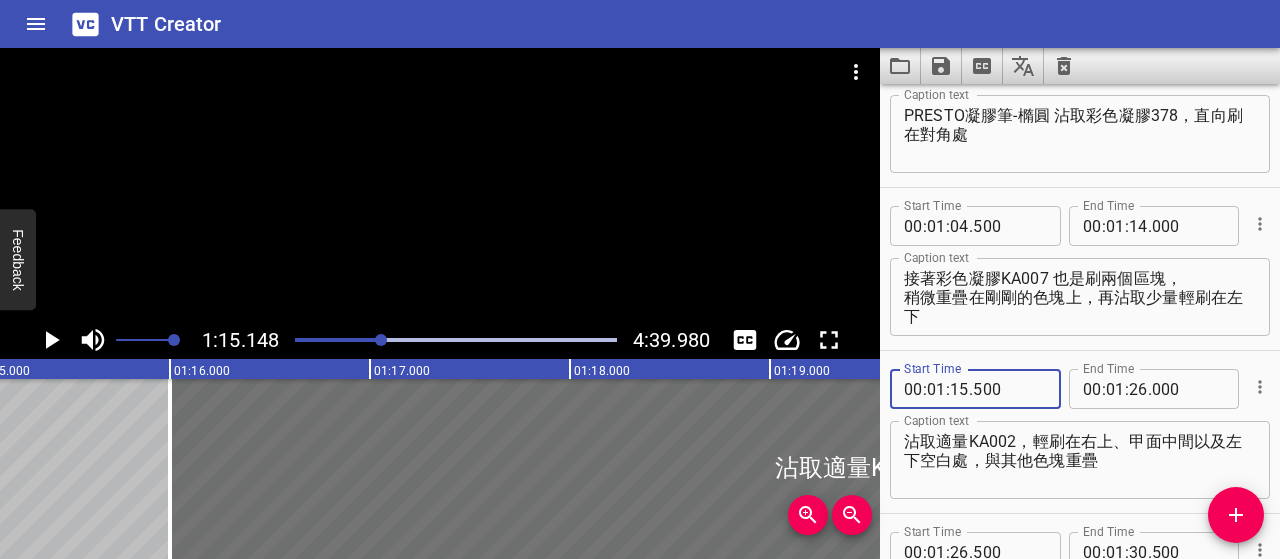 type on "500" 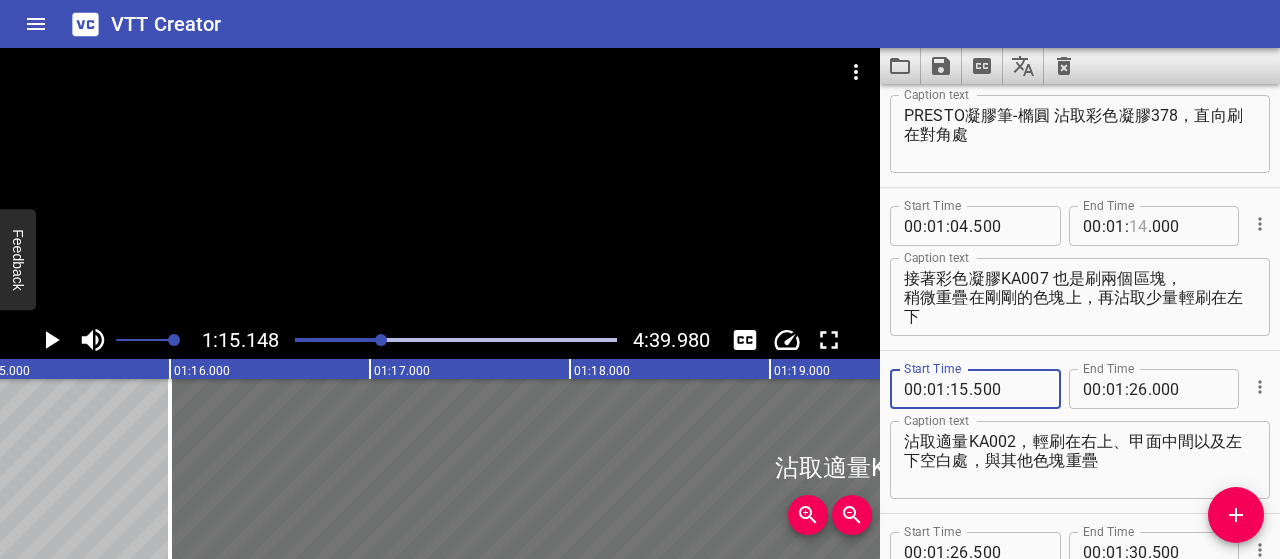 click at bounding box center (1138, 226) 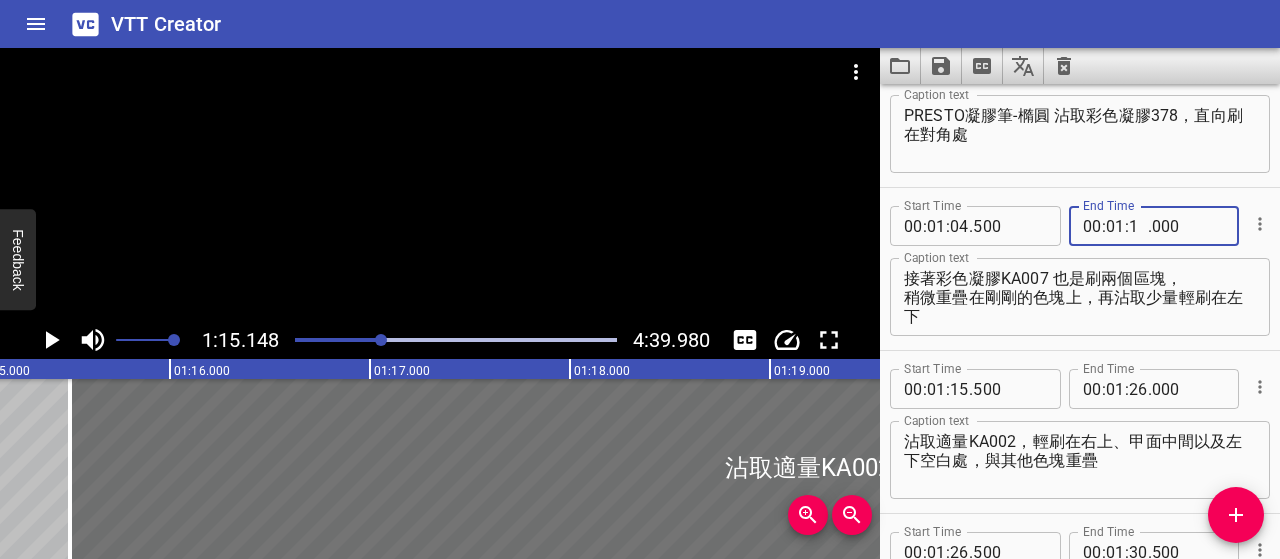 type on "15" 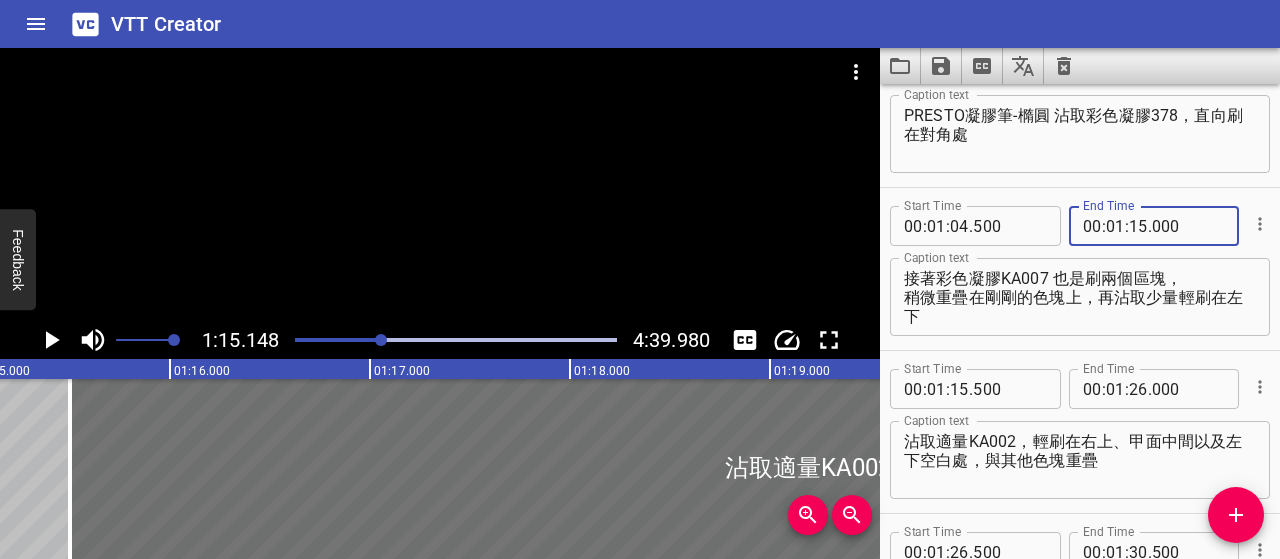 type on "000" 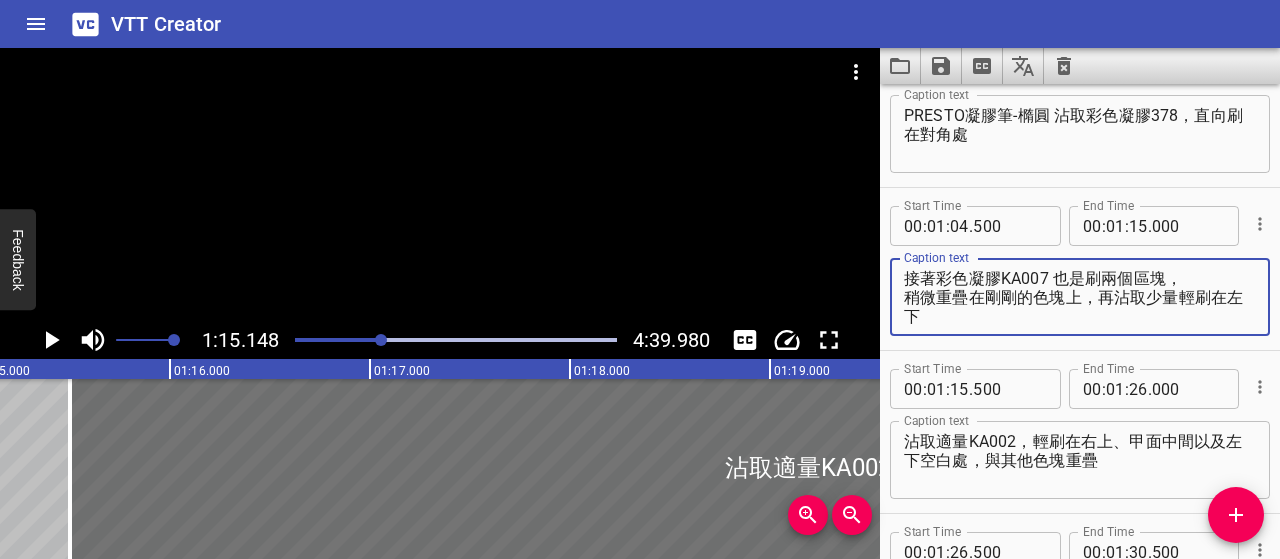 click on "接著彩色凝膠KA007 也是刷兩個區塊，
稍微重疊在剛剛的色塊上，再沾取少量輕刷在左下" at bounding box center (1080, 297) 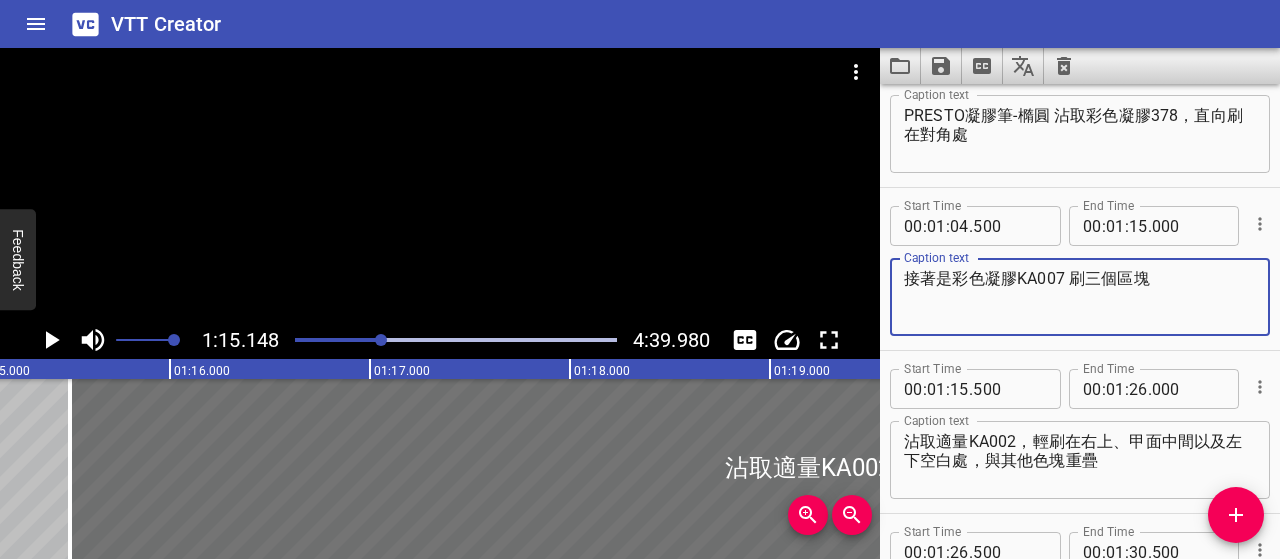 type on "接著是彩色凝膠KA007 刷三個區塊" 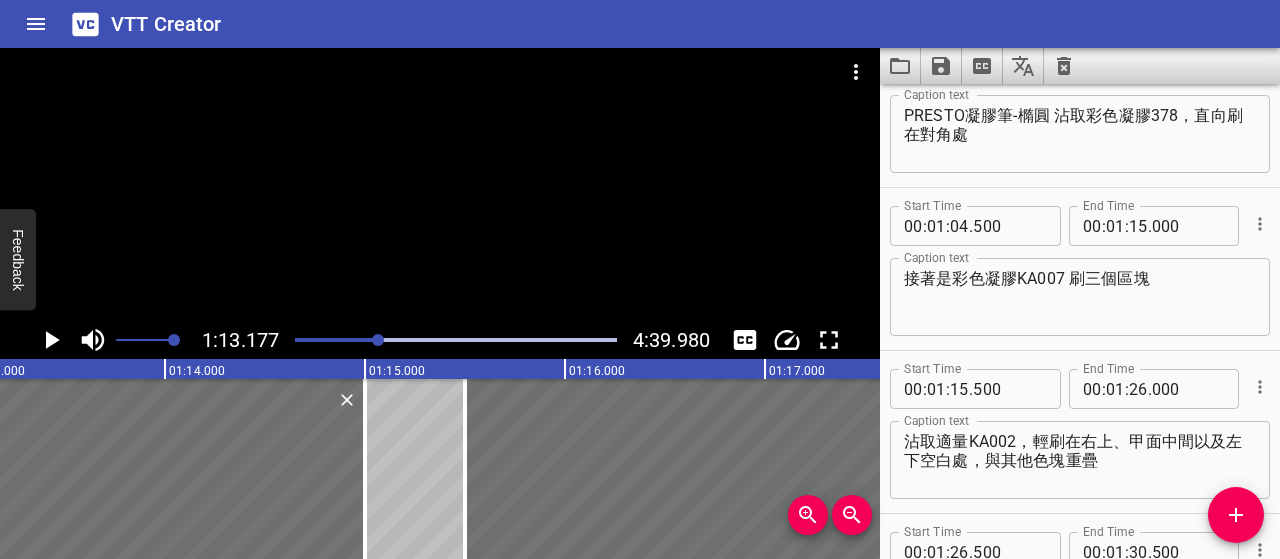 click at bounding box center (378, 340) 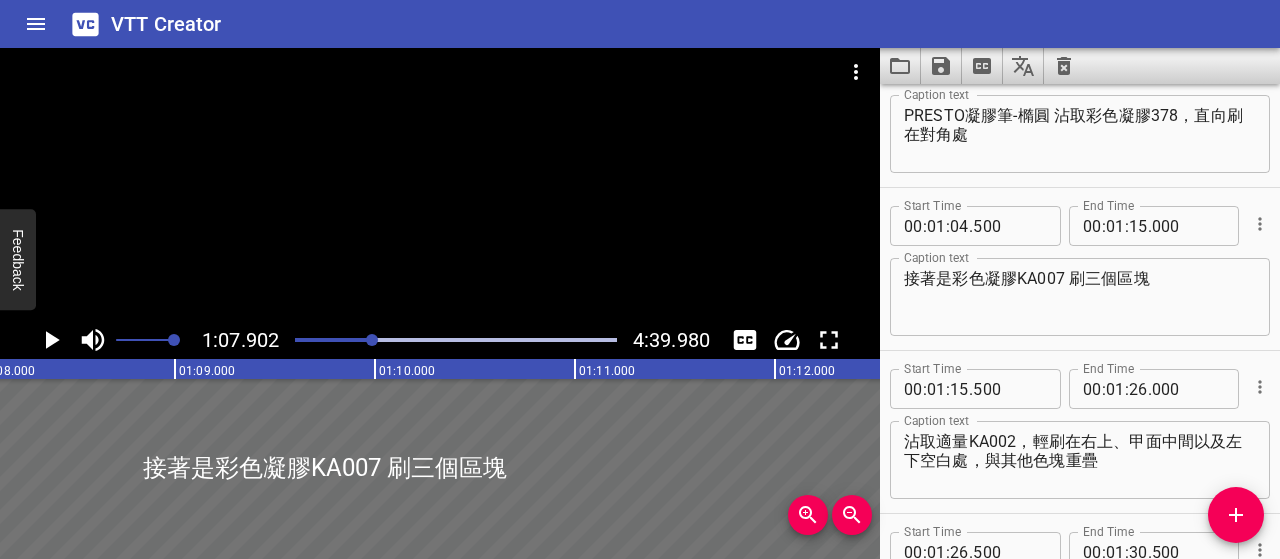scroll, scrollTop: 0, scrollLeft: 13580, axis: horizontal 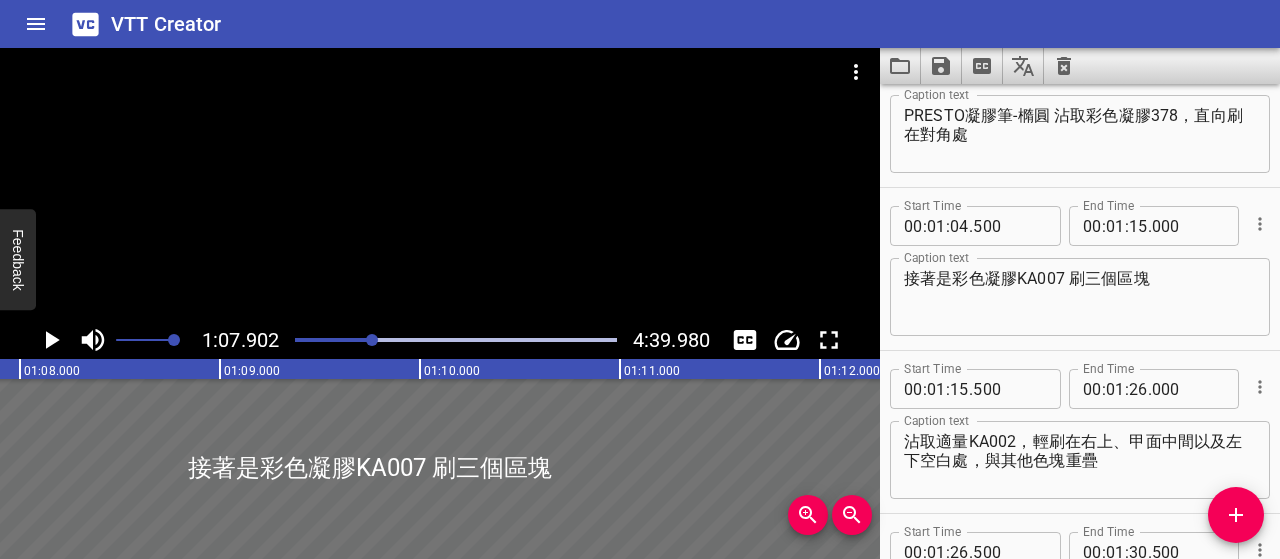 click at bounding box center (372, 340) 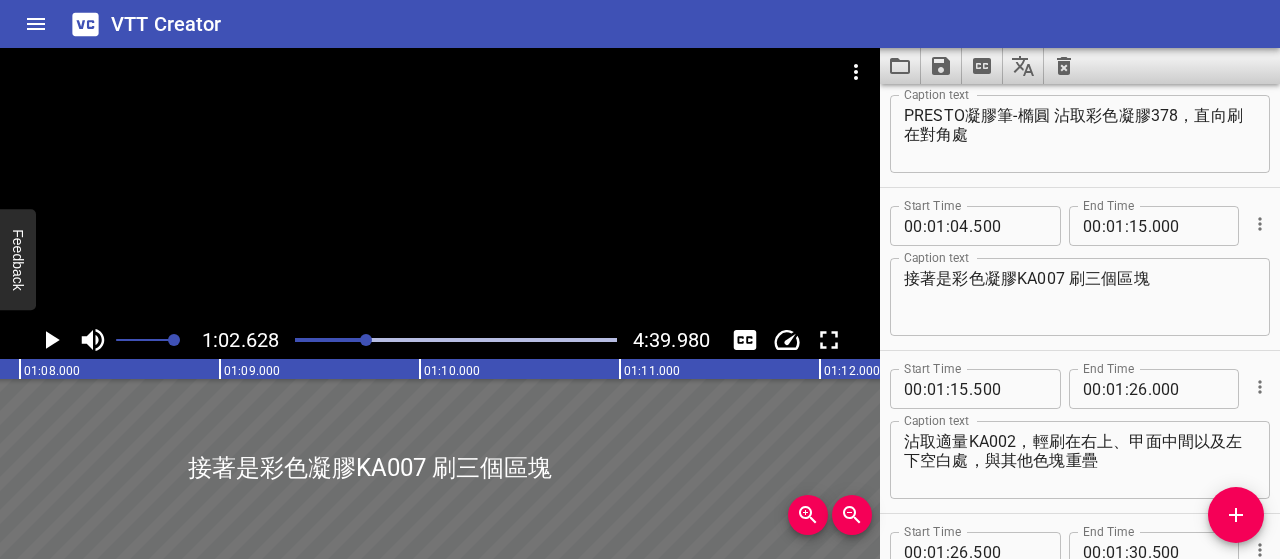 scroll, scrollTop: 0, scrollLeft: 13308, axis: horizontal 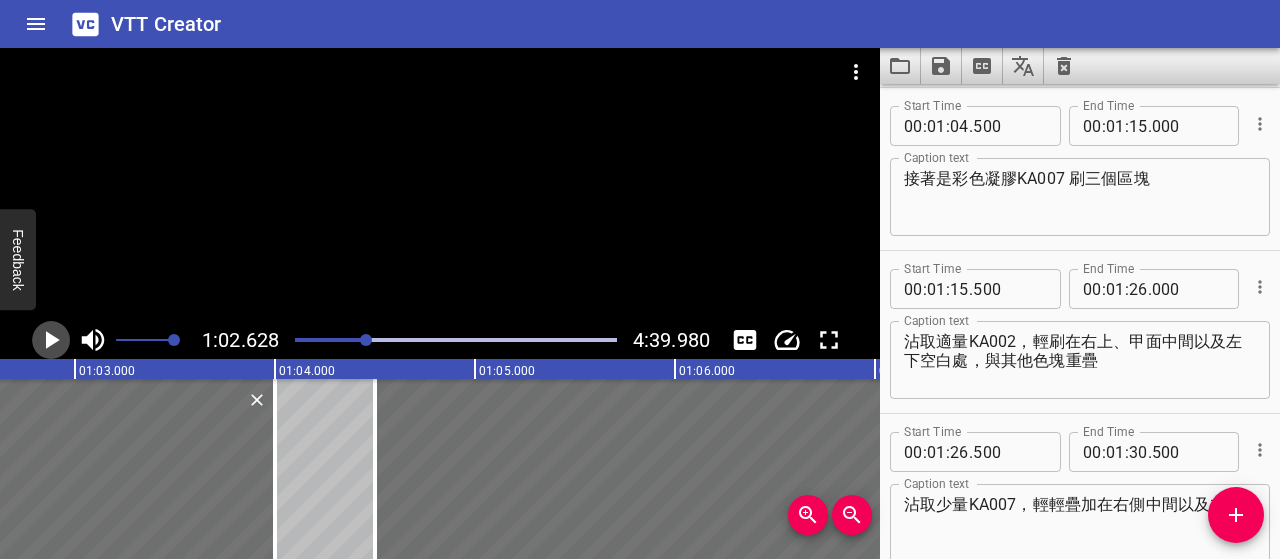 click 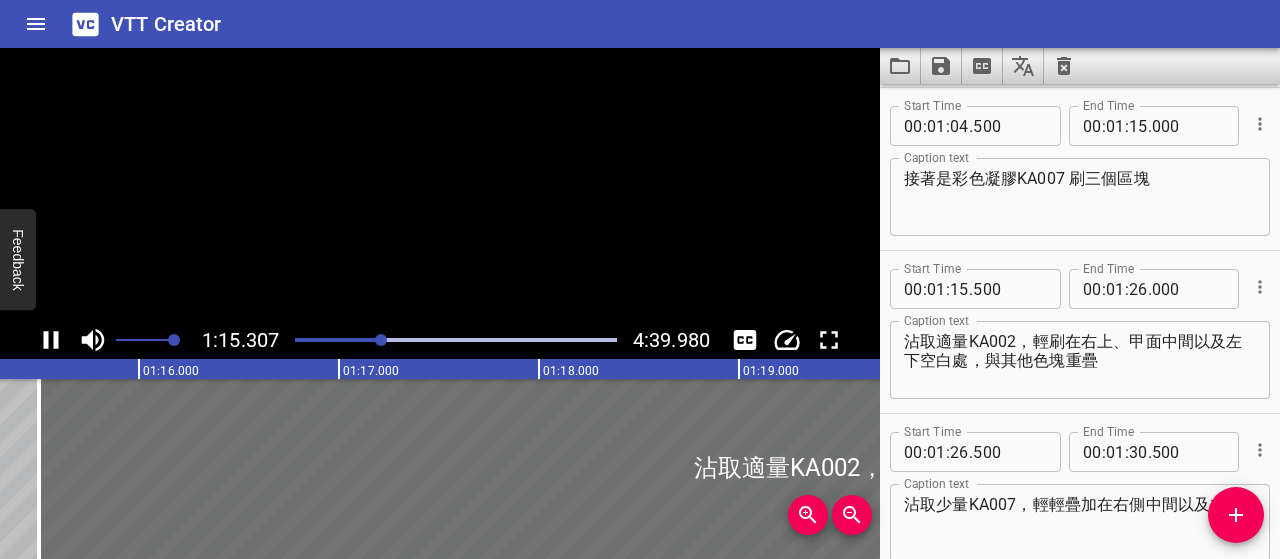 scroll, scrollTop: 0, scrollLeft: 15109, axis: horizontal 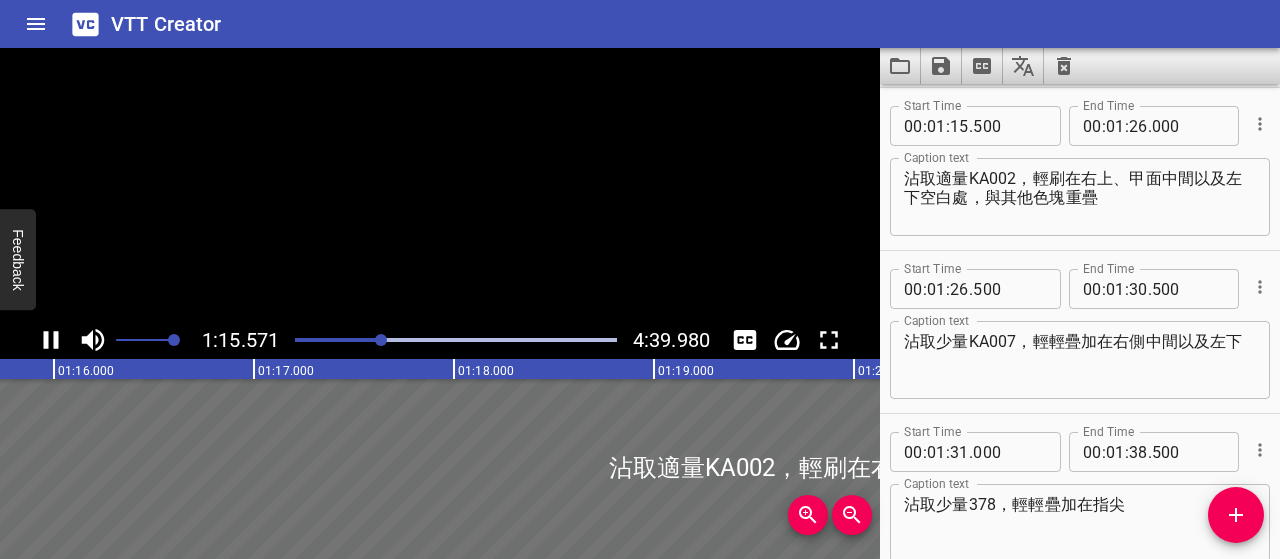 click 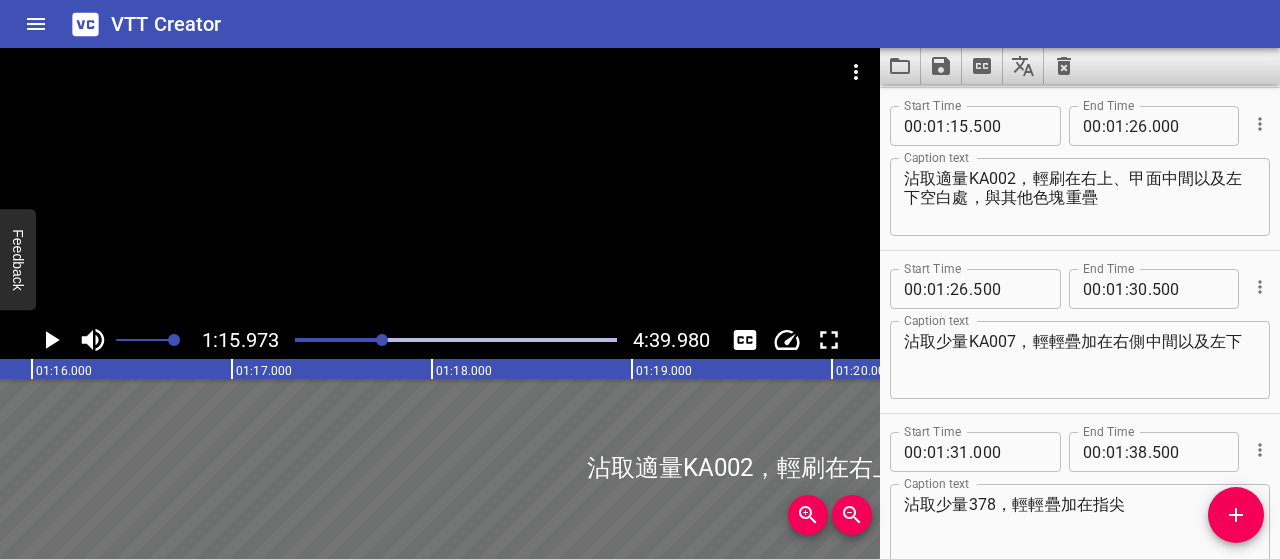 scroll, scrollTop: 0, scrollLeft: 15194, axis: horizontal 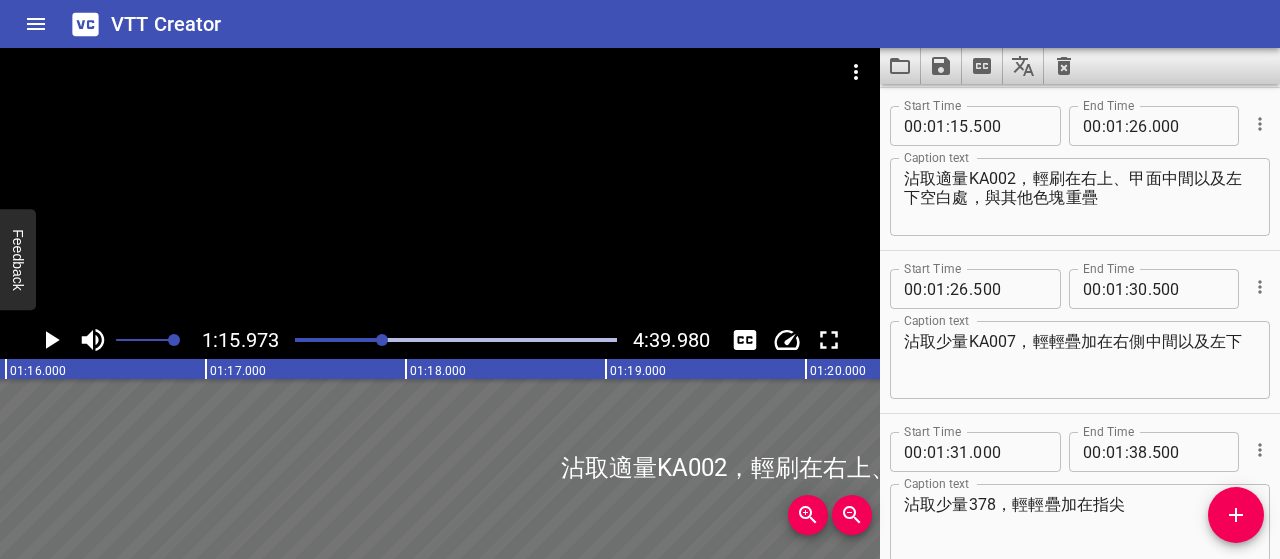 click on "沾取適量KA002，輕刷在右上、甲面中間以及左下空白處，與其他色塊重疊" at bounding box center (1080, 197) 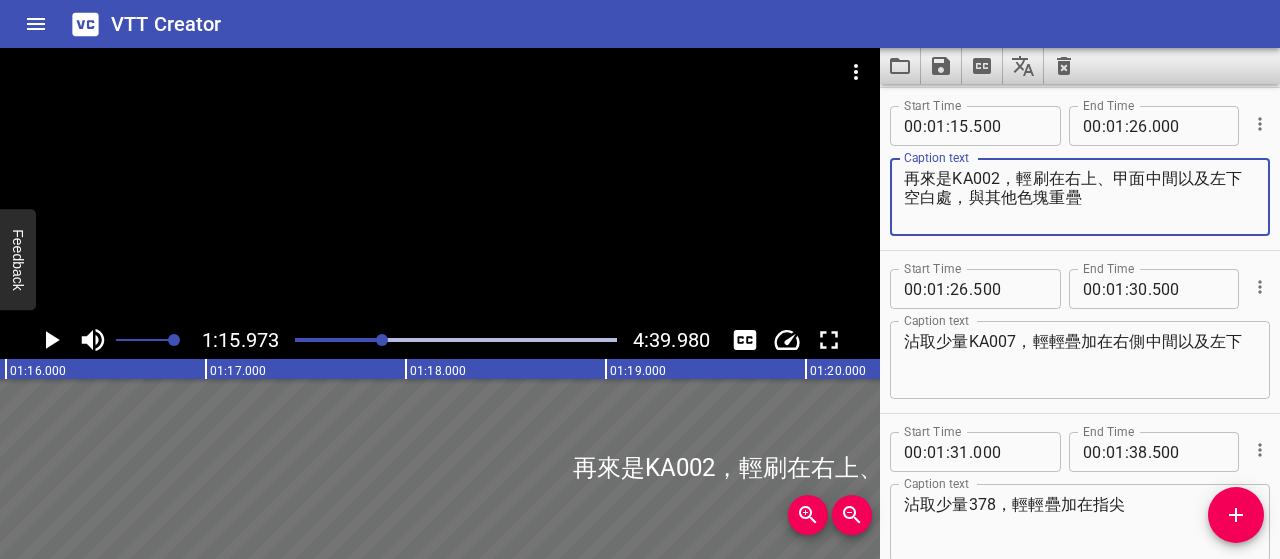 click 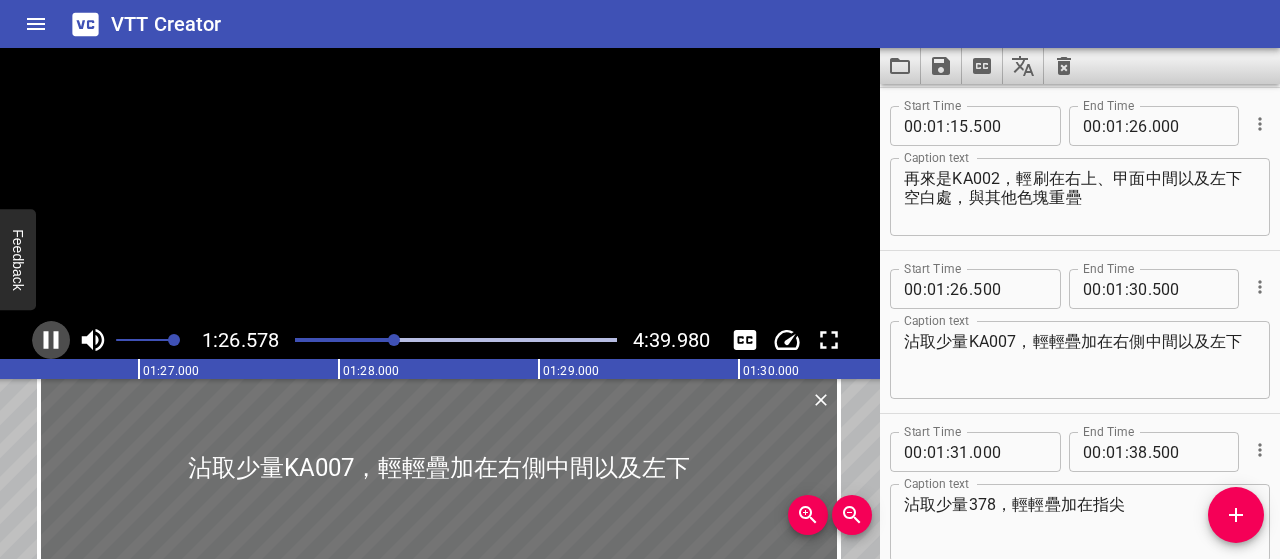 click 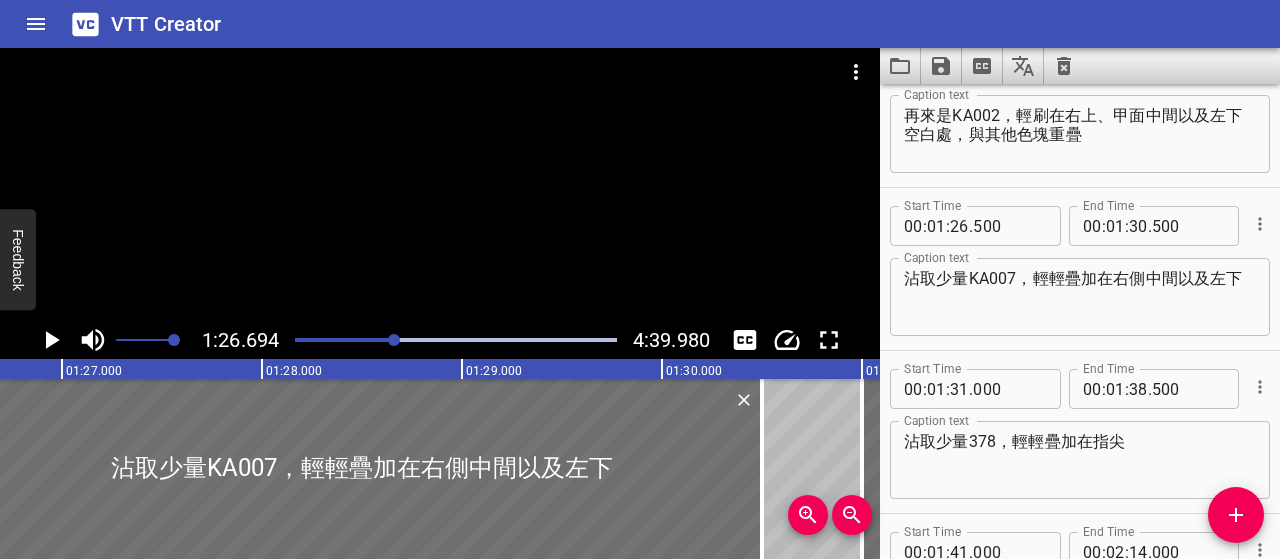 scroll, scrollTop: 778, scrollLeft: 0, axis: vertical 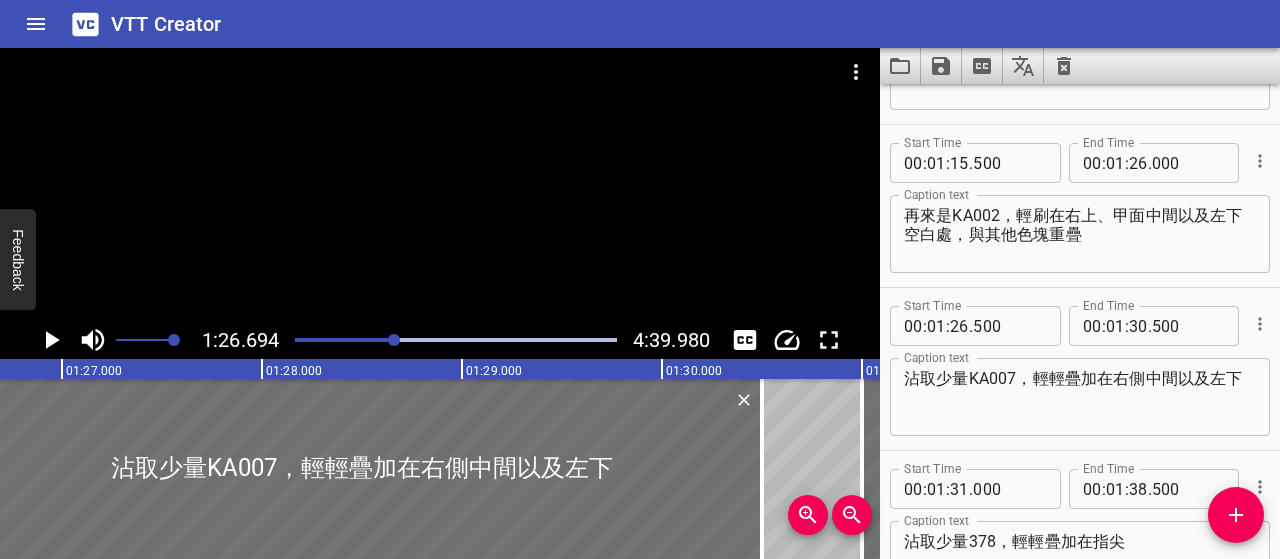 click on "再來是KA002，輕刷在右上、甲面中間以及左下空白處，與其他色塊重疊" at bounding box center (1080, 234) 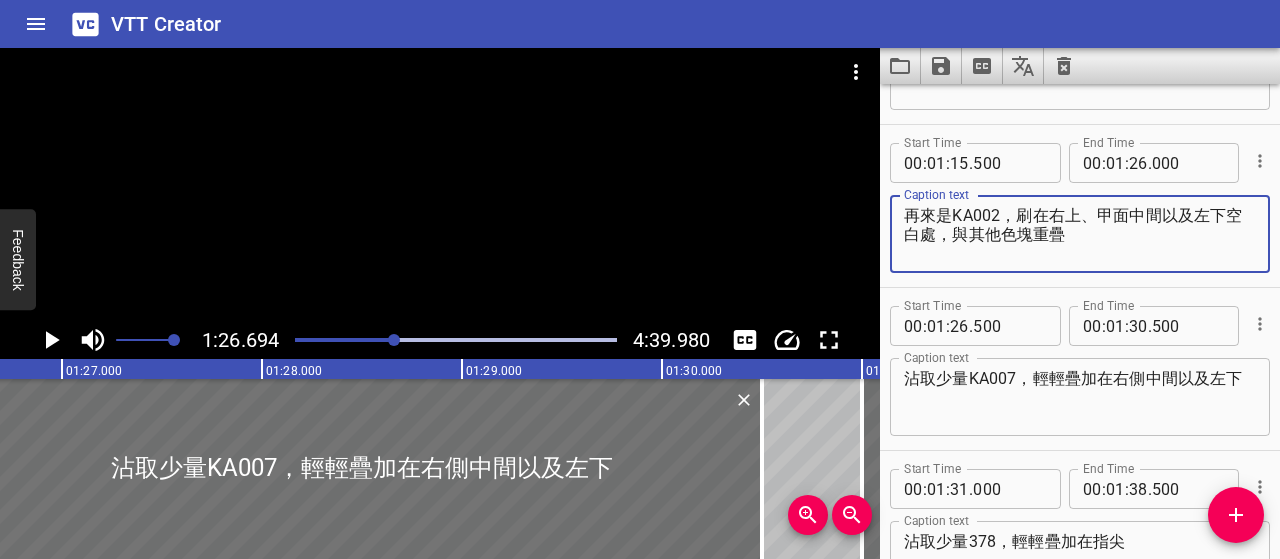click on "再來是KA002，刷在右上、甲面中間以及左下空白處，與其他色塊重疊" at bounding box center [1080, 234] 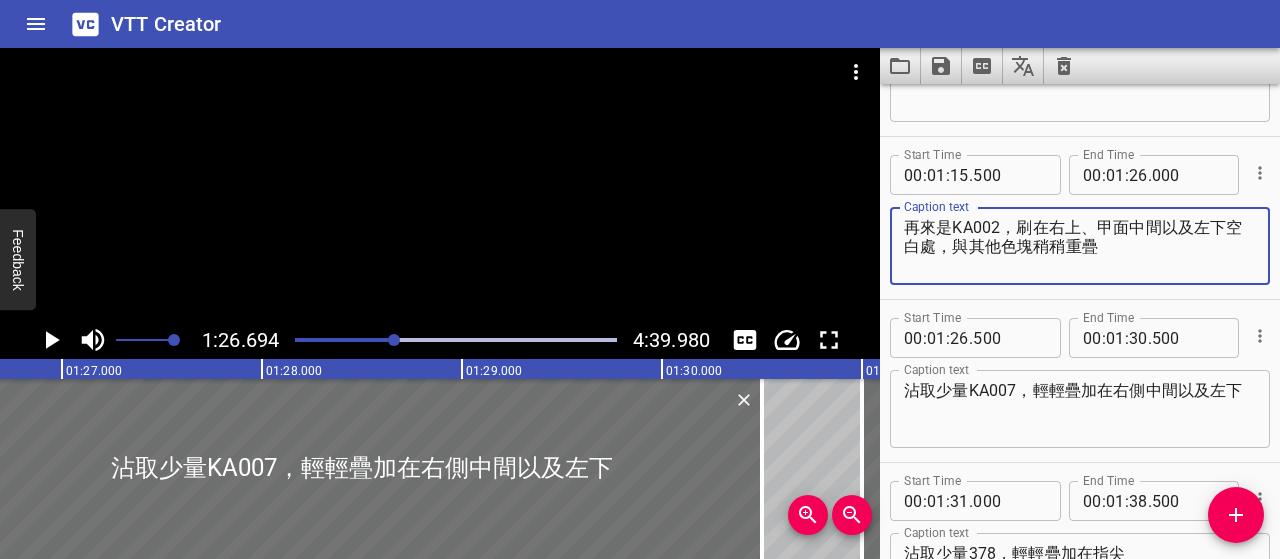 scroll, scrollTop: 778, scrollLeft: 0, axis: vertical 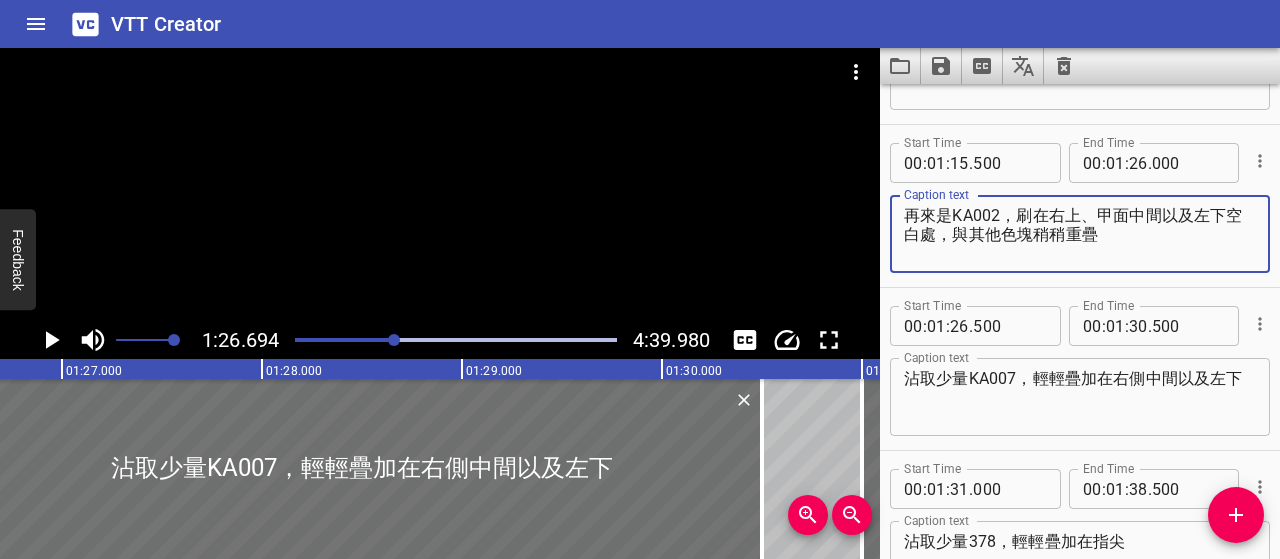 type on "再來是KA002，刷在右上、甲面中間以及左下空白處，與其他色塊稍稍重疊" 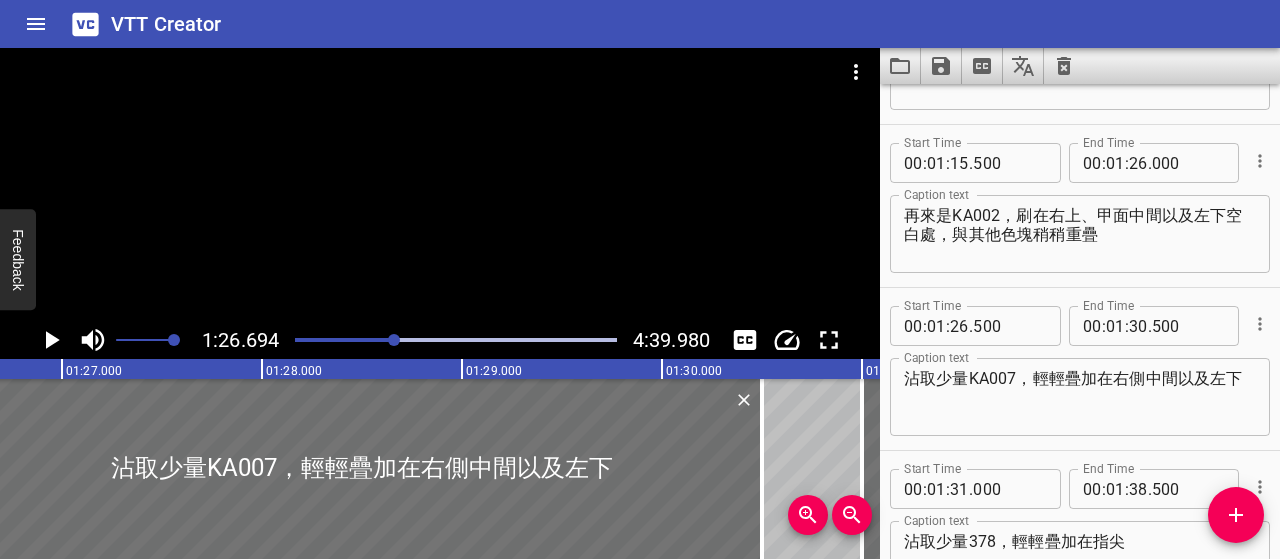 click at bounding box center [394, 340] 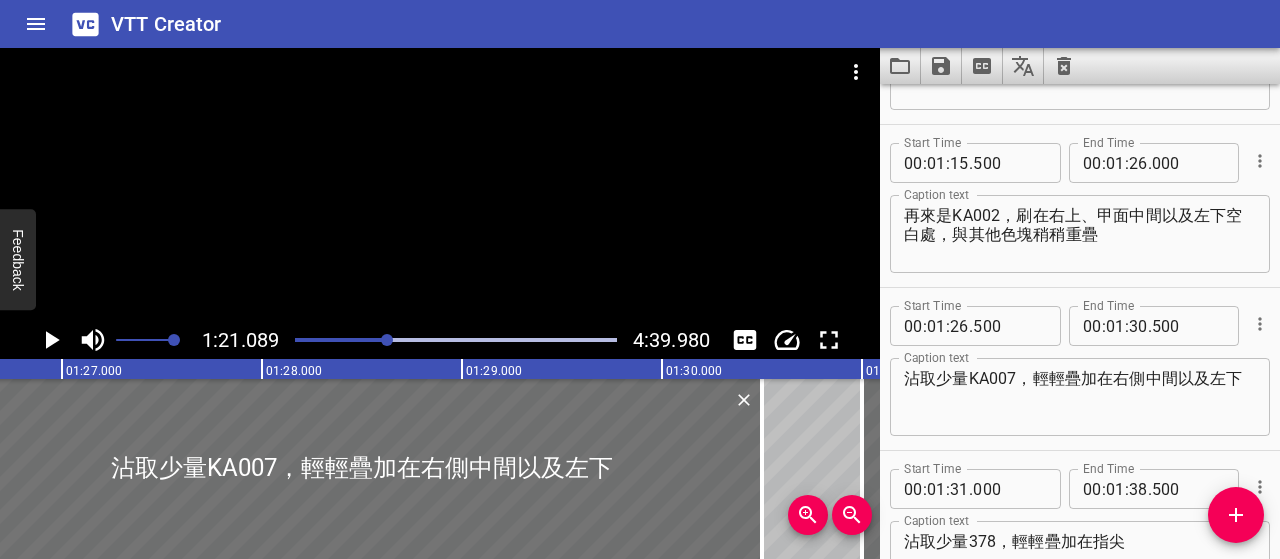 scroll, scrollTop: 0, scrollLeft: 17138, axis: horizontal 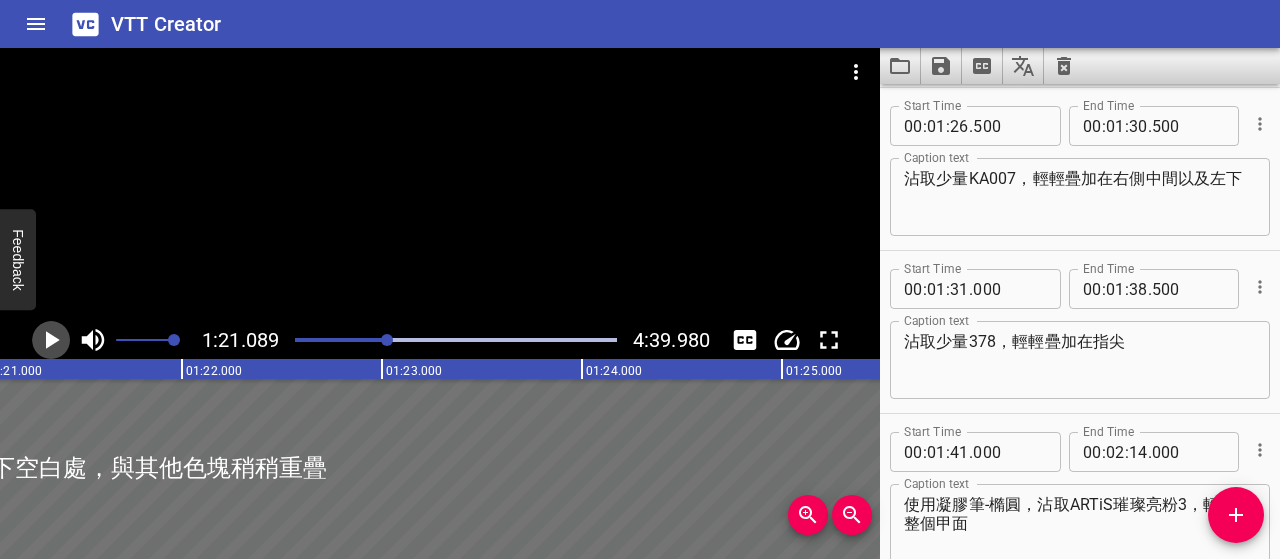 click 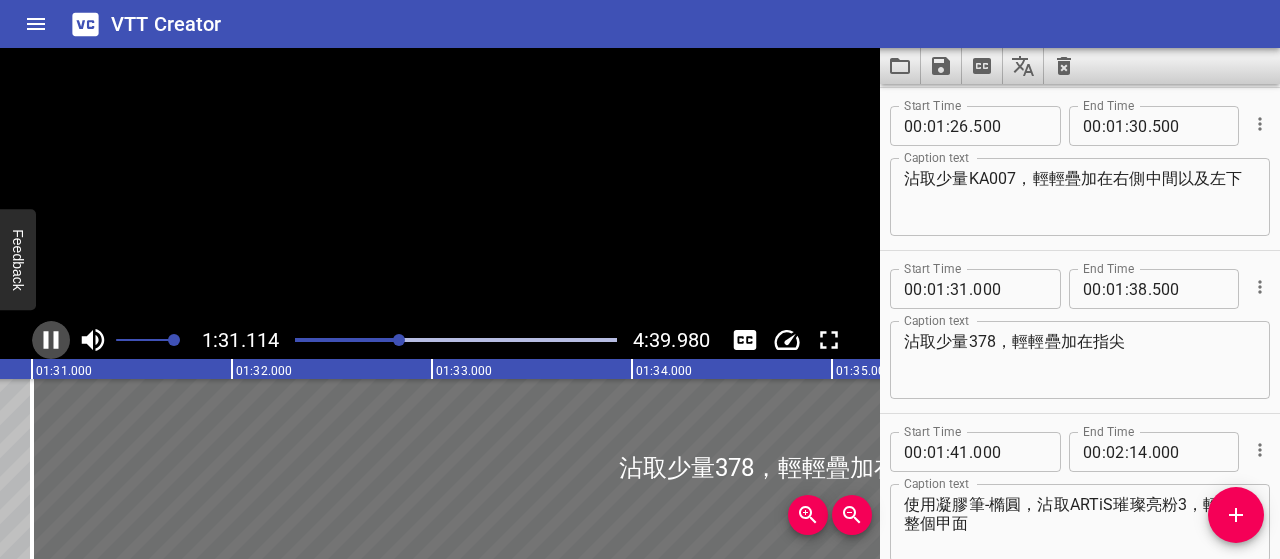 scroll, scrollTop: 0, scrollLeft: 18247, axis: horizontal 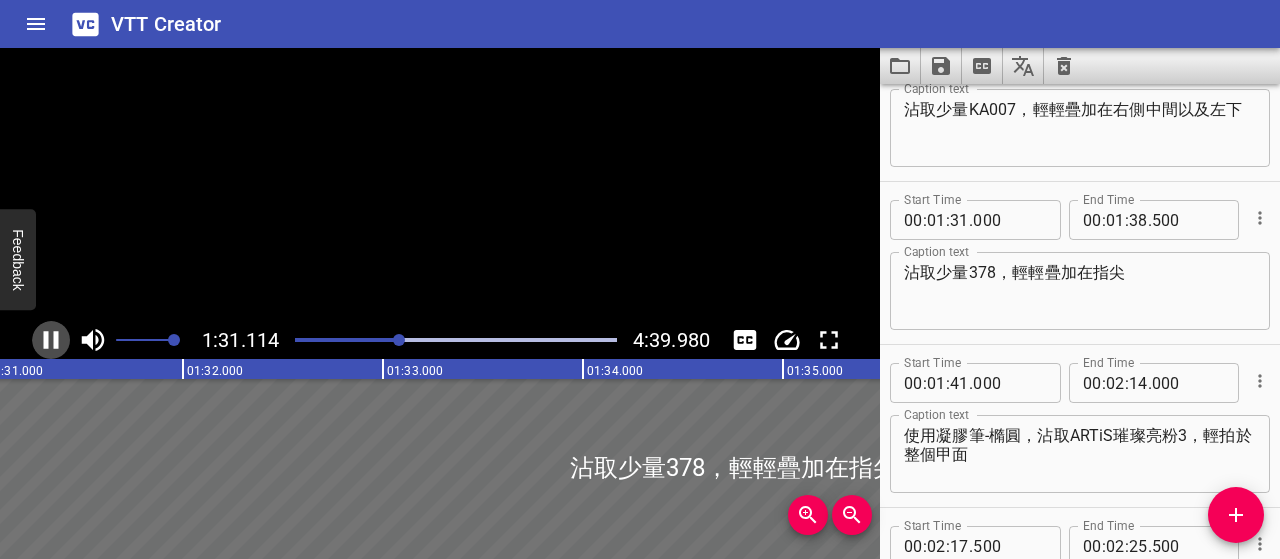 click 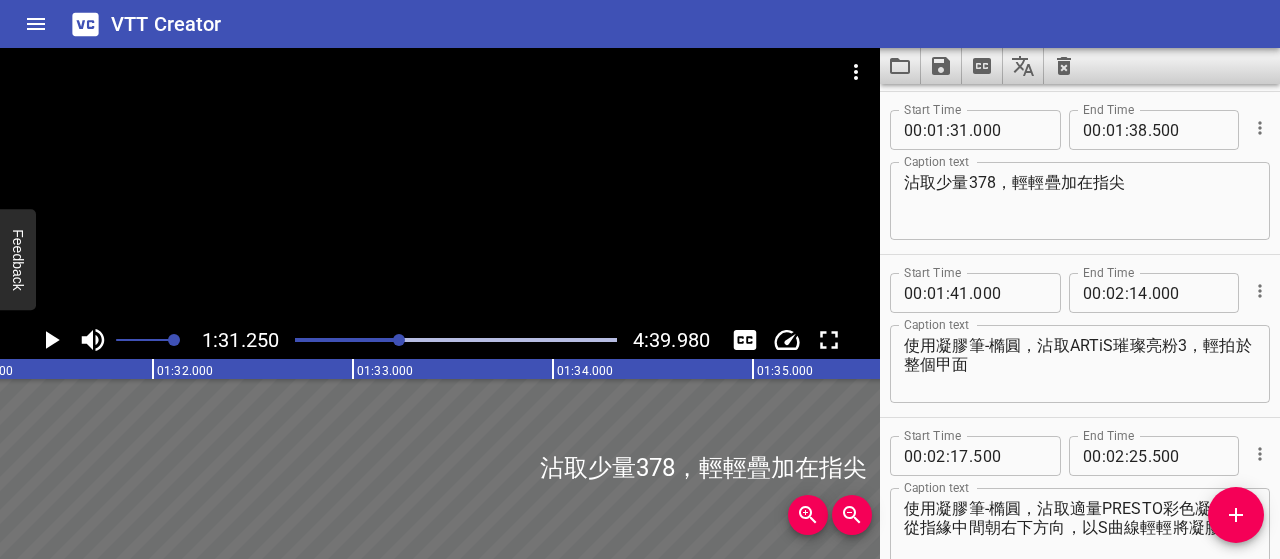 scroll, scrollTop: 0, scrollLeft: 18250, axis: horizontal 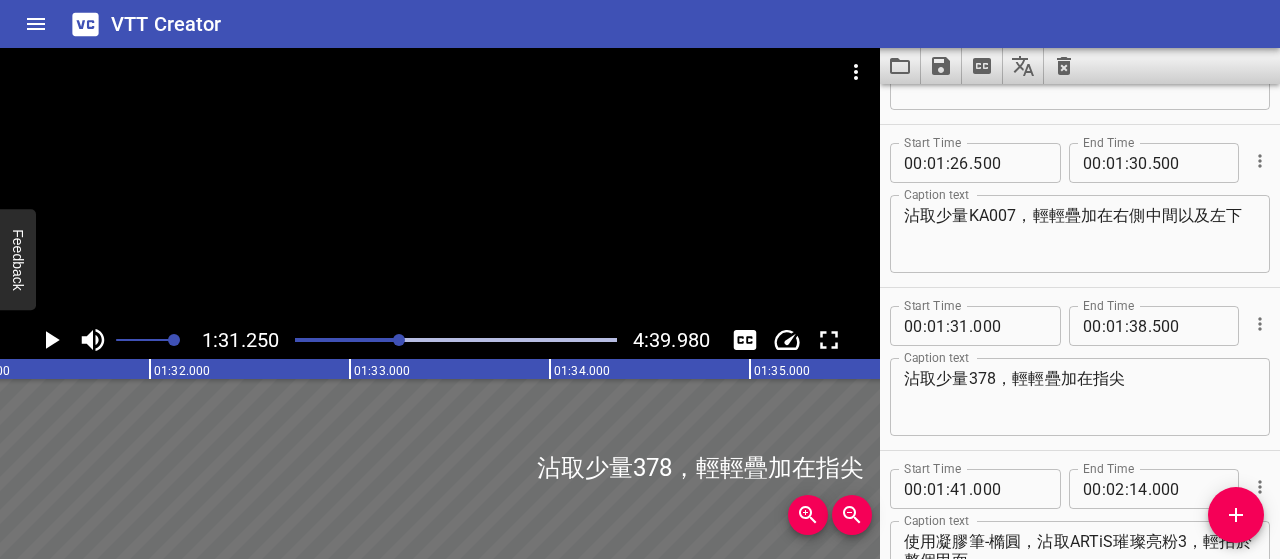 click on "沾取少量KA007，輕輕疊加在右側中間以及左下" at bounding box center (1080, 234) 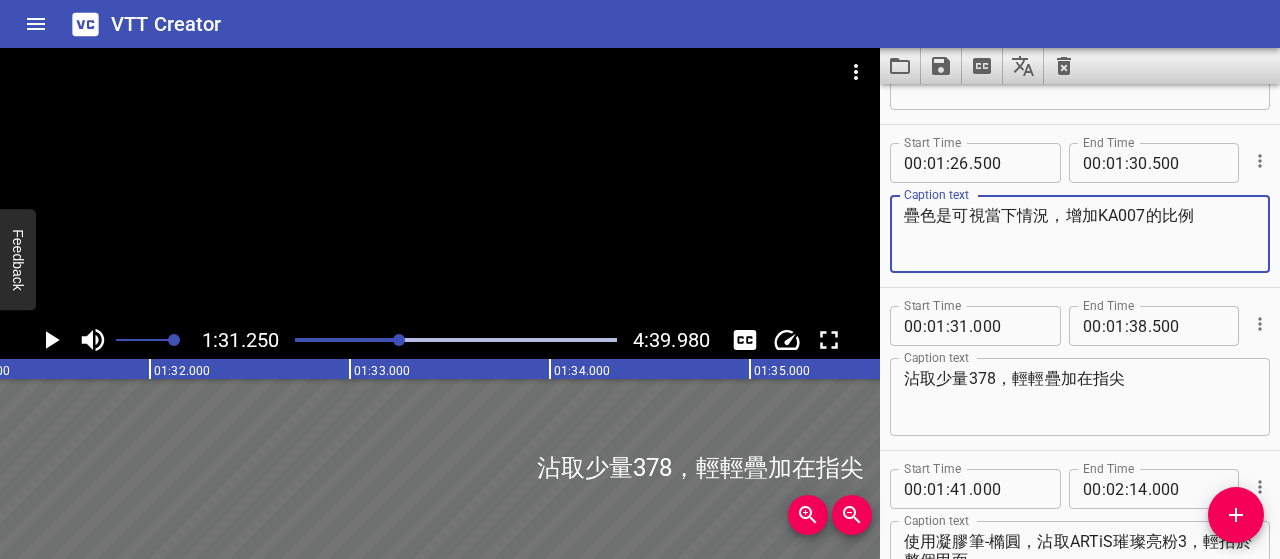 scroll, scrollTop: 1041, scrollLeft: 0, axis: vertical 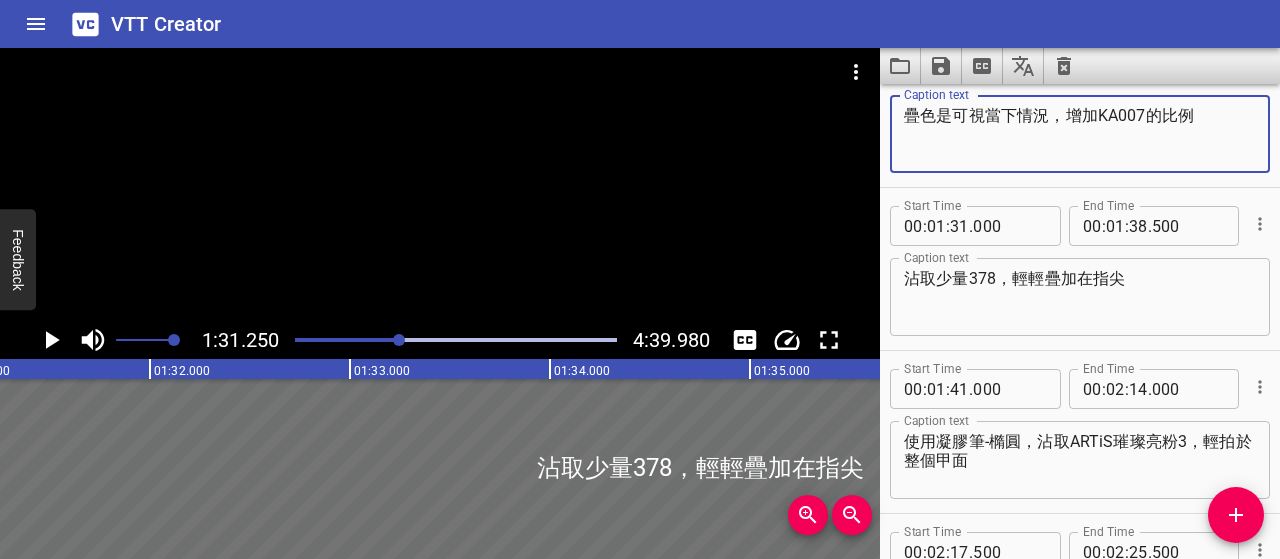 type on "疊色是可視當下情況，增加KA007的比例" 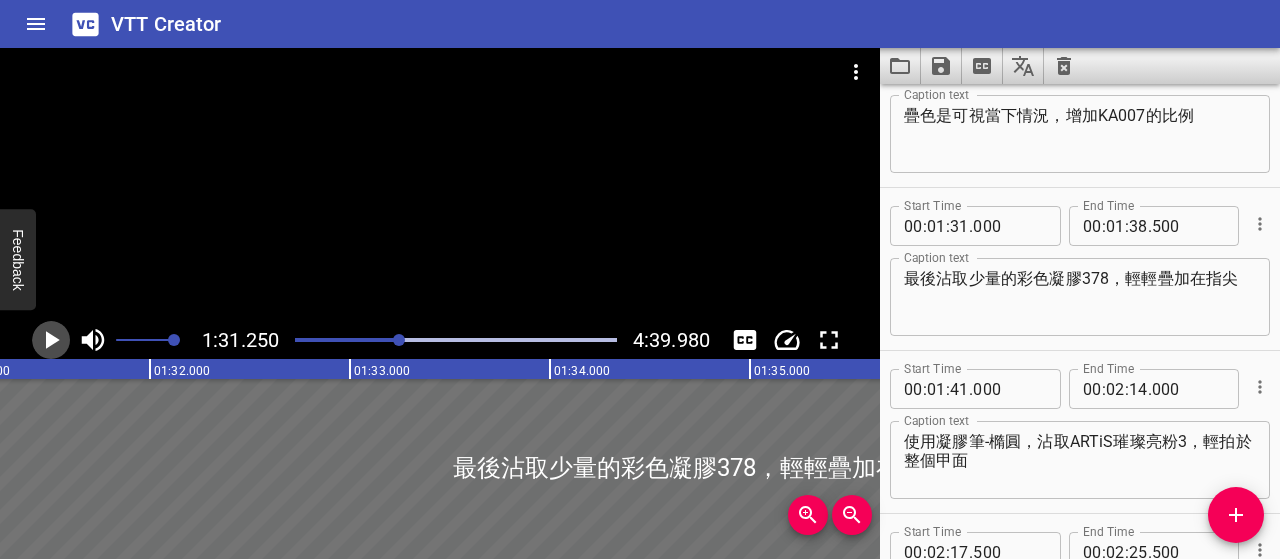 click 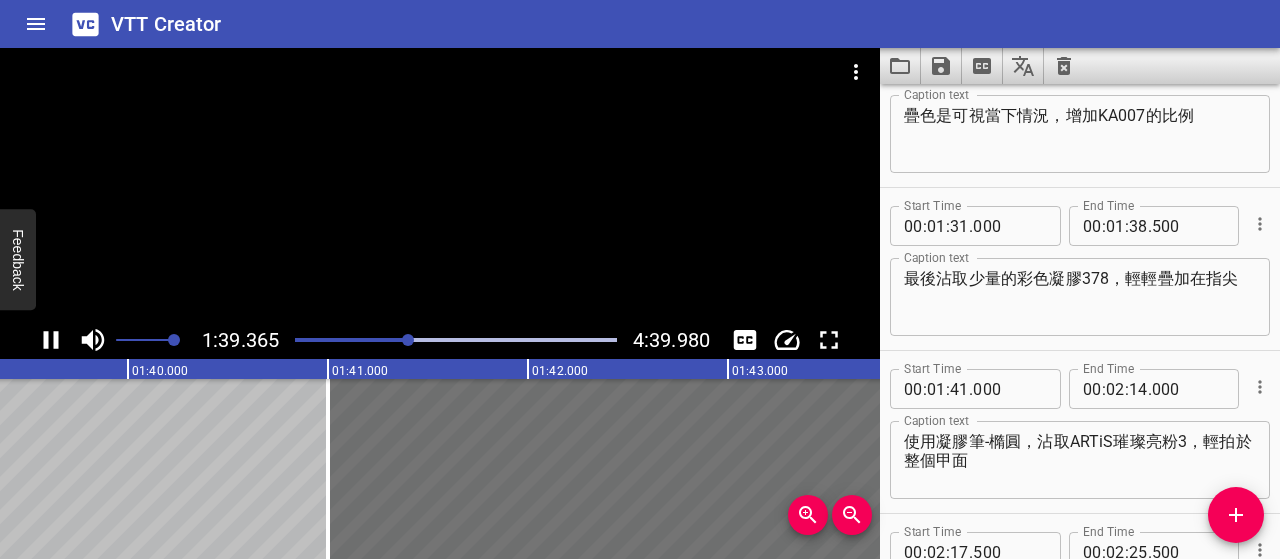 click 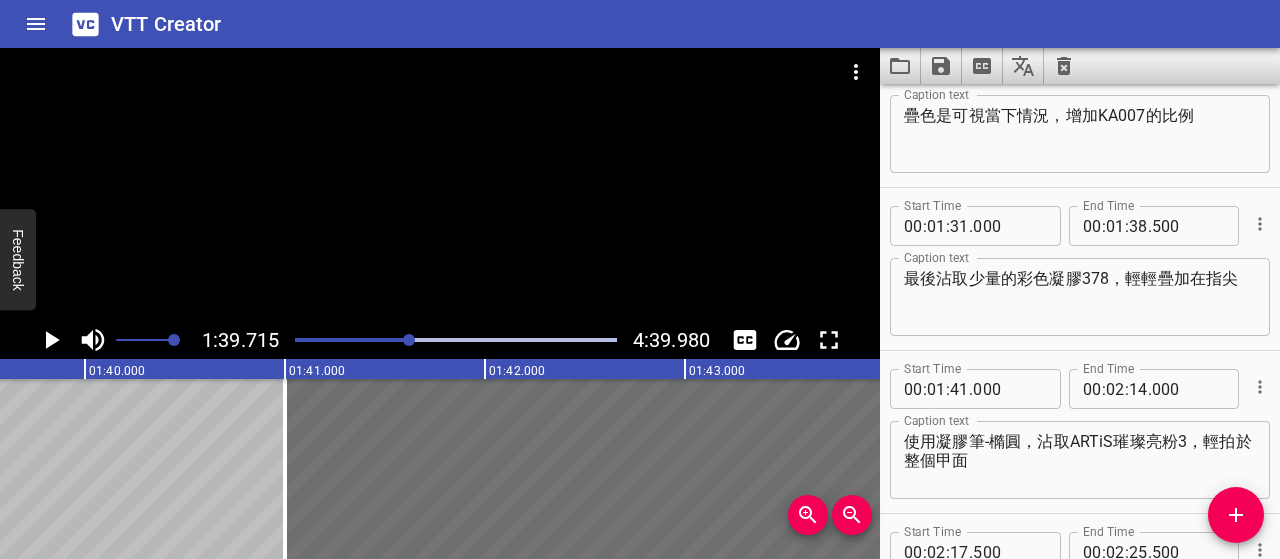 scroll, scrollTop: 0, scrollLeft: 19943, axis: horizontal 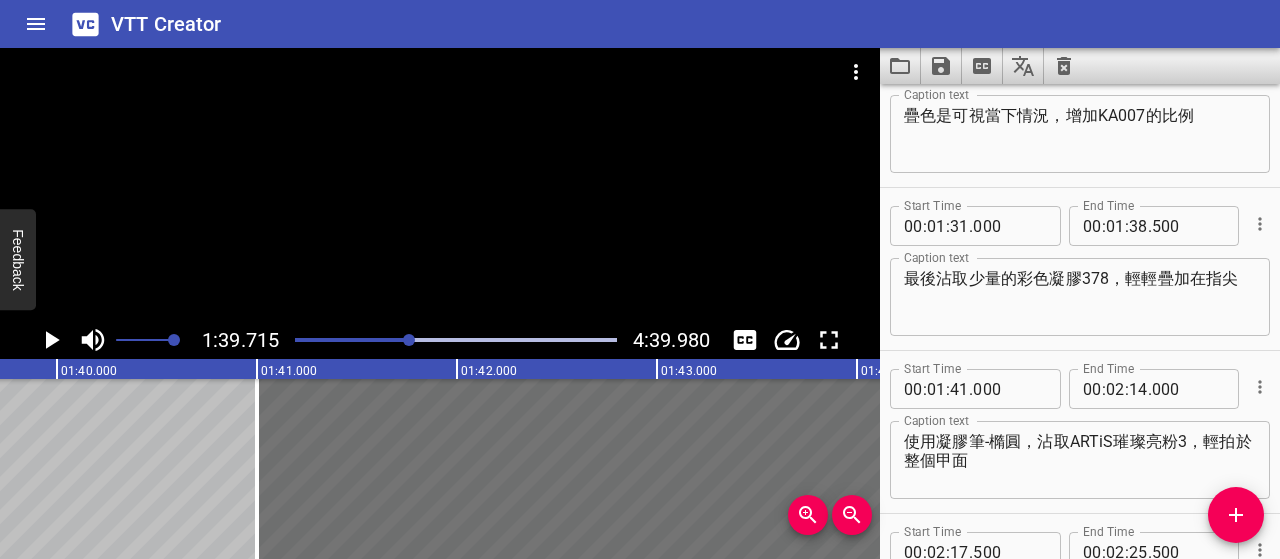 click on "最後沾取少量的彩色凝膠378，輕輕疊加在指尖" at bounding box center (1080, 297) 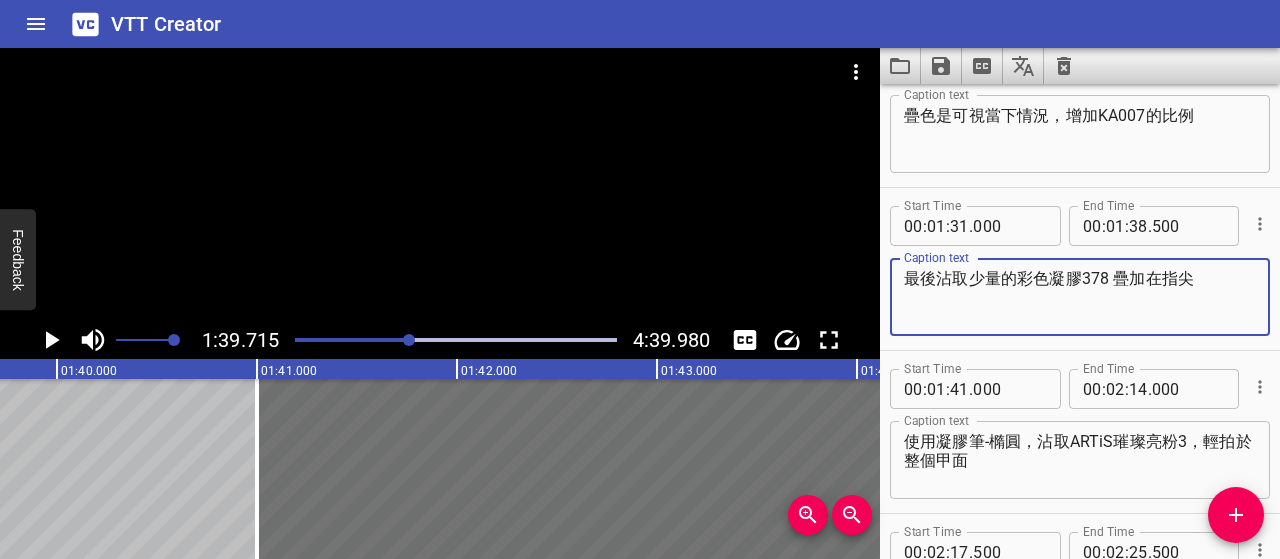 type on "最後沾取少量的彩色凝膠378 疊加在指尖" 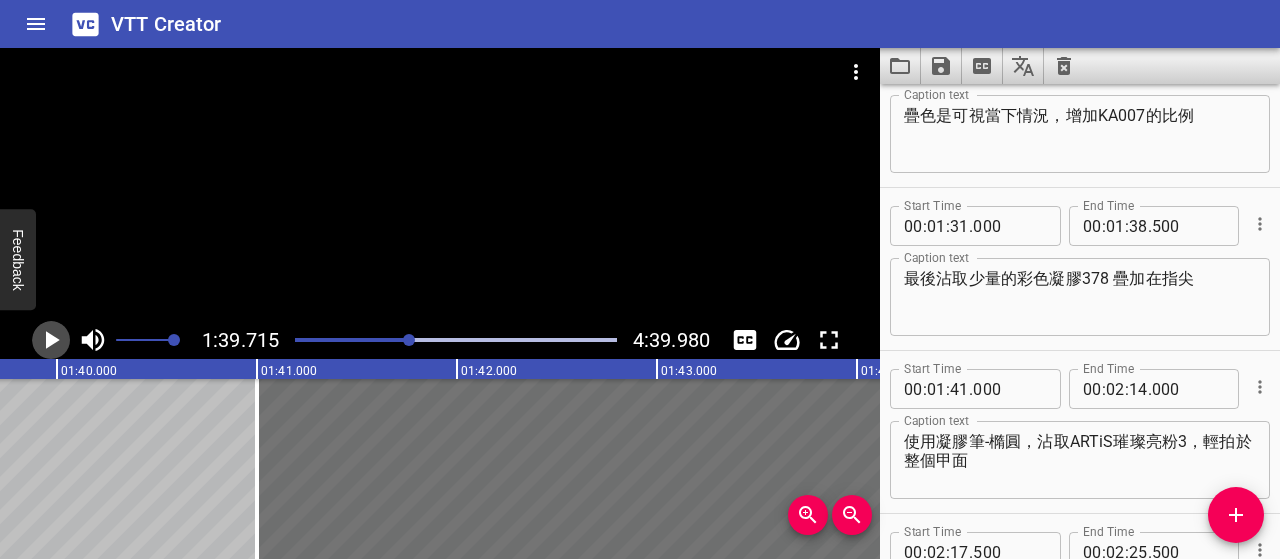 click 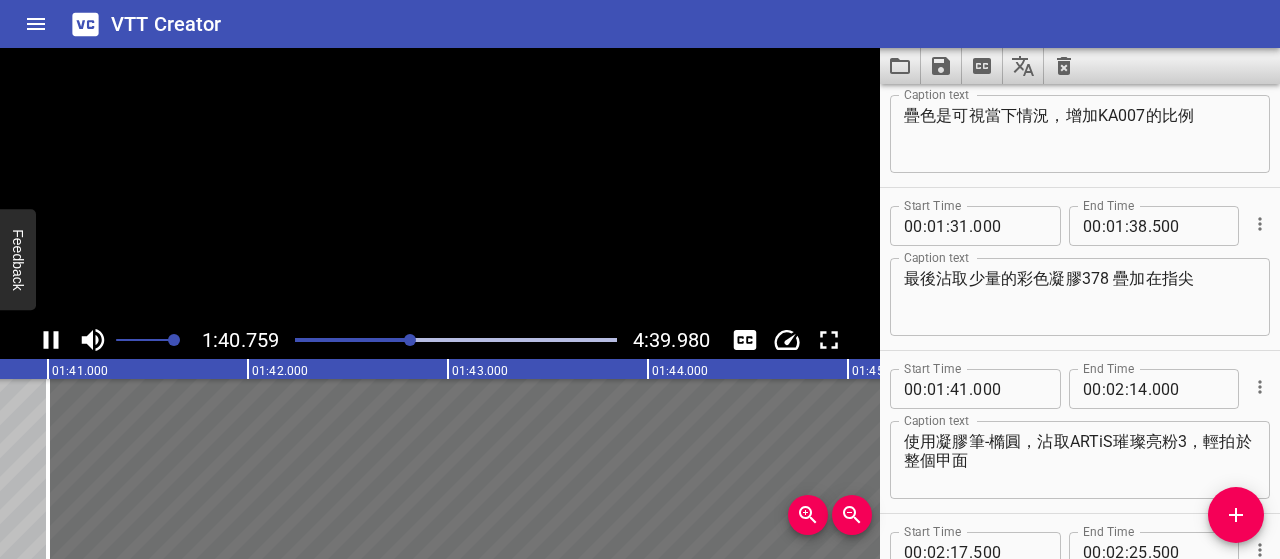 click 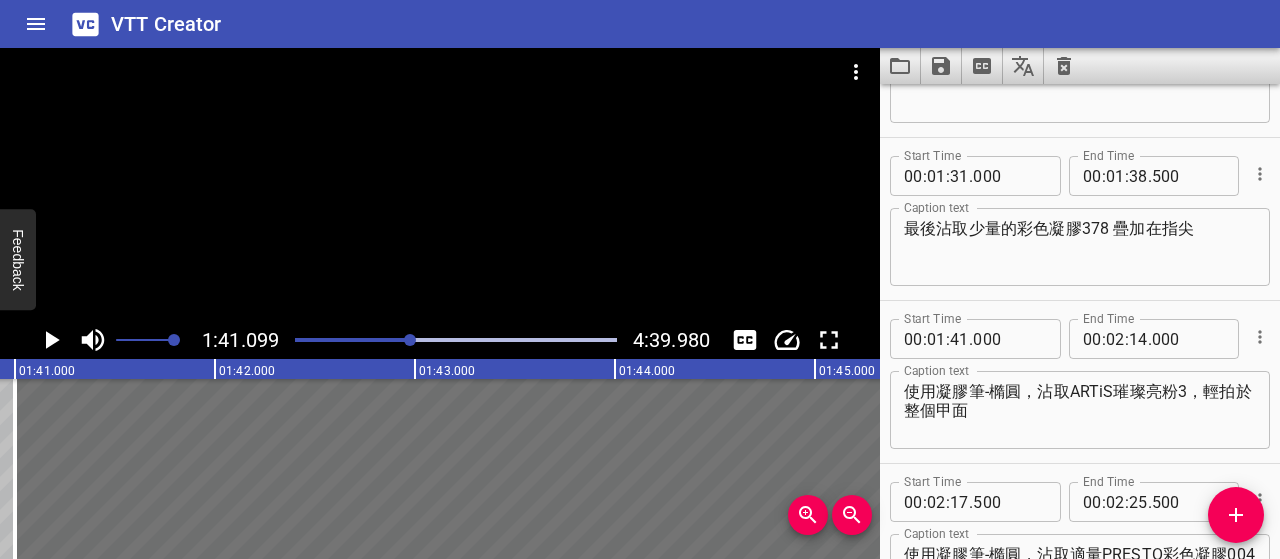 scroll, scrollTop: 0, scrollLeft: 20220, axis: horizontal 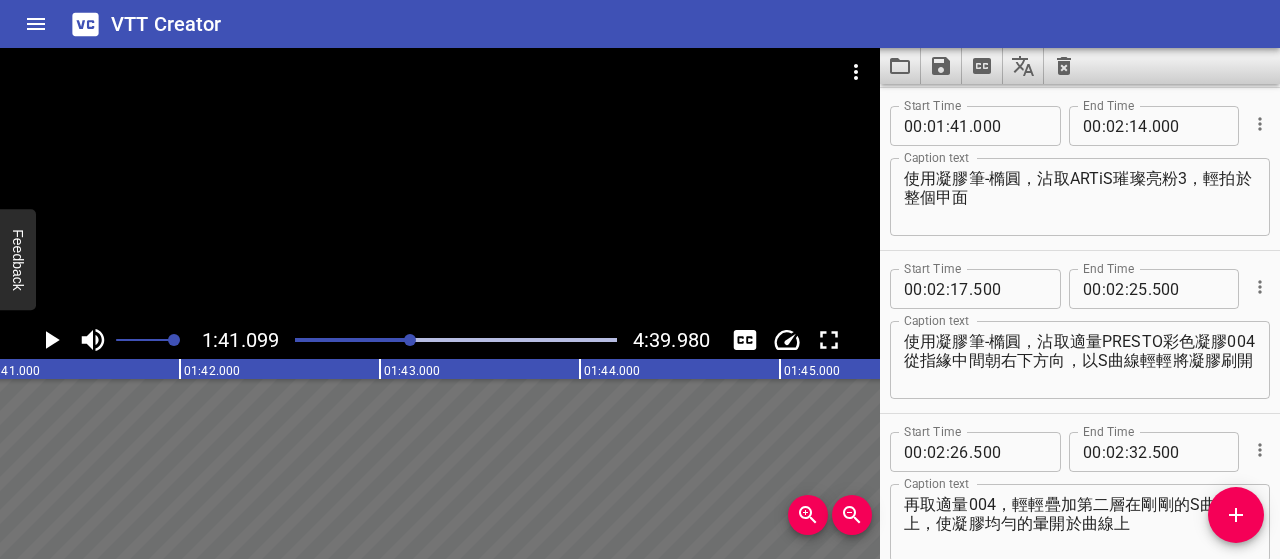click on "使用凝膠筆-橢圓，沾取ARTiS璀璨亮粉3，輕拍於整個甲面" at bounding box center (1080, 197) 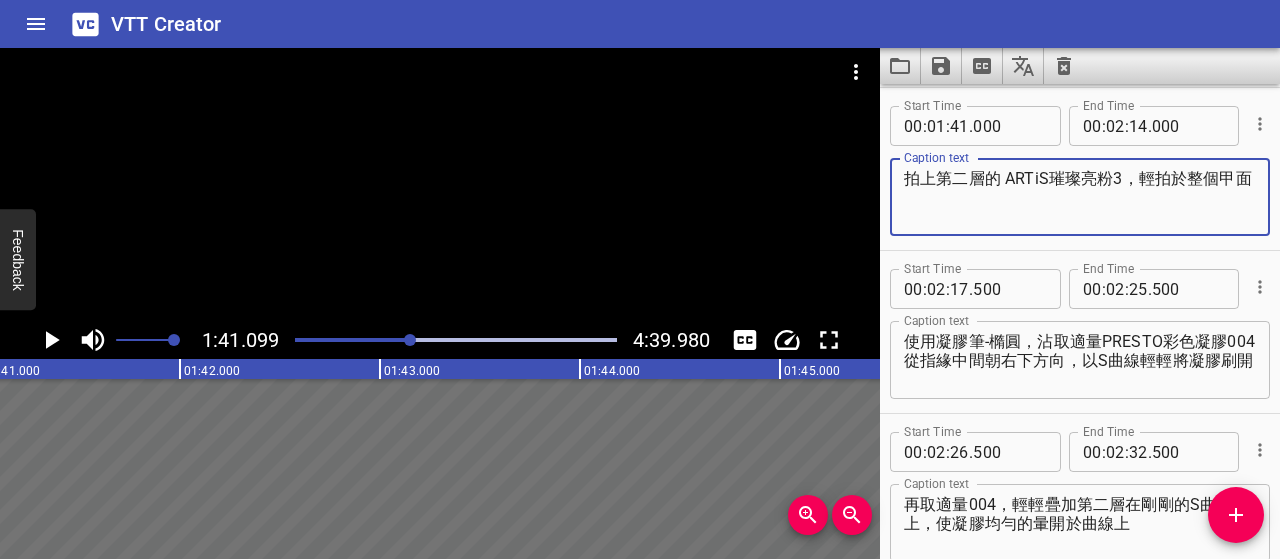 drag, startPoint x: 1126, startPoint y: 180, endPoint x: 1130, endPoint y: 211, distance: 31.257 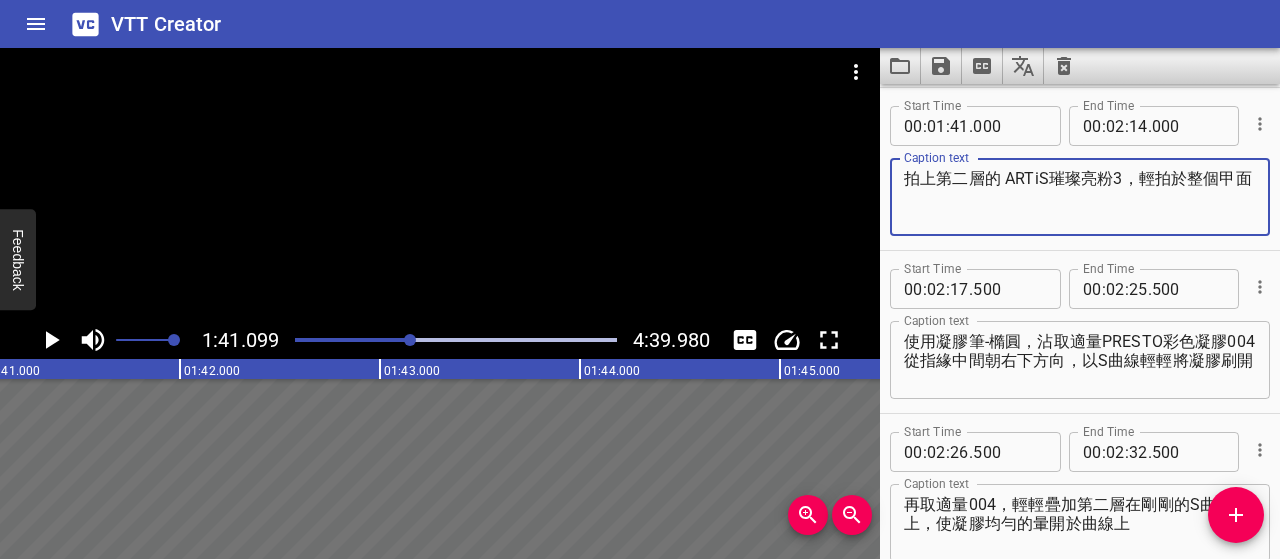 click on "拍上第二層的 ARTiS璀璨亮粉3，輕拍於整個甲面" at bounding box center [1080, 197] 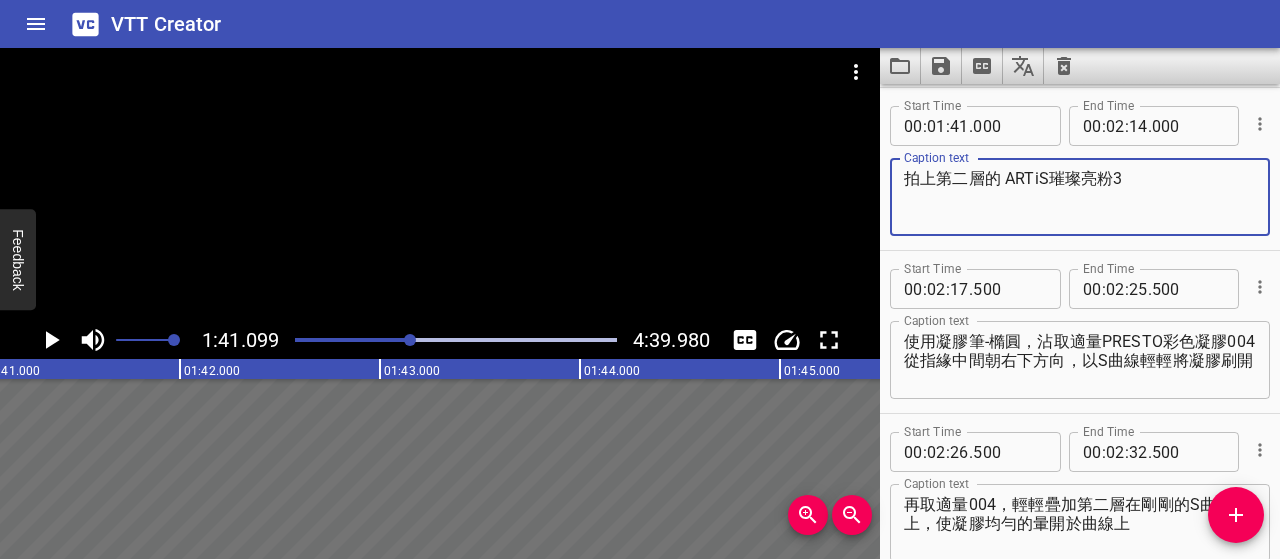 type on "拍上第二層的 ARTiS璀璨亮粉3" 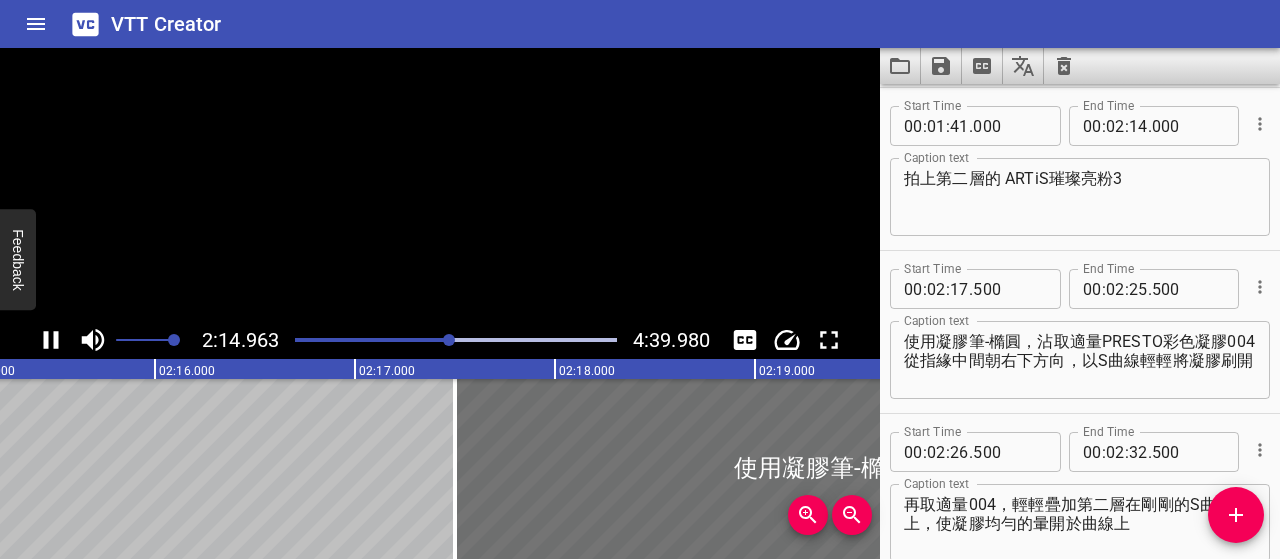 click 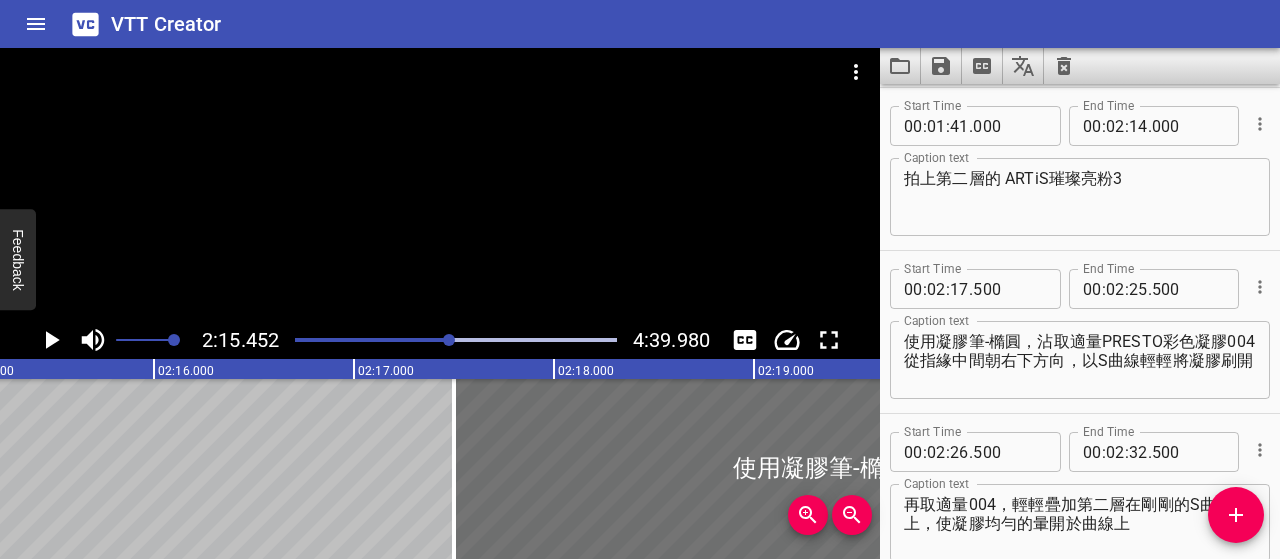 scroll, scrollTop: 0, scrollLeft: 27090, axis: horizontal 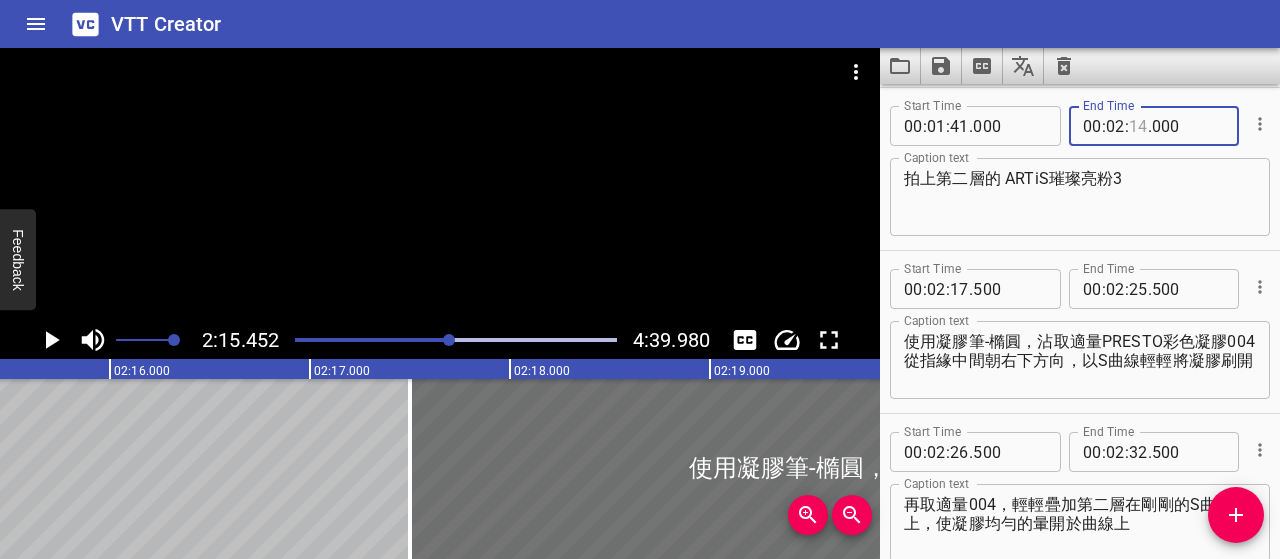 click at bounding box center [1138, 126] 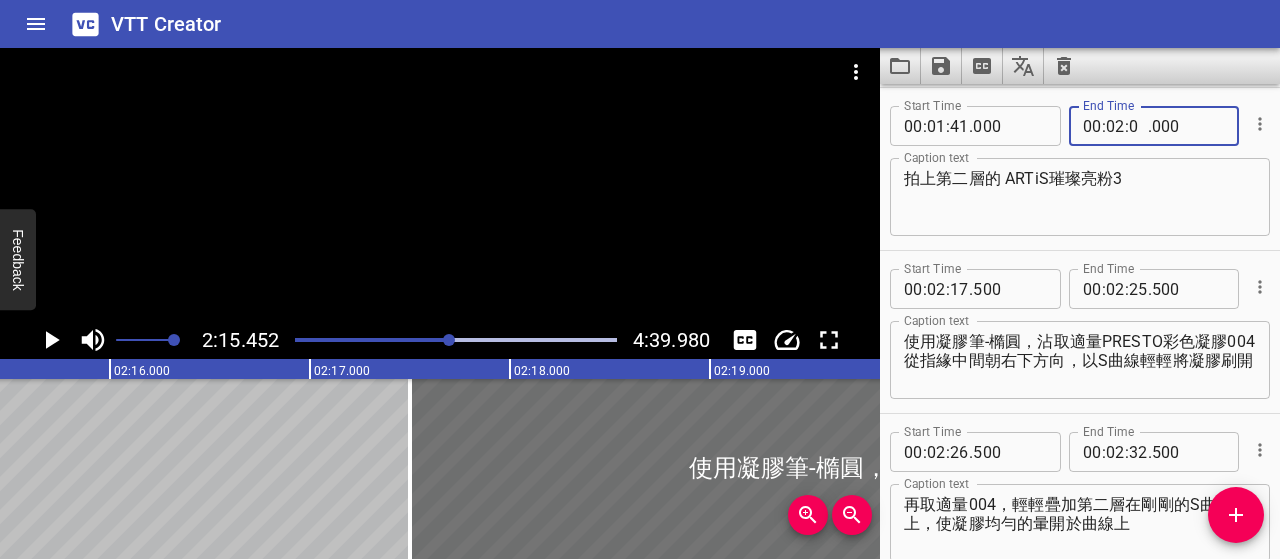 type on "00" 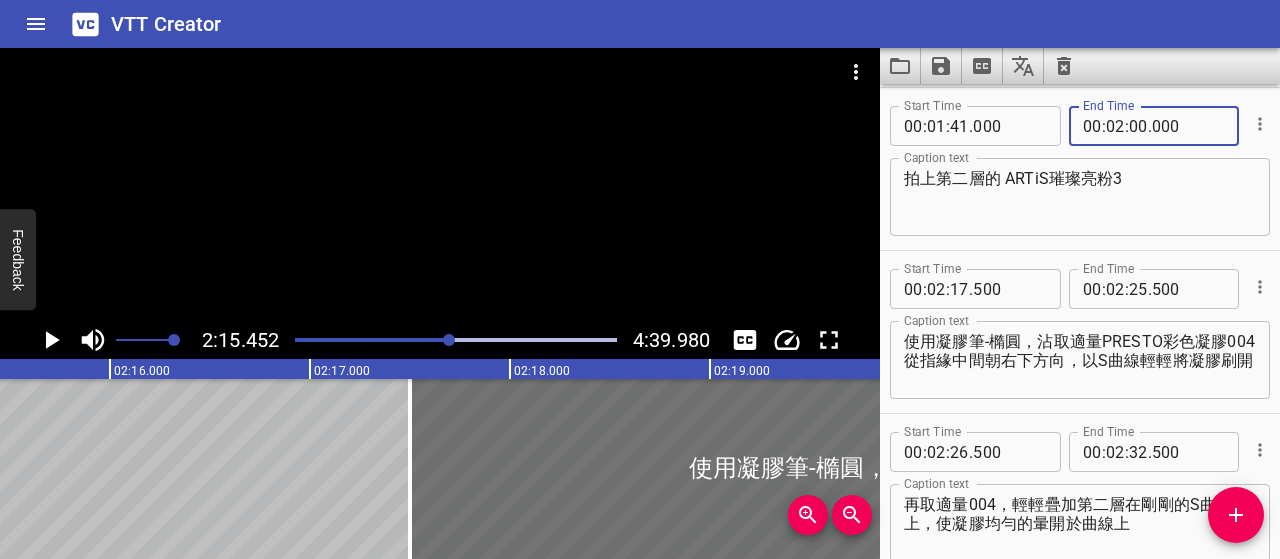 type on "000" 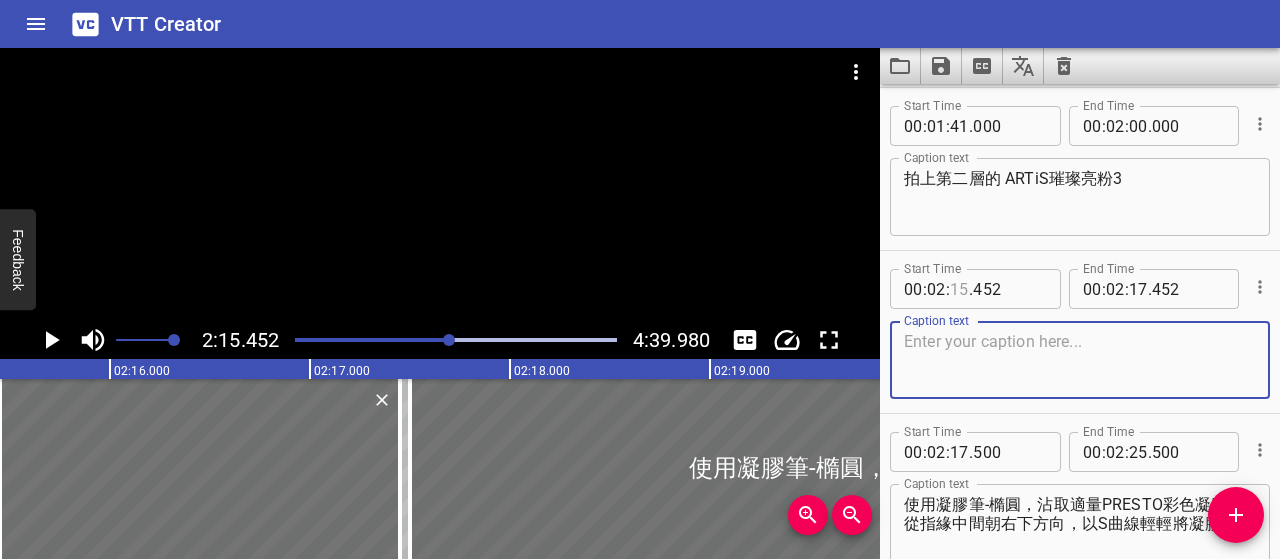 click at bounding box center (959, 289) 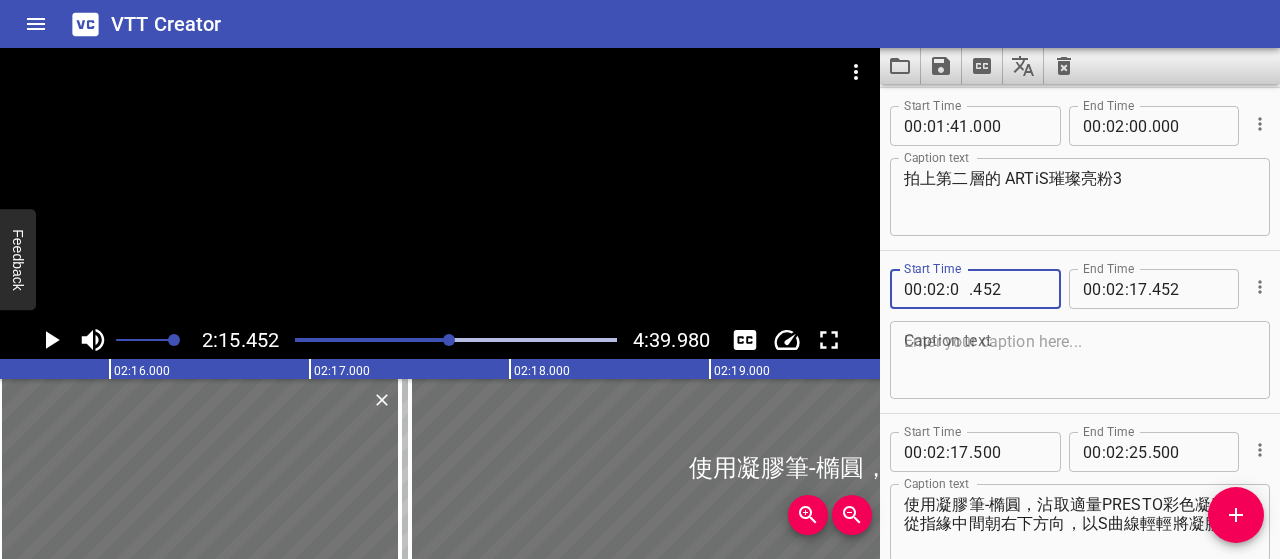 type on "00" 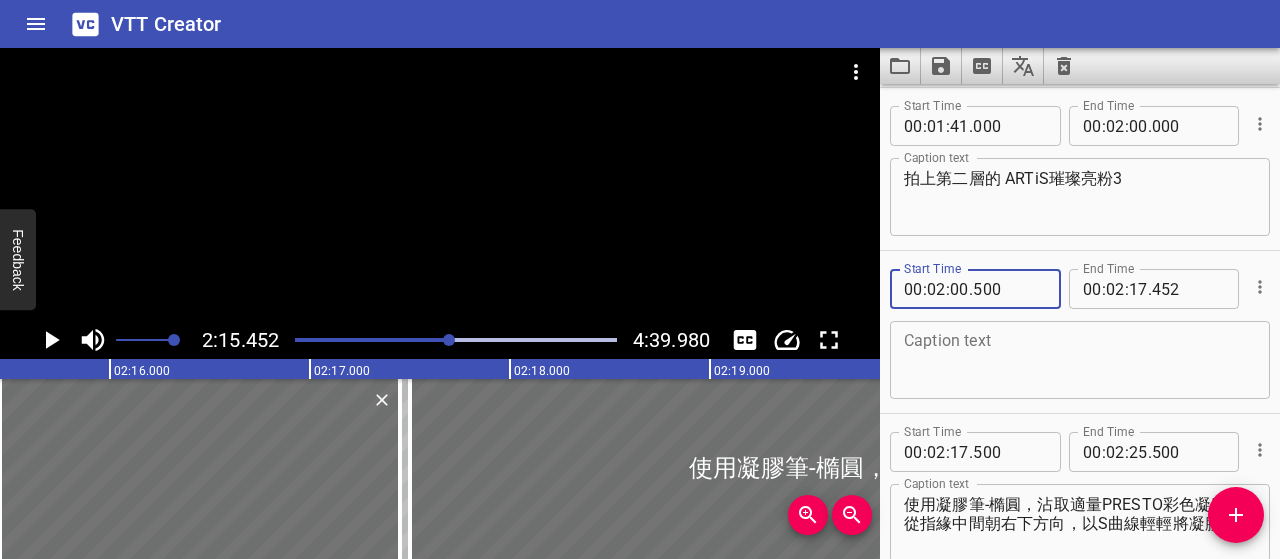 type on "500" 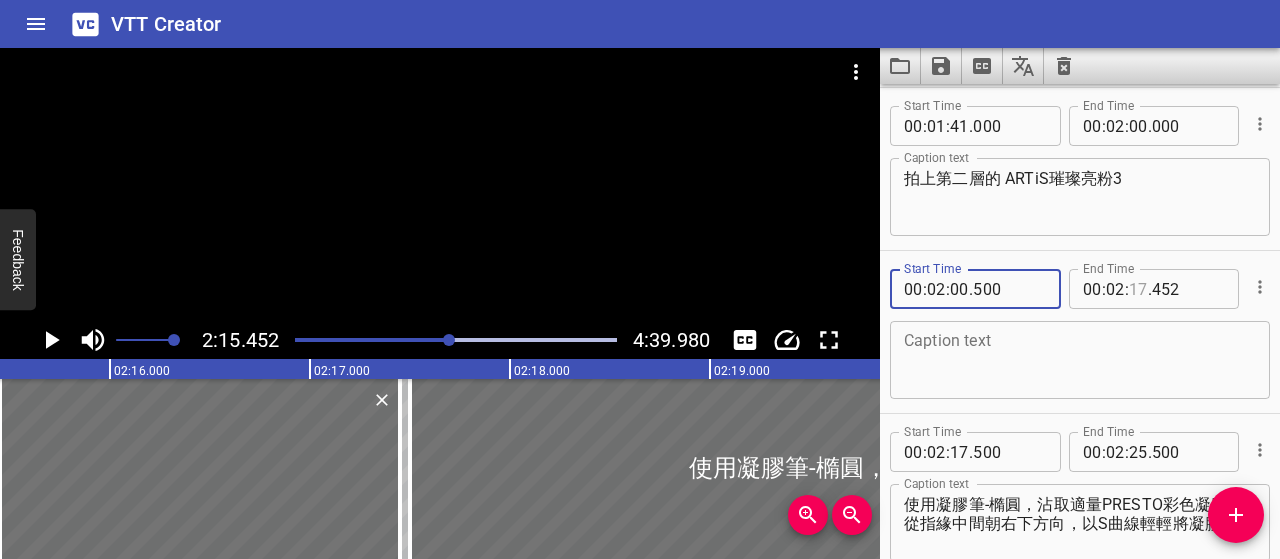 click at bounding box center (1138, 289) 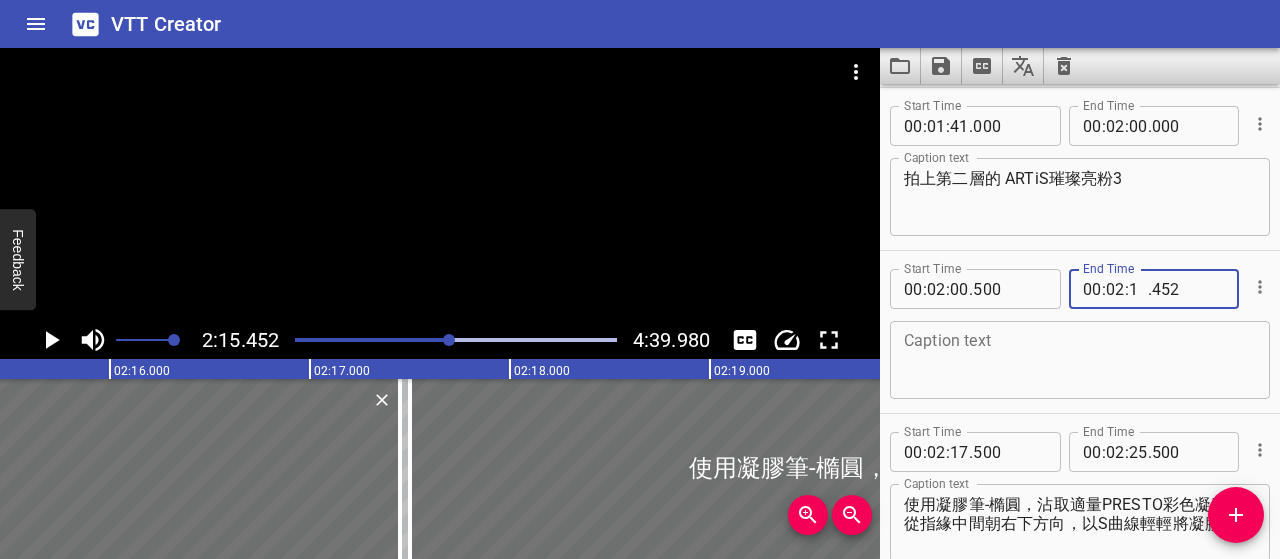 type on "15" 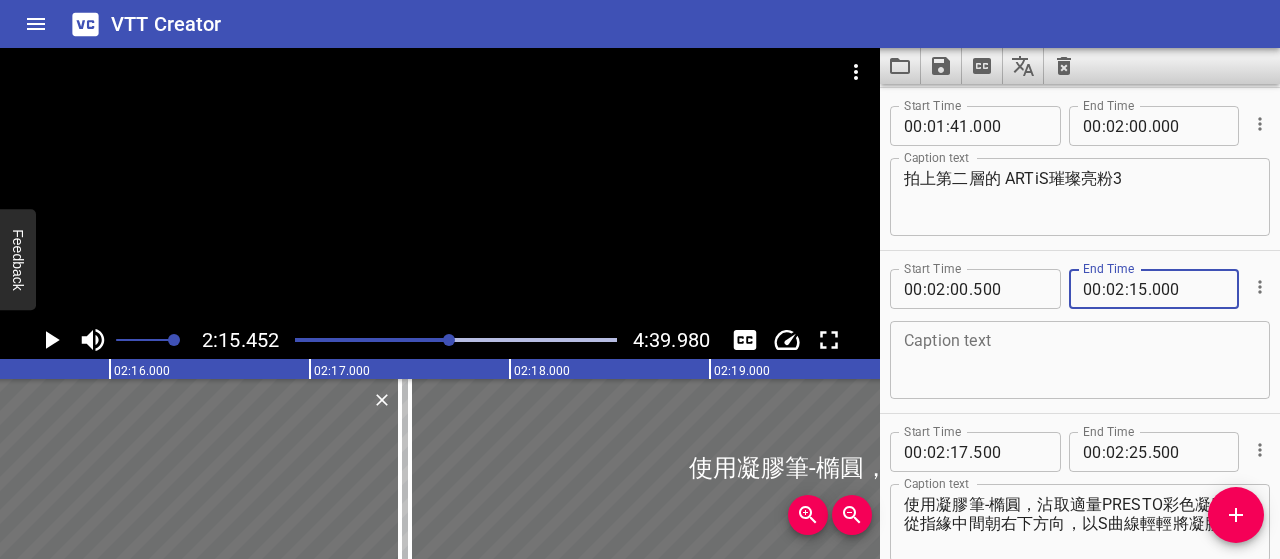 type on "000" 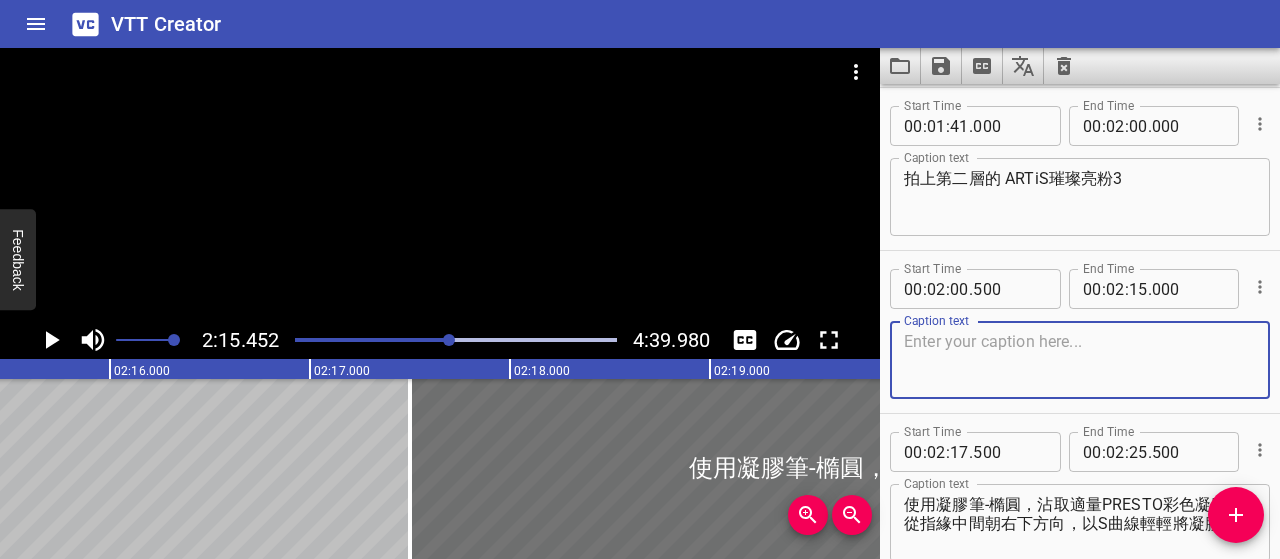 click at bounding box center [1080, 360] 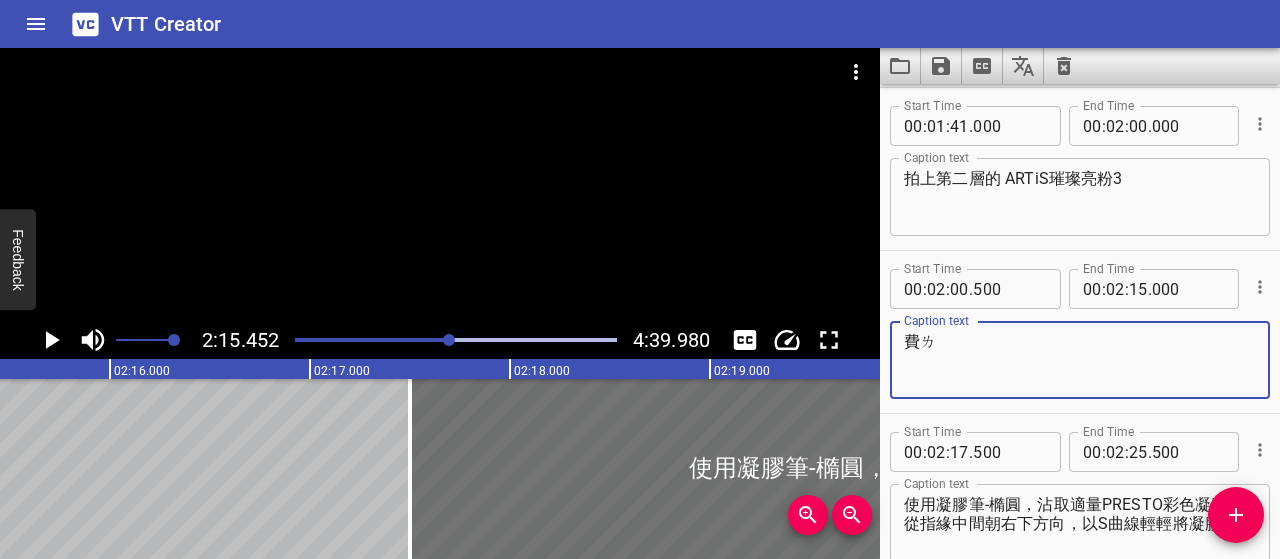 type on "費" 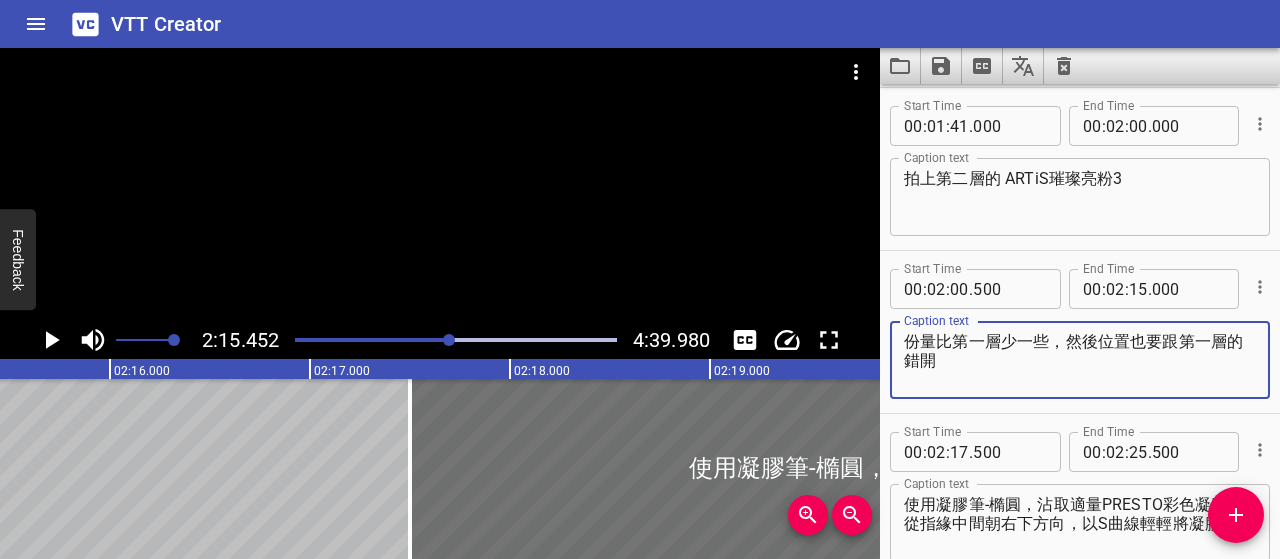 type on "份量比第一層少一些，然後位置也要跟第一層的錯開" 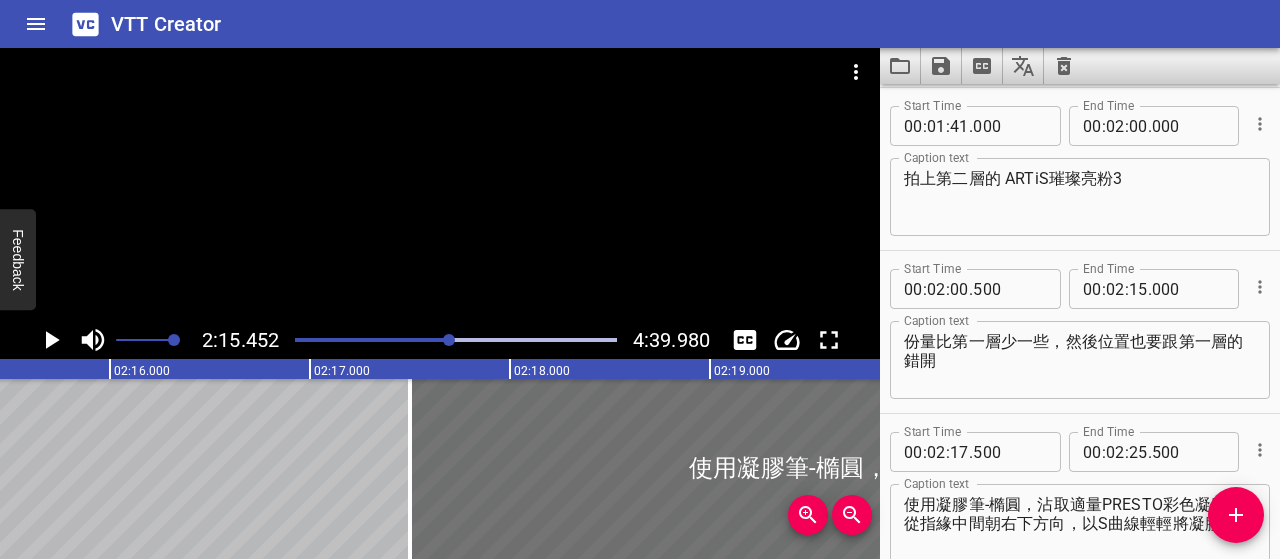 click at bounding box center [449, 340] 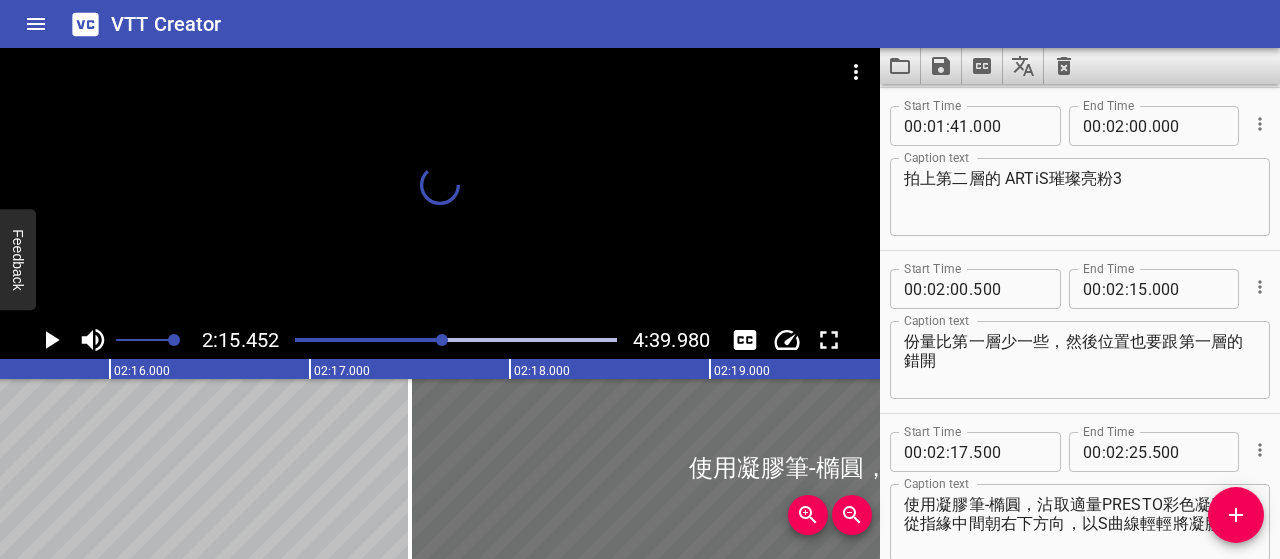 scroll, scrollTop: 0, scrollLeft: 27022, axis: horizontal 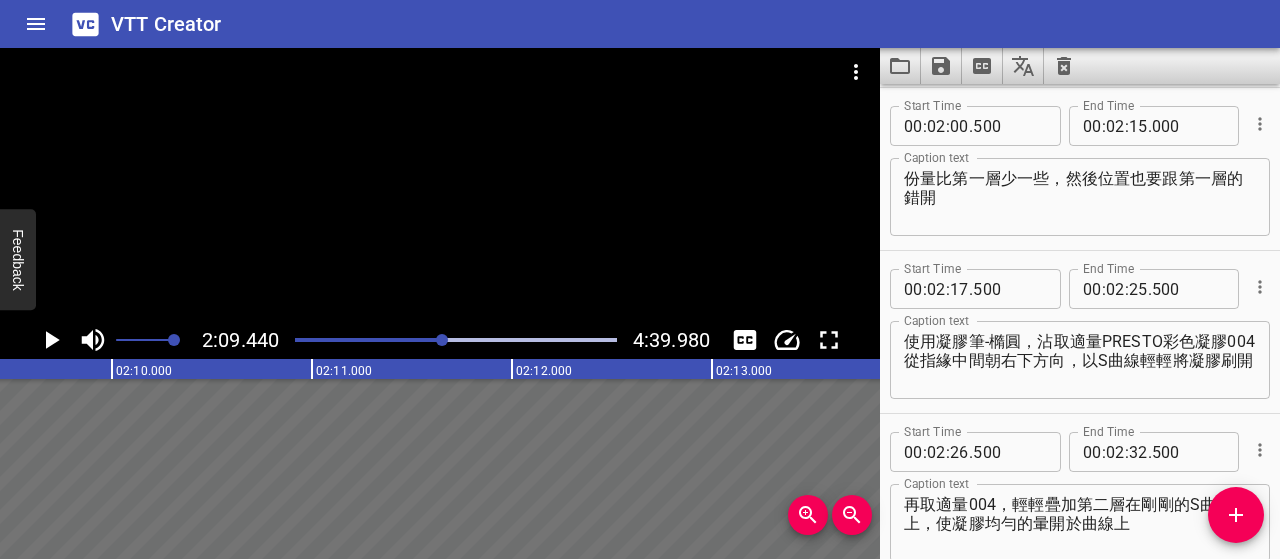 click at bounding box center (442, 340) 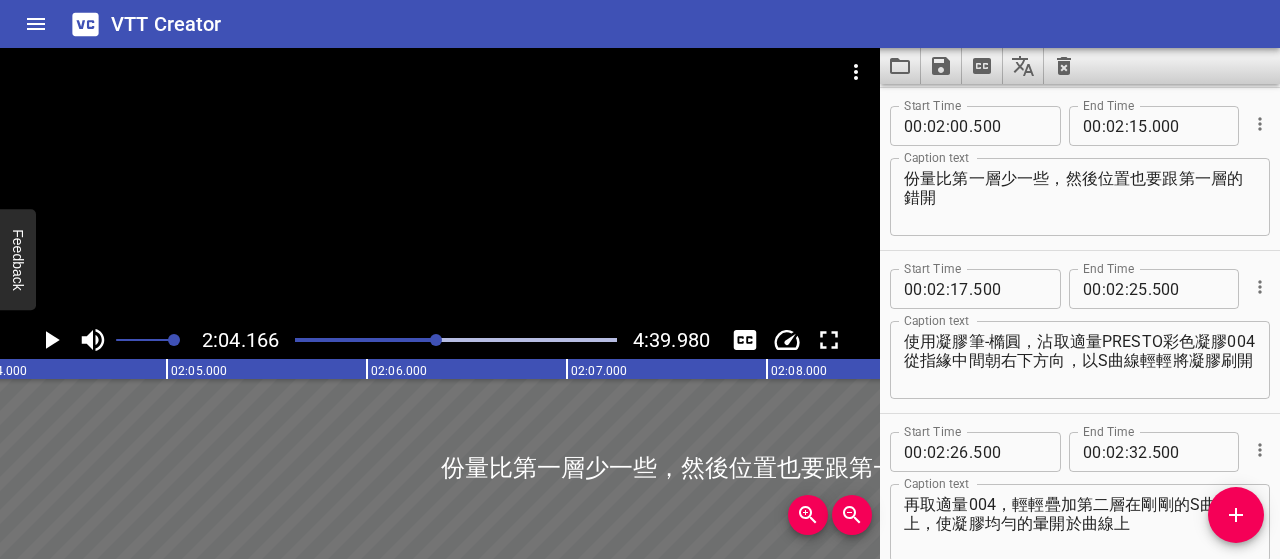 click at bounding box center (456, 340) 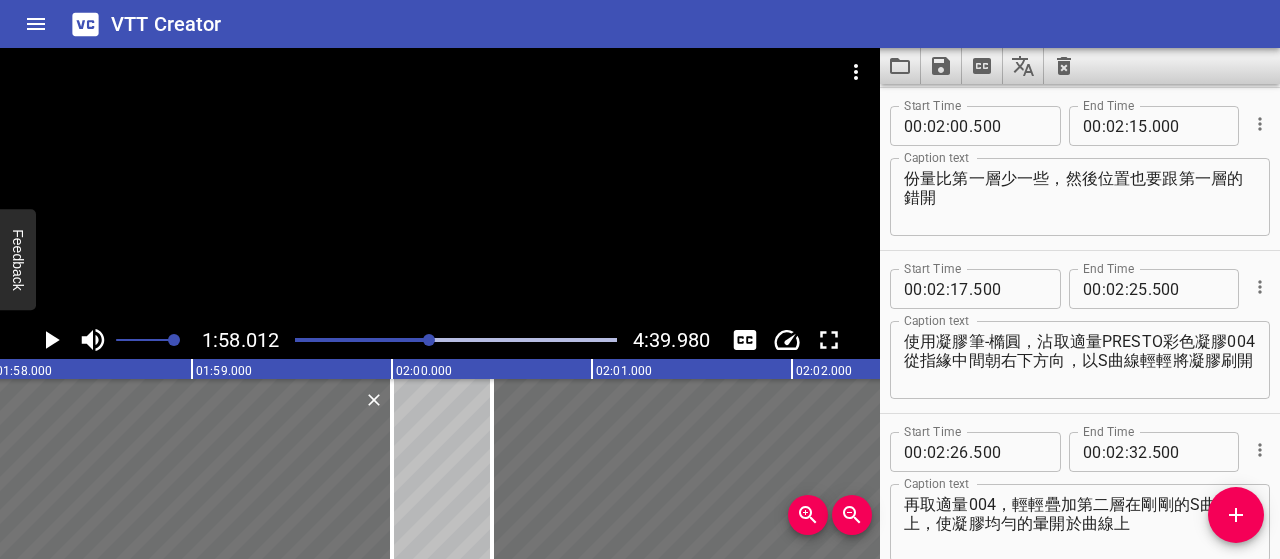 scroll, scrollTop: 0, scrollLeft: 23602, axis: horizontal 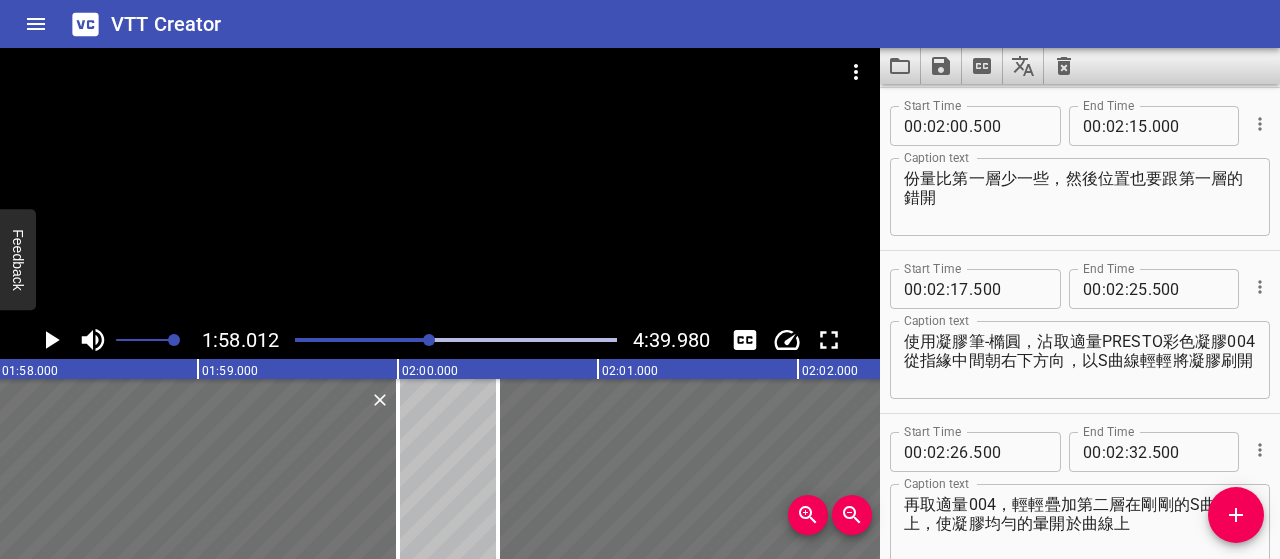 click 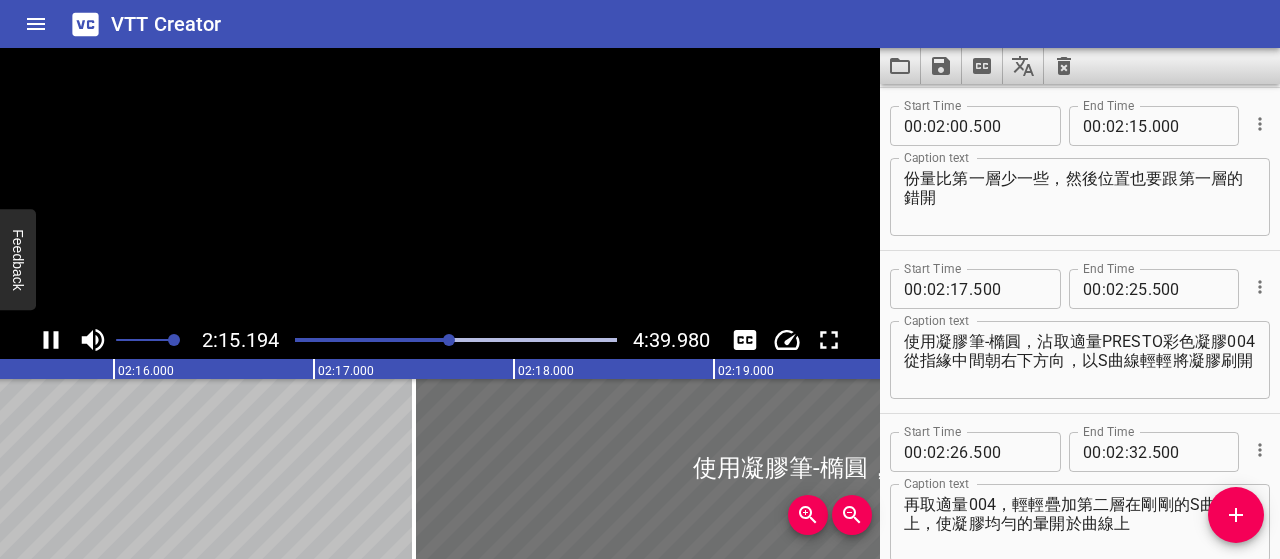 click 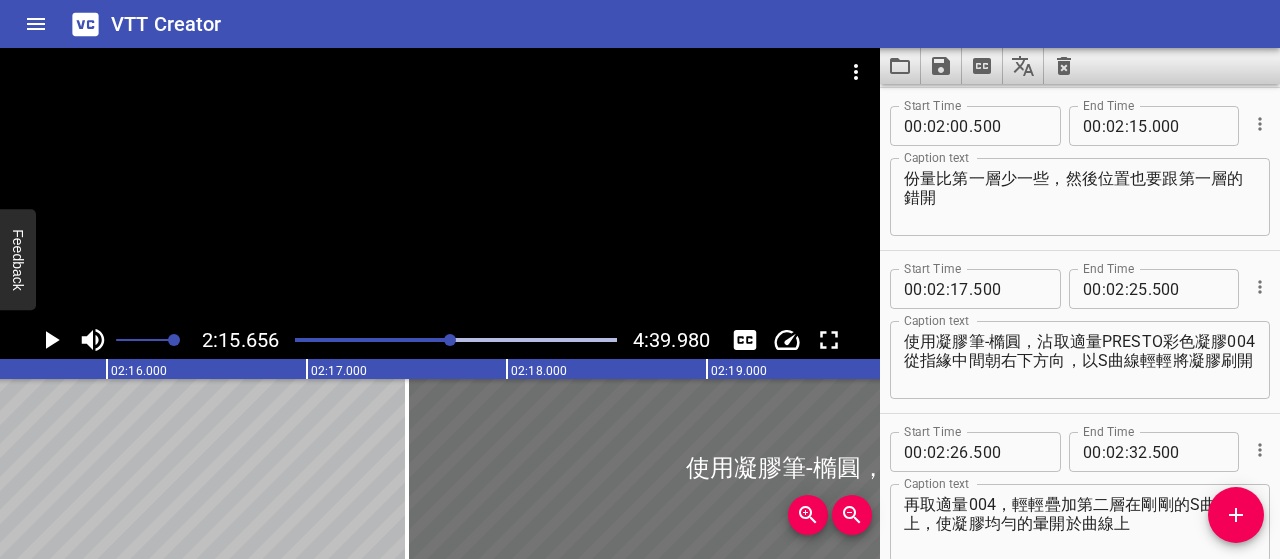 scroll, scrollTop: 0, scrollLeft: 27131, axis: horizontal 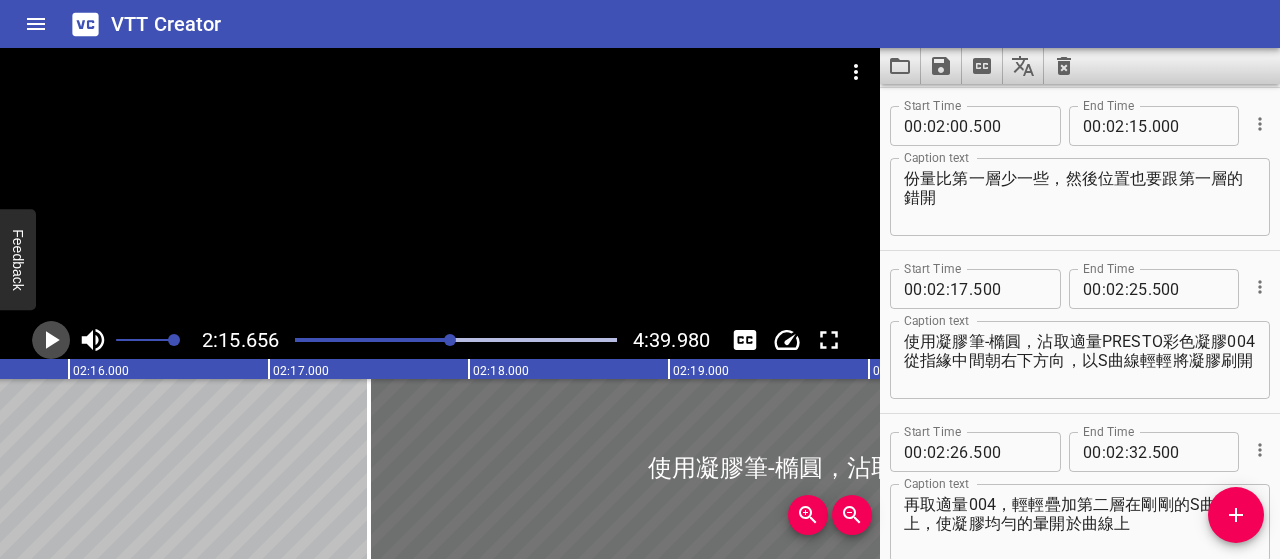 click 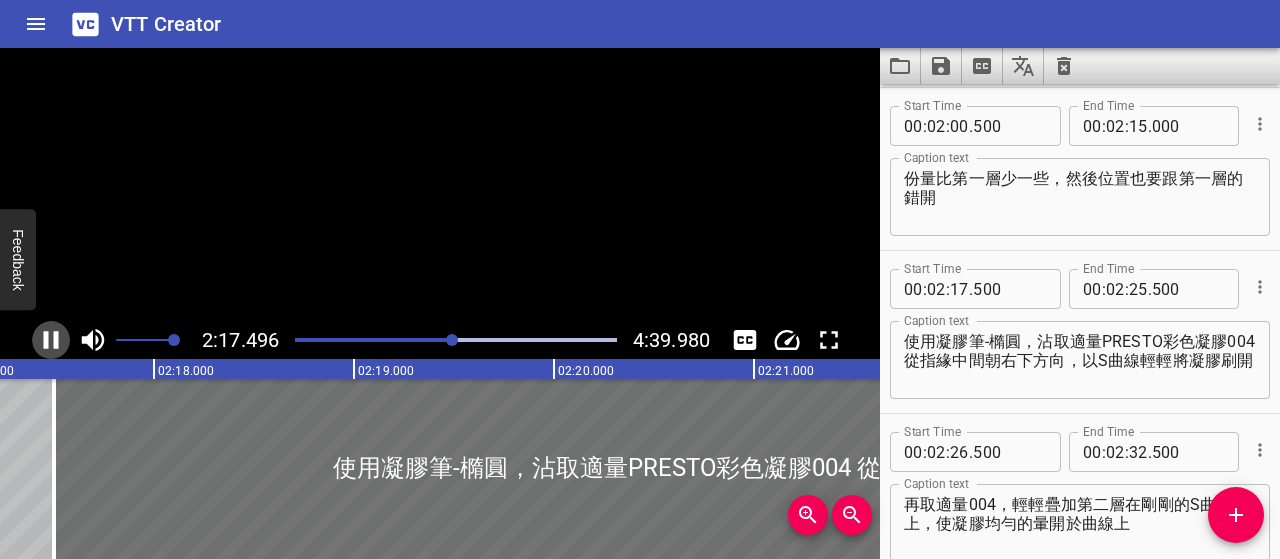 scroll, scrollTop: 0, scrollLeft: 27519, axis: horizontal 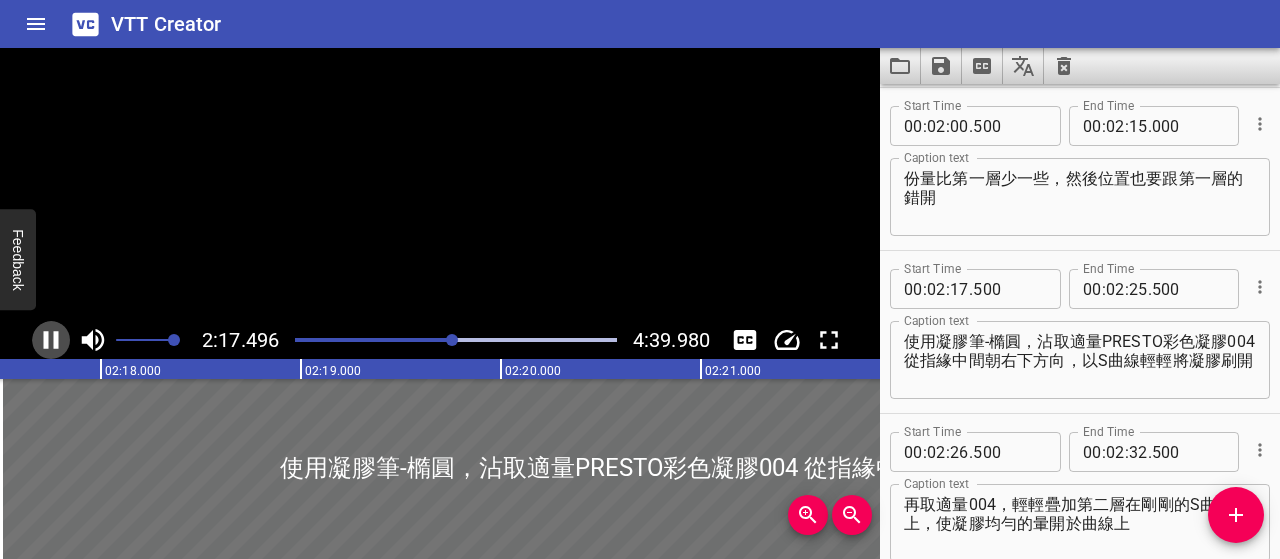 click 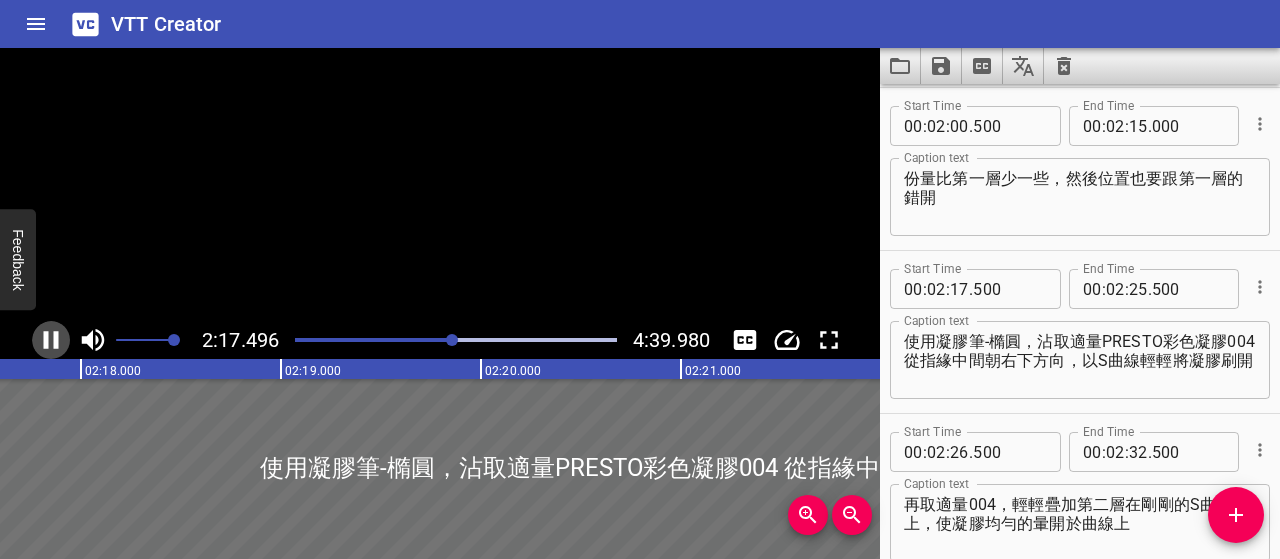 scroll, scrollTop: 1534, scrollLeft: 0, axis: vertical 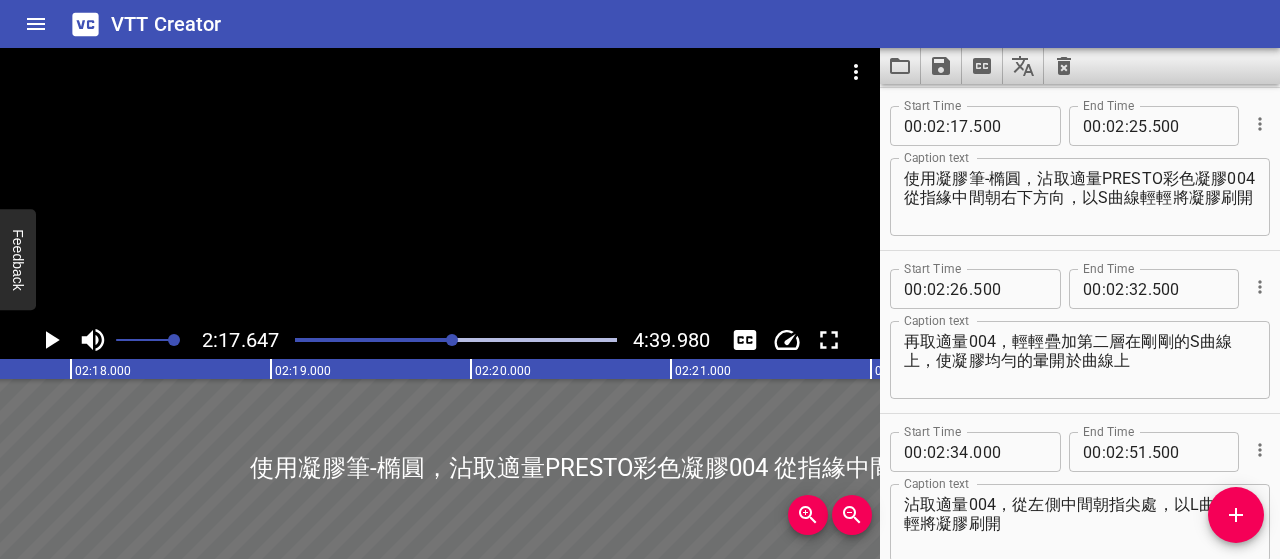 click on "使用凝膠筆-橢圓，沾取適量PRESTO彩色凝膠004
從指緣中間朝右下方向，以S曲線輕輕將凝膠刷開" at bounding box center [1080, 197] 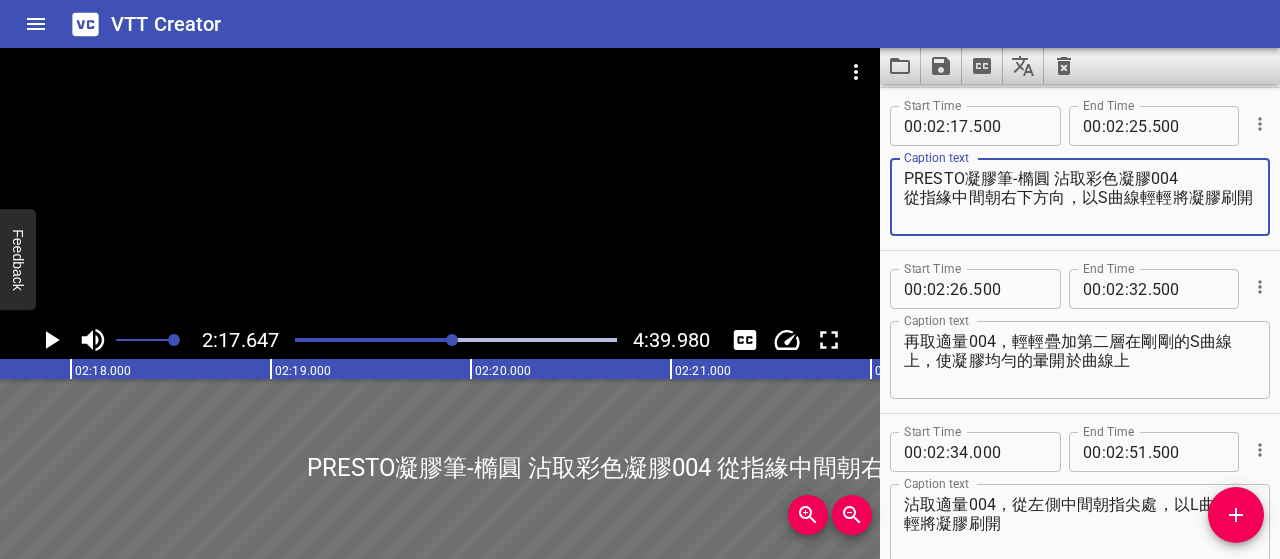 click on "PRESTO凝膠筆-橢圓 沾取彩色凝膠004
從指緣中間朝右下方向，以S曲線輕輕將凝膠刷開" at bounding box center [1080, 197] 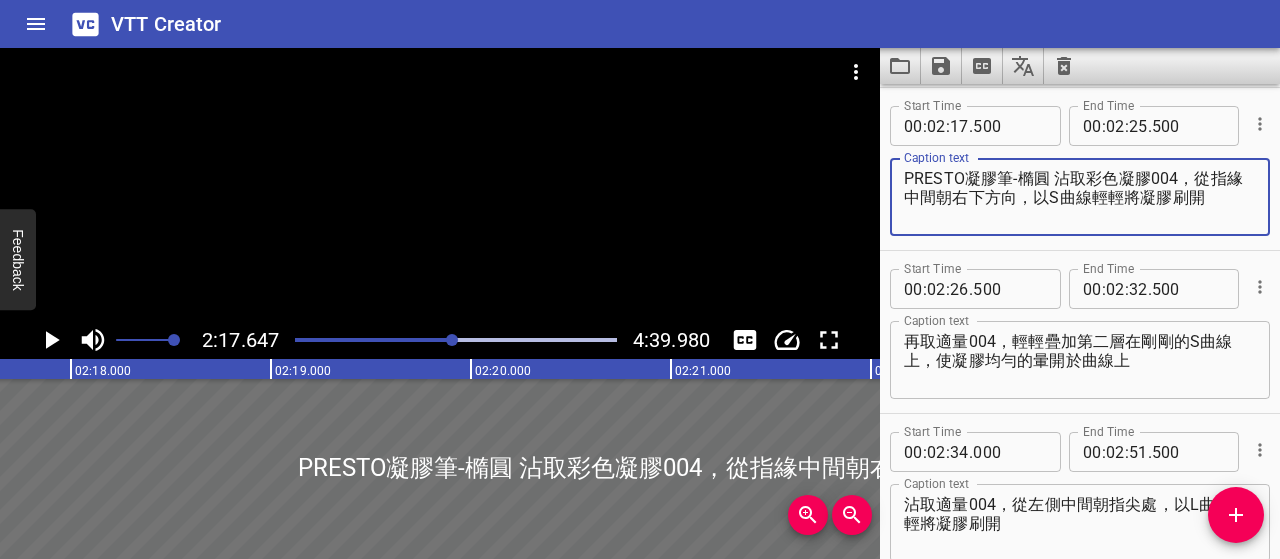 type on "PRESTO凝膠筆-橢圓 沾取彩色凝膠004，從指緣中間朝右下方向，以S曲線輕輕將凝膠刷開" 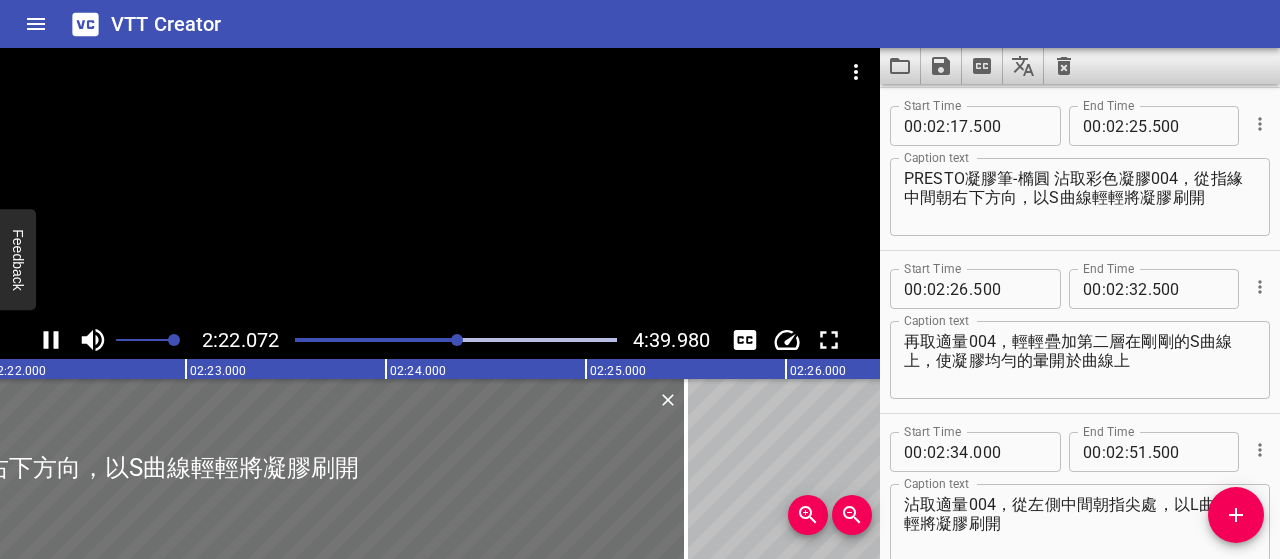 click 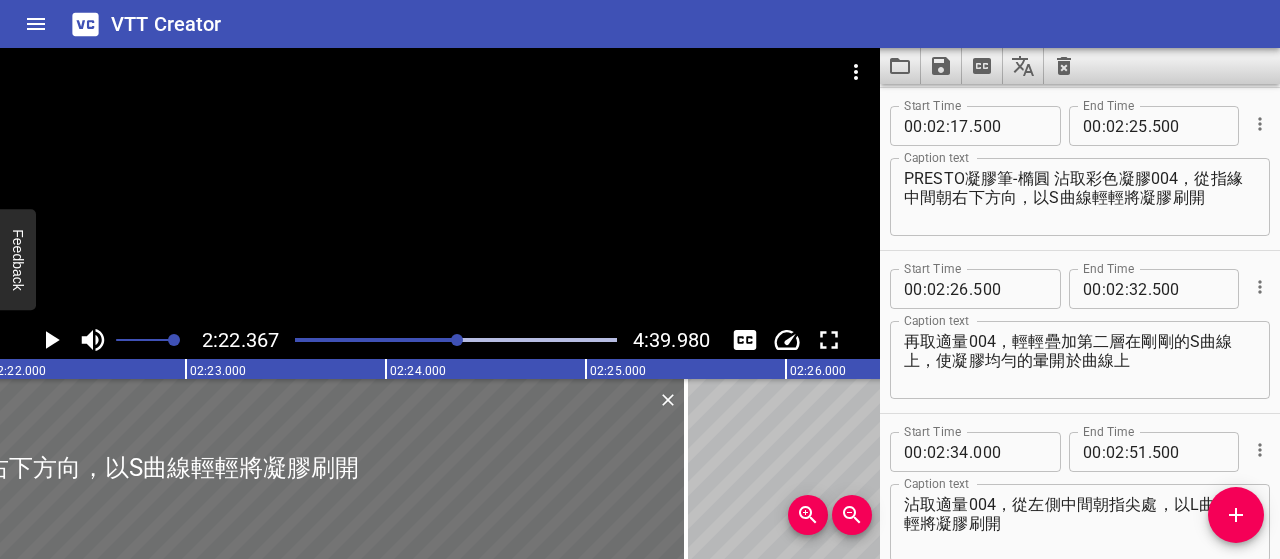 scroll, scrollTop: 0, scrollLeft: 28473, axis: horizontal 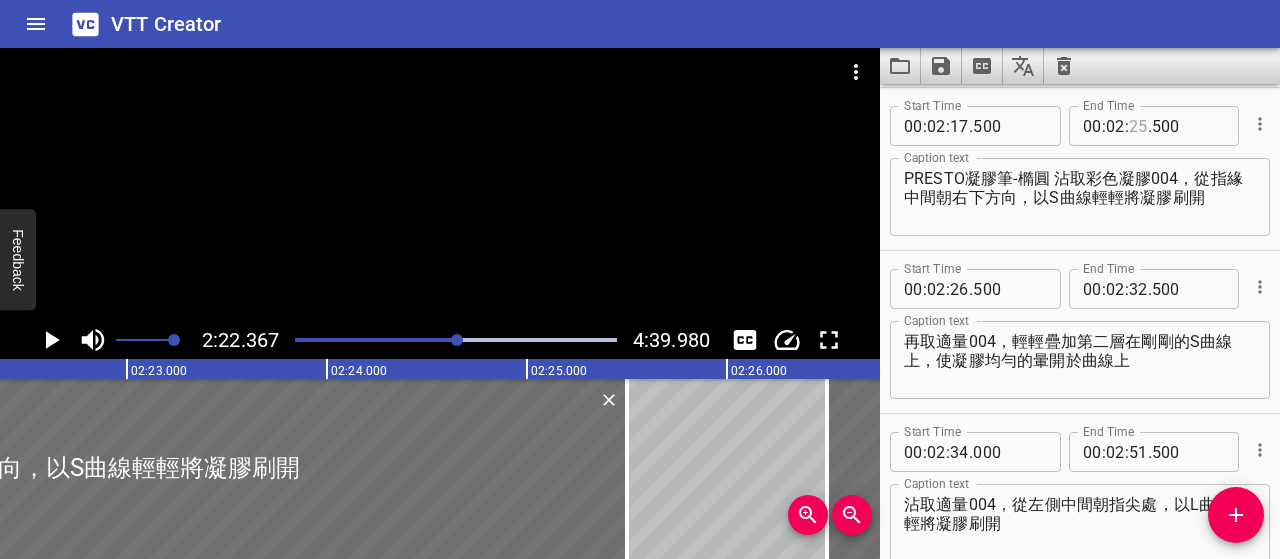 click at bounding box center [1138, 126] 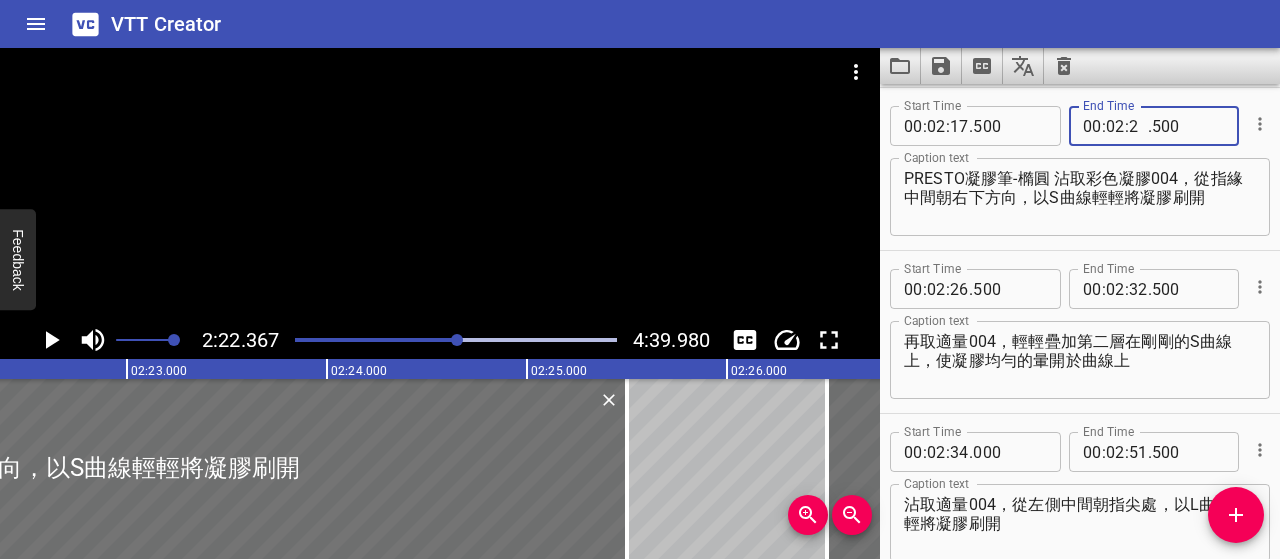 type on "20" 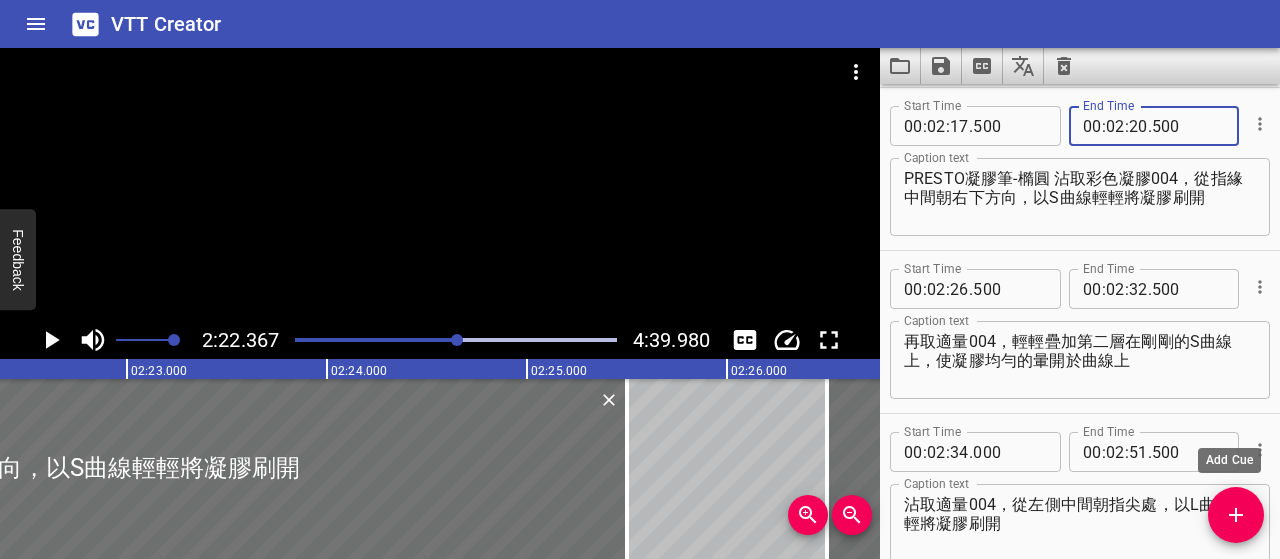 type on "500" 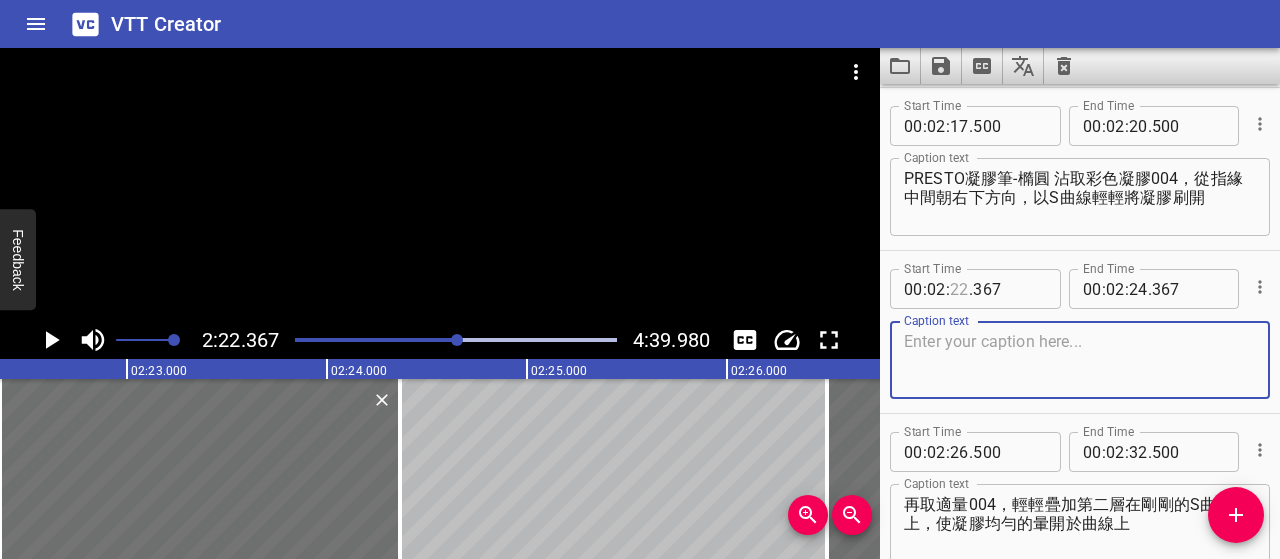 click at bounding box center [959, 289] 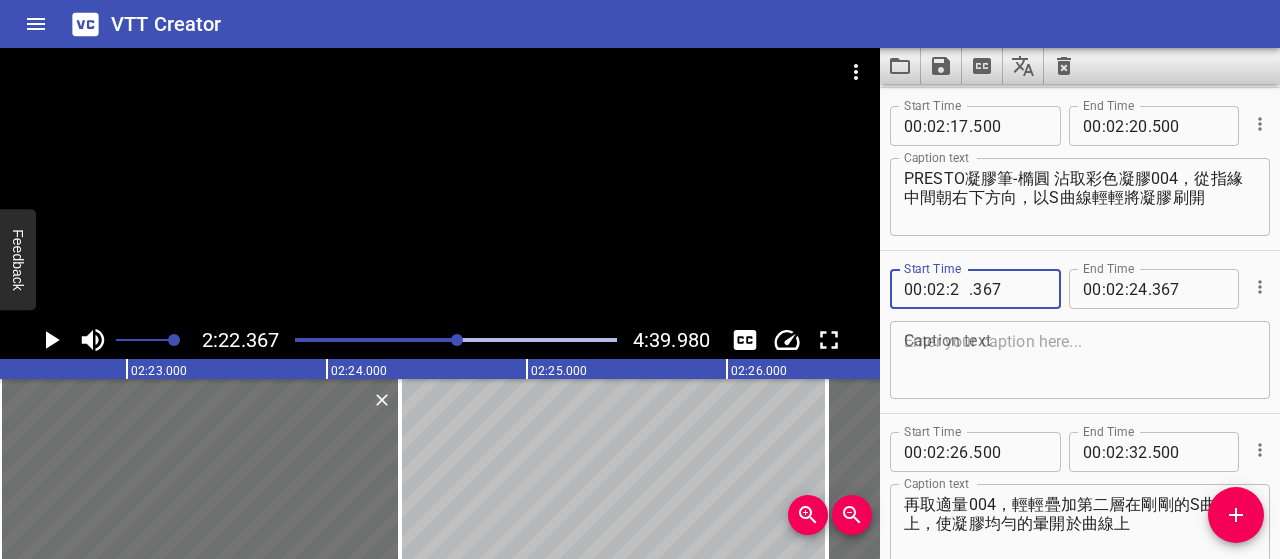 type on "21" 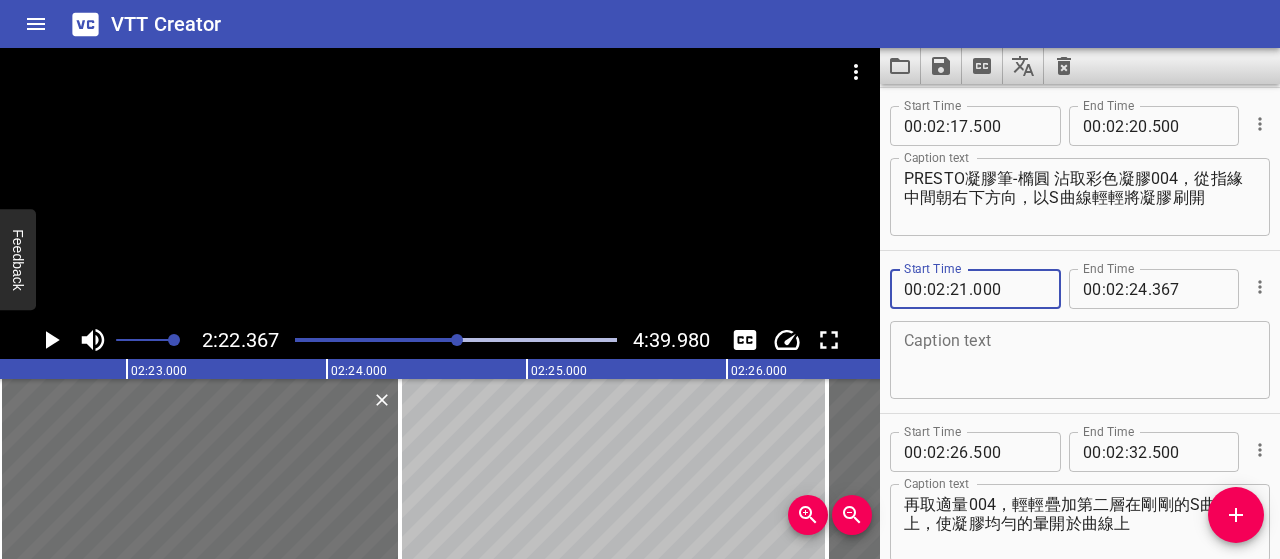 type on "000" 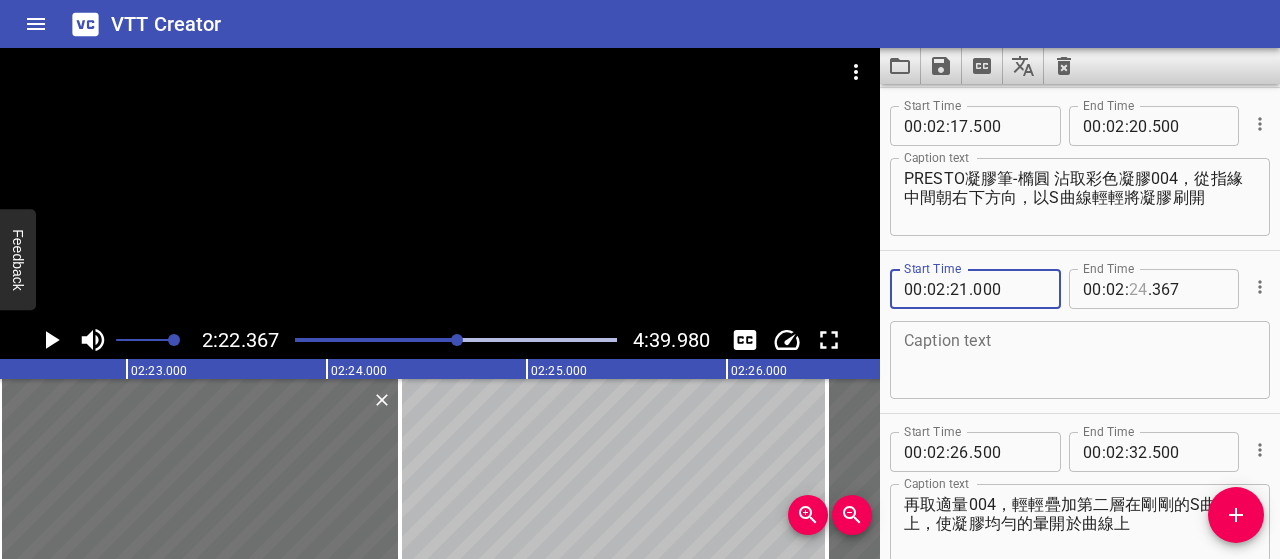 click at bounding box center [1138, 289] 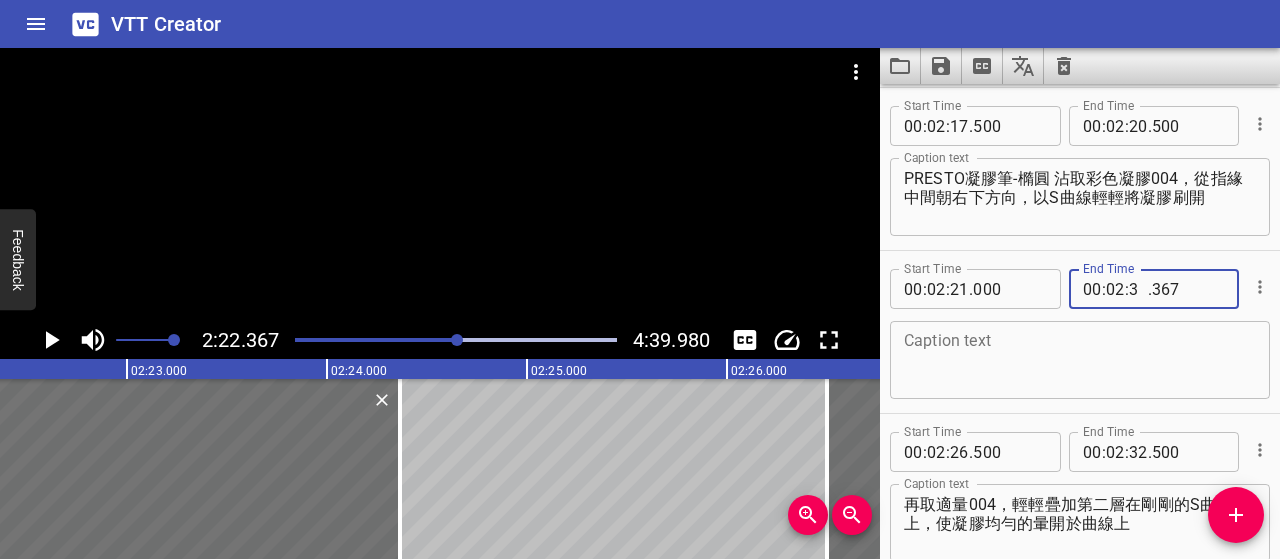 click on "3" at bounding box center (1138, 289) 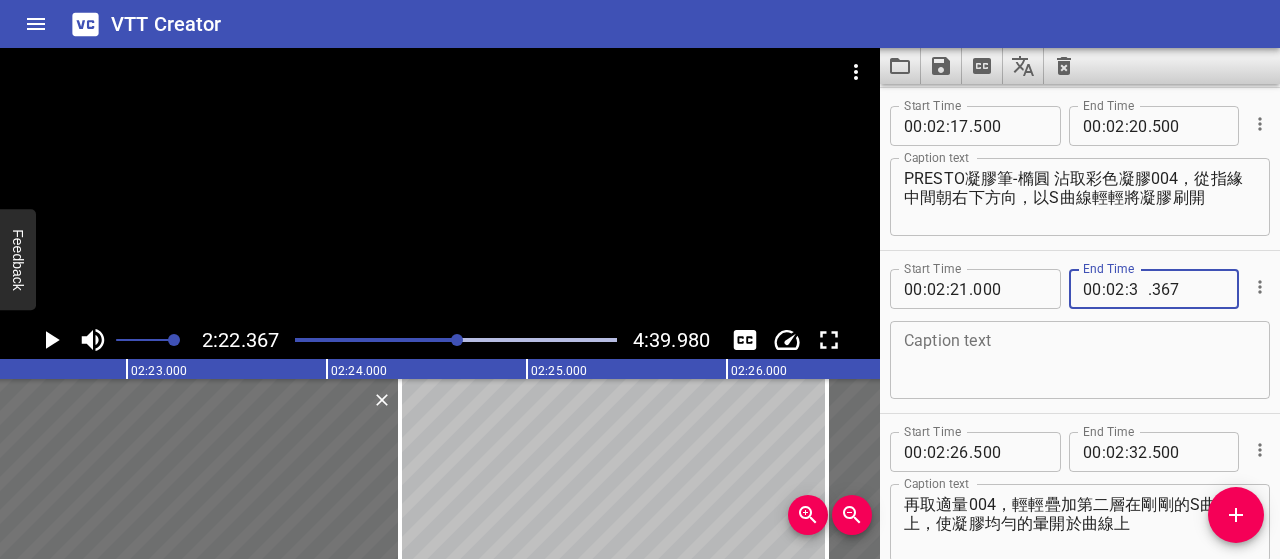 type on "23" 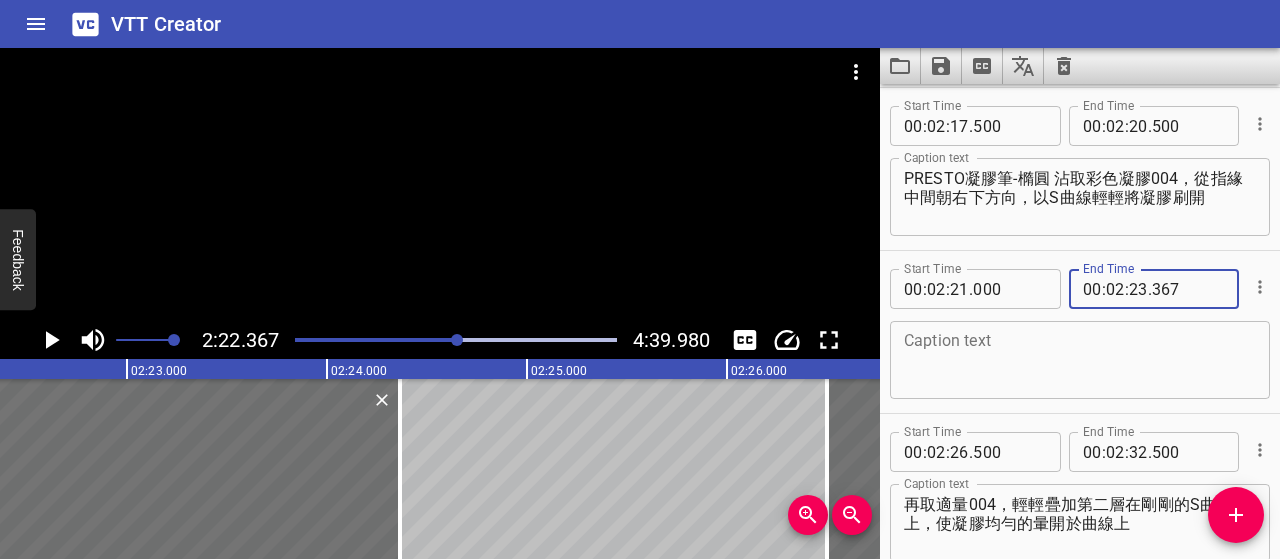 type 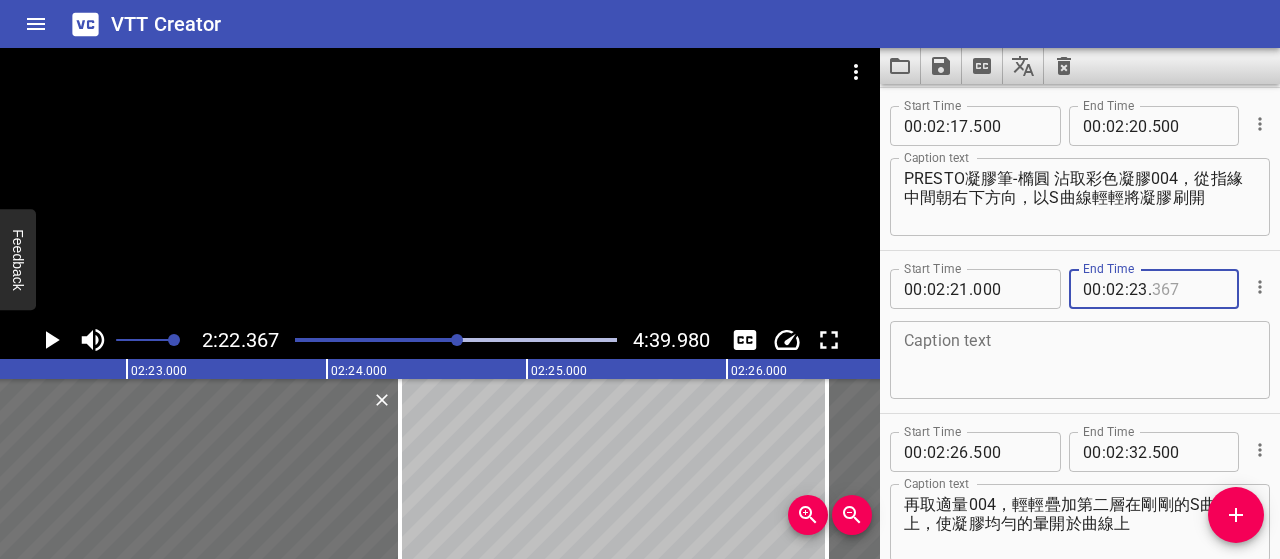 type 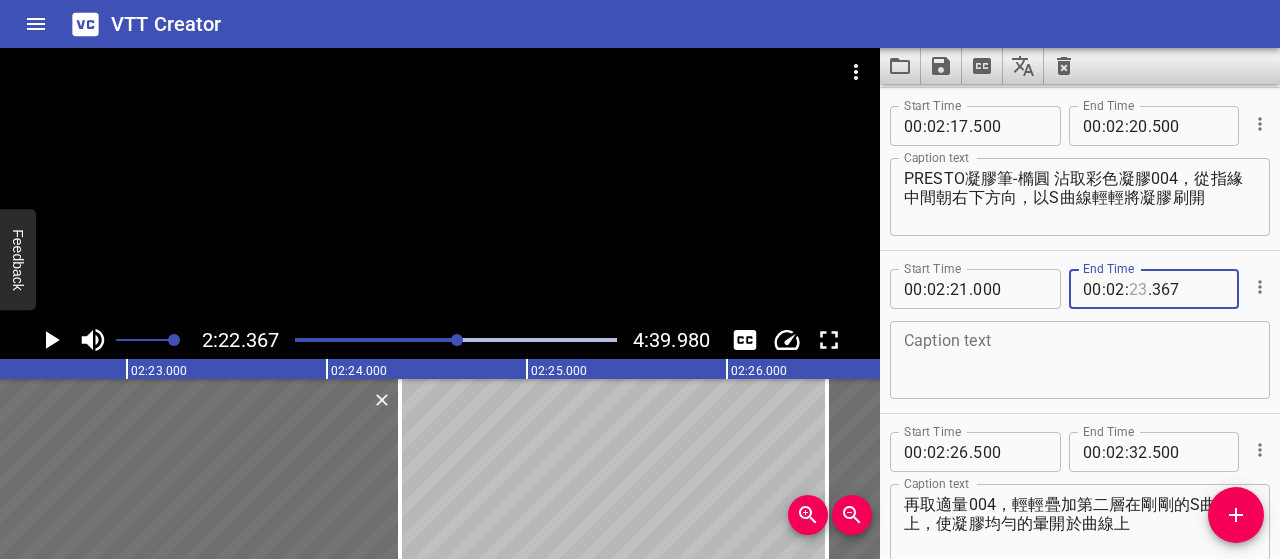 click at bounding box center [1138, 289] 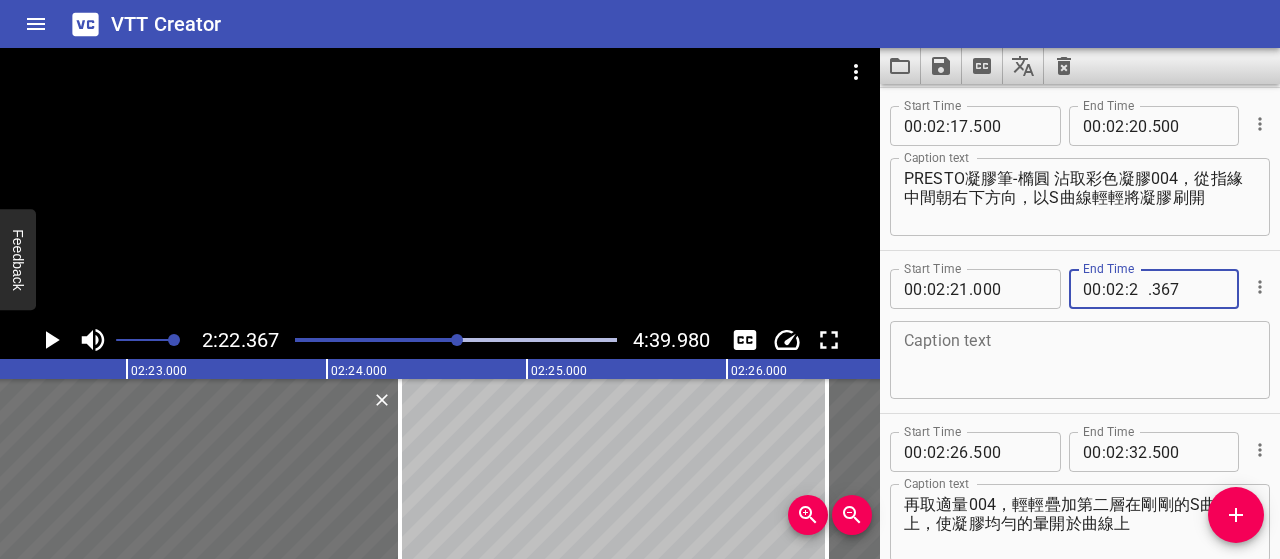 type on "25" 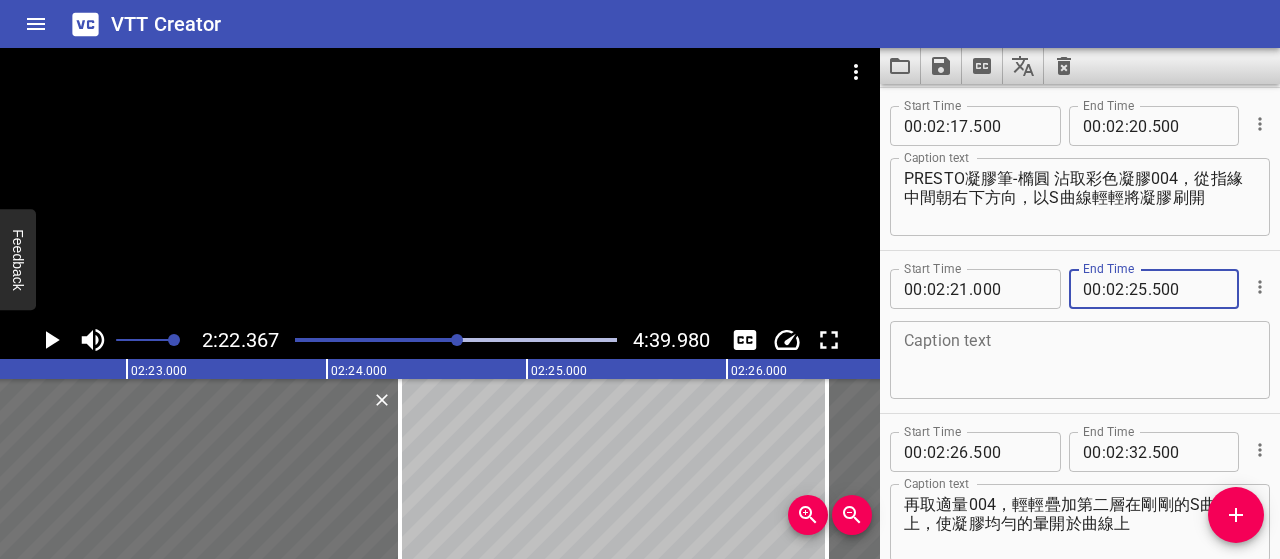 type on "500" 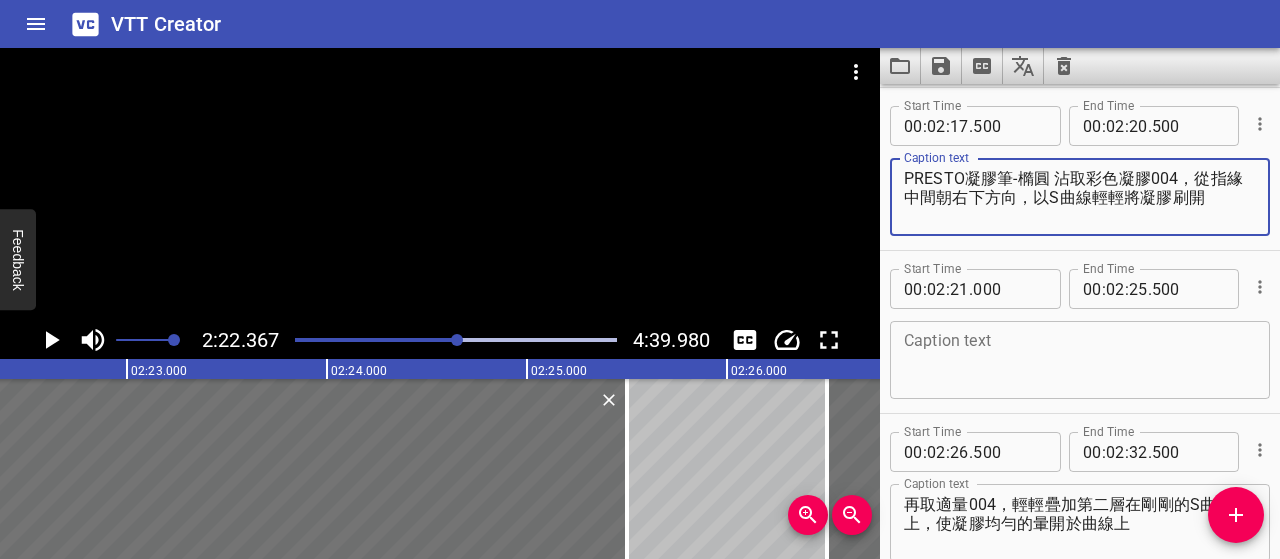 drag, startPoint x: 1181, startPoint y: 178, endPoint x: 1237, endPoint y: 211, distance: 65 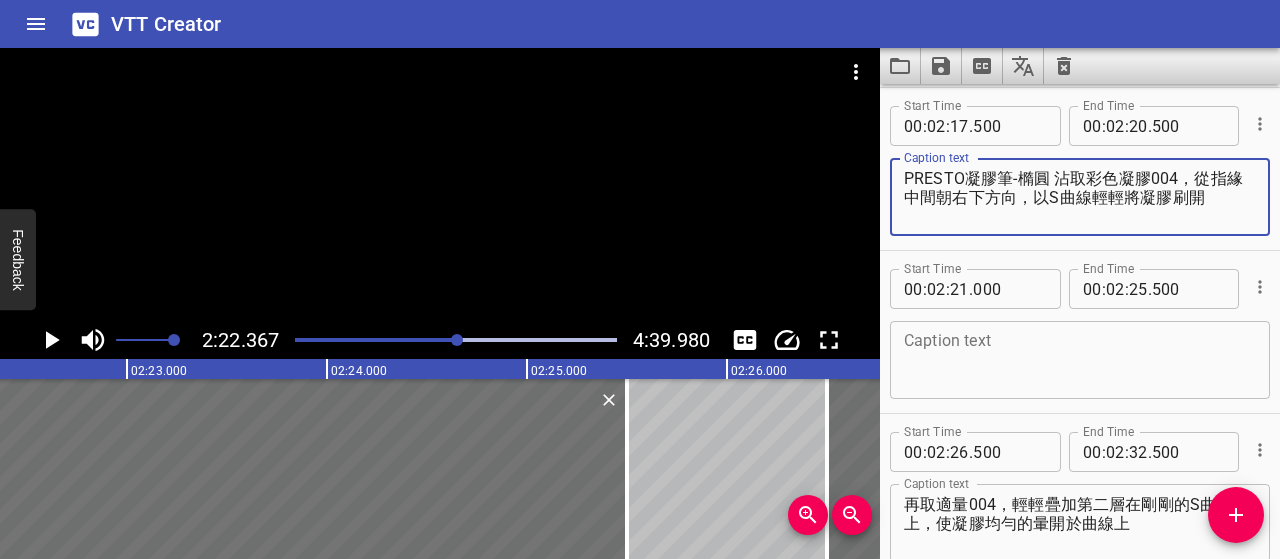 click on "PRESTO凝膠筆-橢圓 沾取彩色凝膠004，從指緣中間朝右下方向，以S曲線輕輕將凝膠刷開" at bounding box center (1080, 197) 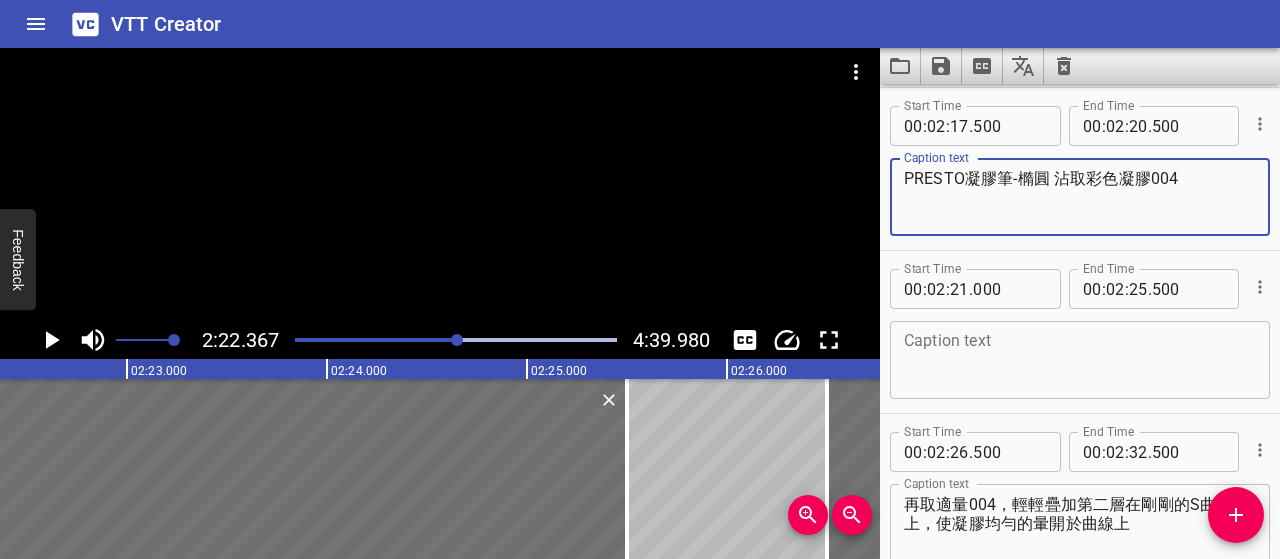 type on "PRESTO凝膠筆-橢圓 沾取彩色凝膠004" 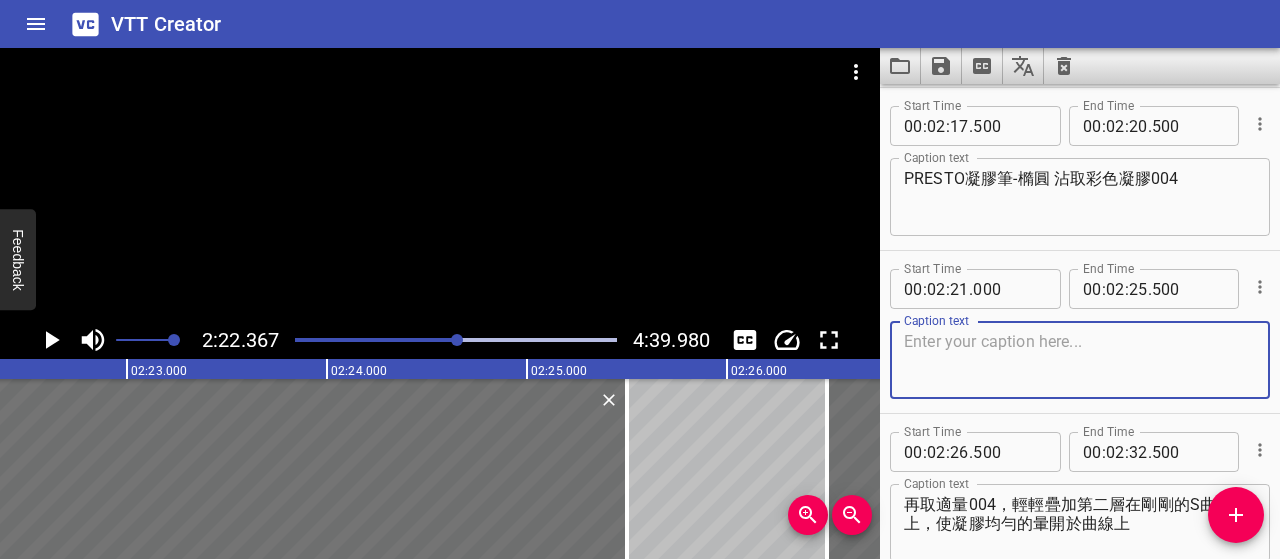 paste on "，從指緣中間朝右下方向，以S曲線輕輕將凝膠刷開" 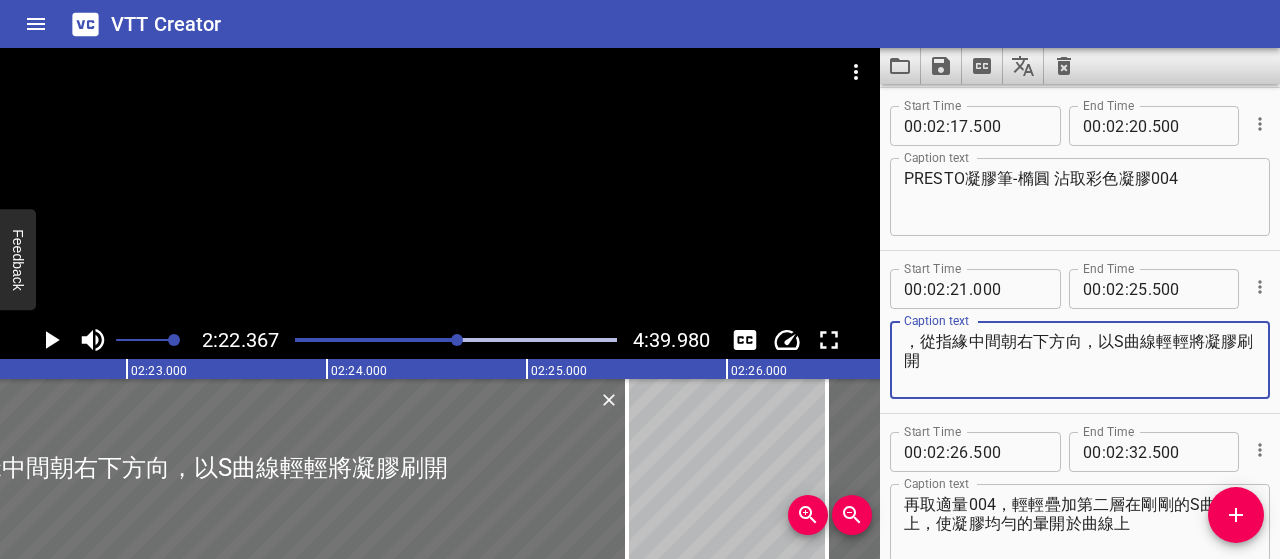 click on "，從指緣中間朝右下方向，以S曲線輕輕將凝膠刷開" at bounding box center (1080, 360) 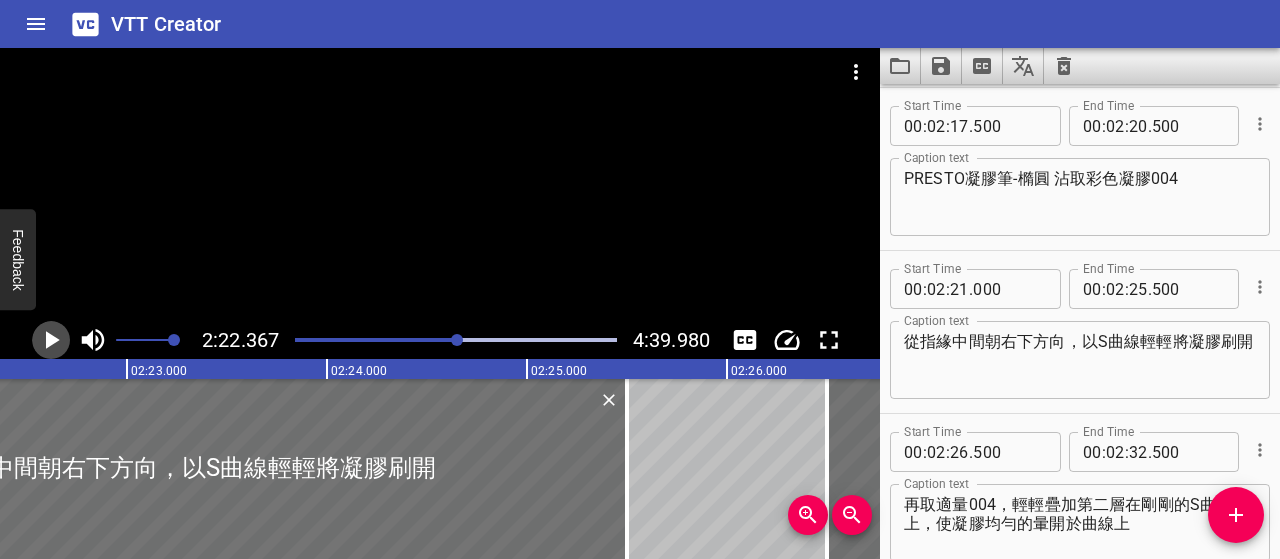 click 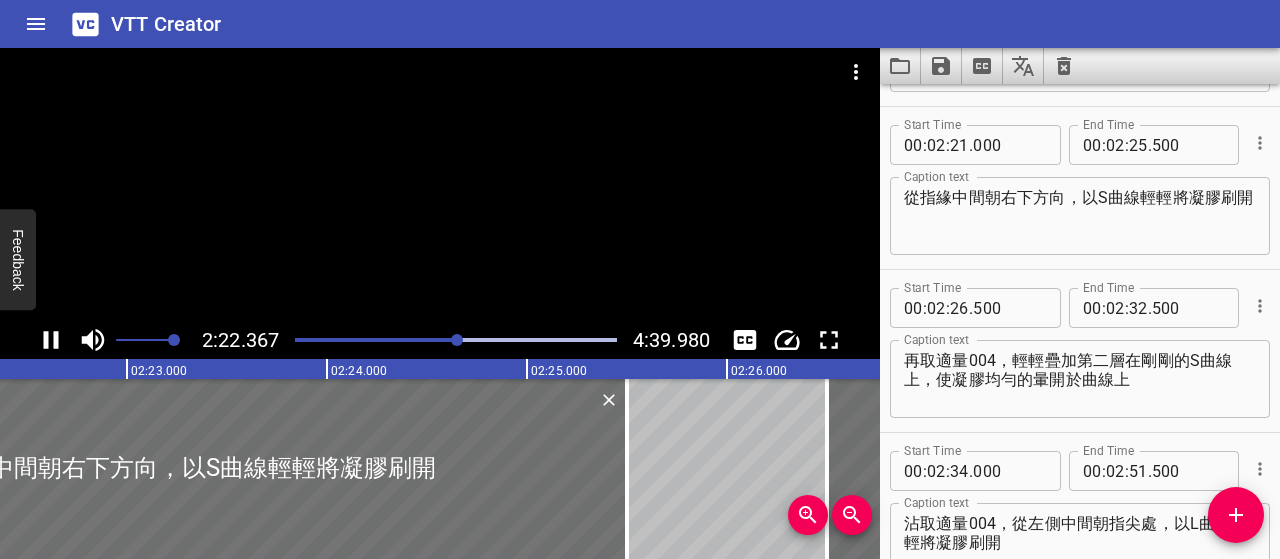scroll, scrollTop: 1793, scrollLeft: 0, axis: vertical 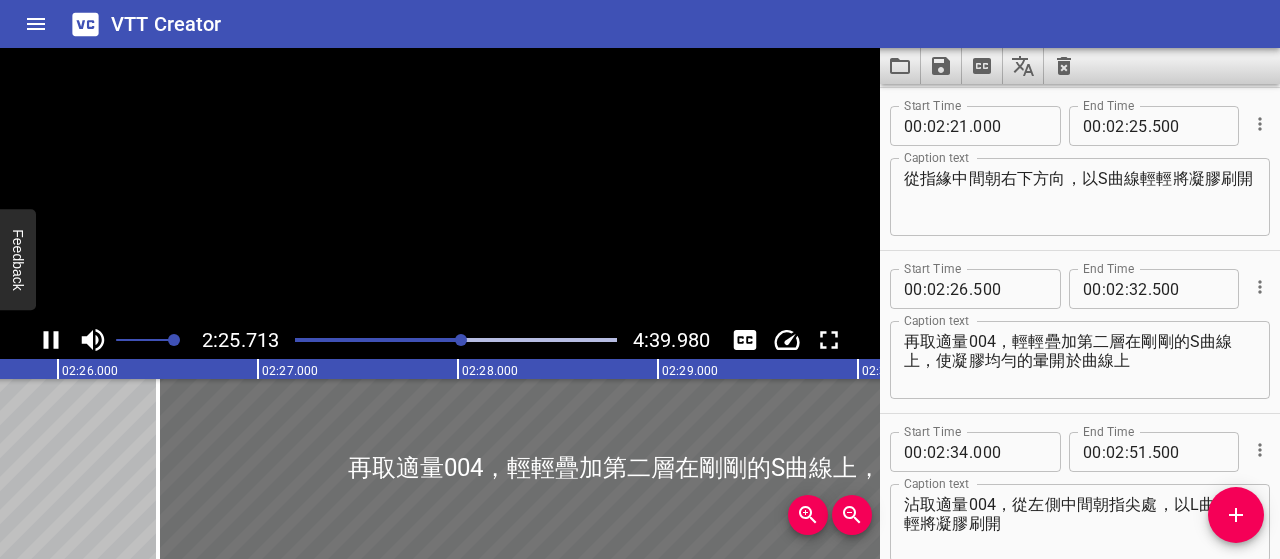 click 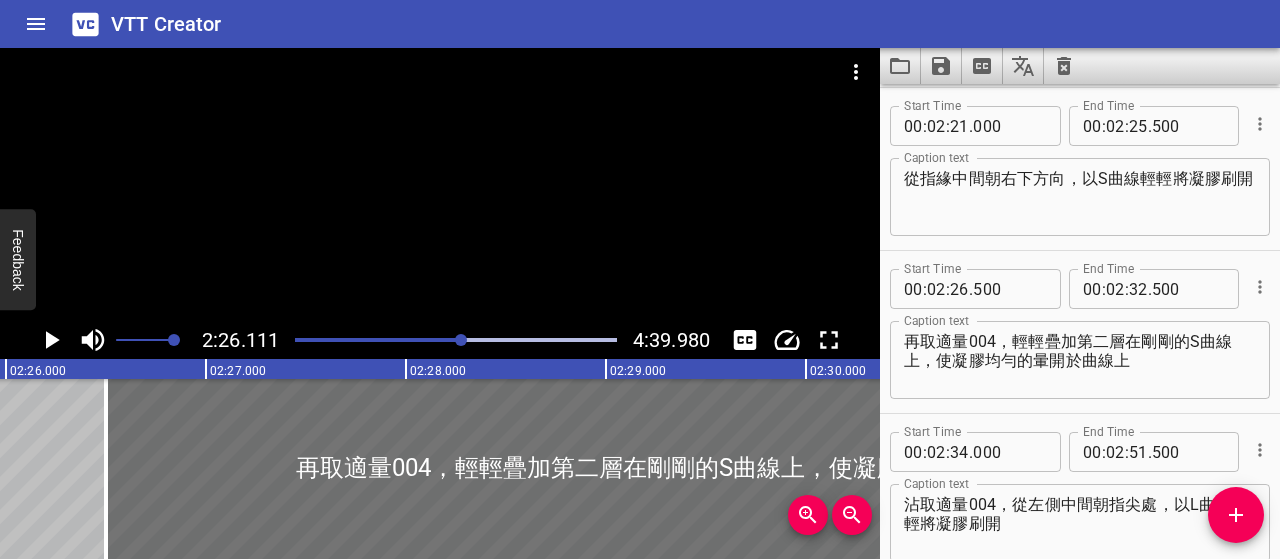scroll, scrollTop: 0, scrollLeft: 29222, axis: horizontal 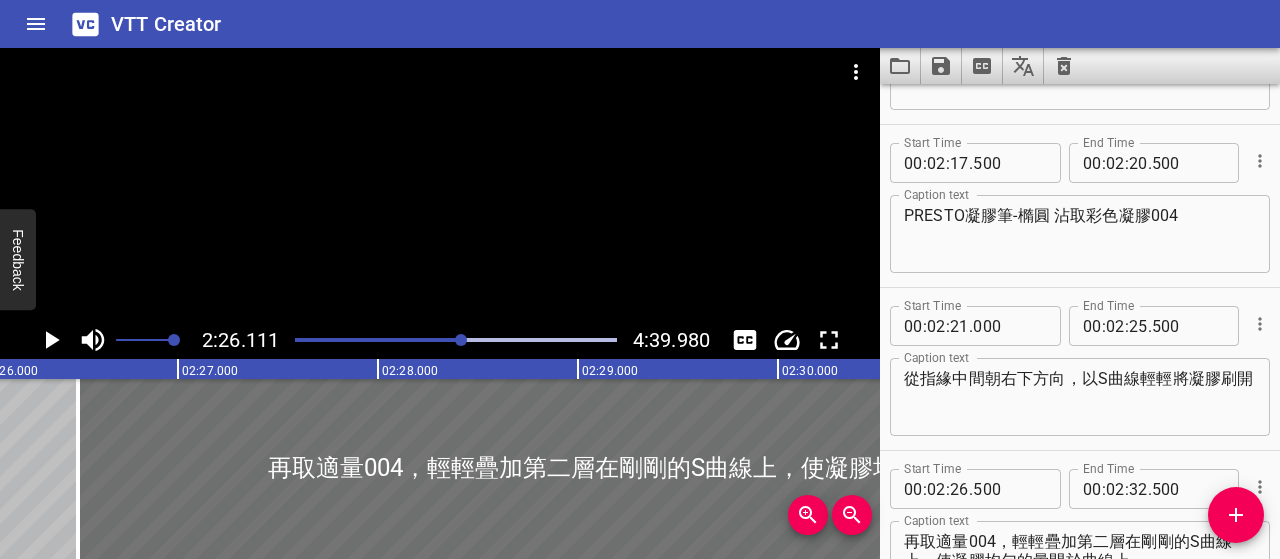 click on "從指緣中間朝右下方向，以S曲線輕輕將凝膠刷開" at bounding box center (1080, 397) 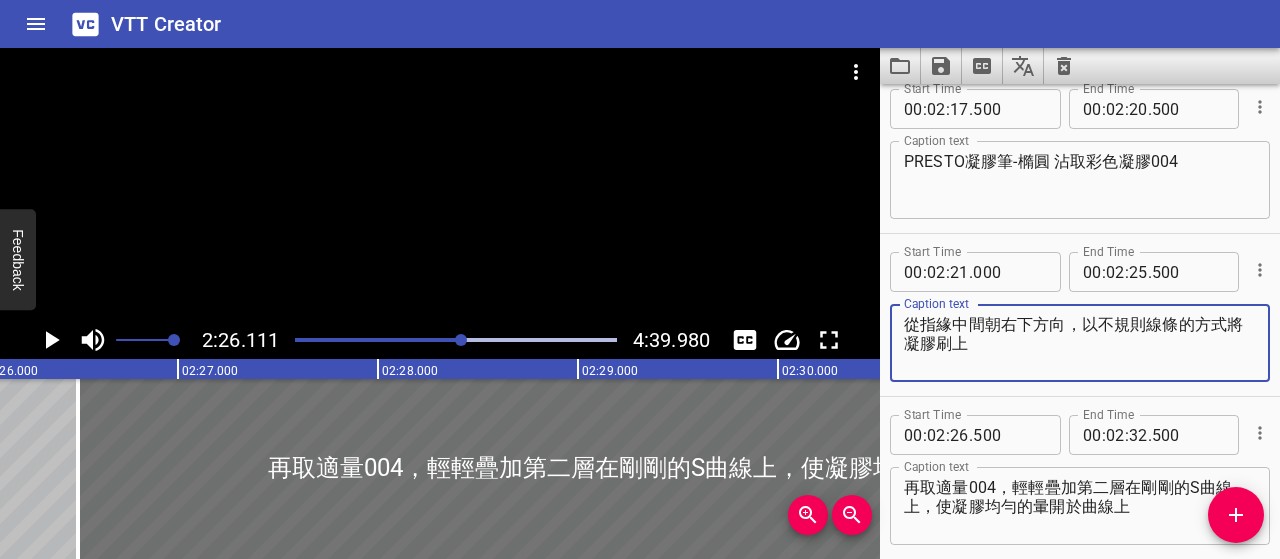 scroll, scrollTop: 1693, scrollLeft: 0, axis: vertical 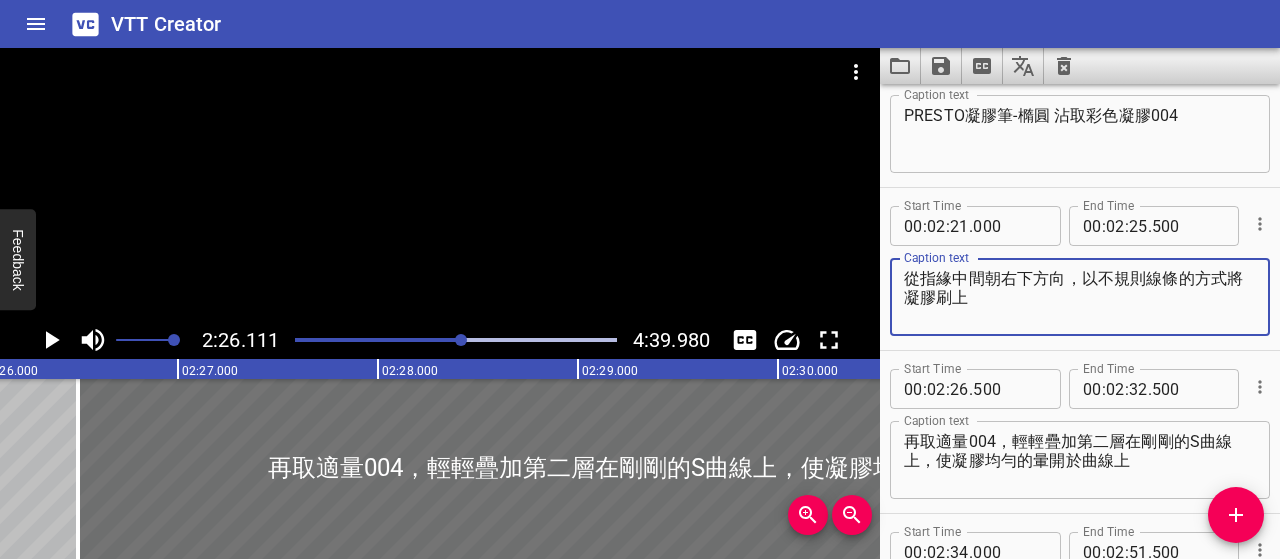 type on "從指緣中間朝右下方向，以不規則線條的方式將凝膠刷上" 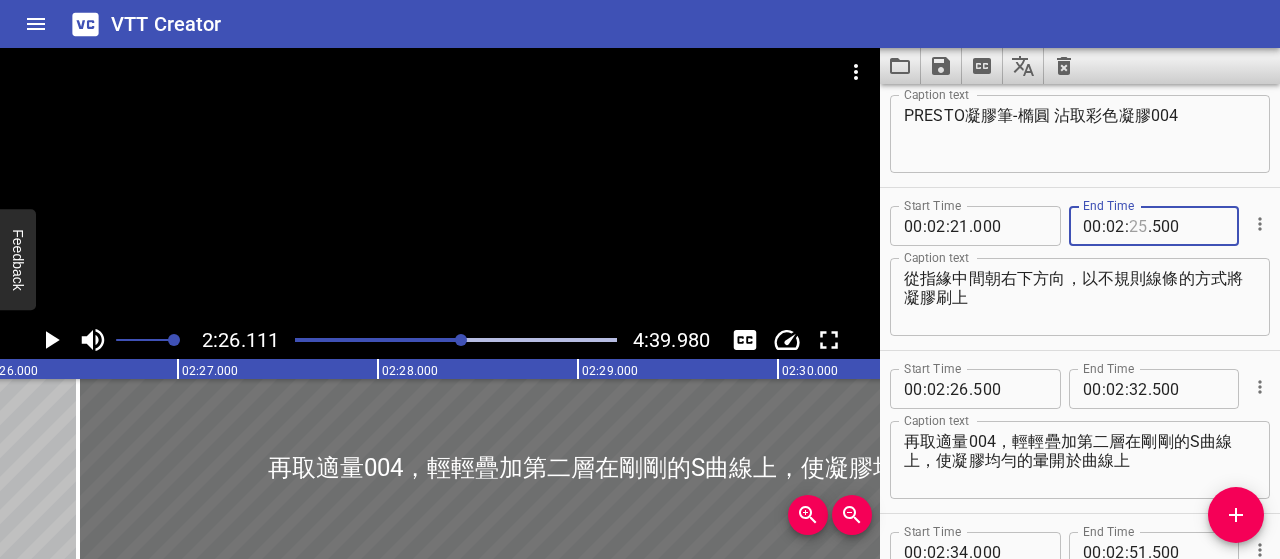 click at bounding box center (1138, 226) 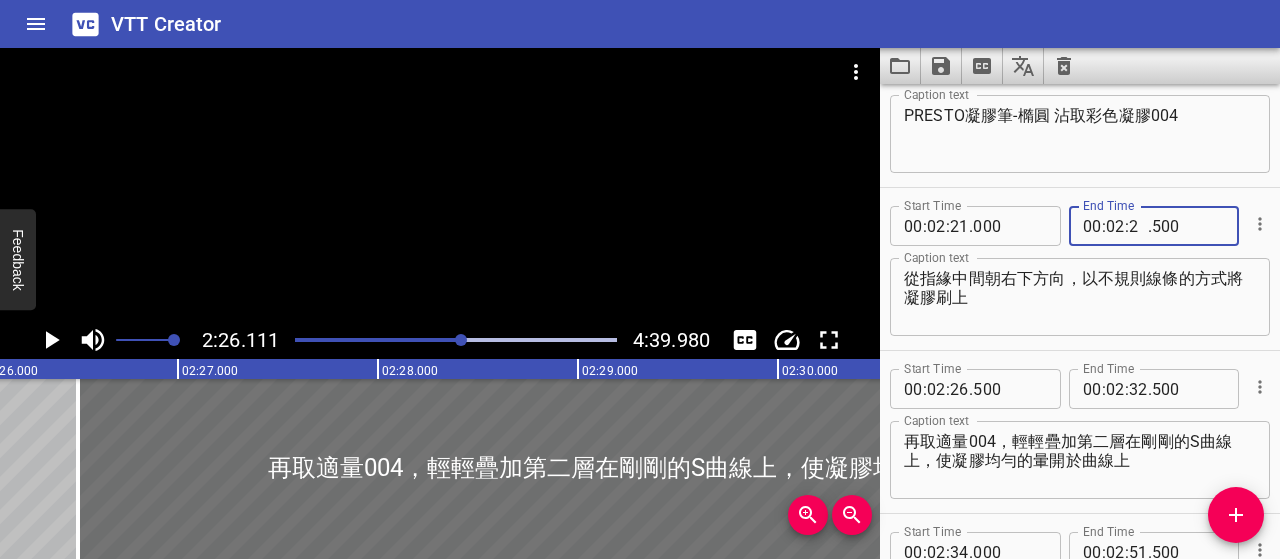 type on "26" 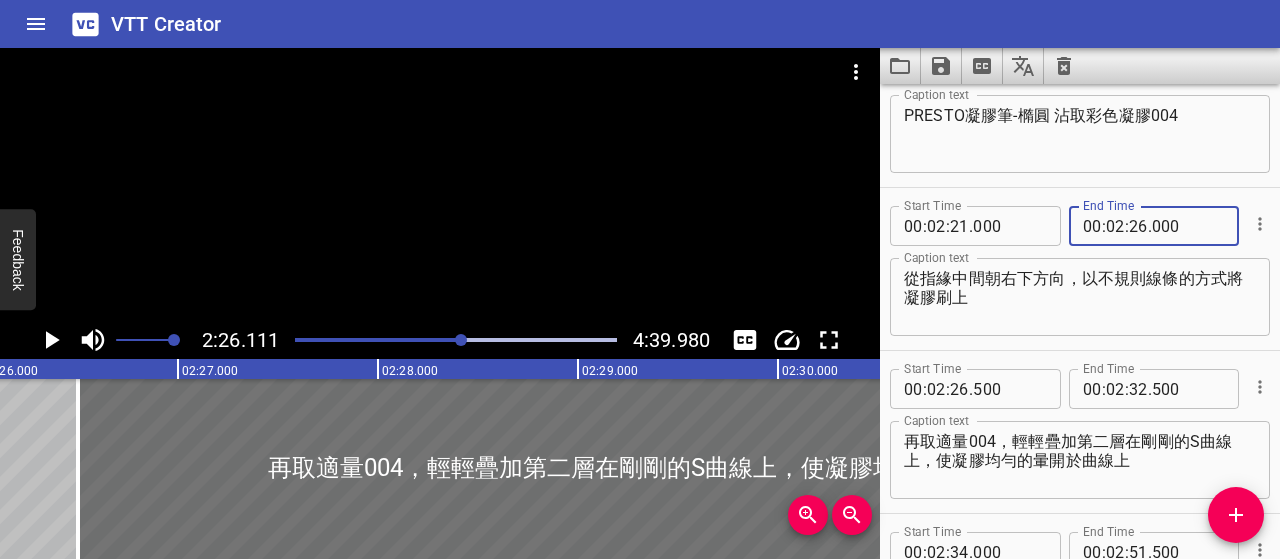 type on "000" 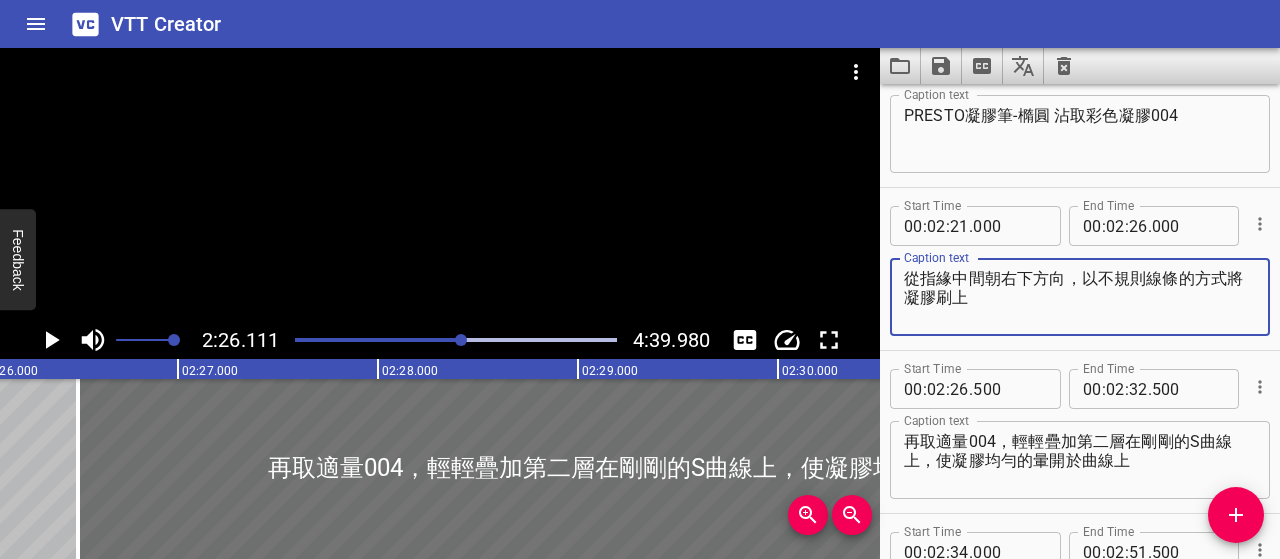 click on "從指緣中間朝右下方向，以不規則線條的方式將凝膠刷上" at bounding box center [1080, 297] 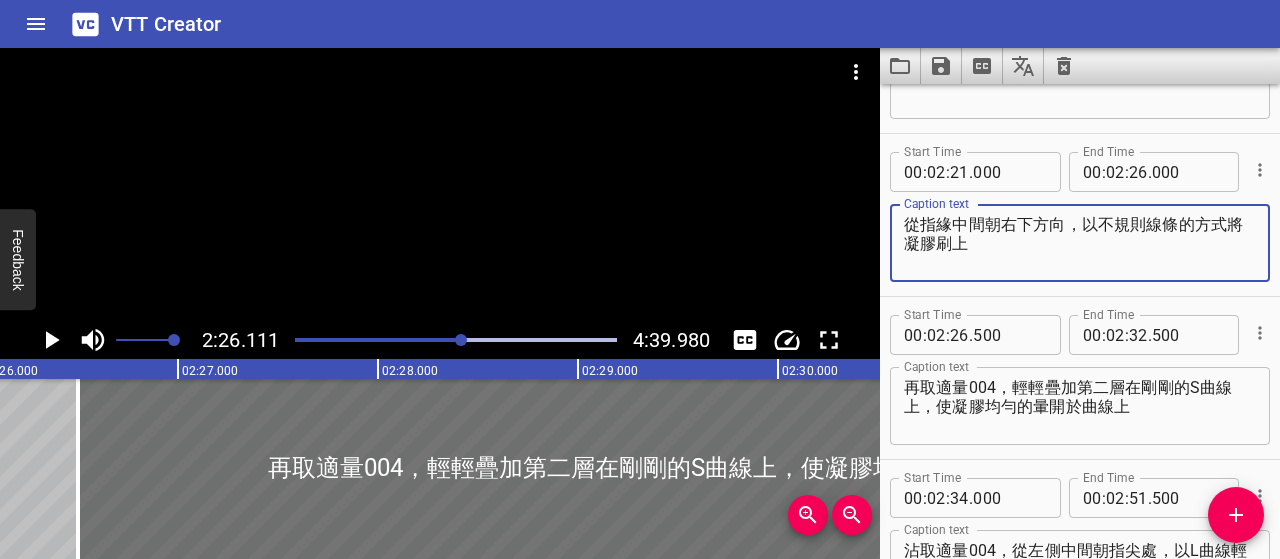 scroll, scrollTop: 1793, scrollLeft: 0, axis: vertical 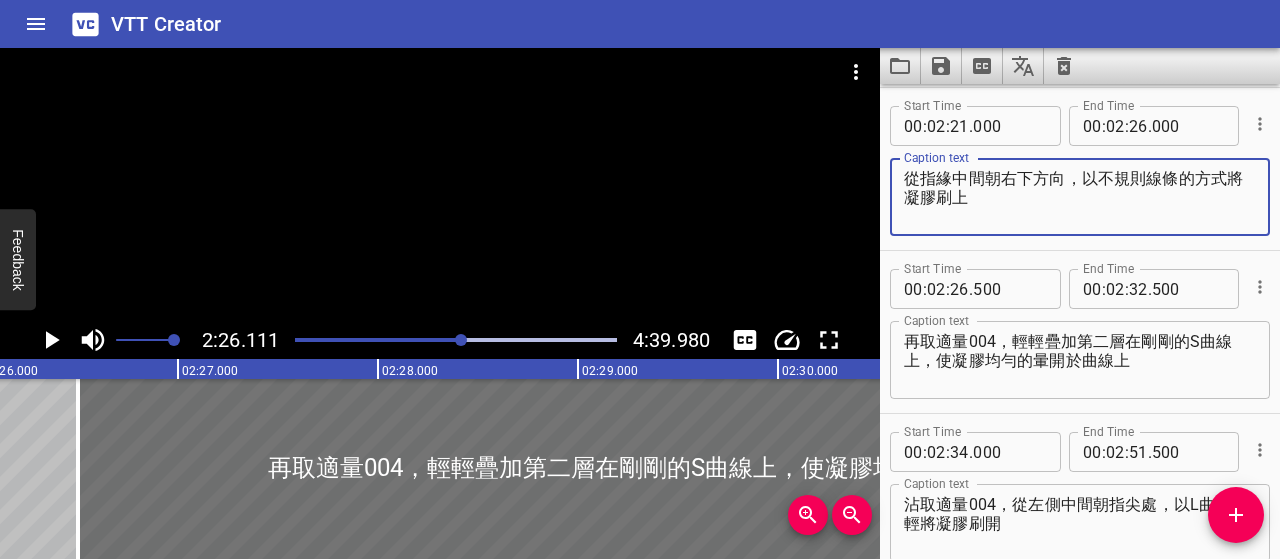 click 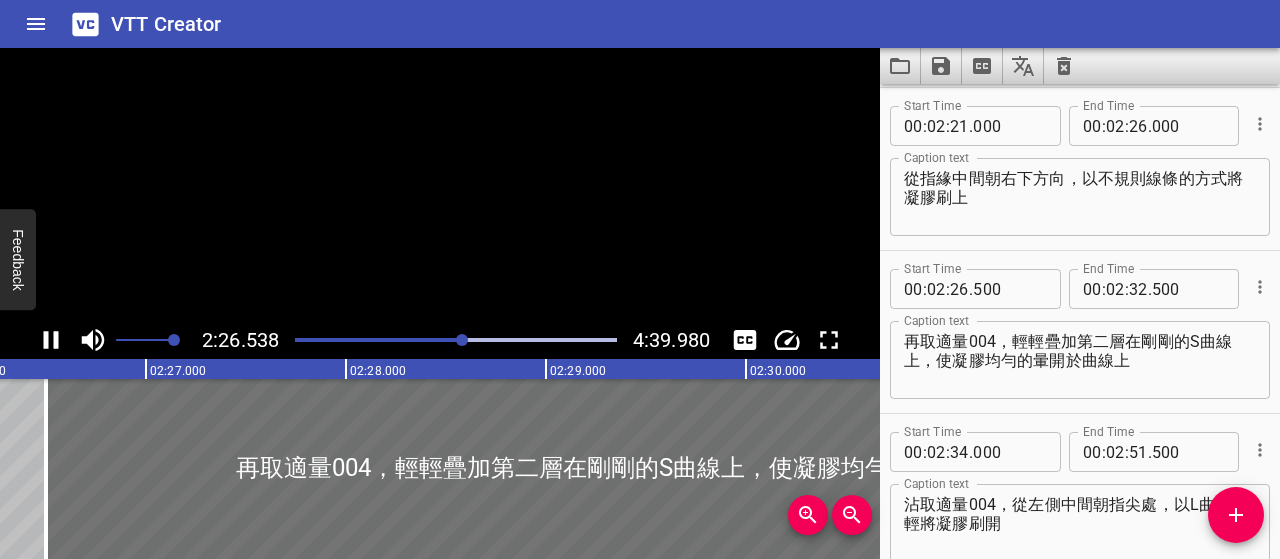 scroll, scrollTop: 0, scrollLeft: 29307, axis: horizontal 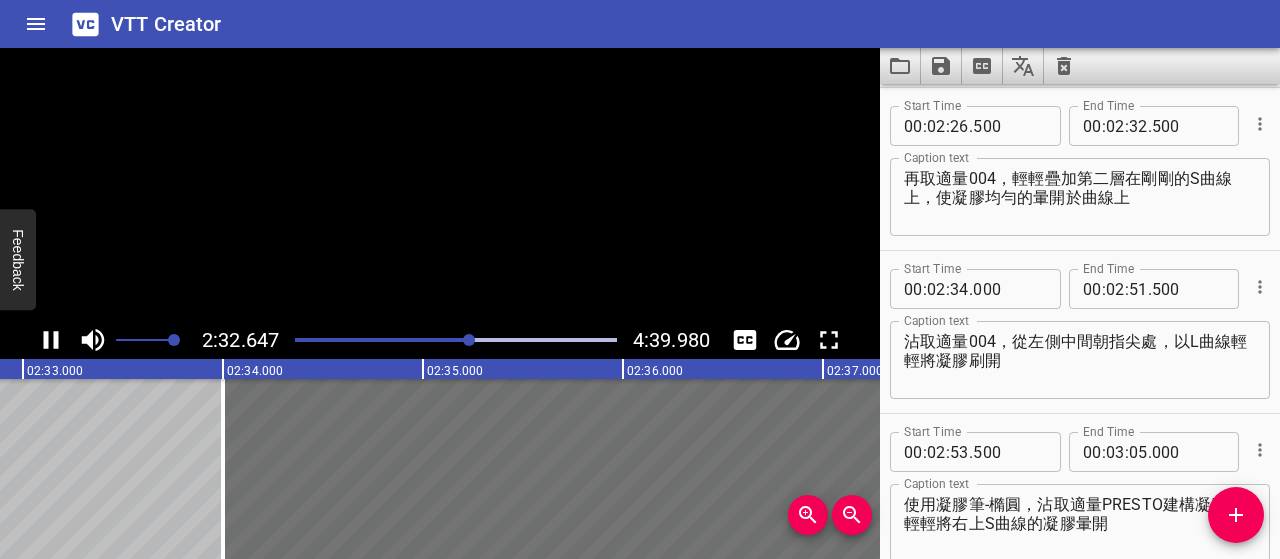 click 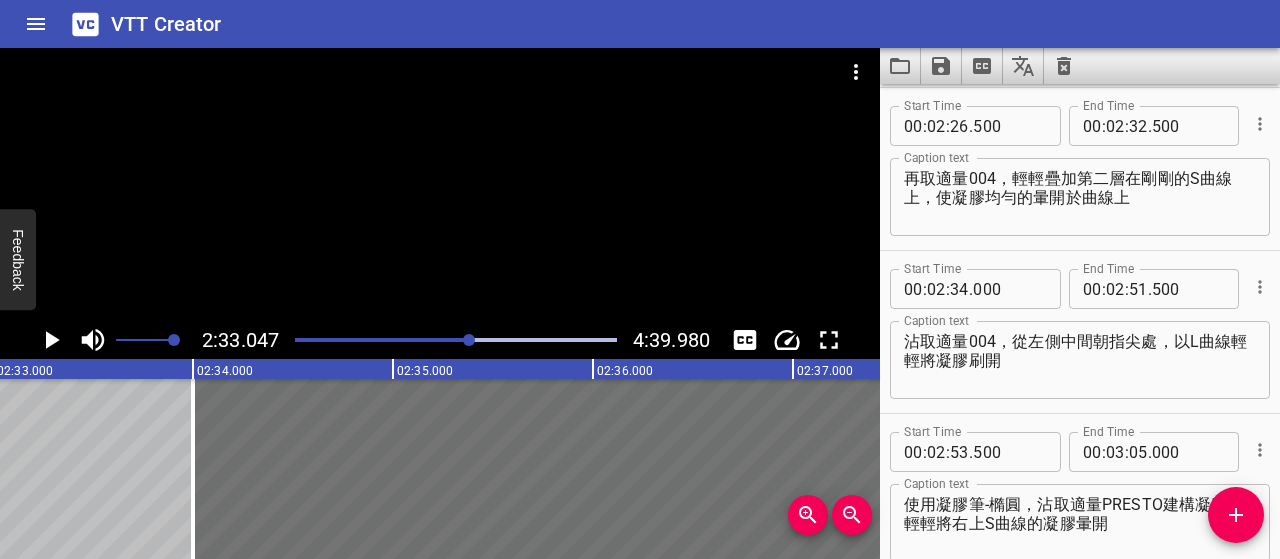 scroll, scrollTop: 0, scrollLeft: 30609, axis: horizontal 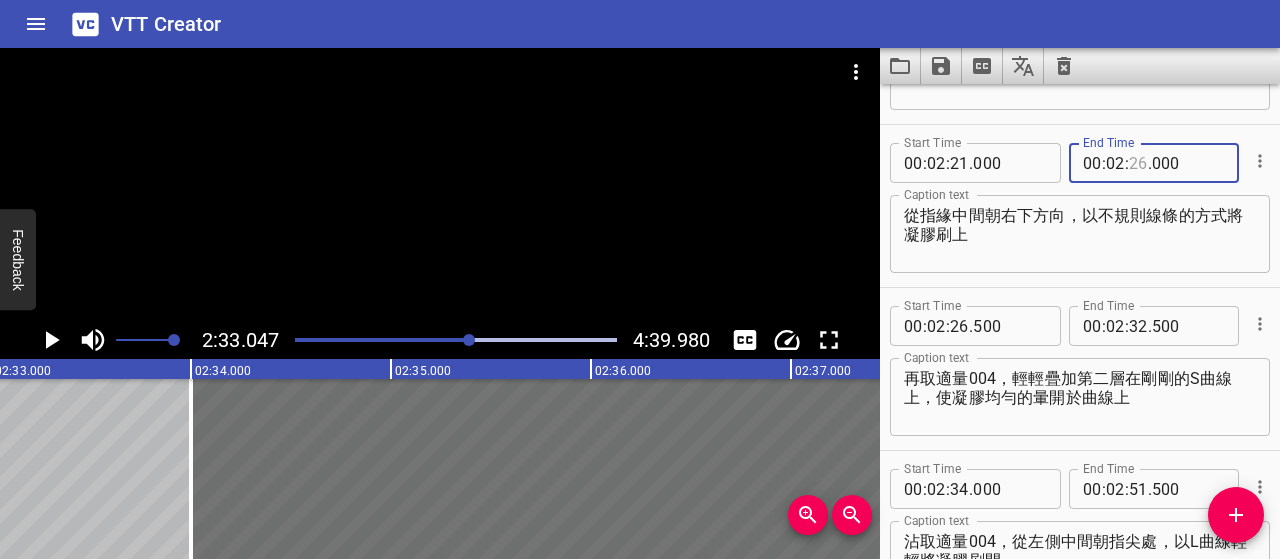 click at bounding box center (1138, 163) 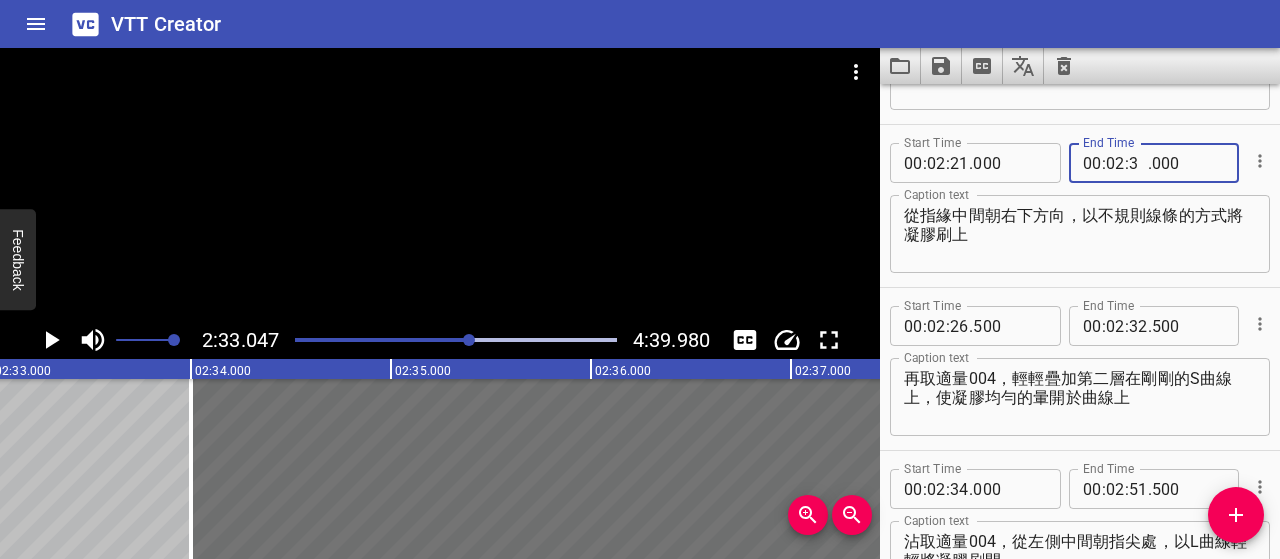 type on "33" 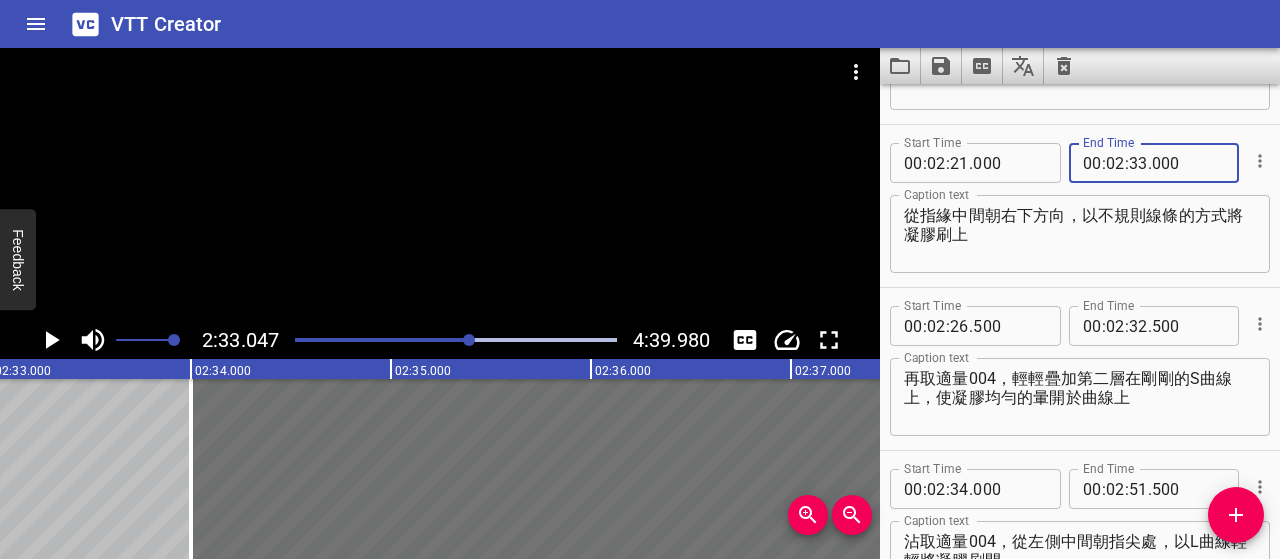 type on "000" 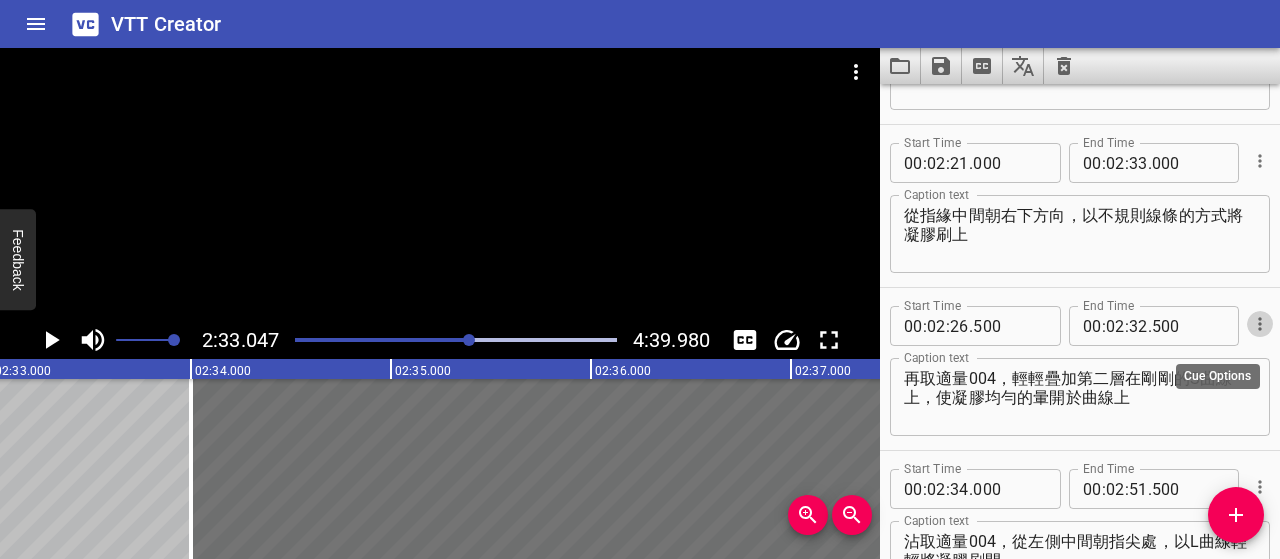 click 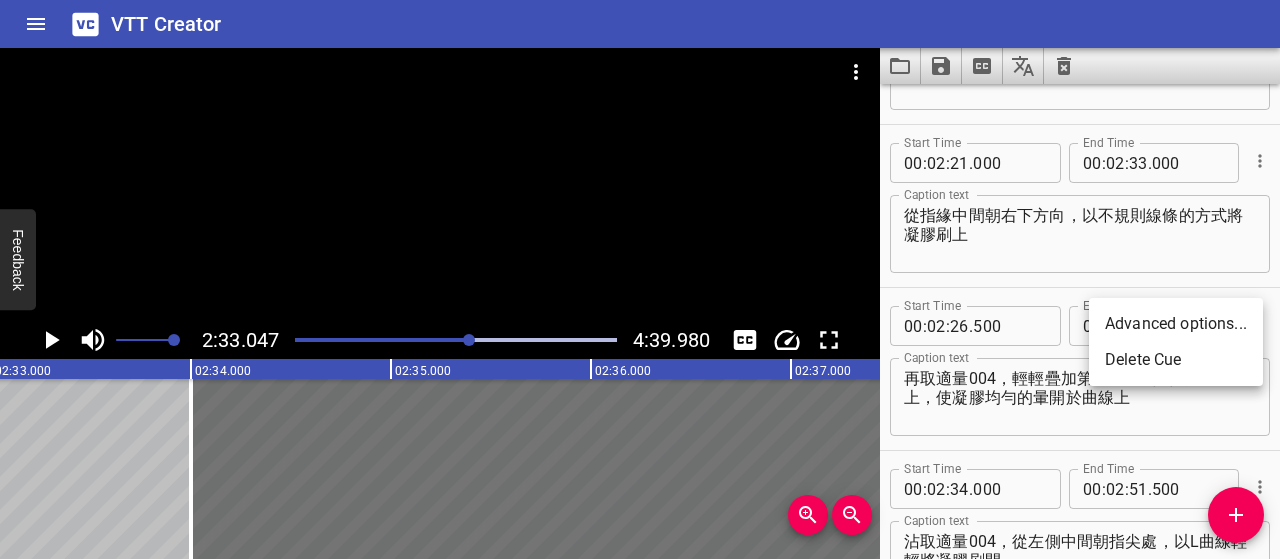 click on "Delete Cue" at bounding box center [1176, 360] 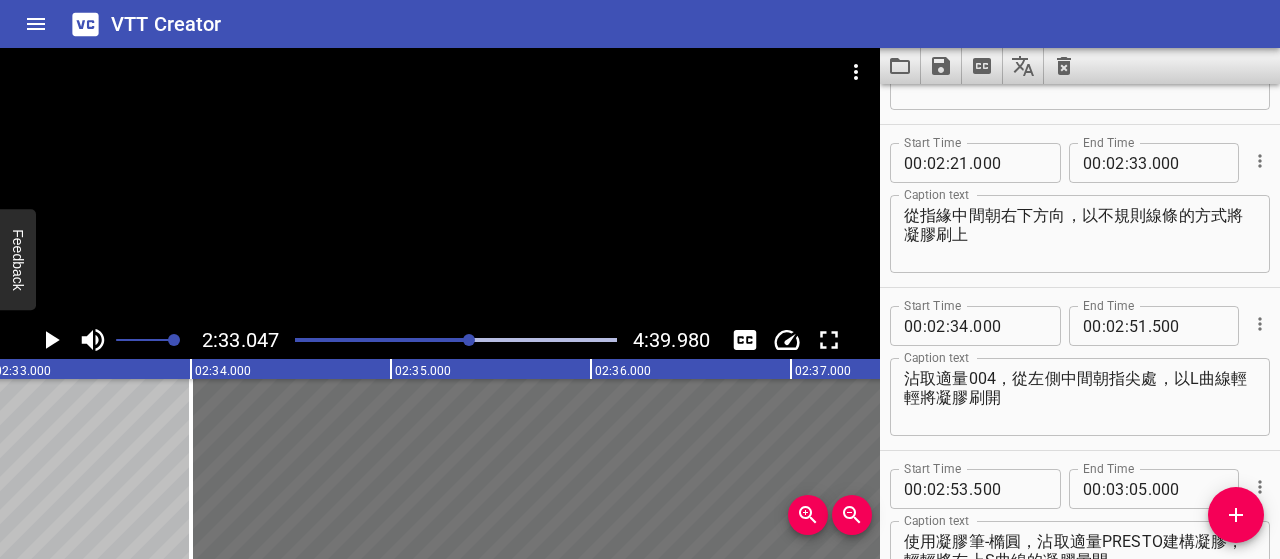 click 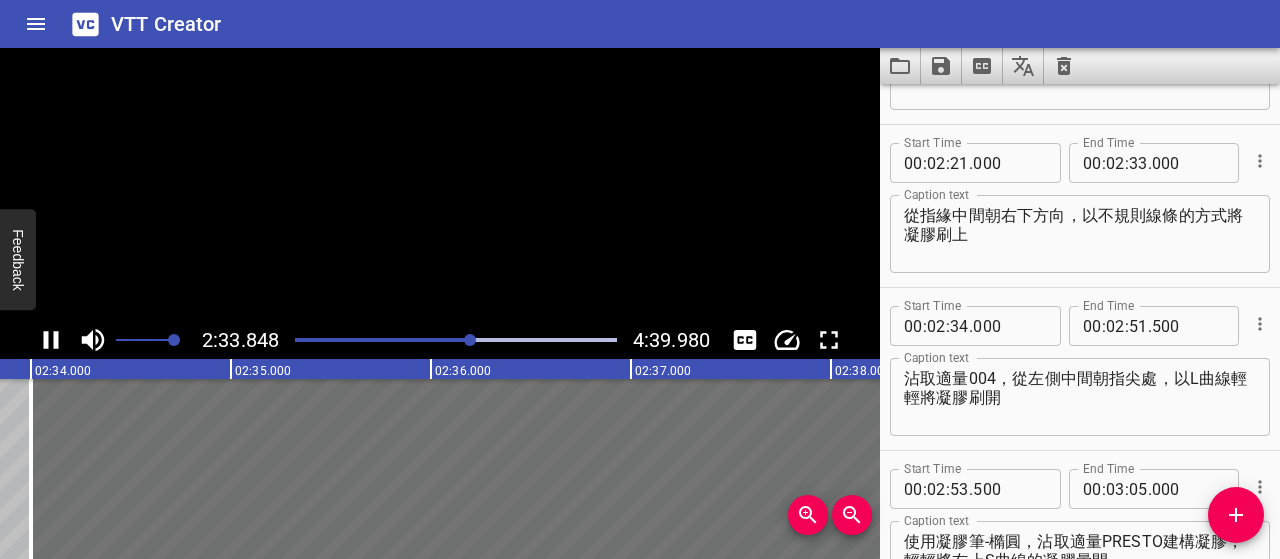 scroll, scrollTop: 0, scrollLeft: 30822, axis: horizontal 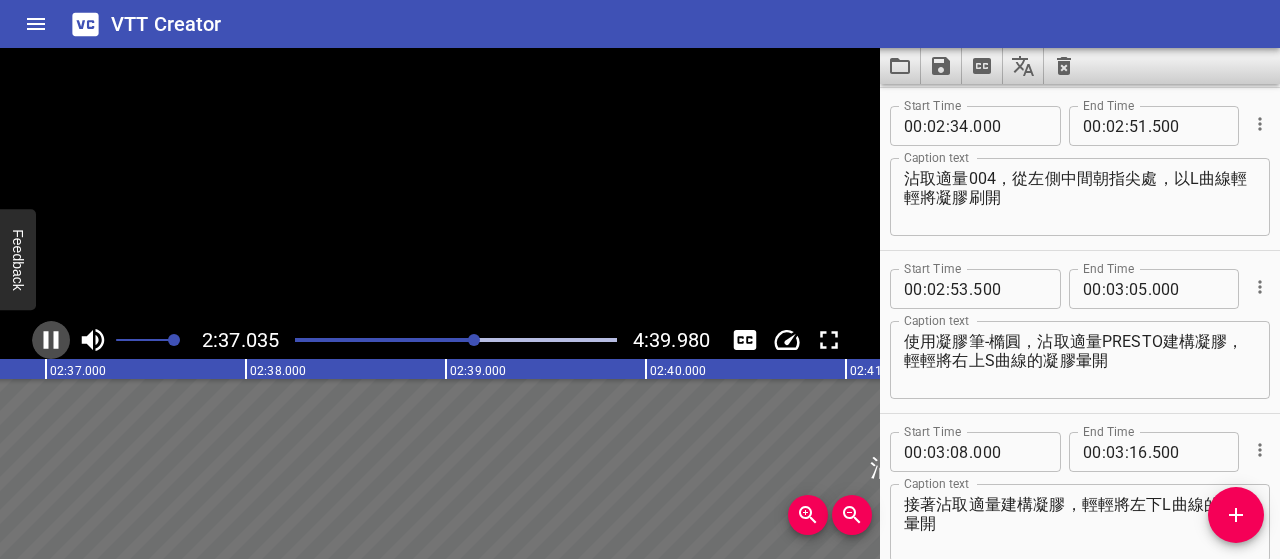 click 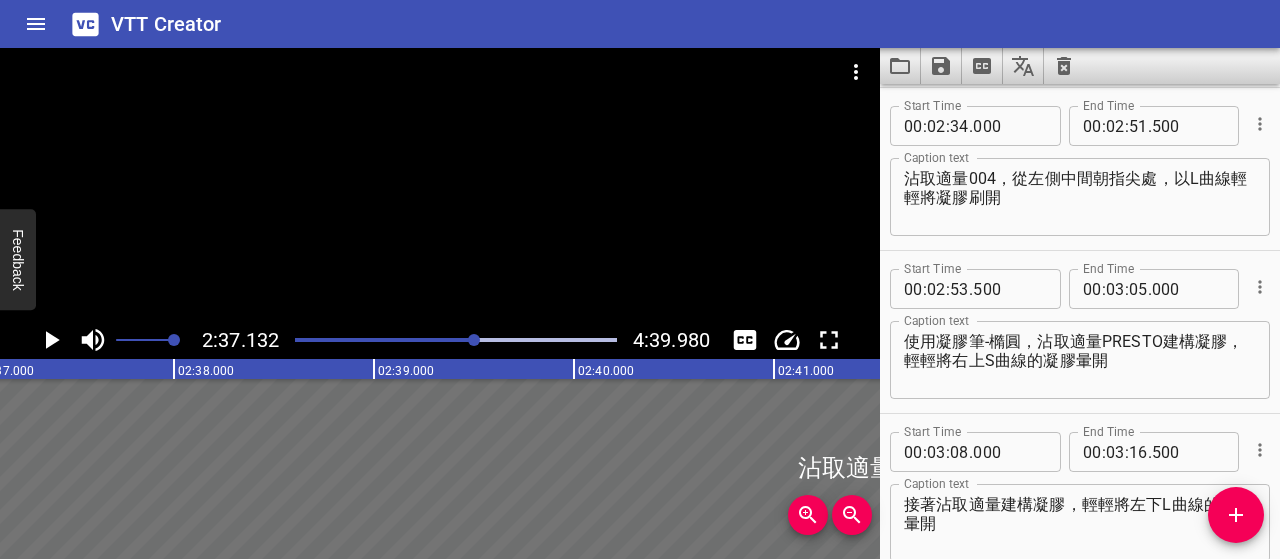 scroll, scrollTop: 1856, scrollLeft: 0, axis: vertical 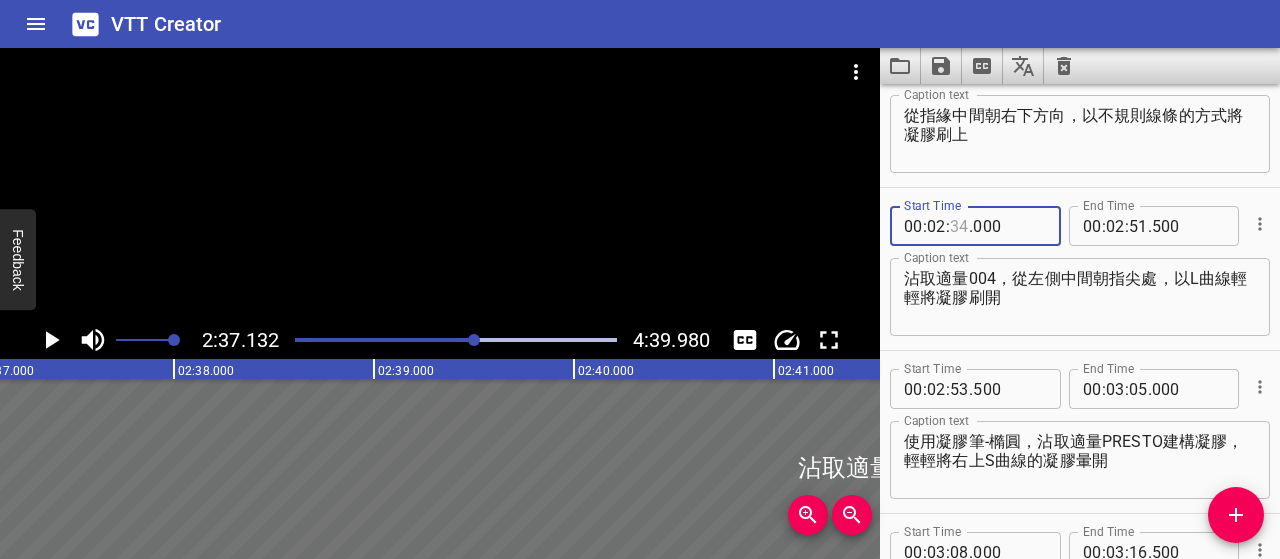 click at bounding box center (959, 226) 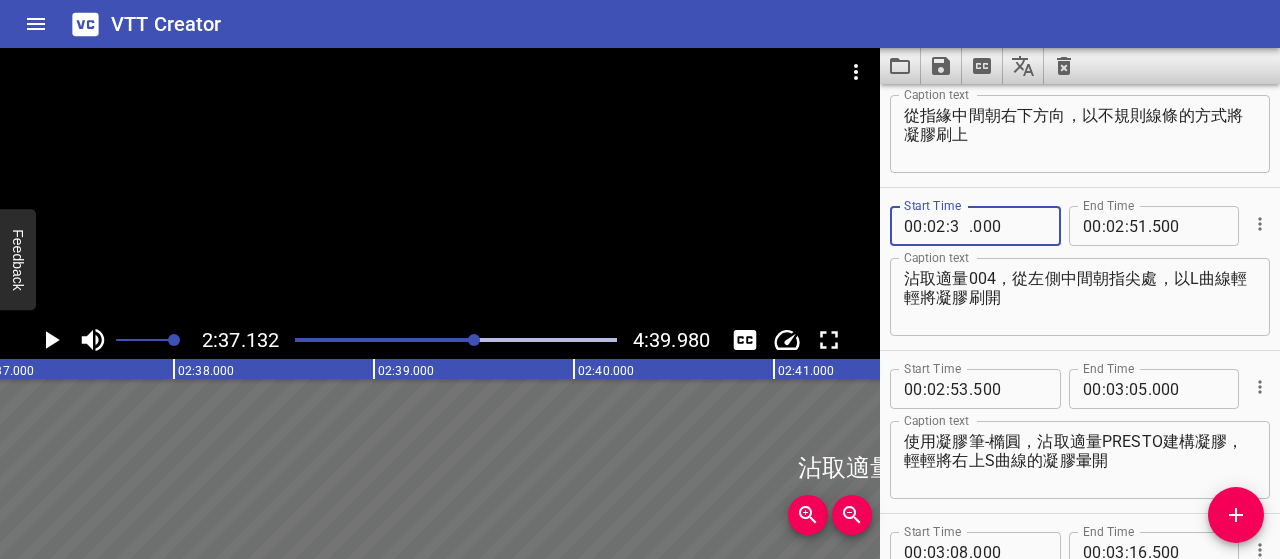type on "35" 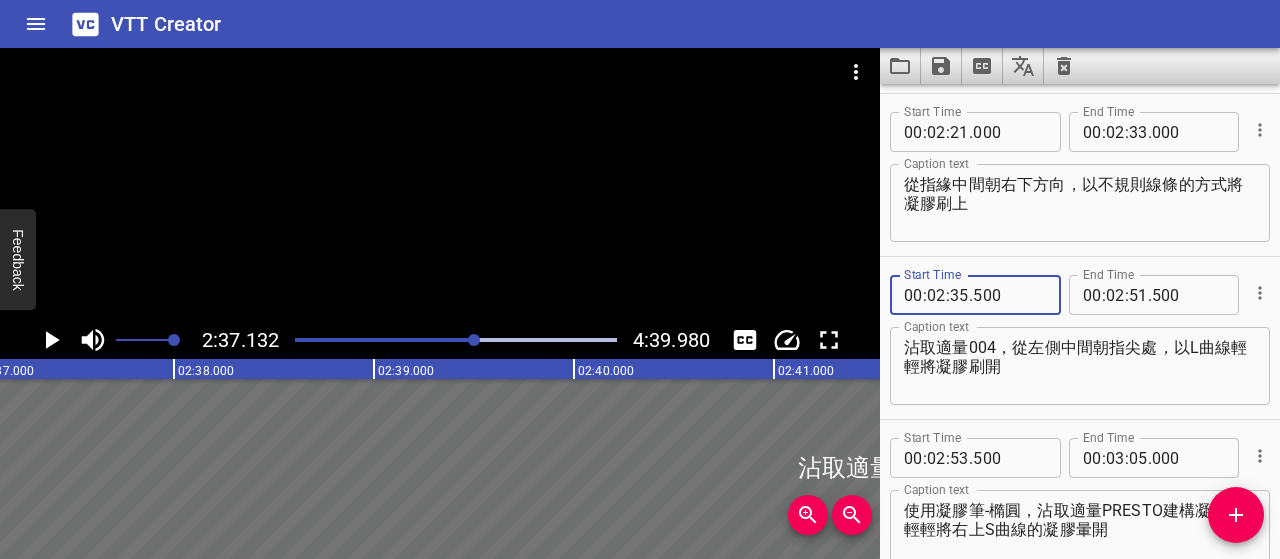 scroll, scrollTop: 1756, scrollLeft: 0, axis: vertical 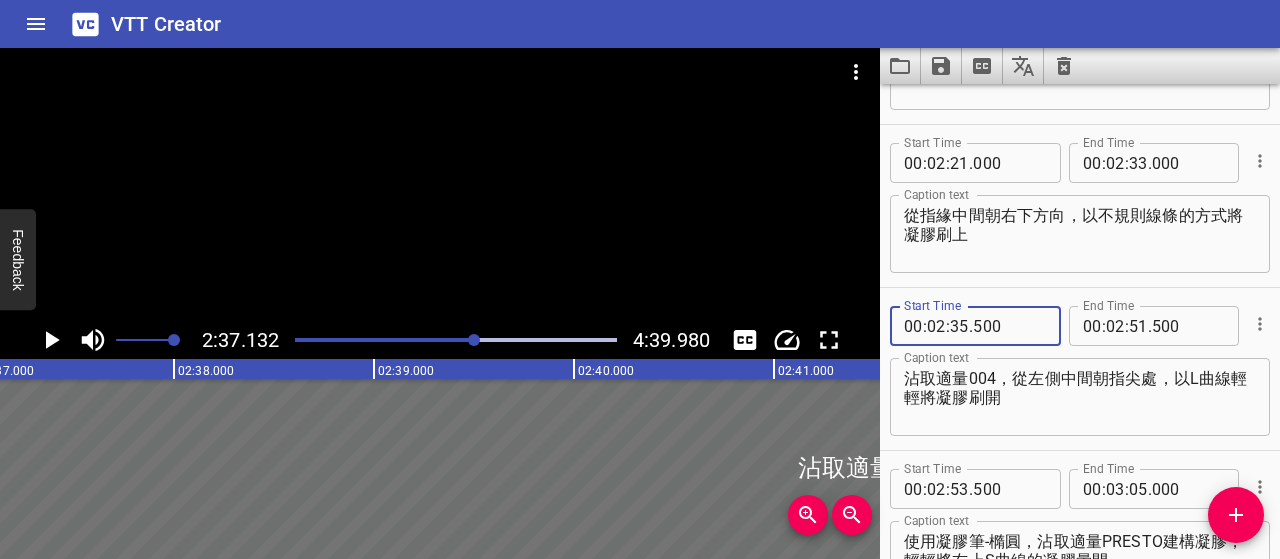 type on "500" 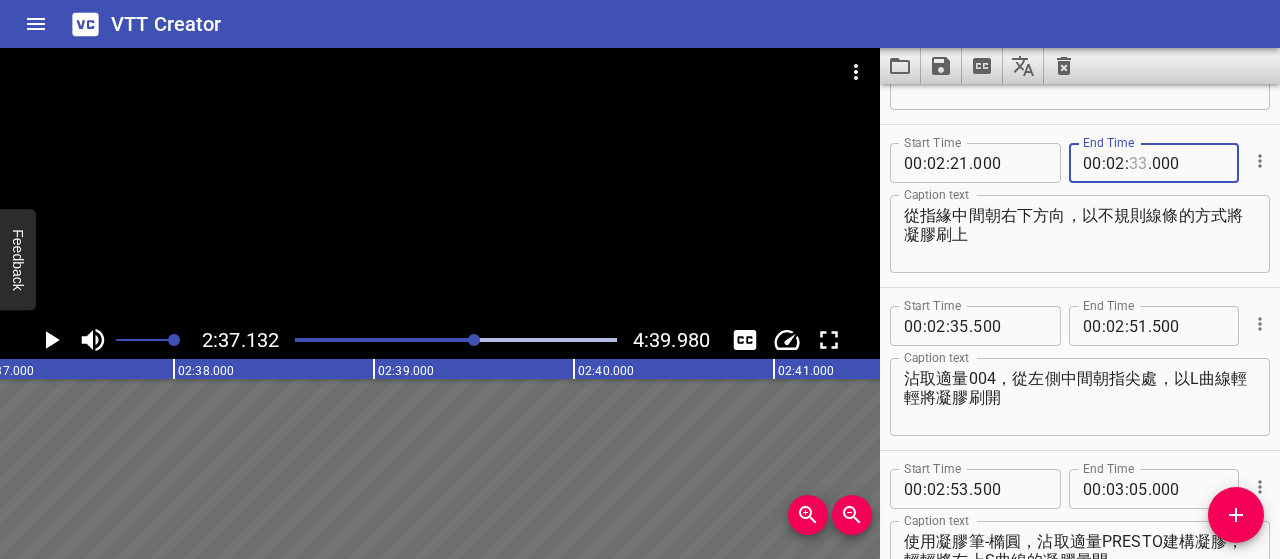 click at bounding box center [1138, 163] 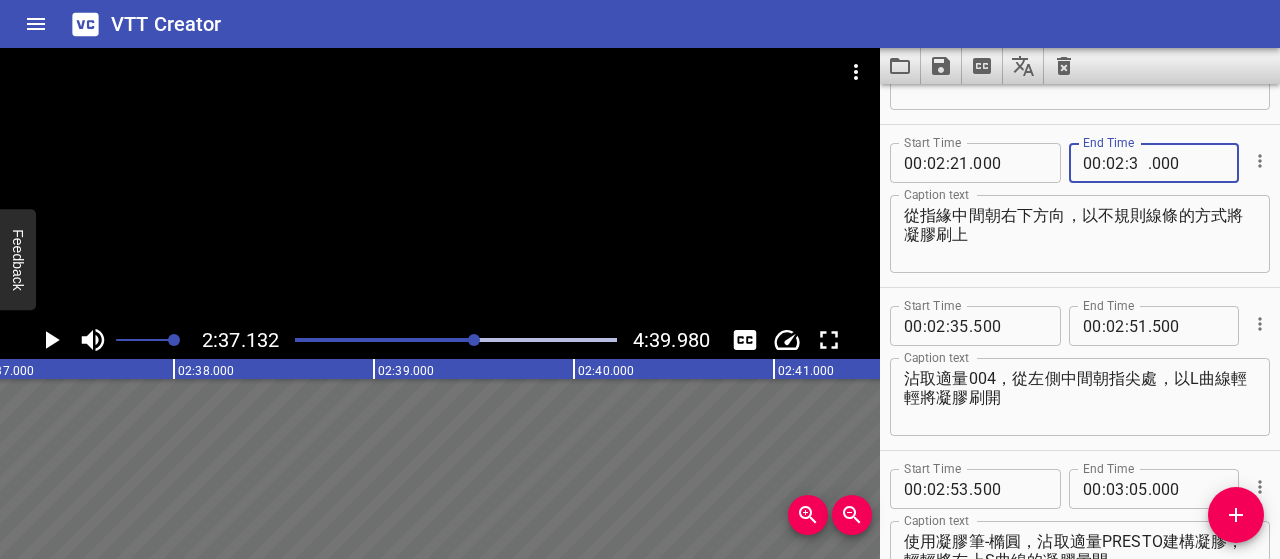 type on "35" 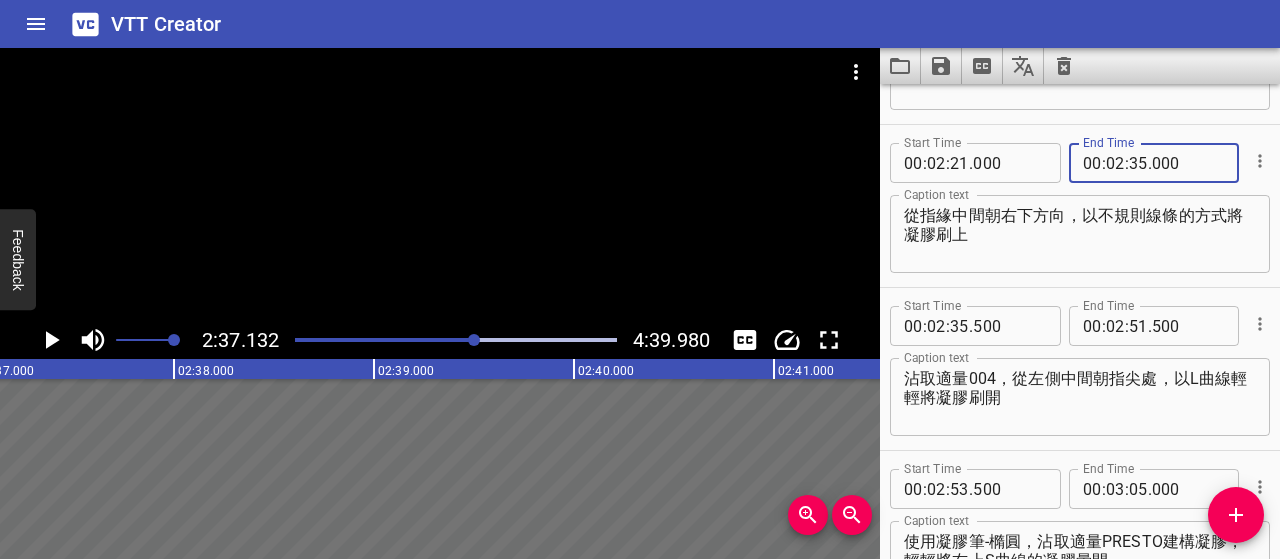 type on "000" 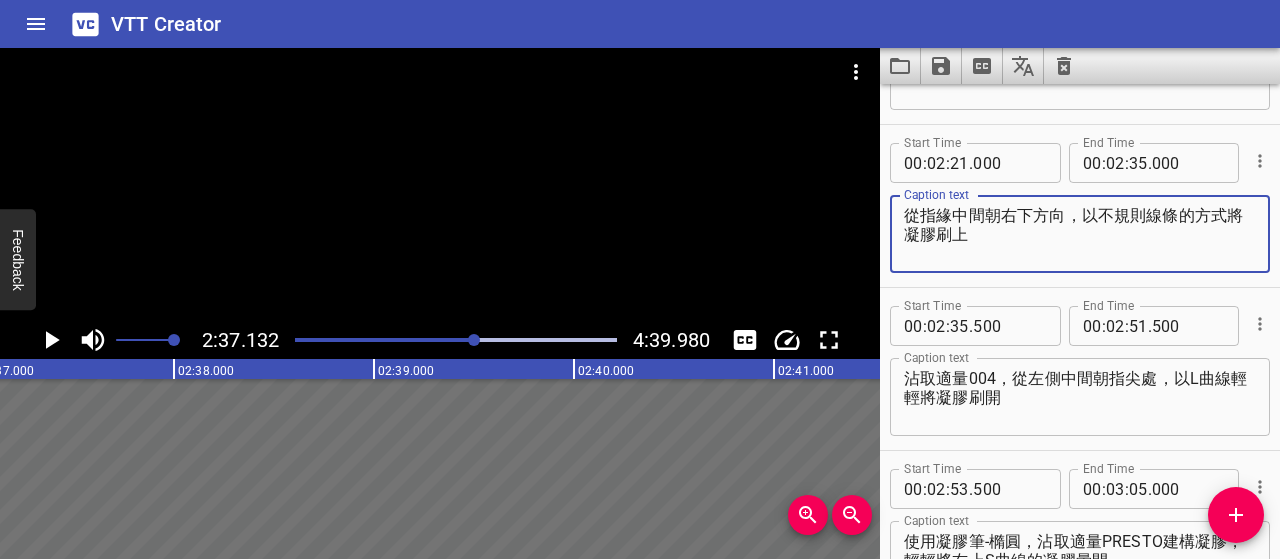 click on "從指緣中間朝右下方向，以不規則線條的方式將凝膠刷上" at bounding box center [1080, 234] 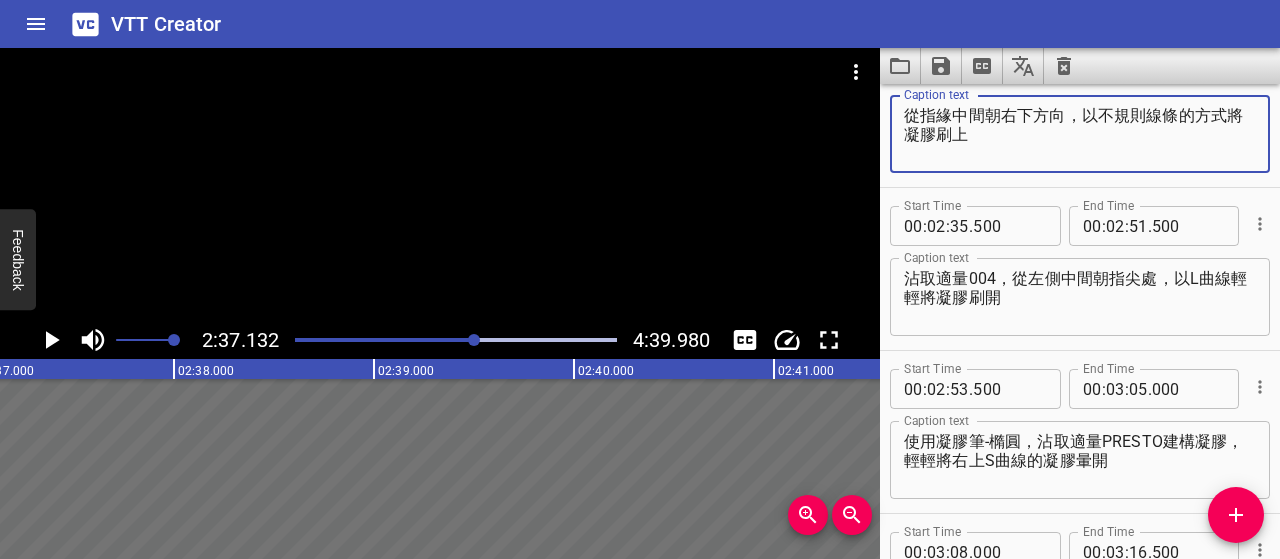 scroll, scrollTop: 1756, scrollLeft: 0, axis: vertical 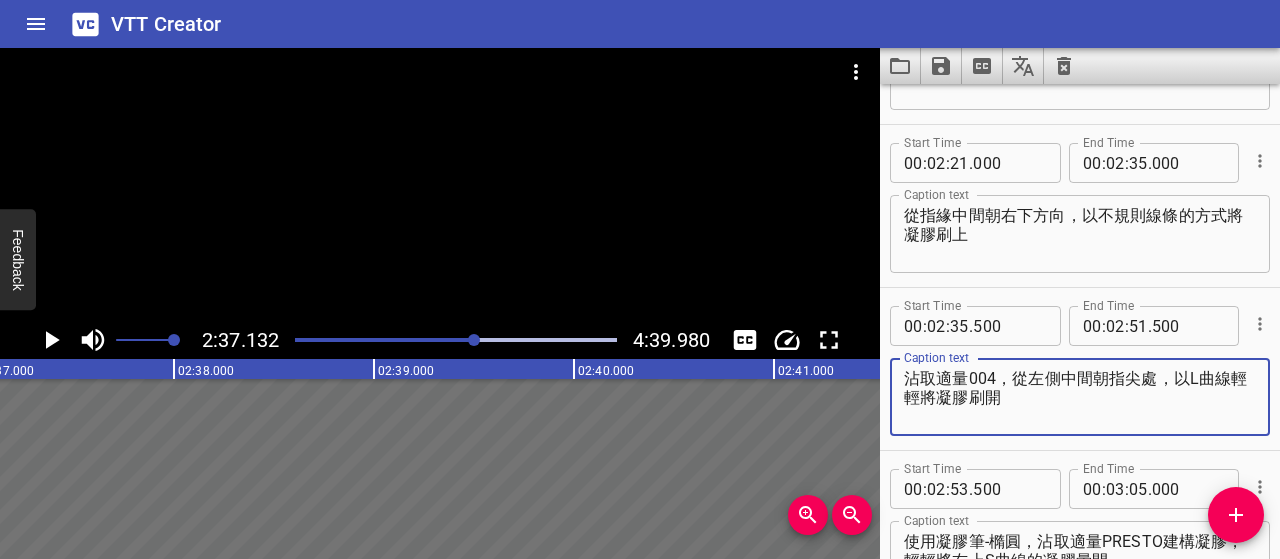 click on "沾取適量004，從左側中間朝指尖處，以L曲線輕輕將凝膠刷開" at bounding box center (1080, 397) 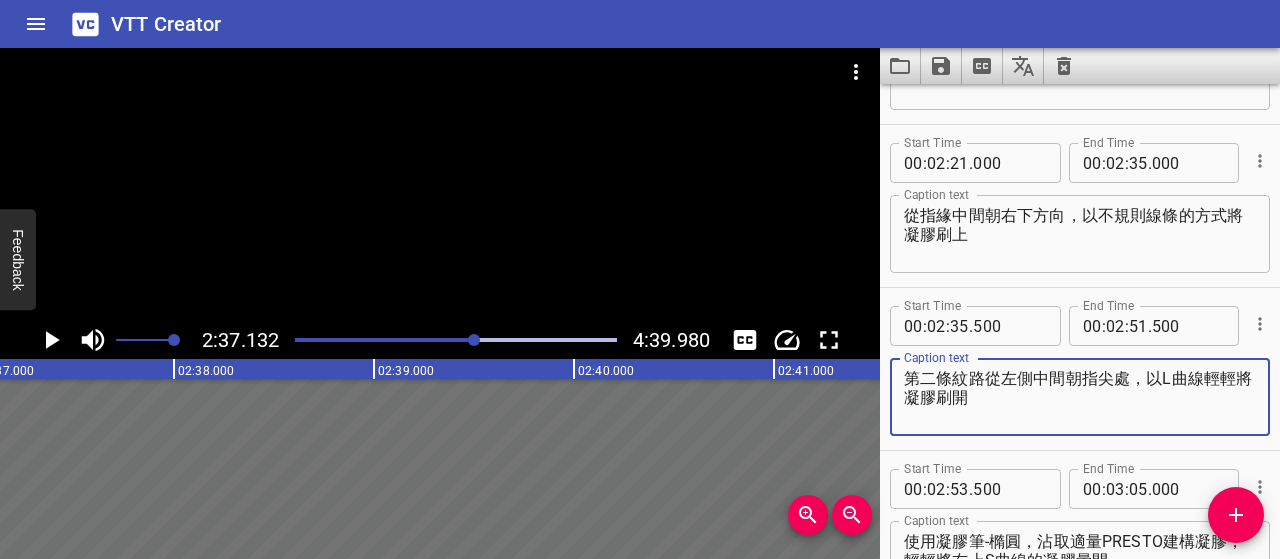click on "第二條紋路從左側中間朝指尖處，以L曲線輕輕將凝膠刷開" at bounding box center [1080, 397] 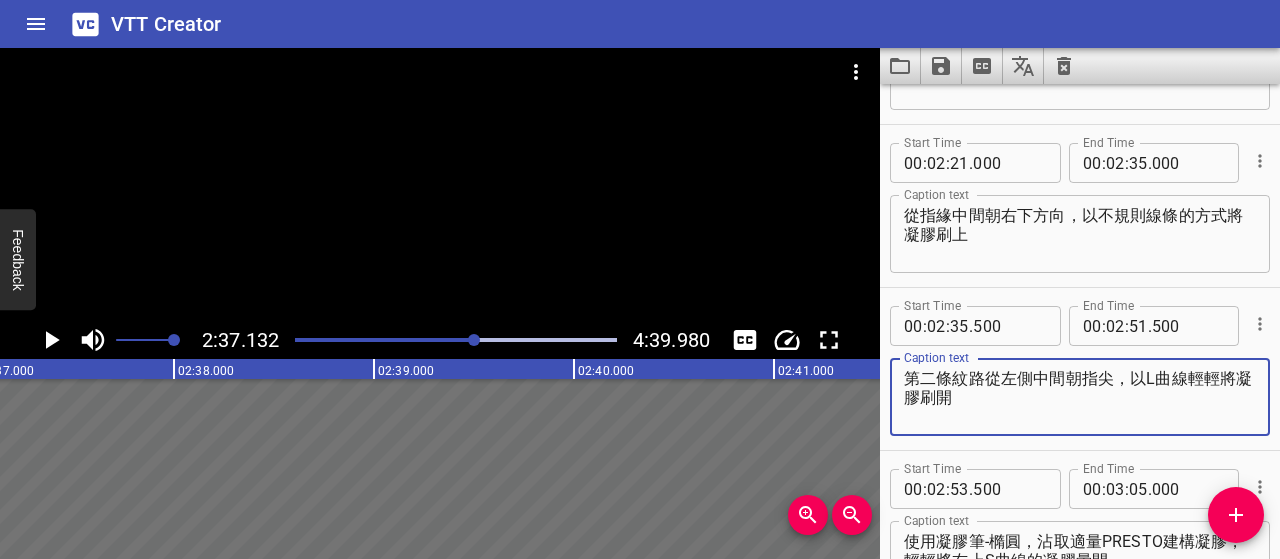 click on "第二條紋路從左側中間朝指尖，以L曲線輕輕將凝膠刷開" at bounding box center [1080, 397] 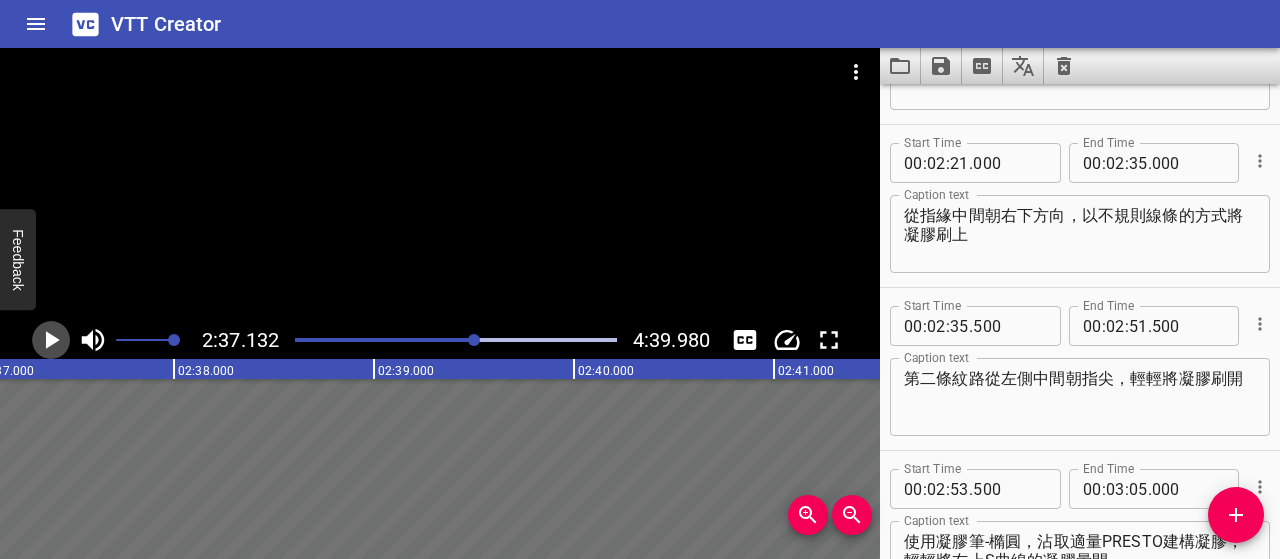 click 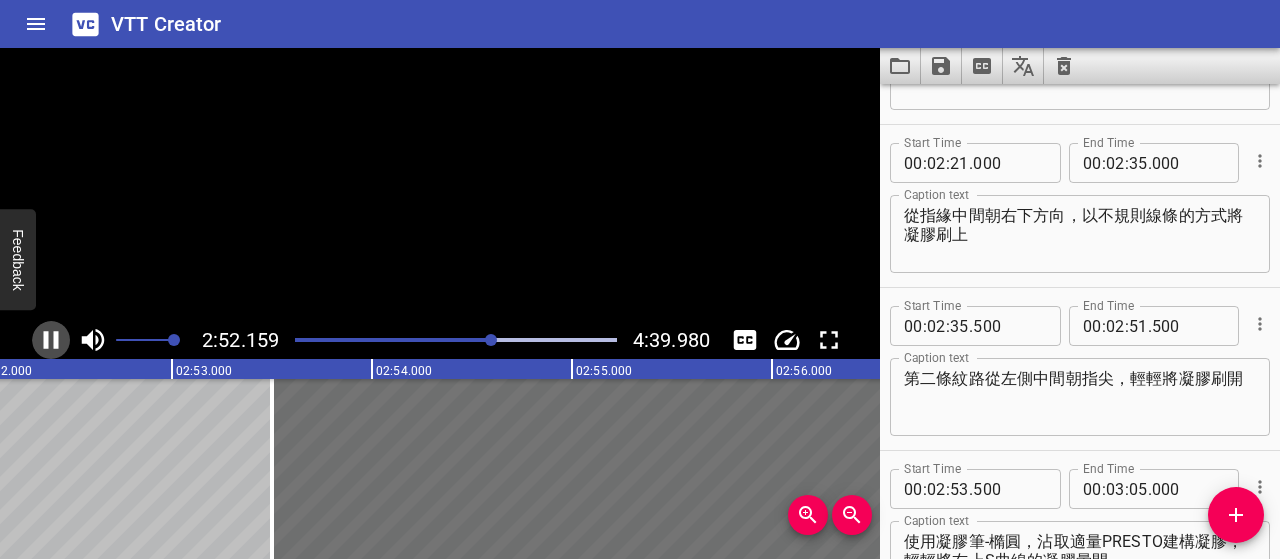 click 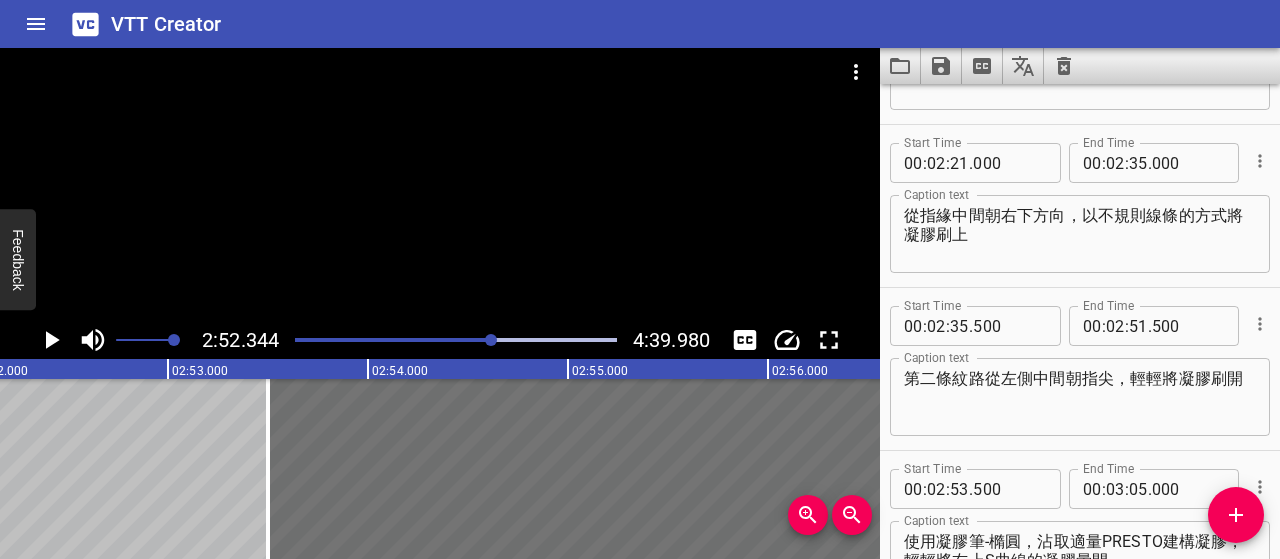 scroll, scrollTop: 0, scrollLeft: 34468, axis: horizontal 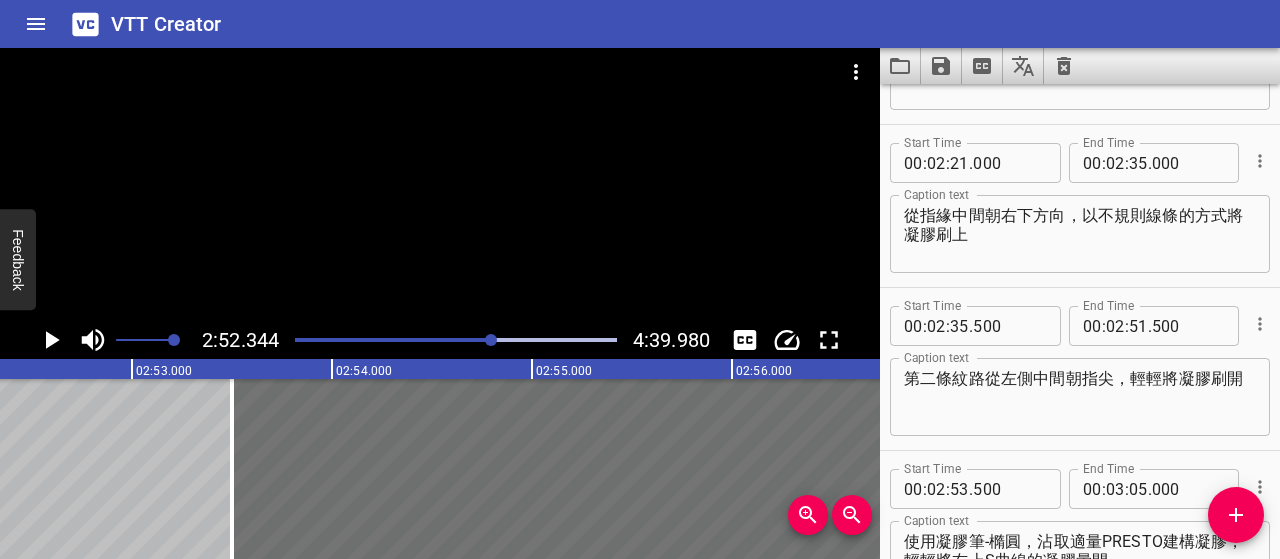click on "第二條紋路從左側中間朝指尖，輕輕將凝膠刷開" at bounding box center (1080, 397) 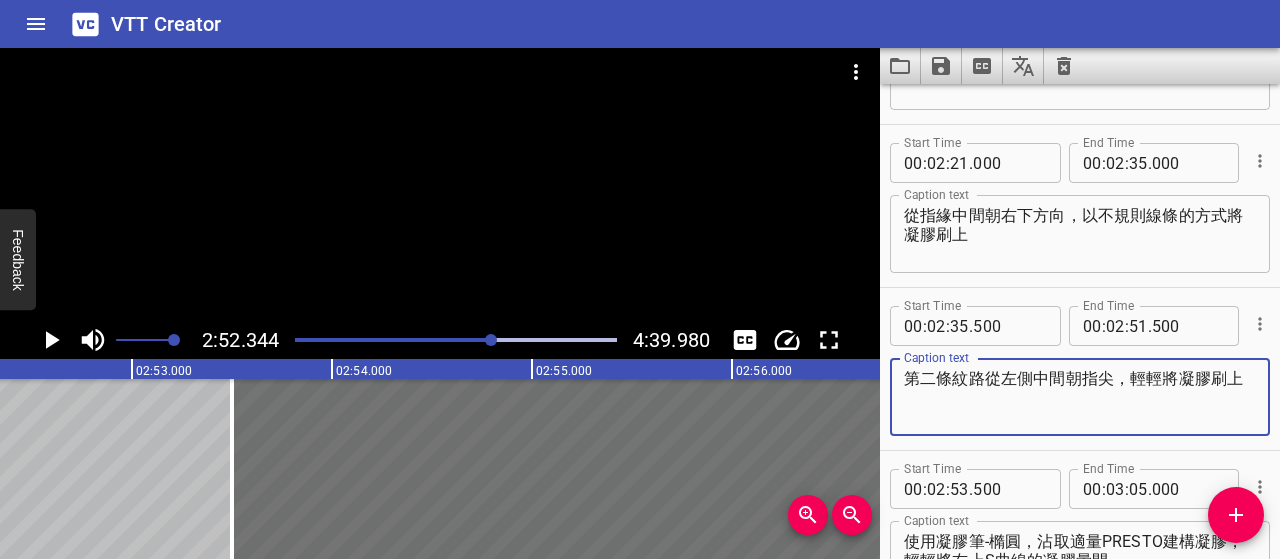type on "第二條紋路從左側中間朝指尖，輕輕將凝膠刷上" 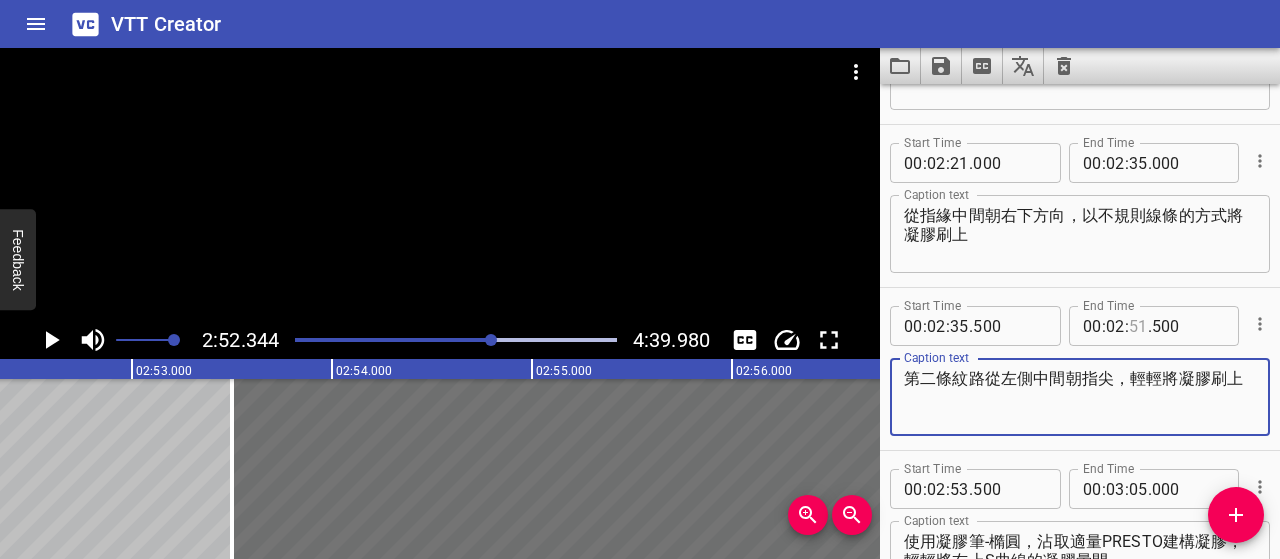 click at bounding box center (1138, 326) 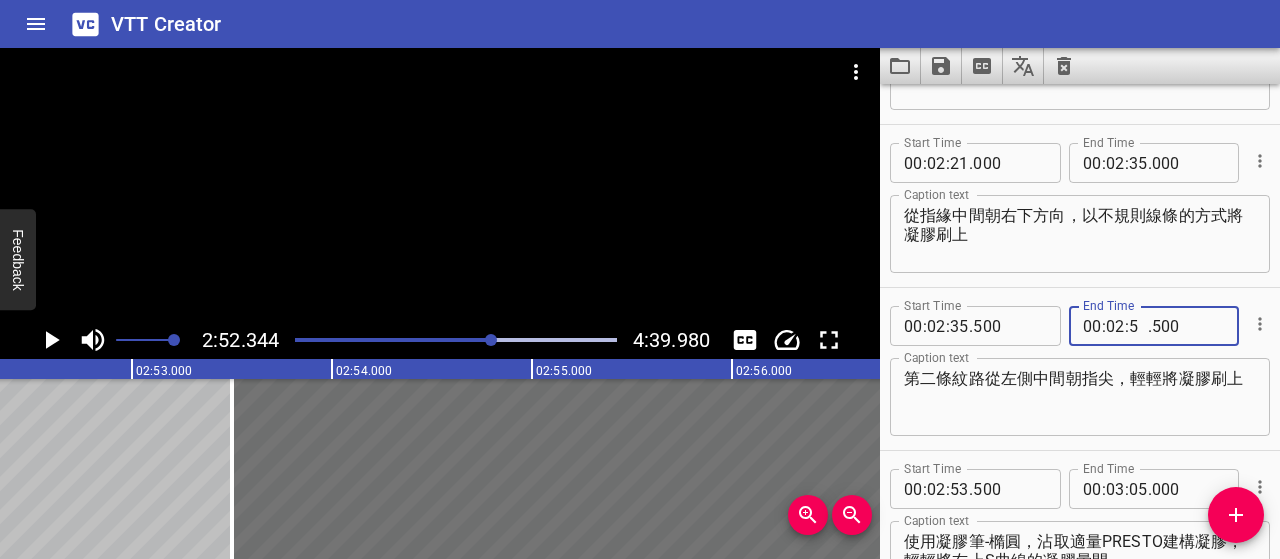 type on "52" 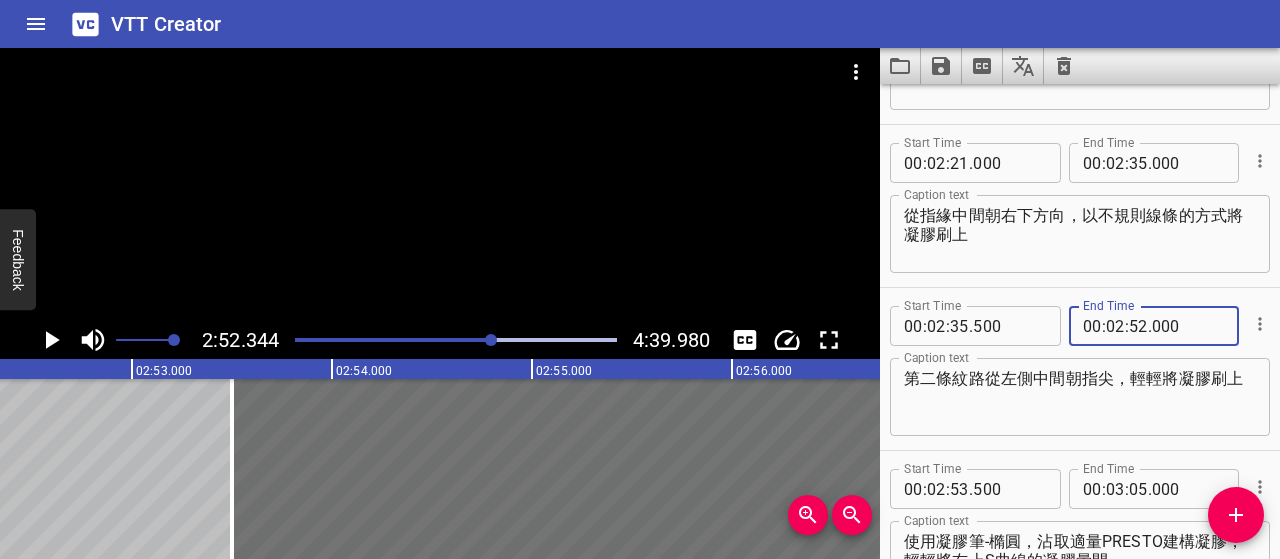 type on "000" 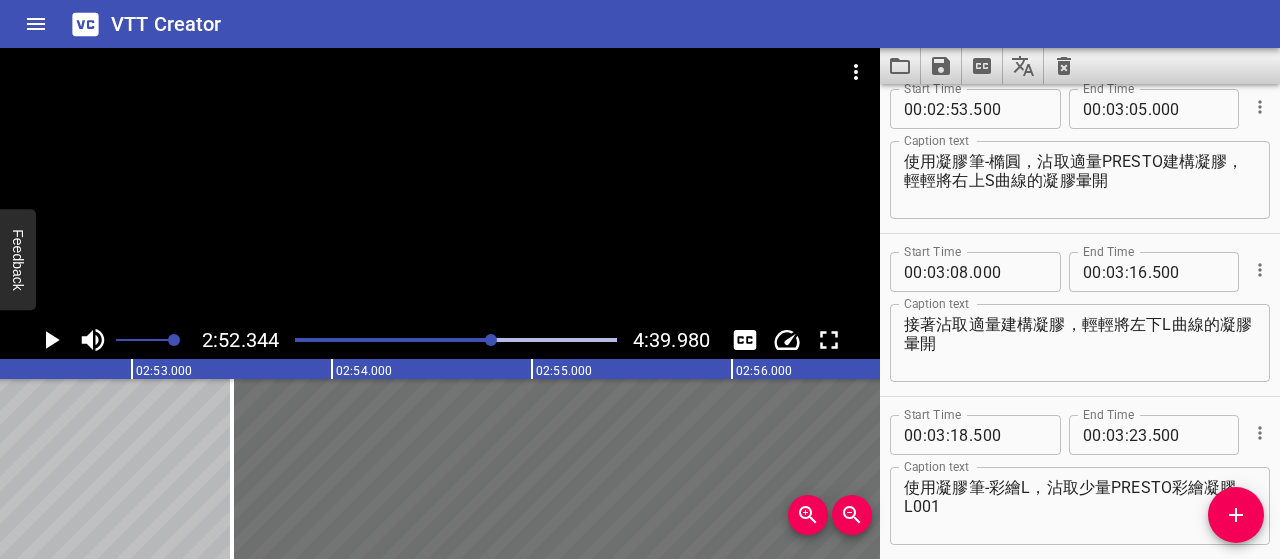 scroll, scrollTop: 2156, scrollLeft: 0, axis: vertical 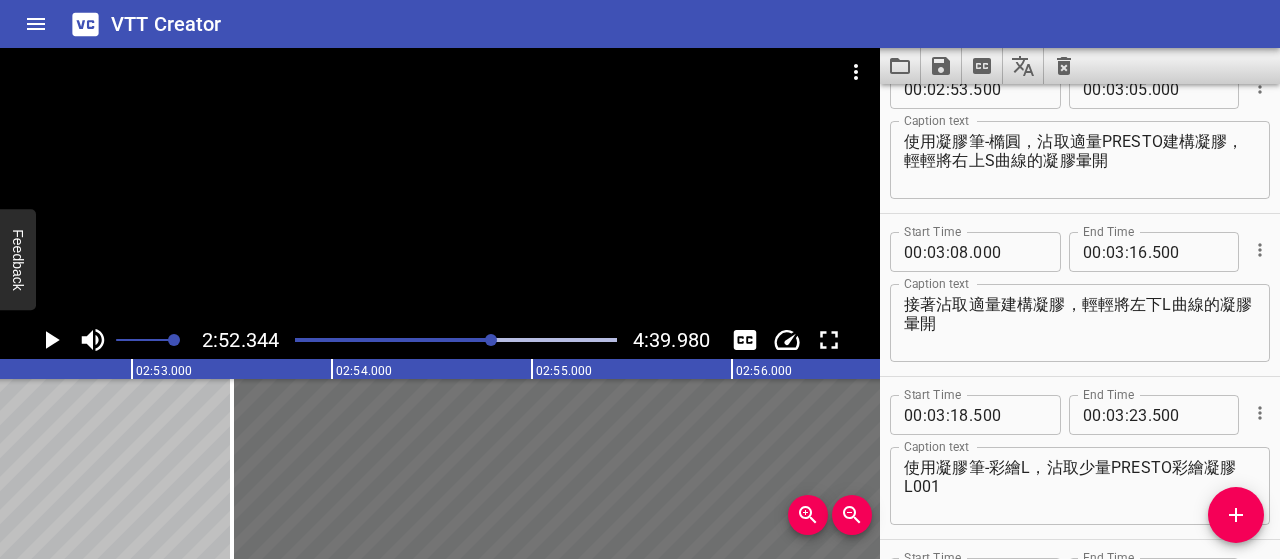 click 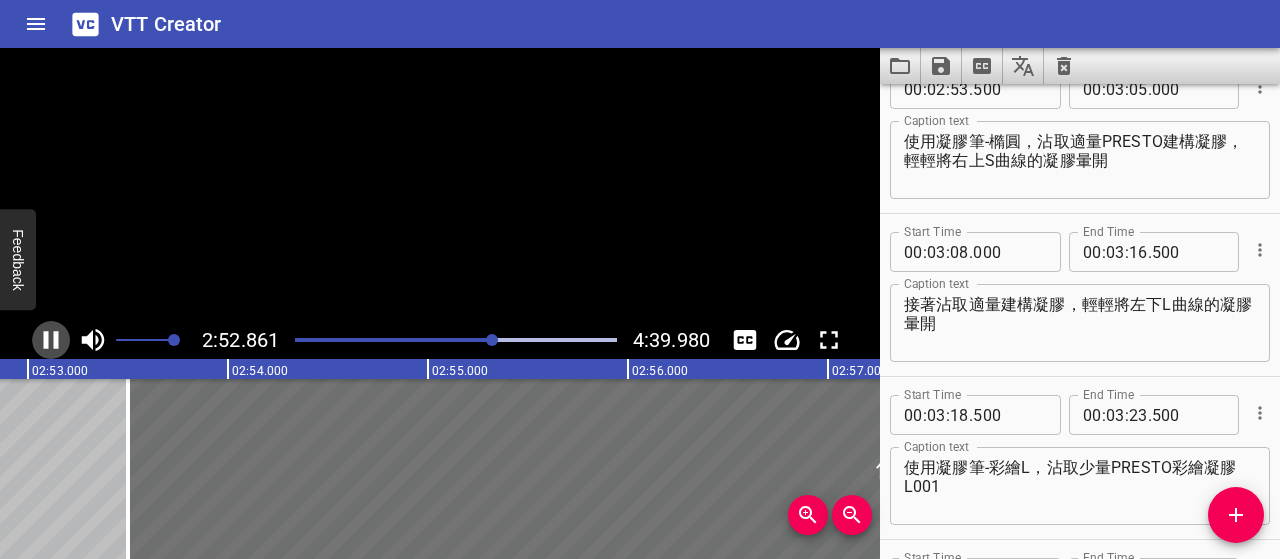 click 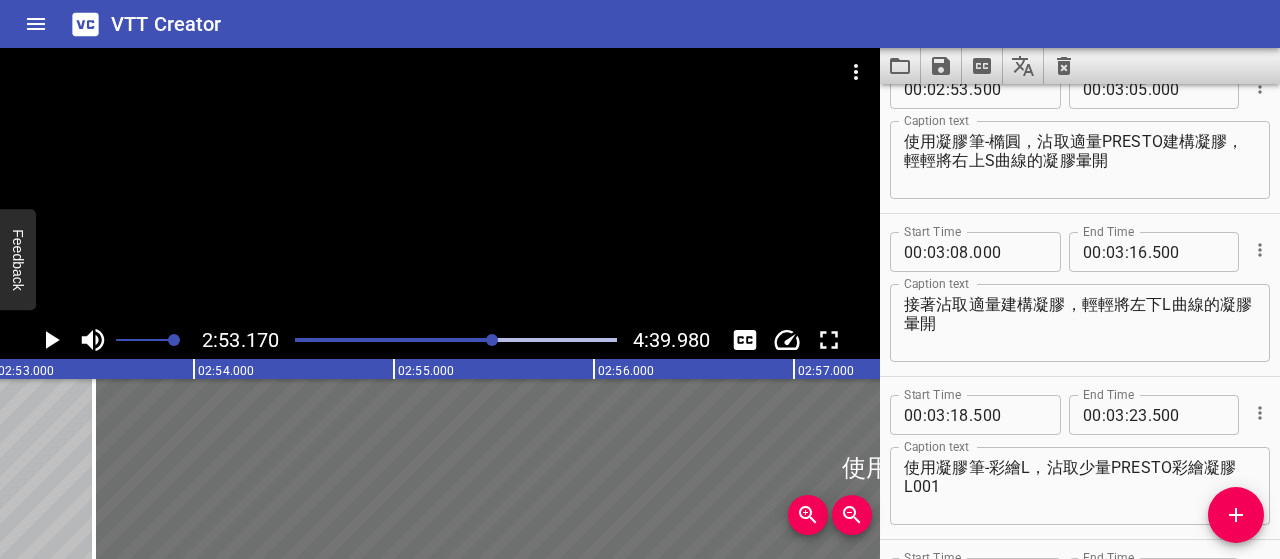 scroll, scrollTop: 0, scrollLeft: 34634, axis: horizontal 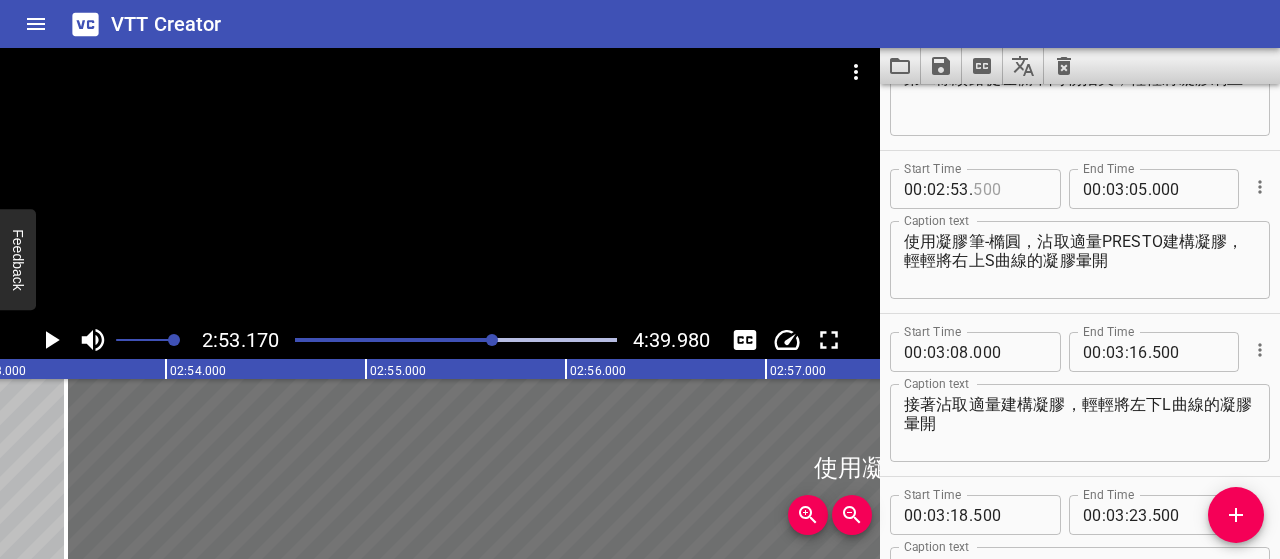 click at bounding box center [1009, 189] 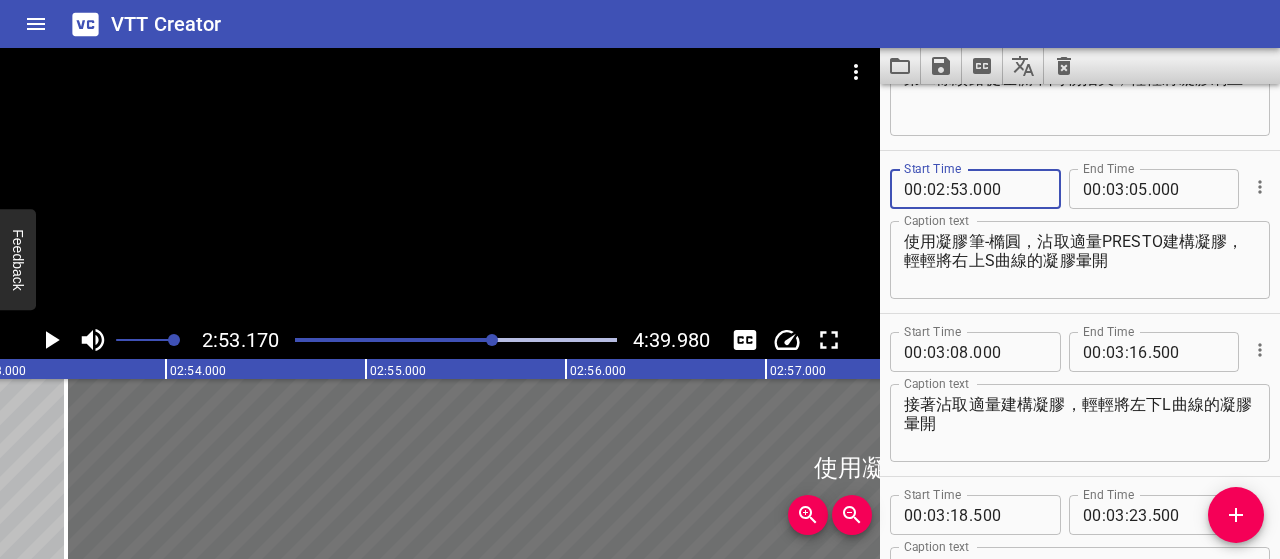 type on "000" 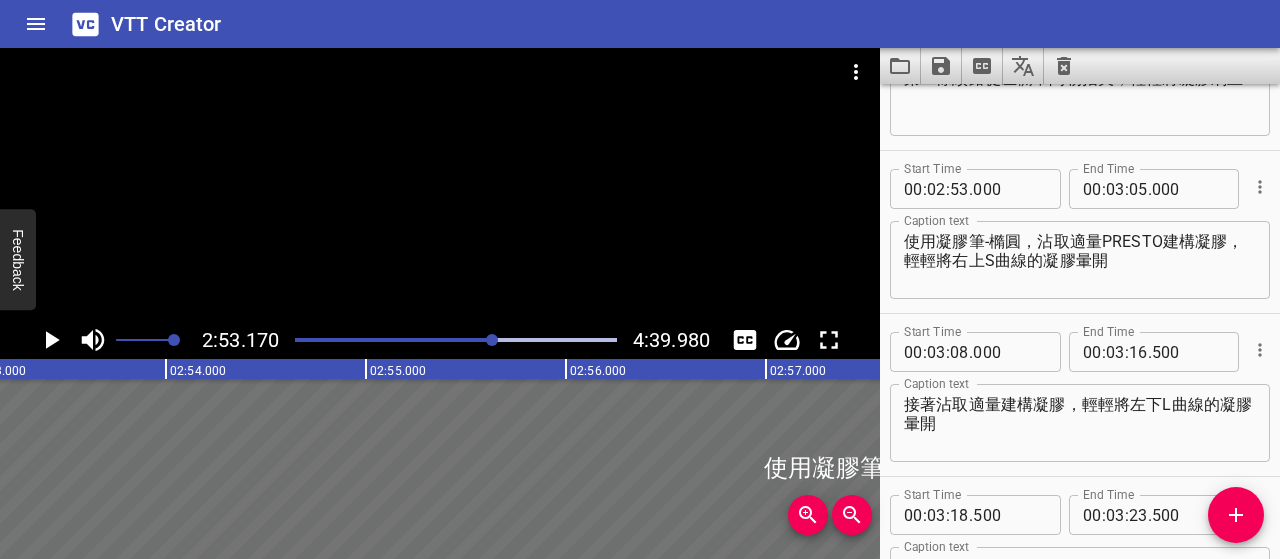 click on "使用凝膠筆-橢圓，沾取適量PRESTO建構凝膠，輕輕將右上S曲線的凝膠暈開 Caption text" at bounding box center [1080, 260] 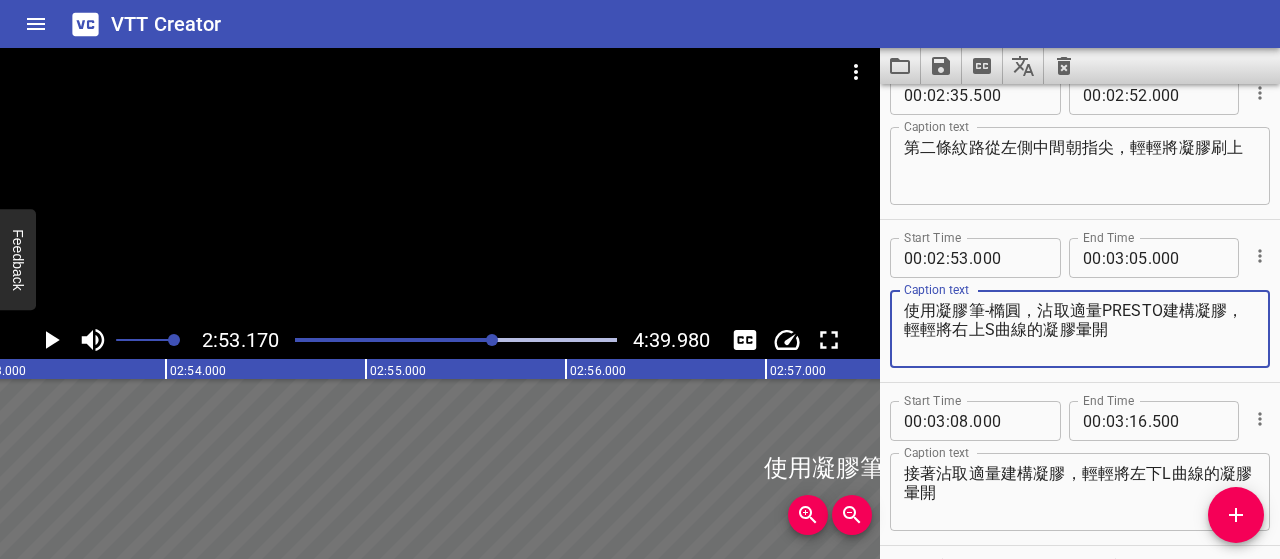scroll, scrollTop: 1956, scrollLeft: 0, axis: vertical 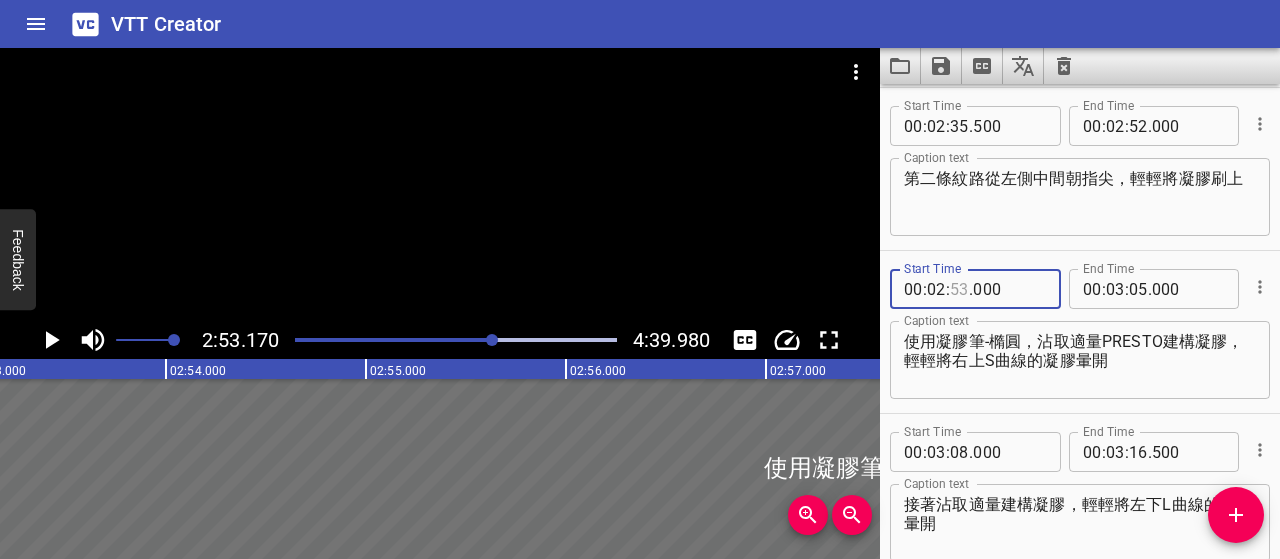 click at bounding box center [959, 289] 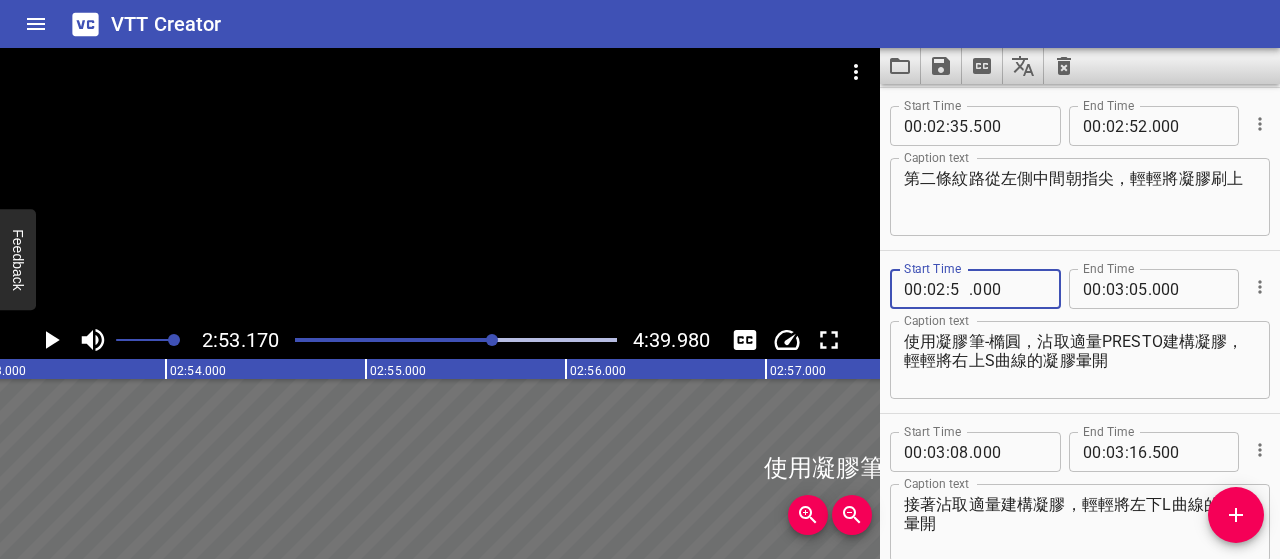 type on "52" 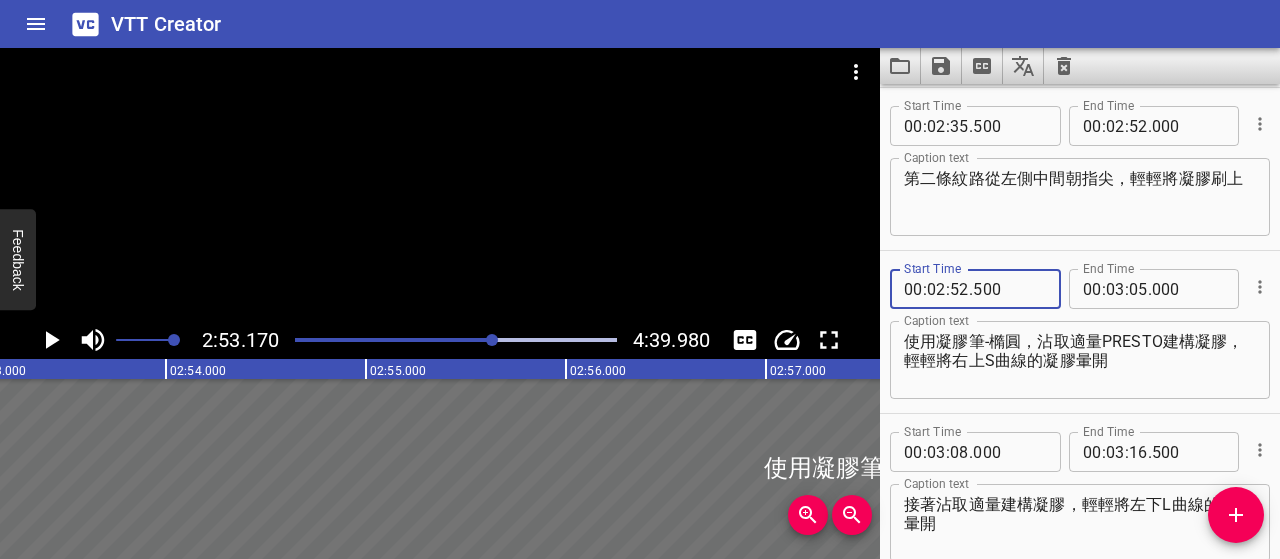 type on "500" 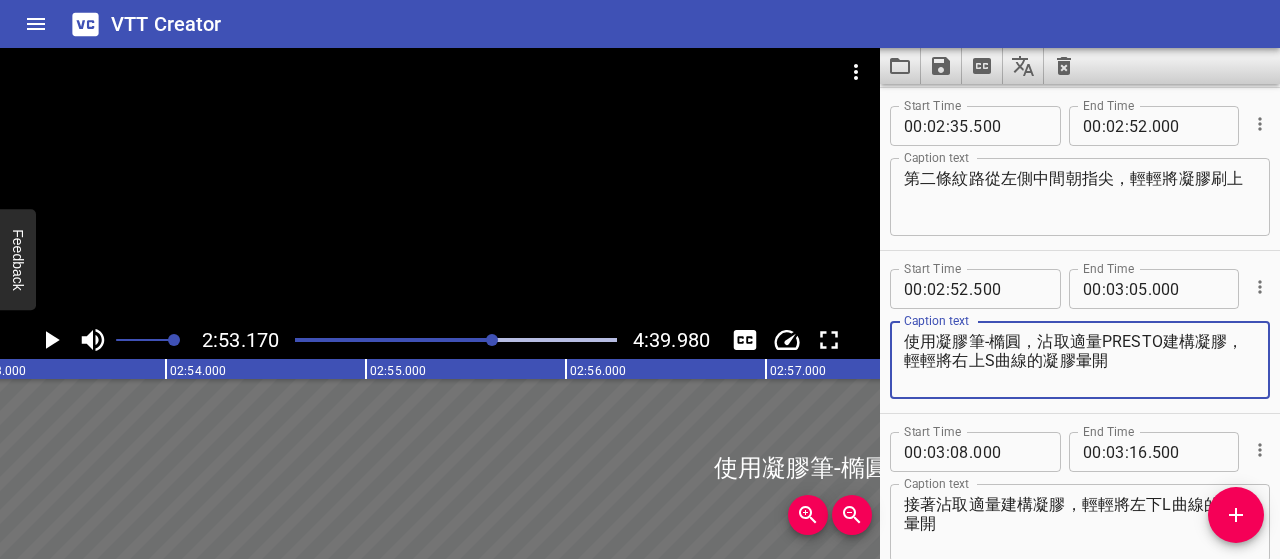 click on "使用凝膠筆-橢圓，沾取適量PRESTO建構凝膠，輕輕將右上S曲線的凝膠暈開" at bounding box center (1080, 360) 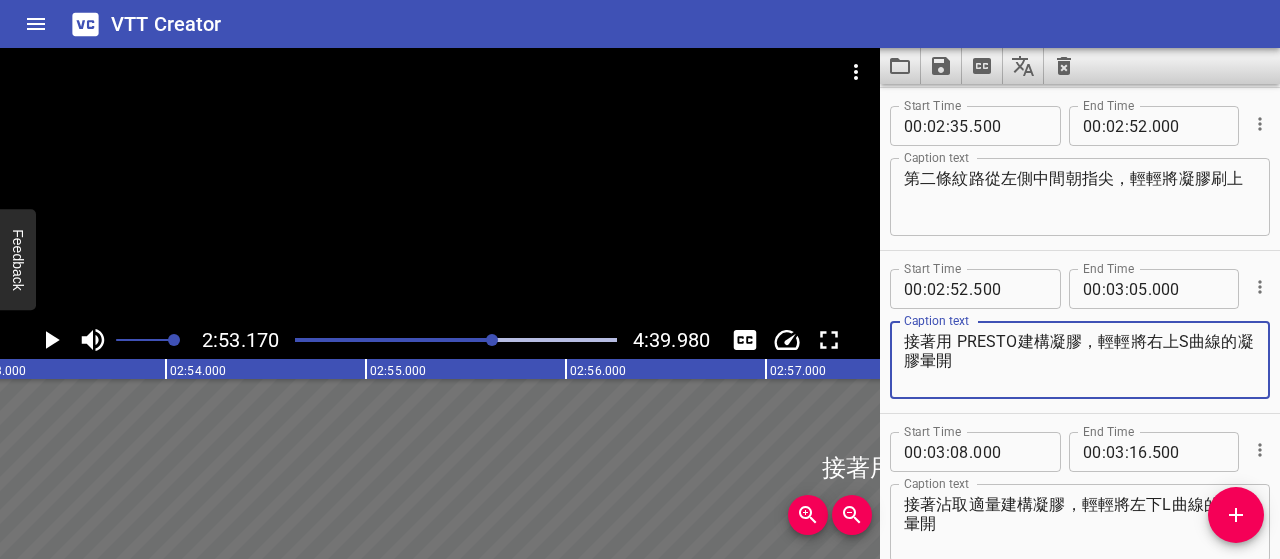 click on "接著用 PRESTO建構凝膠，輕輕將右上S曲線的凝膠暈開" at bounding box center [1080, 360] 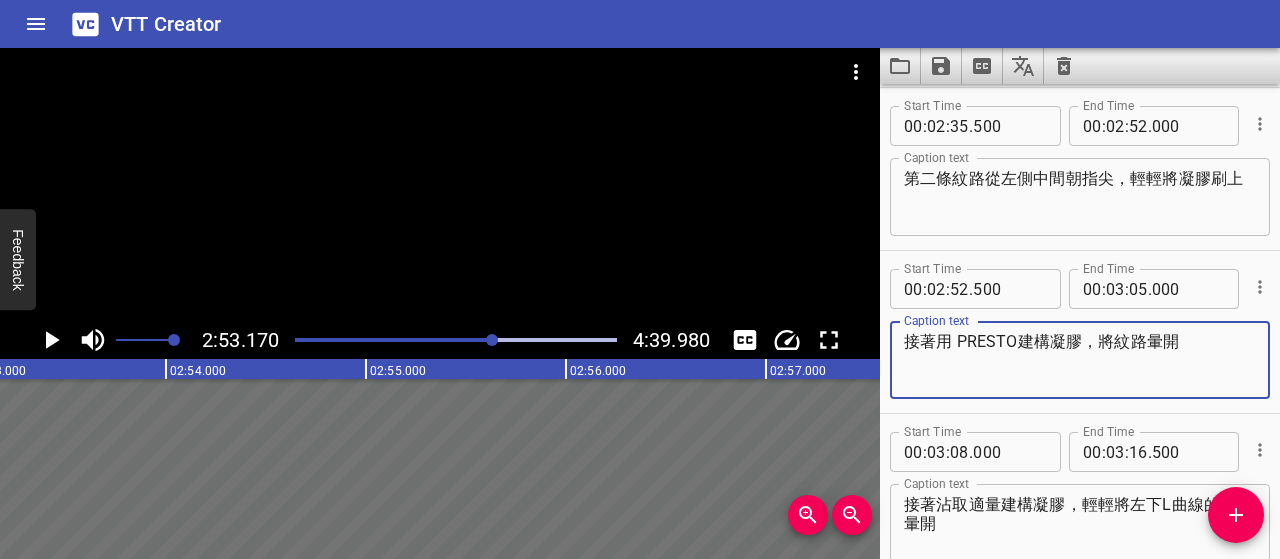 scroll, scrollTop: 2056, scrollLeft: 0, axis: vertical 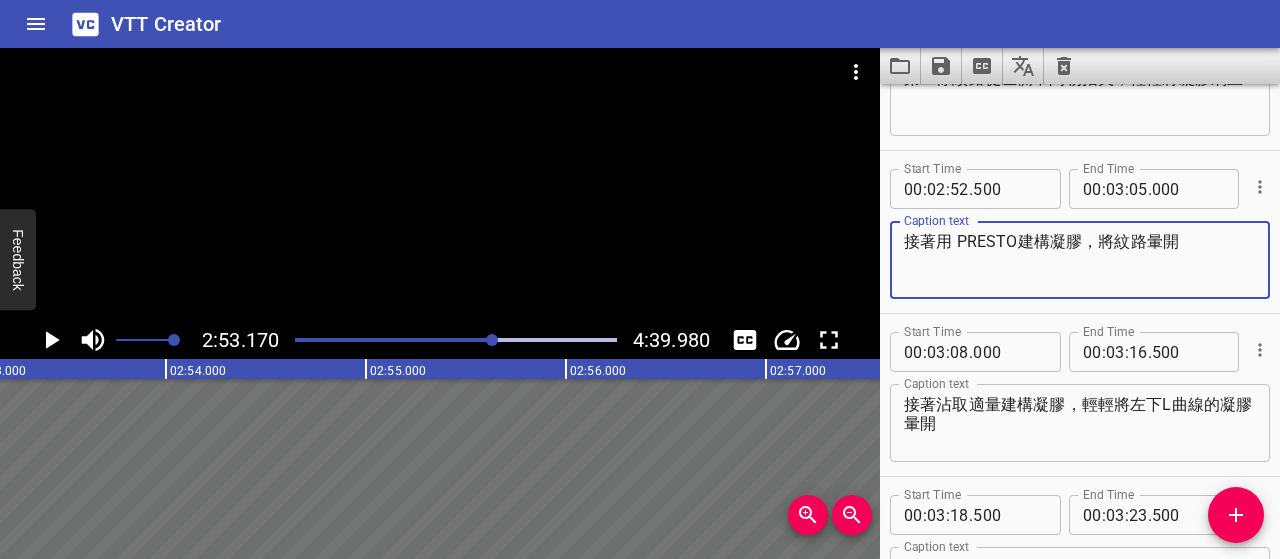 type on "接著用 PRESTO建構凝膠，將紋路暈開" 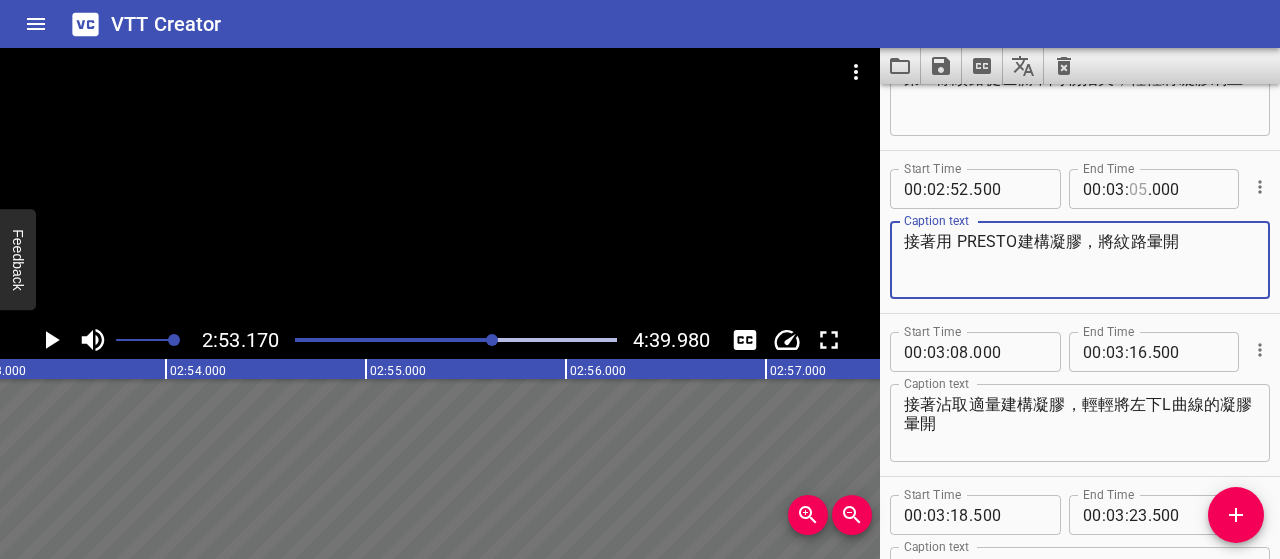 click at bounding box center (1138, 189) 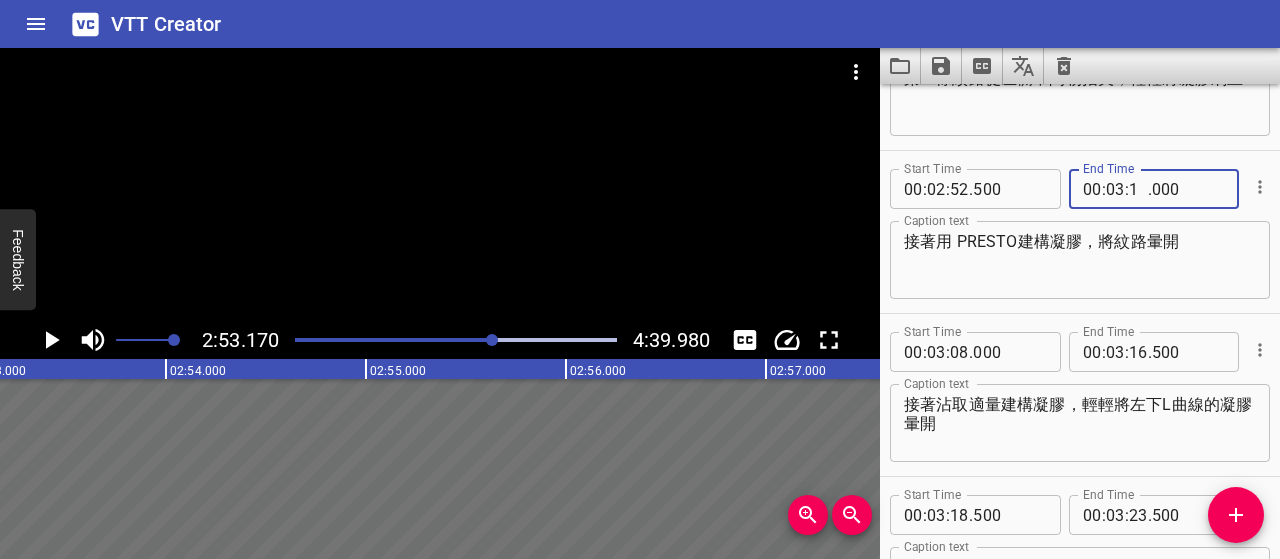 type on "16" 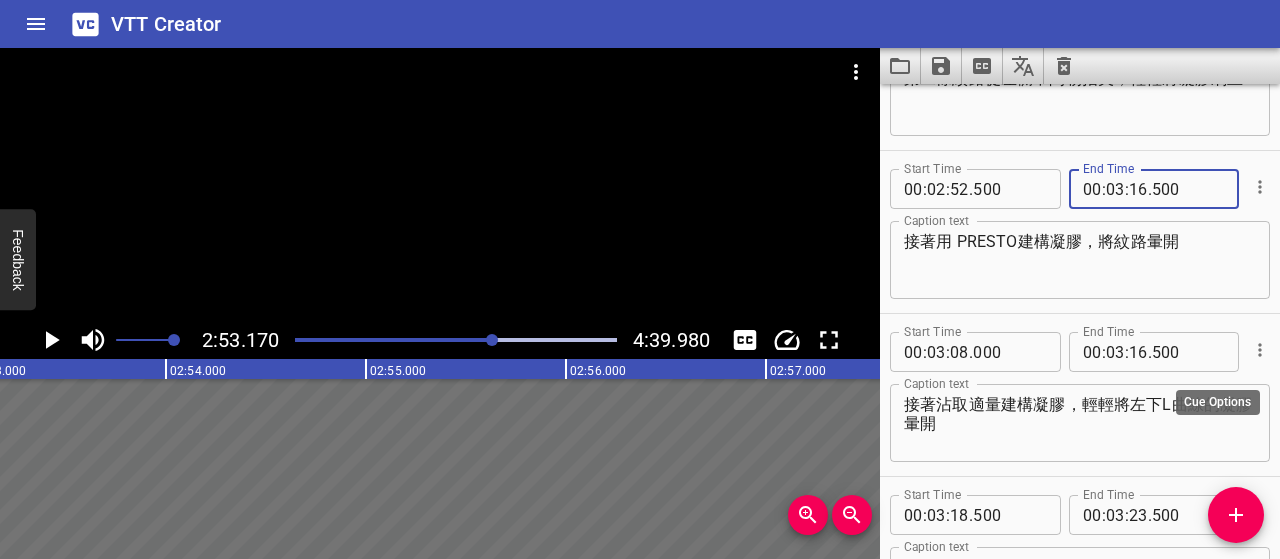 type on "500" 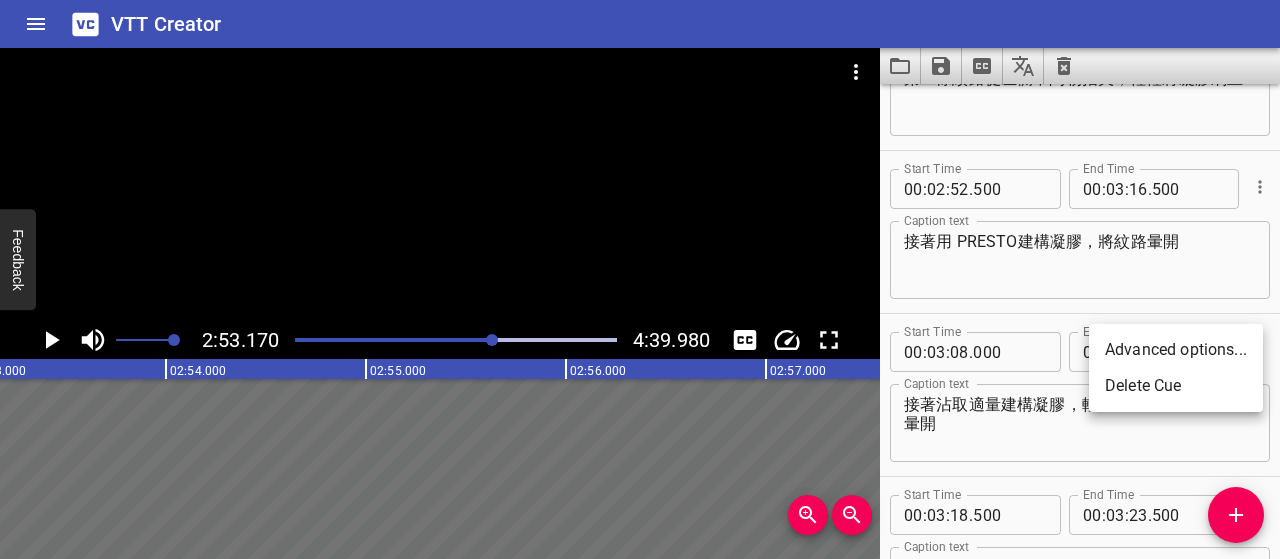 click on "Delete Cue" at bounding box center (1176, 386) 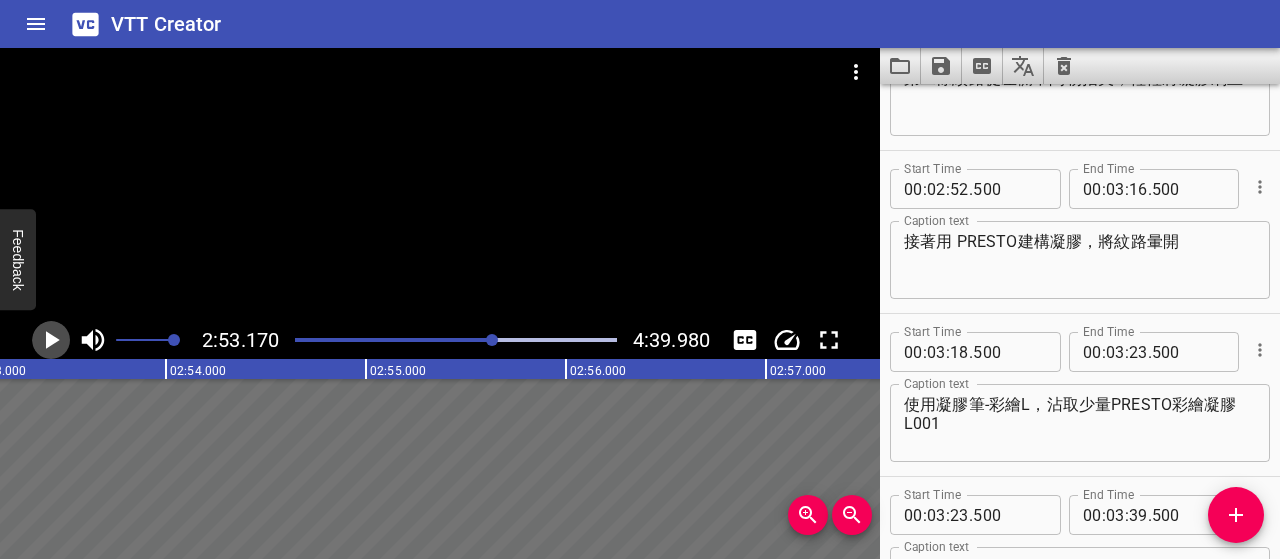 click 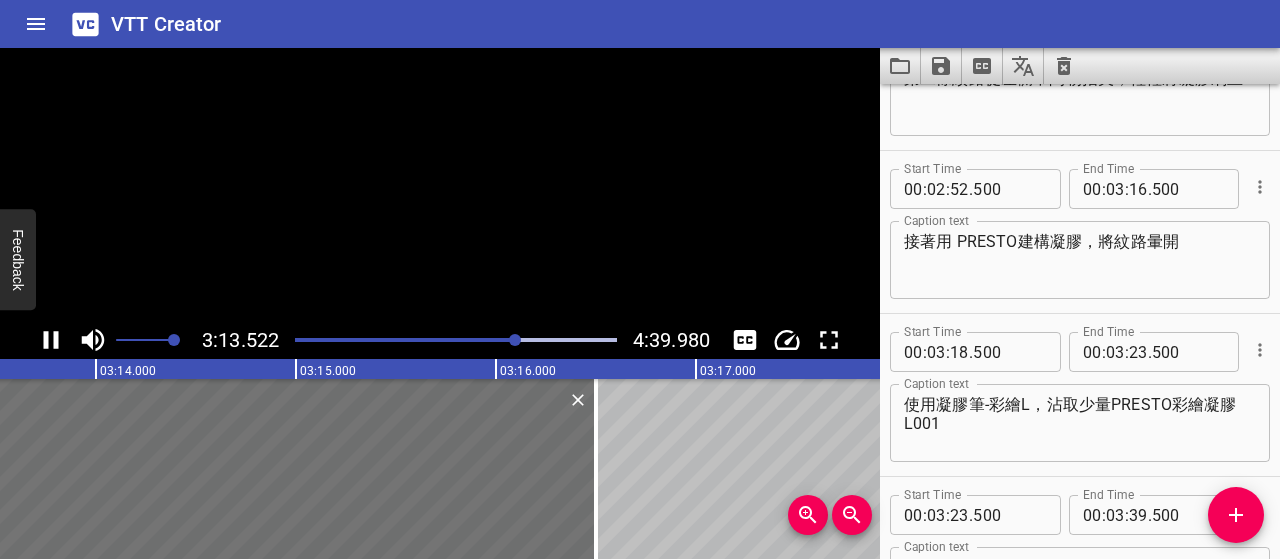 click 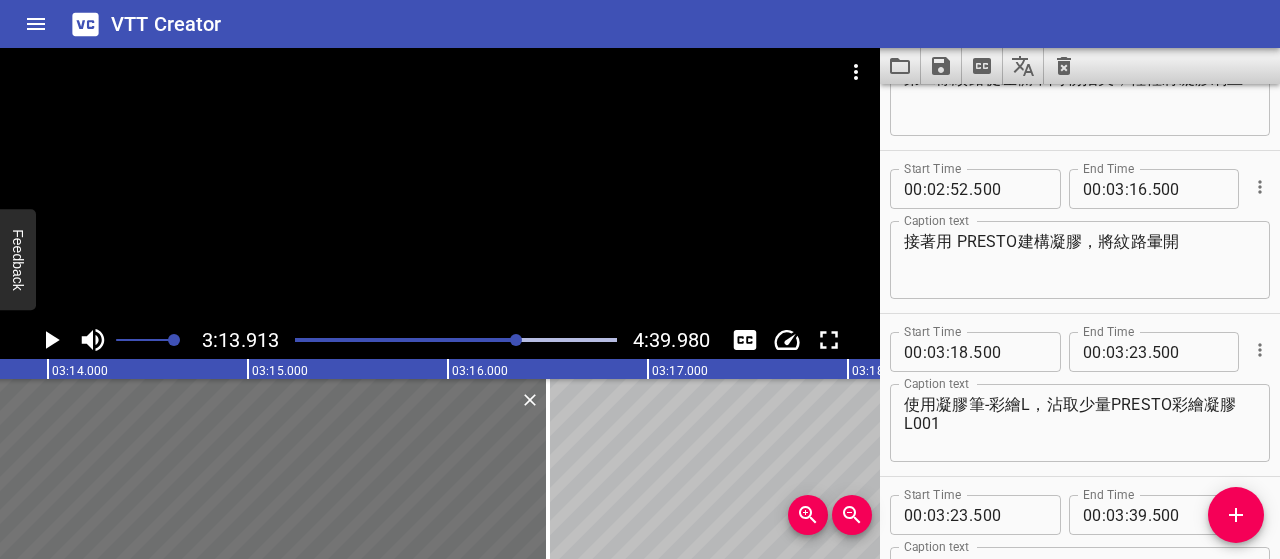 scroll, scrollTop: 0, scrollLeft: 38782, axis: horizontal 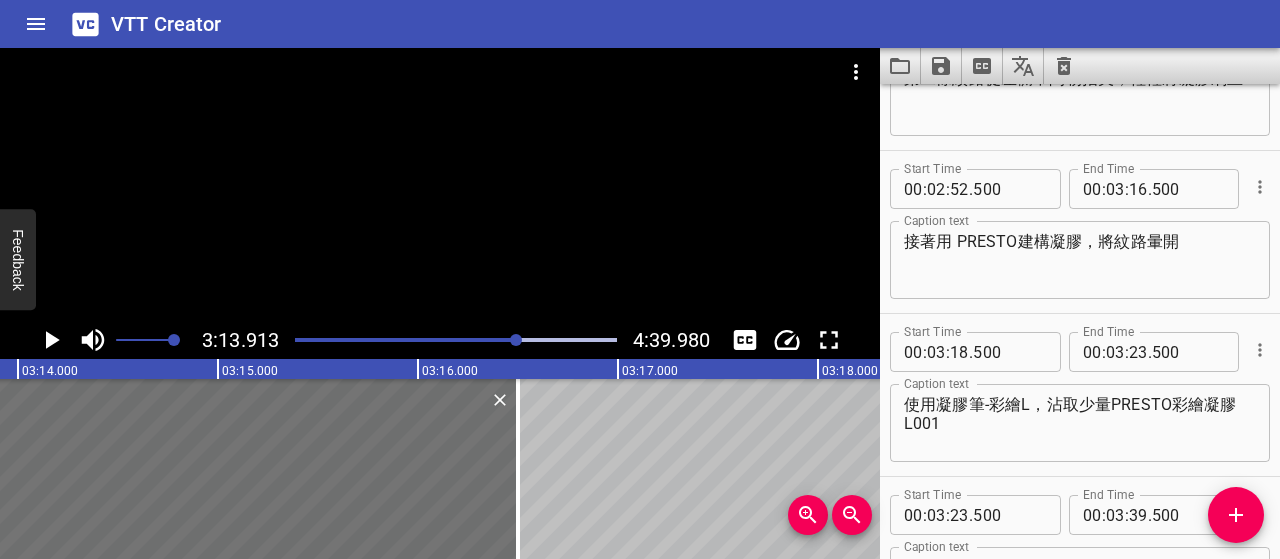 click 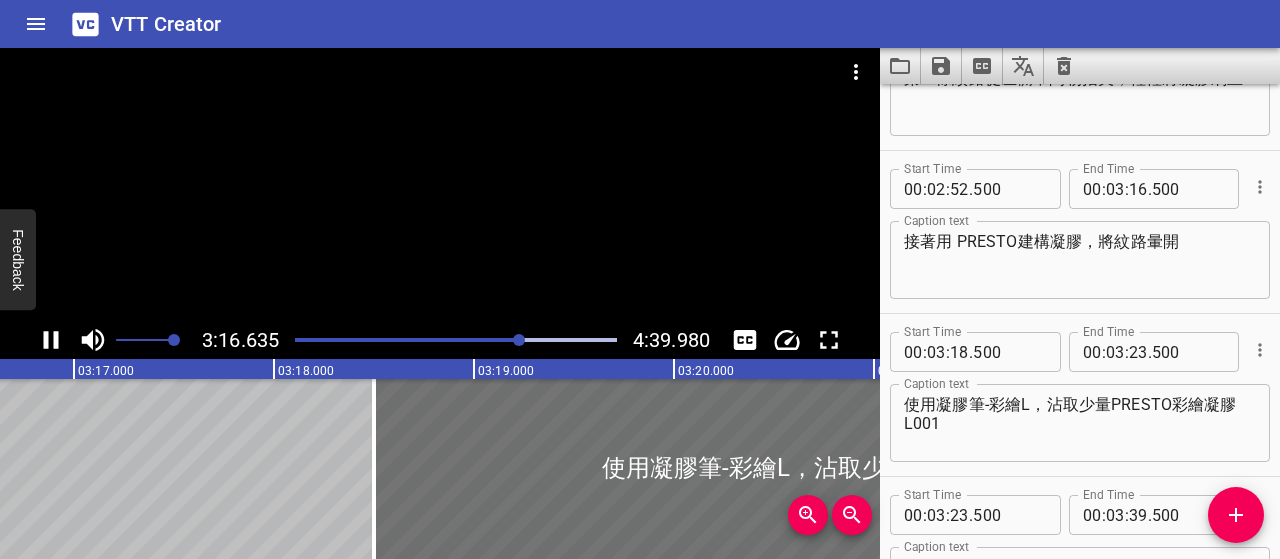 click on "接著用 PRESTO建構凝膠，將紋路暈開" at bounding box center [1080, 260] 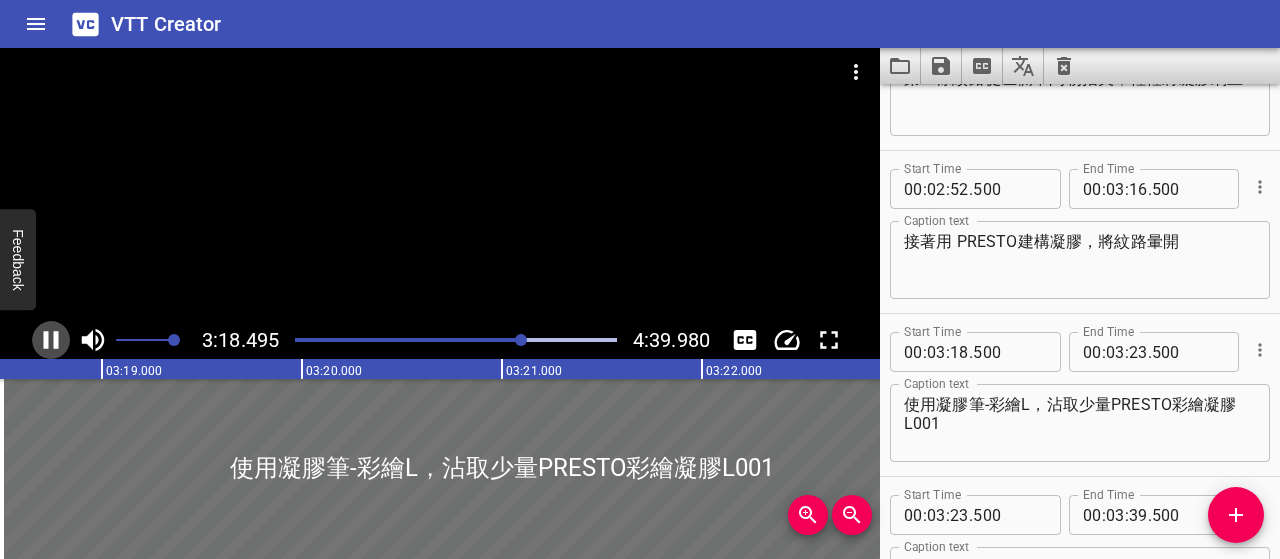 click 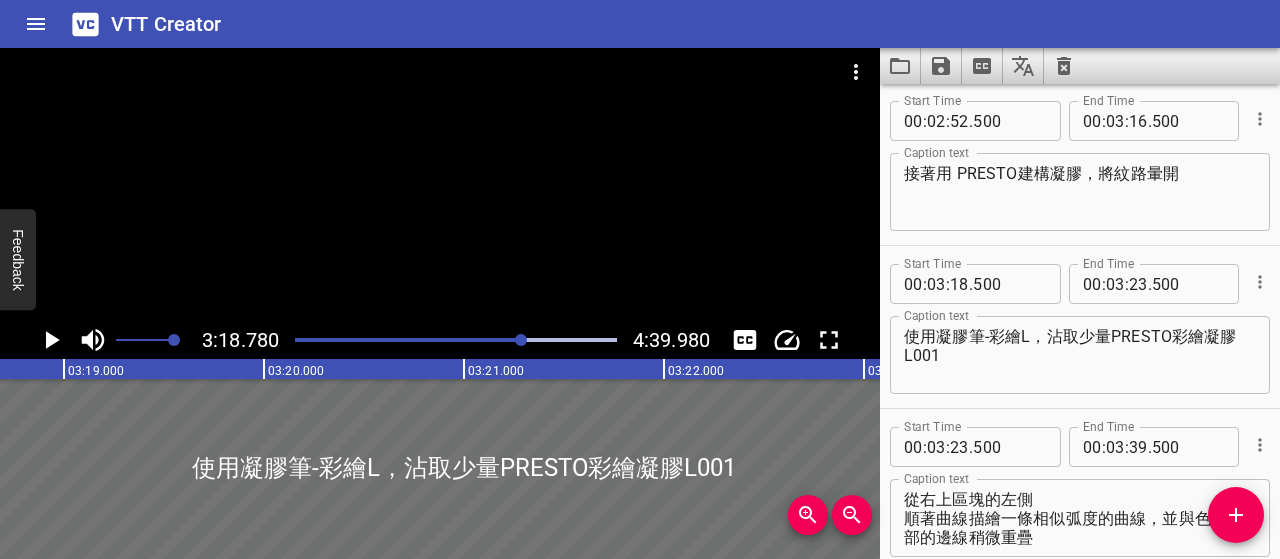 scroll, scrollTop: 0, scrollLeft: 39756, axis: horizontal 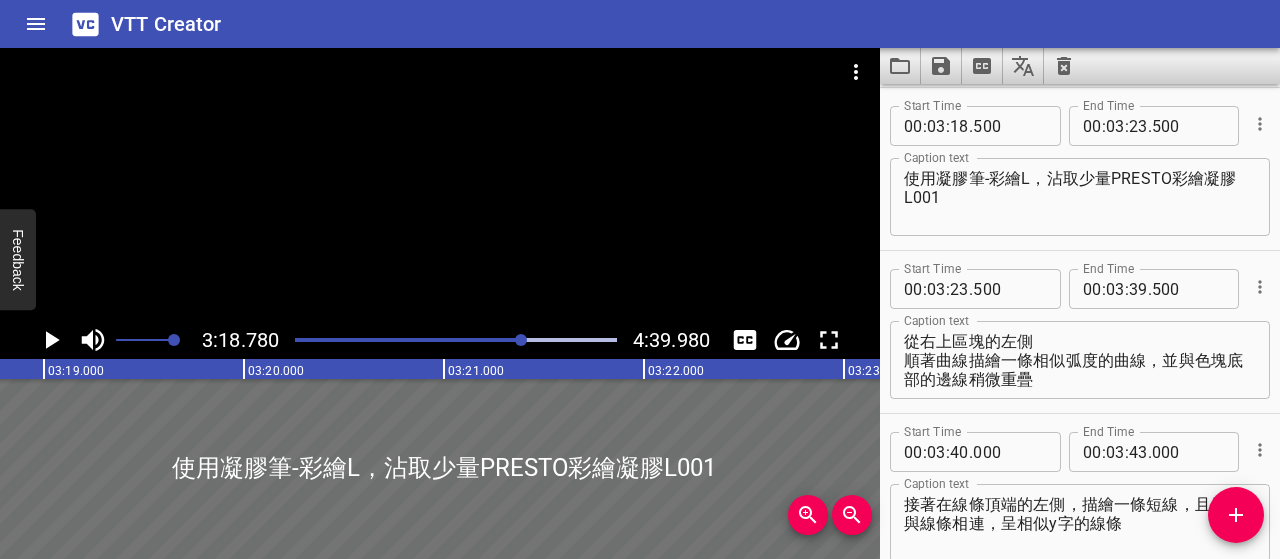 click on "使用凝膠筆-彩繪L，沾取少量PRESTO彩繪凝膠L001" at bounding box center [1080, 197] 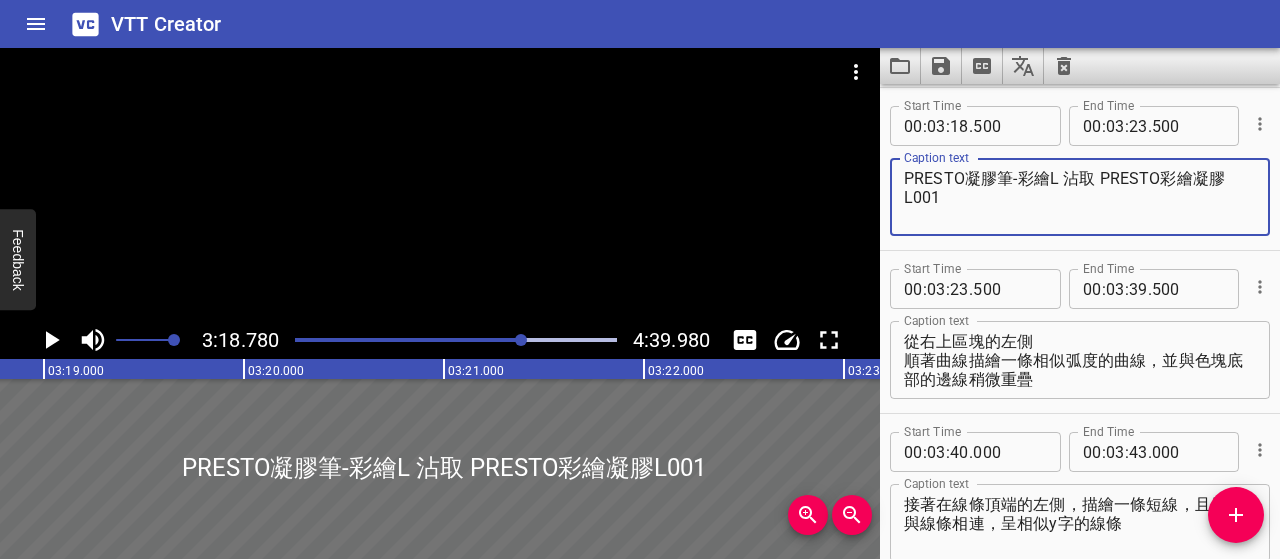 type on "PRESTO凝膠筆-彩繪L 沾取 PRESTO彩繪凝膠L001" 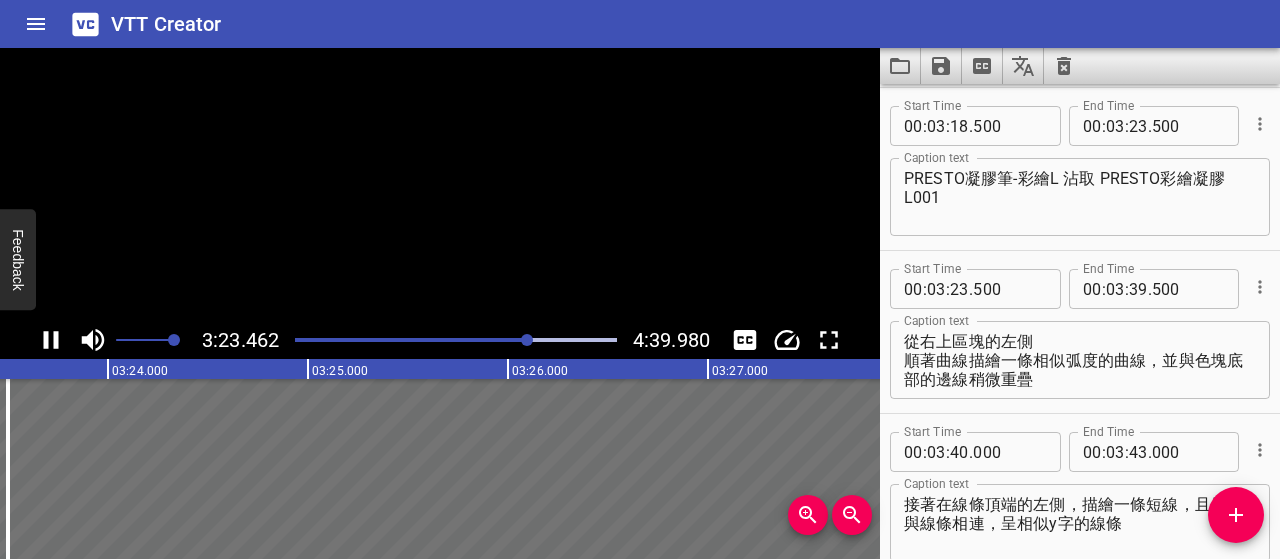 scroll, scrollTop: 0, scrollLeft: 40746, axis: horizontal 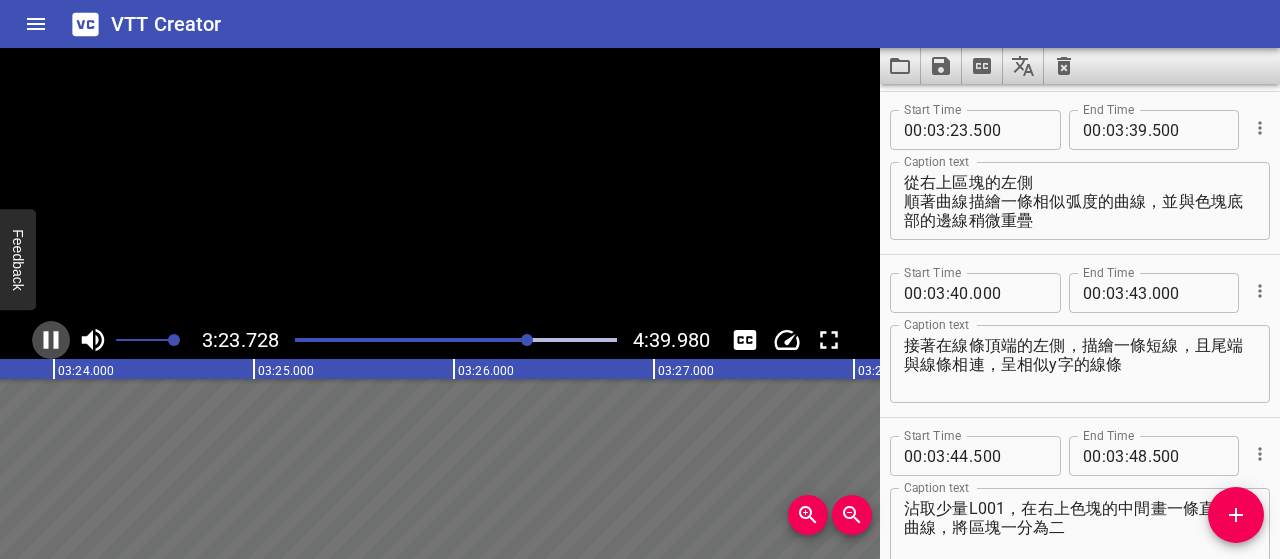 click 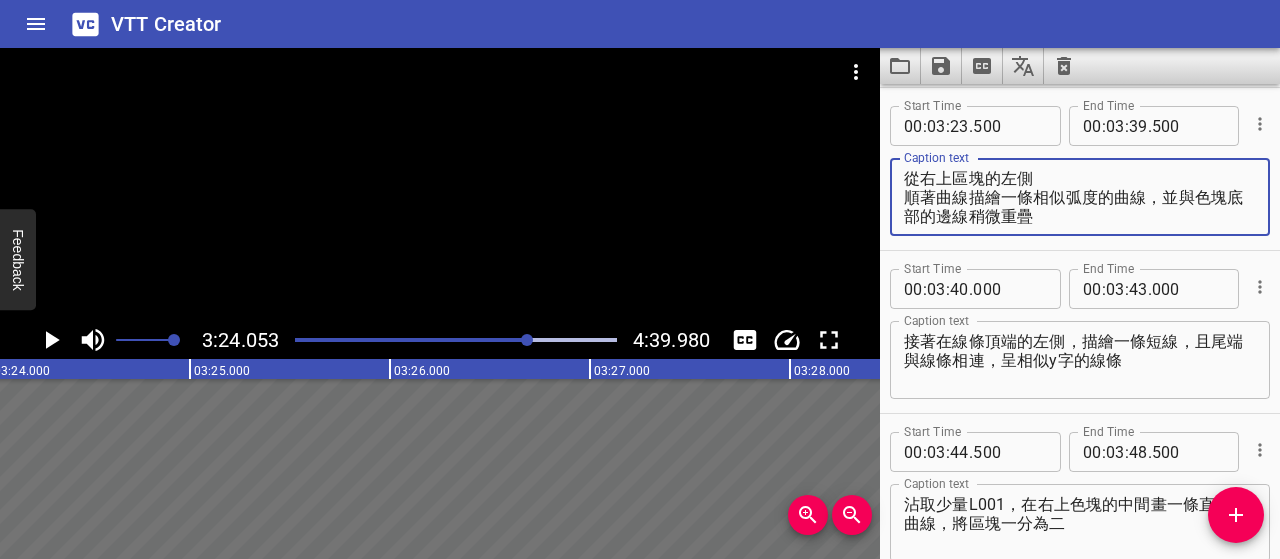 click on "從右上區塊的左側
順著曲線描繪一條相似弧度的曲線，並與色塊底部的邊線稍微重疊" at bounding box center [1080, 197] 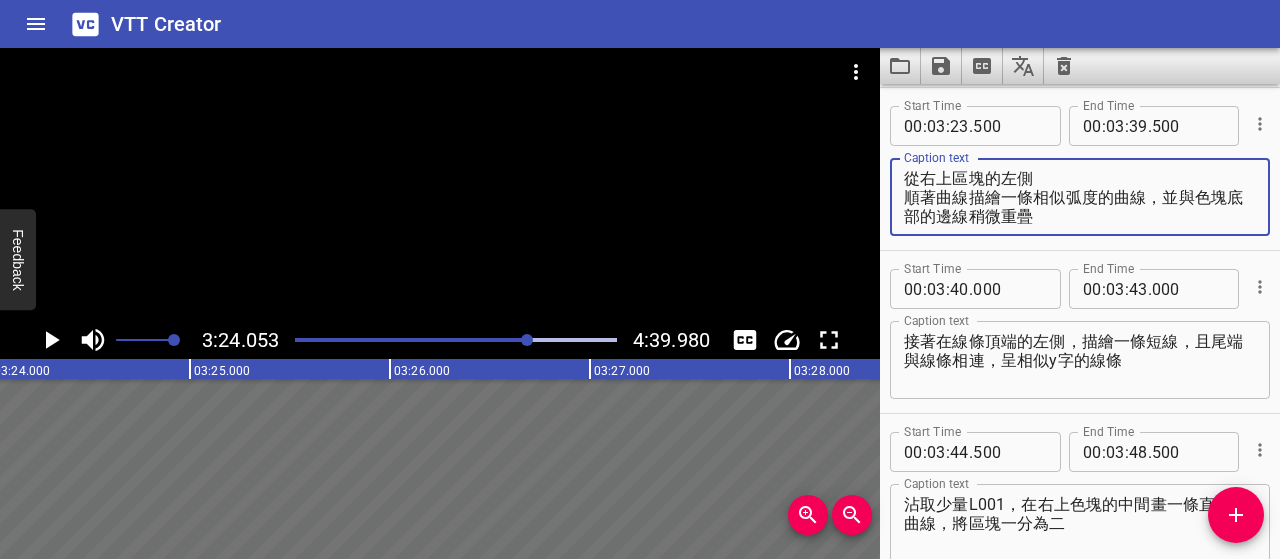drag, startPoint x: 1046, startPoint y: 175, endPoint x: 878, endPoint y: 168, distance: 168.14577 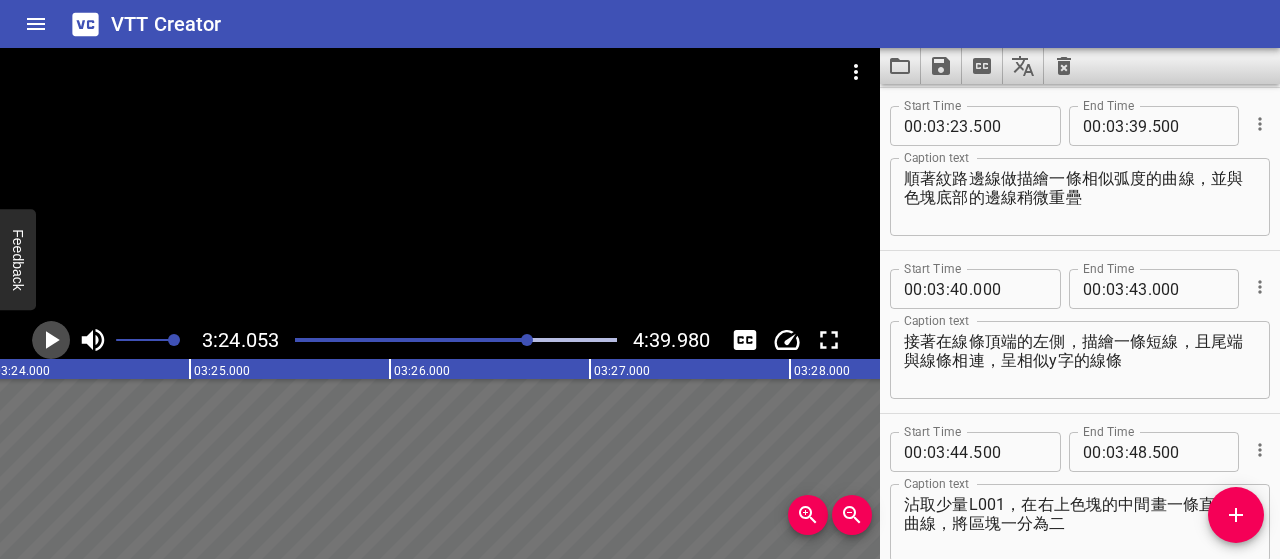 click 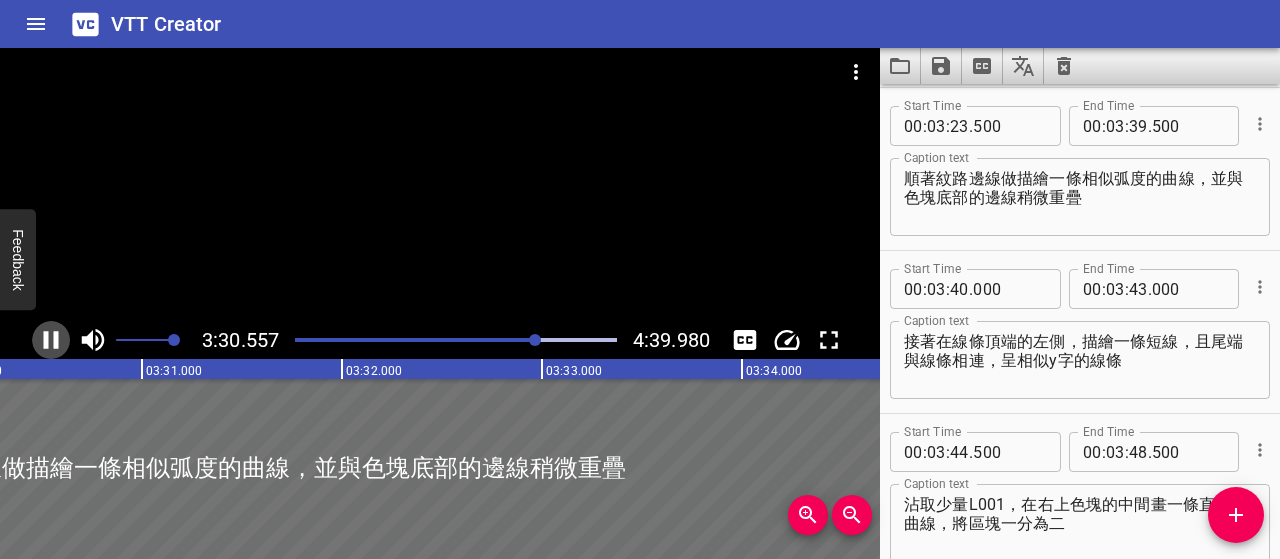 click 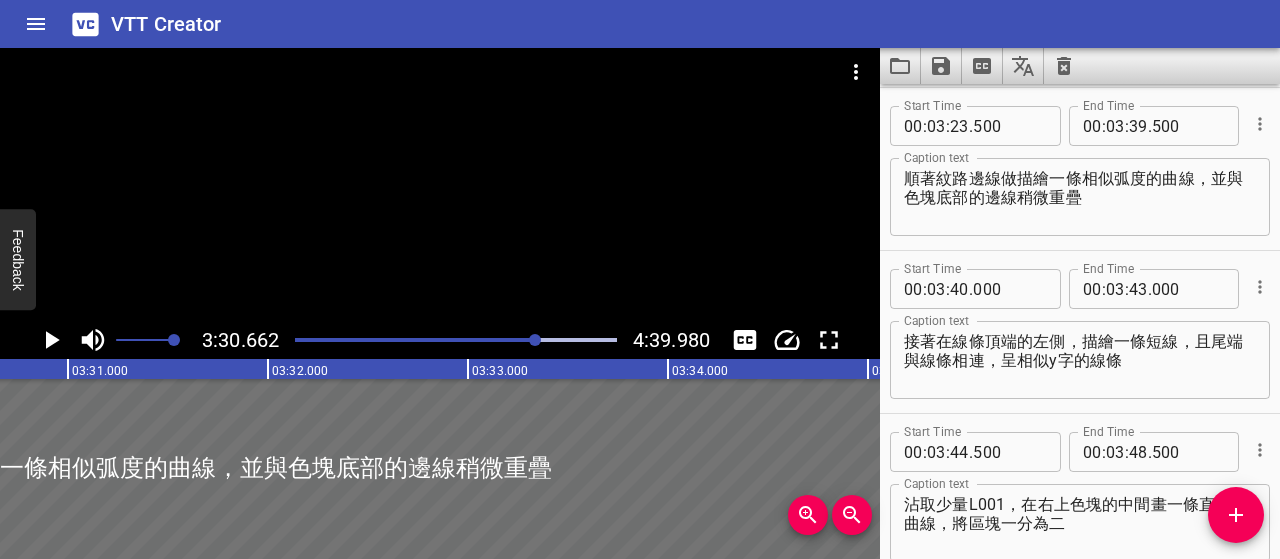 click on "順著紋路邊線做描繪一條相似弧度的曲線，並與色塊底部的邊線稍微重疊" at bounding box center [1080, 197] 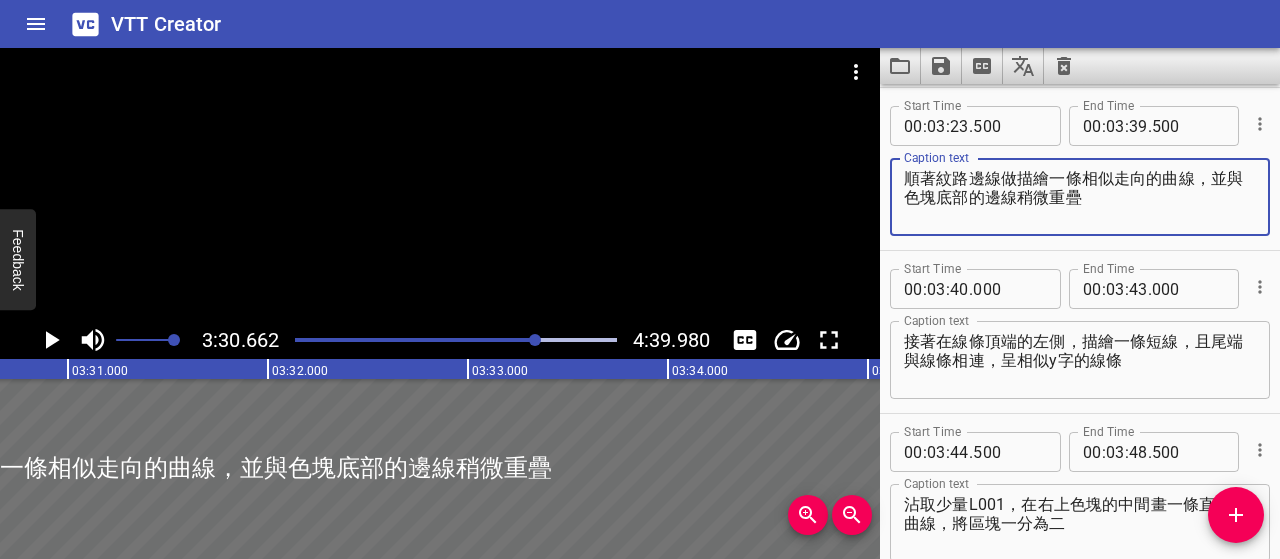 click on "順著紋路邊線做描繪一條相似走向的曲線，並與色塊底部的邊線稍微重疊" at bounding box center (1080, 197) 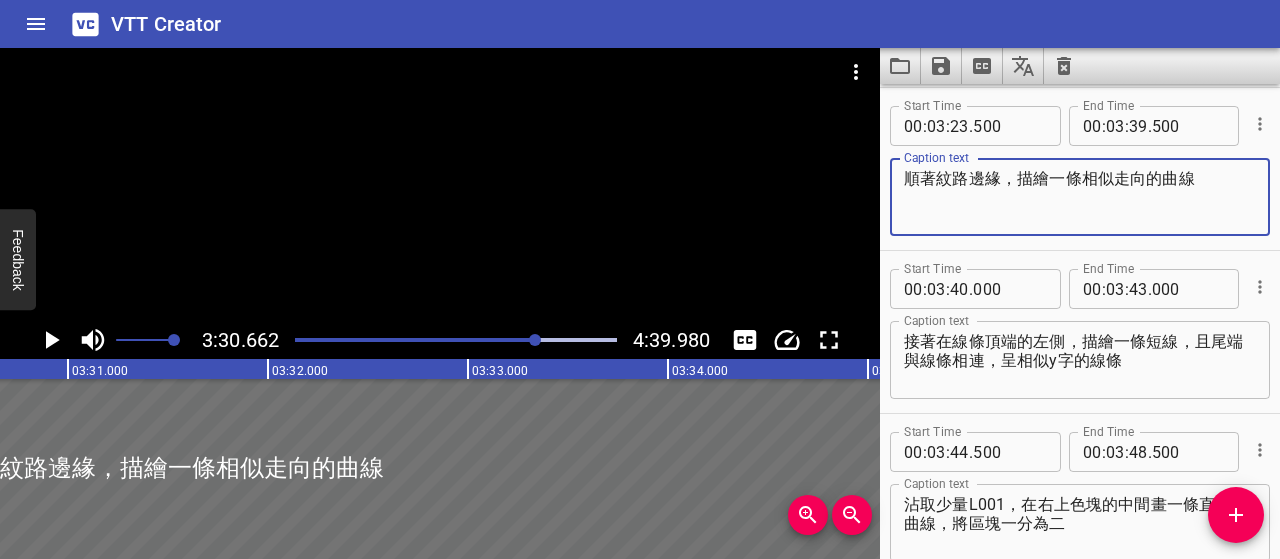 type on "順著紋路邊緣，描繪一條相似走向的曲線" 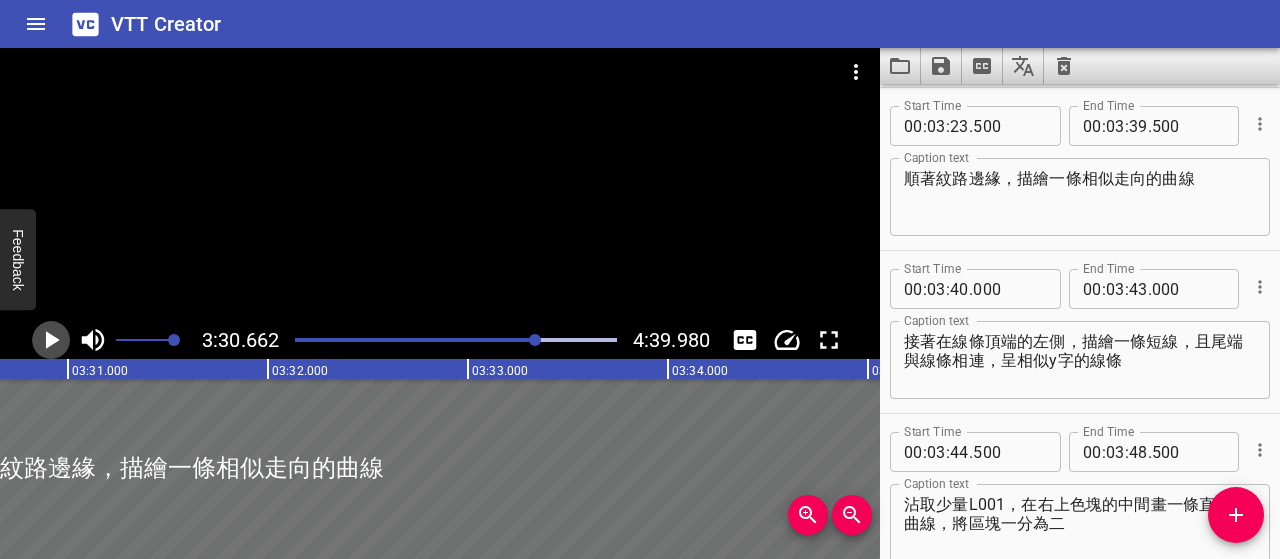 click 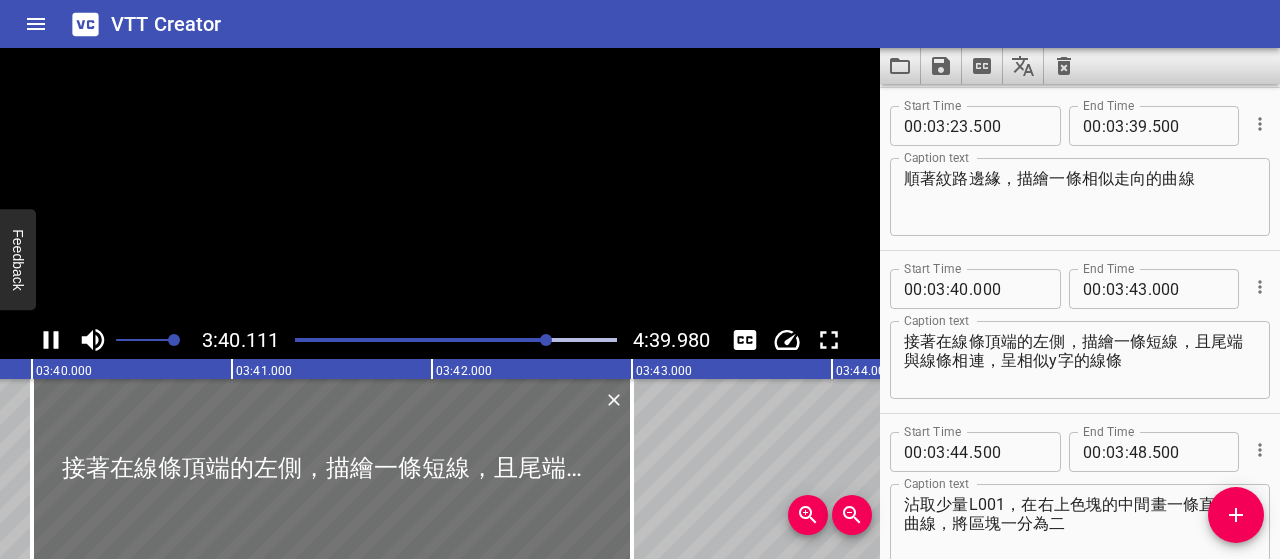 scroll, scrollTop: 0, scrollLeft: 44022, axis: horizontal 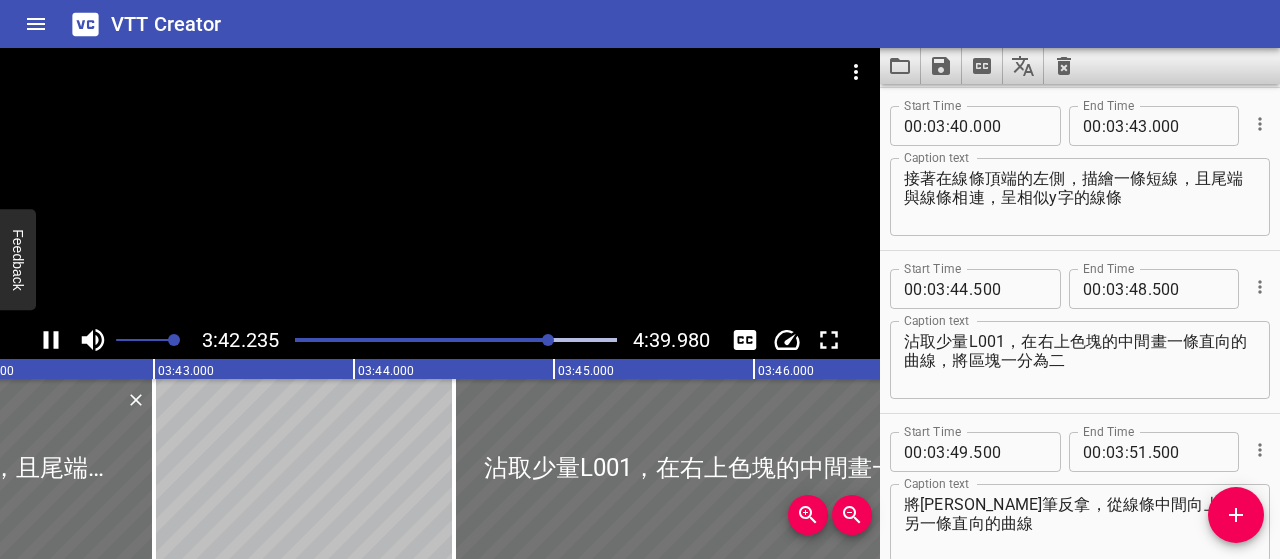 click 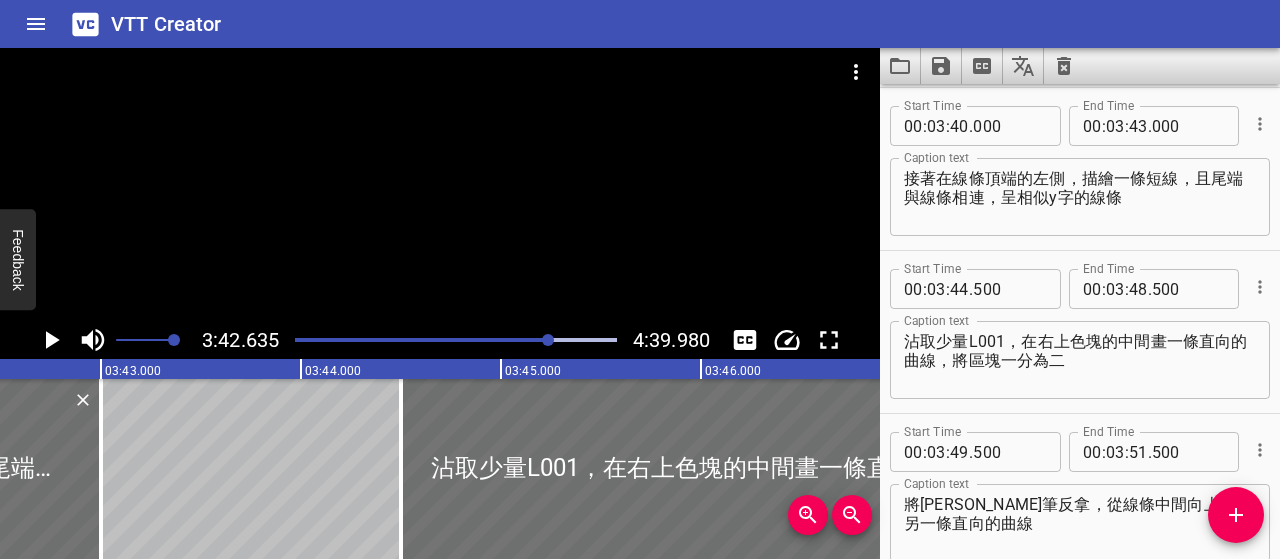 scroll, scrollTop: 0, scrollLeft: 44526, axis: horizontal 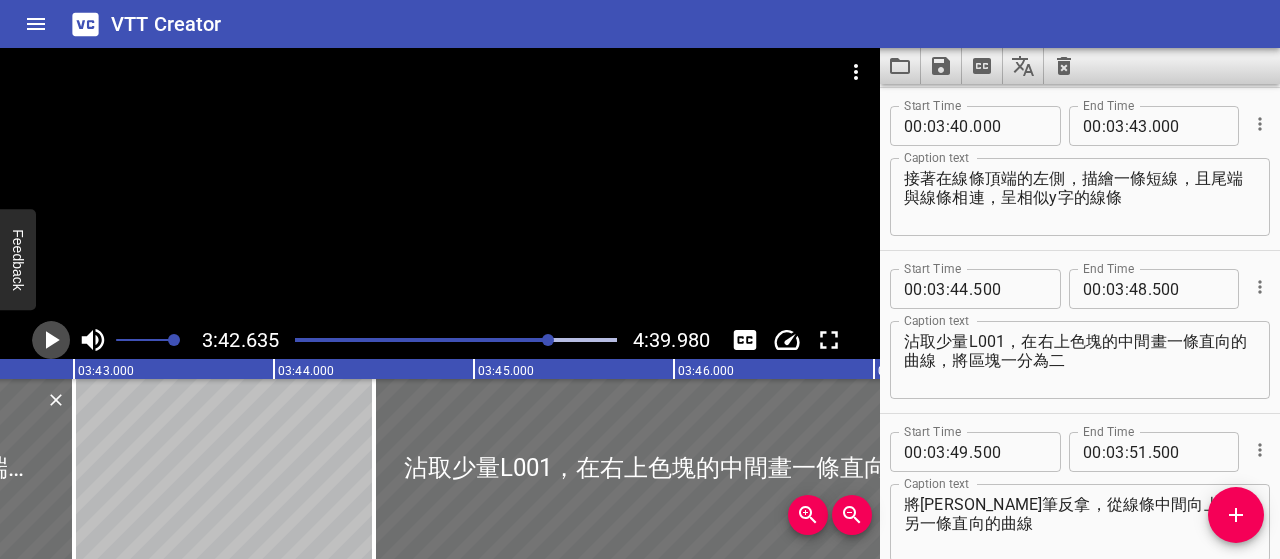 click 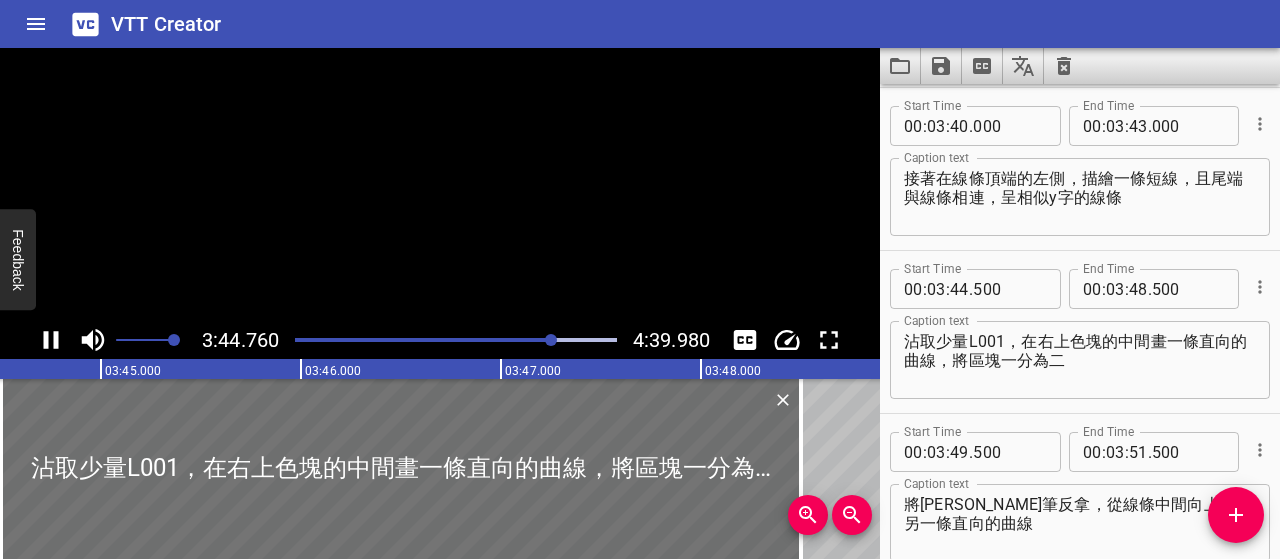 scroll, scrollTop: 0, scrollLeft: 44952, axis: horizontal 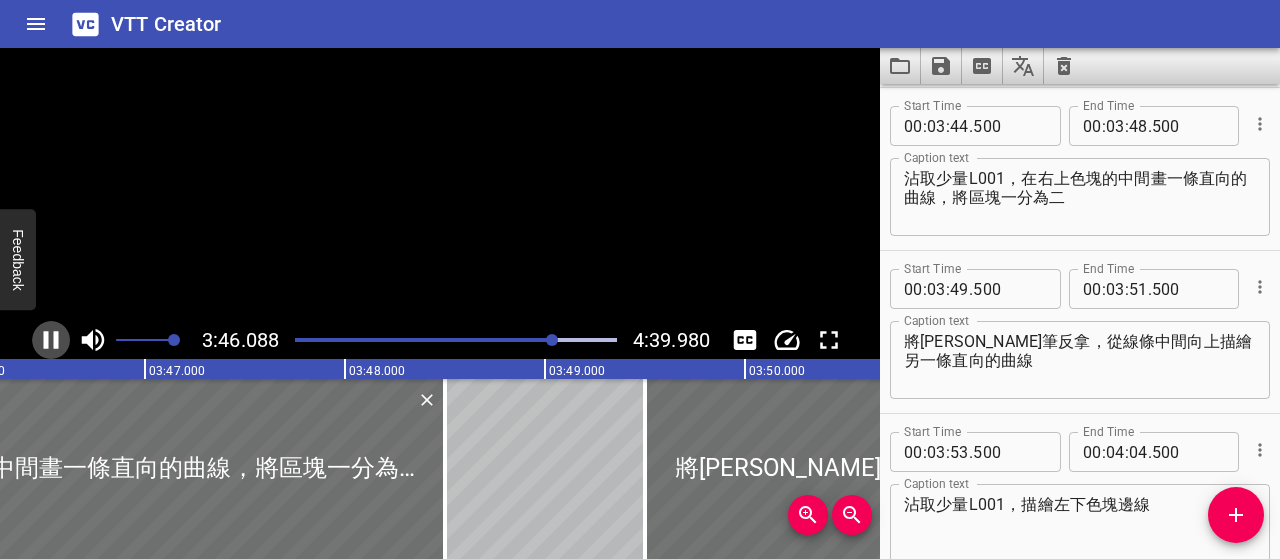 click 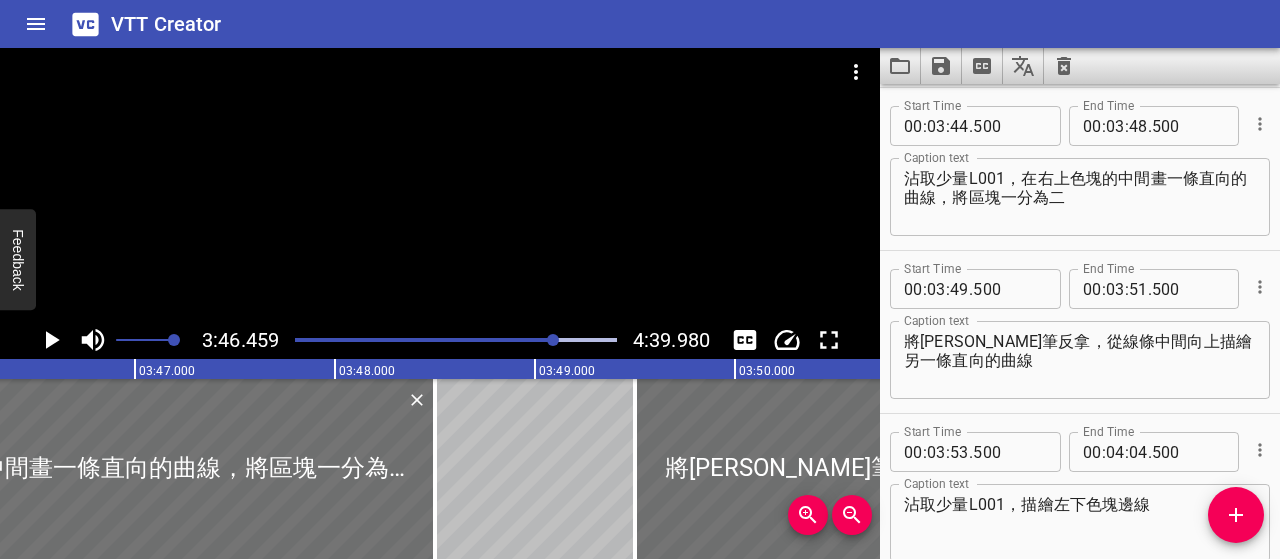 scroll, scrollTop: 0, scrollLeft: 45292, axis: horizontal 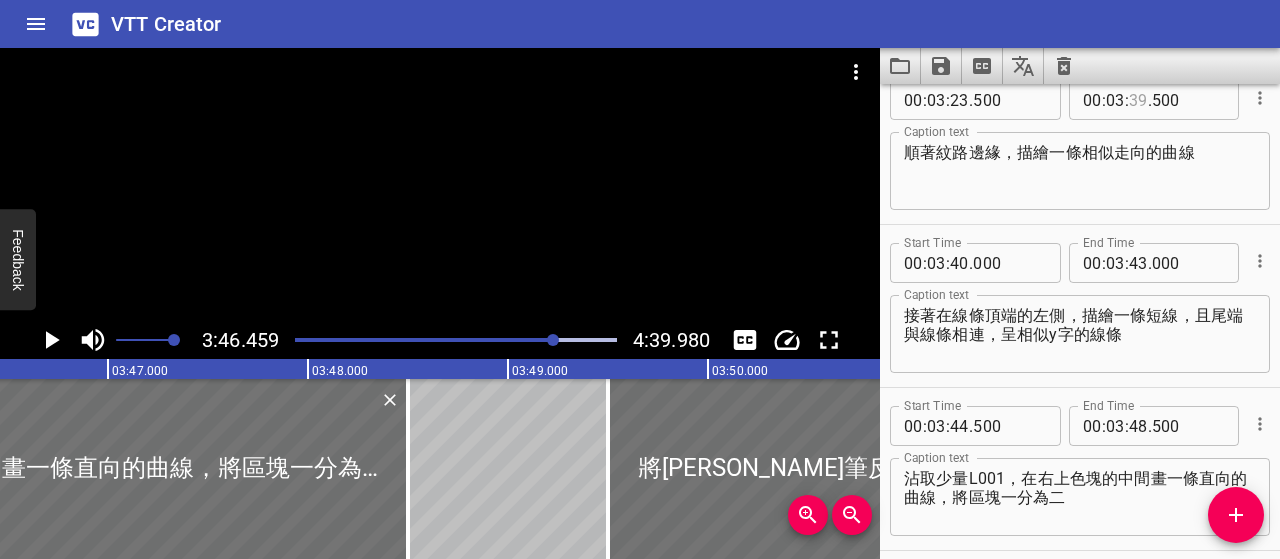 click at bounding box center [1138, 100] 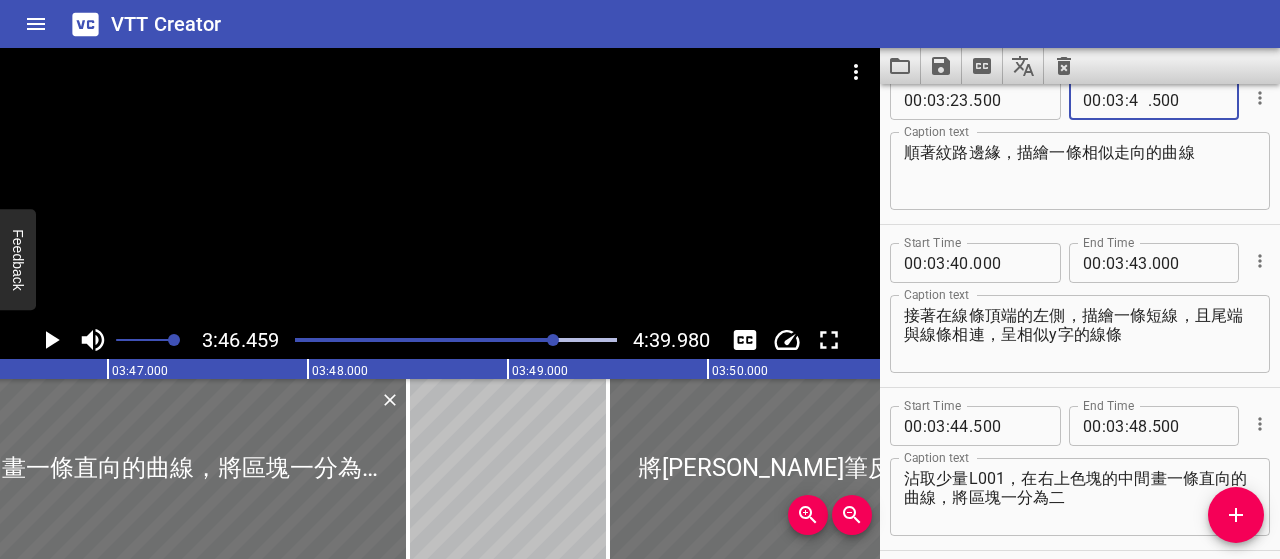 type on "43" 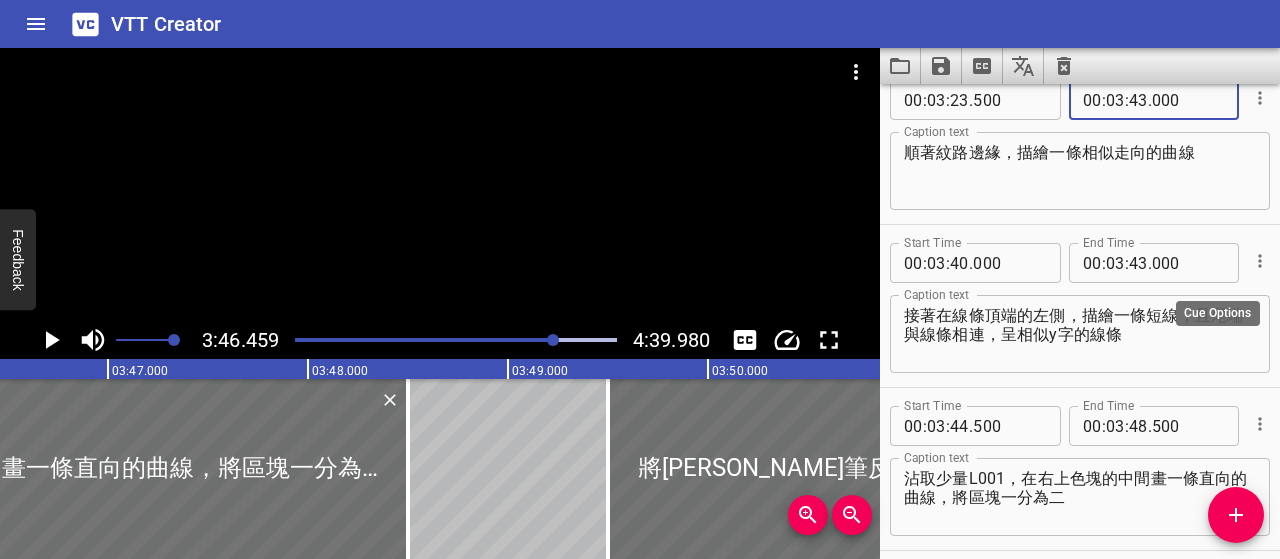 type on "000" 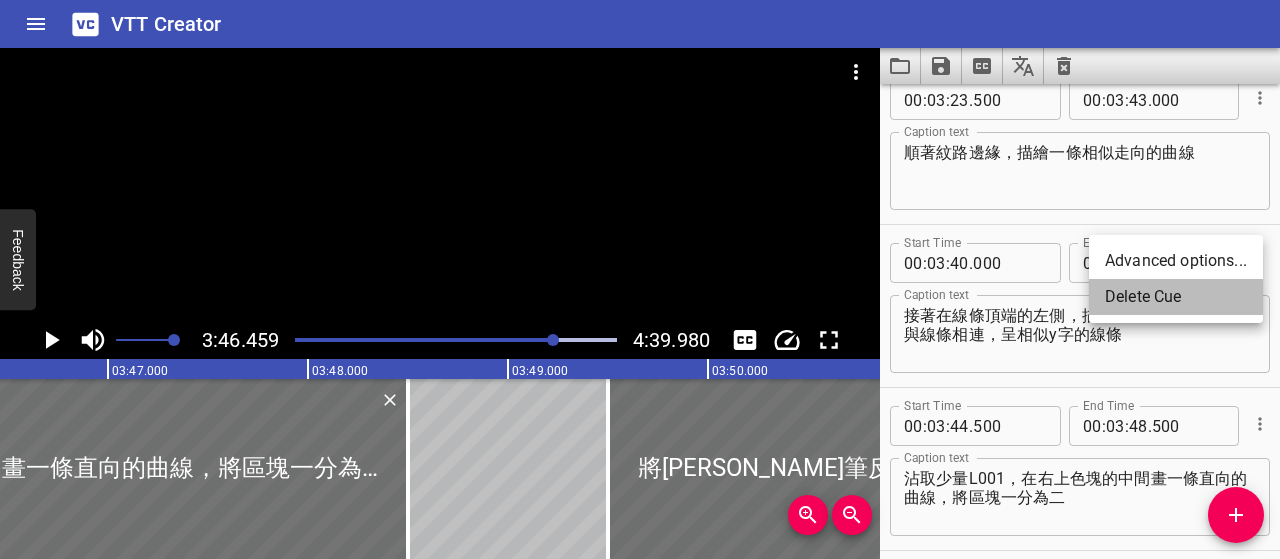 click on "Delete Cue" at bounding box center (1176, 297) 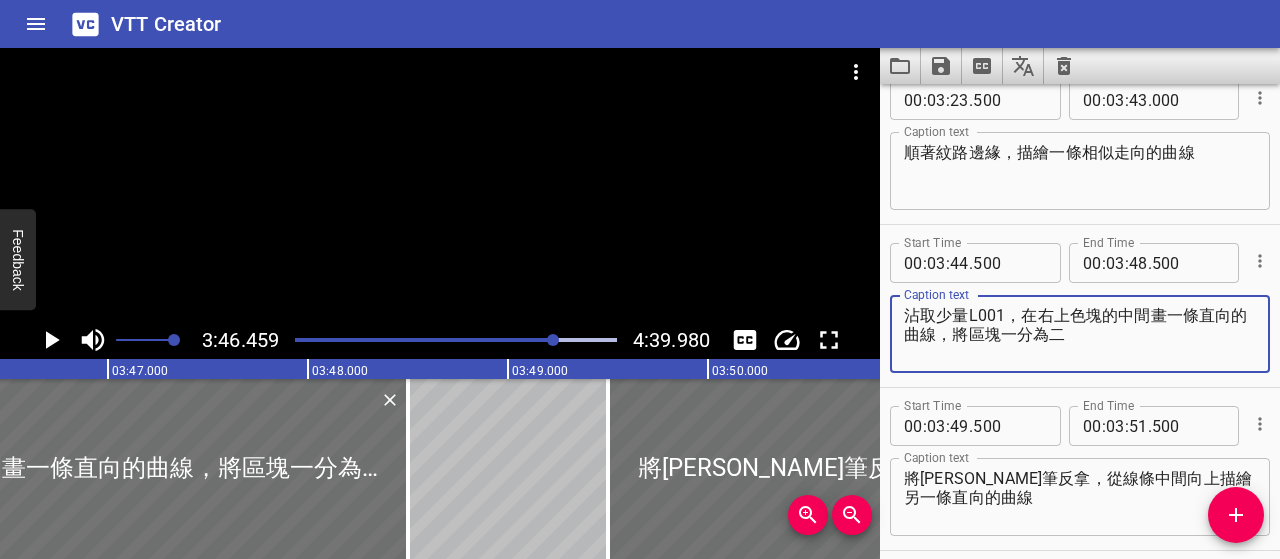 drag, startPoint x: 1019, startPoint y: 313, endPoint x: 799, endPoint y: 313, distance: 220 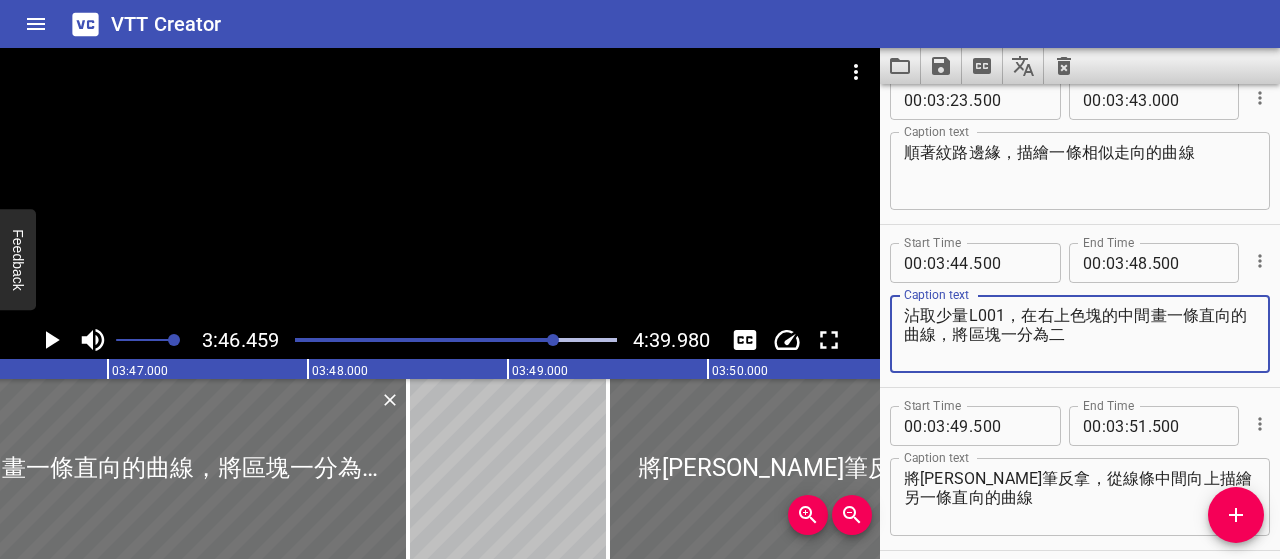 click on "3:46.459 4:39.980 00:00.000 00:01.000 00:02.000 00:03.000 00:04.000 00:05.000 00:06.000 00:07.000 00:08.000 00:09.000 00:10.000 00:11.000 00:12.000 00:13.000 00:14.000 00:15.000 00:16.000 00:17.000 00:18.000 00:19.000 00:20.000 00:21.000 00:22.000 00:23.000 00:24.000 00:25.000 00:25.000 00:26.000 00:27.000 00:28.000 00:29.000 00:30.000 00:31.000 00:32.000 00:33.000 00:34.000 00:35.000 00:36.000 00:37.000 00:38.000 00:39.000 00:40.000 00:41.000 00:42.000 00:43.000 00:44.000 00:45.000 00:46.000 00:47.000 00:48.000 00:49.000 00:50.000 00:50.000 00:51.000 00:52.000 00:53.000 00:54.000 00:55.000 00:56.000 00:57.000 00:58.000 00:59.000 01:00.000 01:01.000 01:02.000 01:03.000 01:04.000 01:05.000 01:06.000 01:07.000 01:08.000 01:09.000 01:10.000 01:11.000 01:12.000 01:13.000 01:14.000 01:15.000 01:15.000 01:16.000 01:17.000 01:18.000 01:19.000 01:20.000 01:21.000 01:22.000 01:23.000 01:24.000 01:25.000 01:26.000 01:27.000 01:28.000 01:29.000 01:30.000 01:31.000 01:32.000 01:33.000 01:34.000 01:35.000 01:36.000 完成" at bounding box center (640, 303) 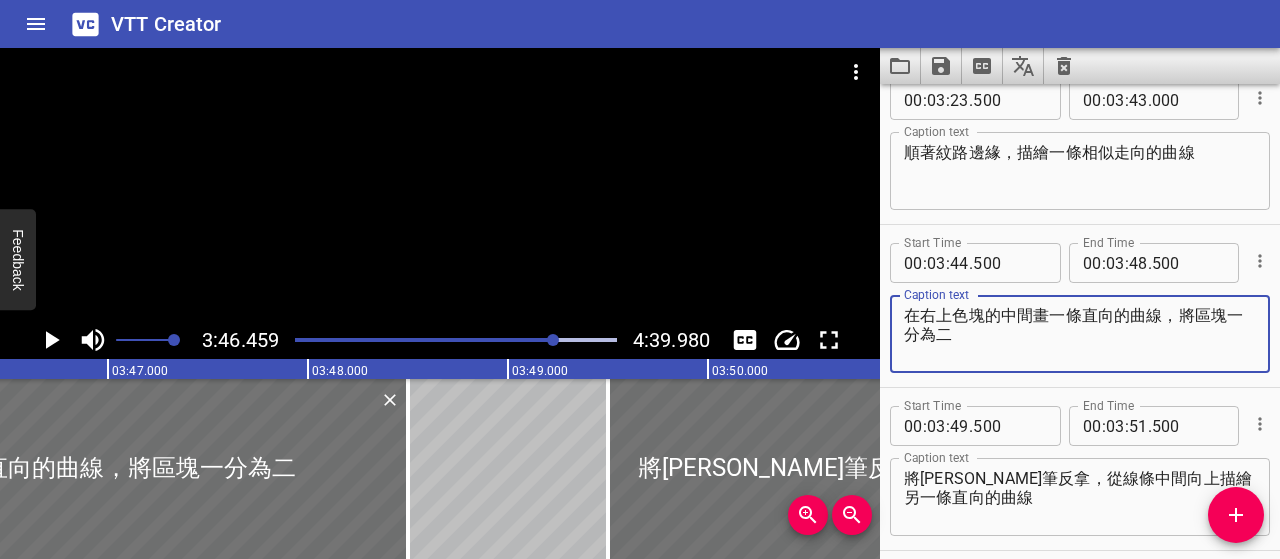 click 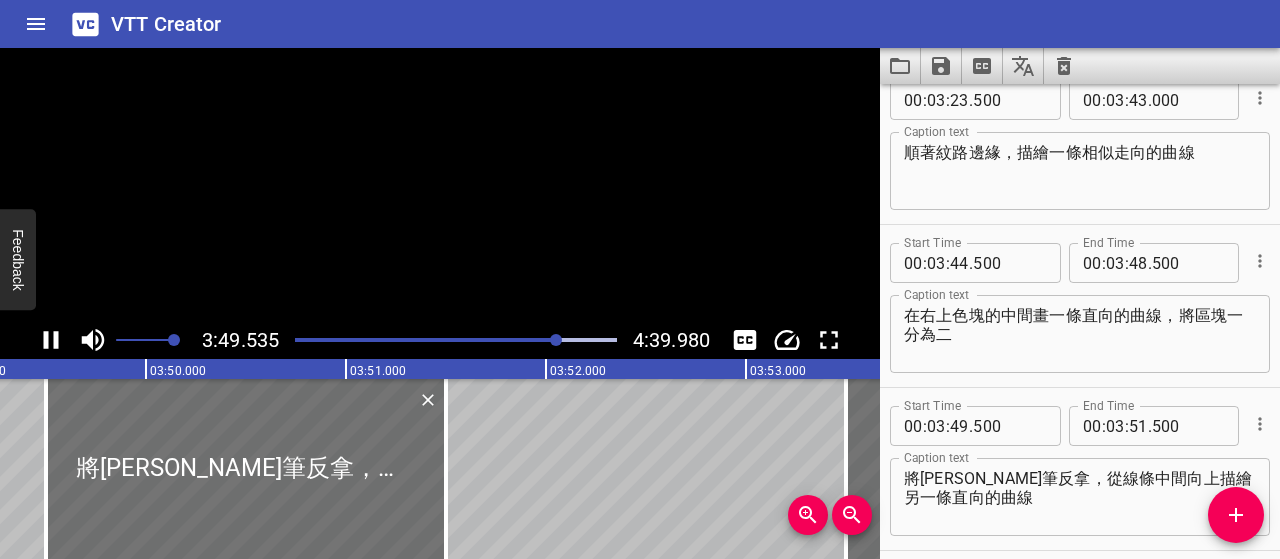 scroll, scrollTop: 0, scrollLeft: 45907, axis: horizontal 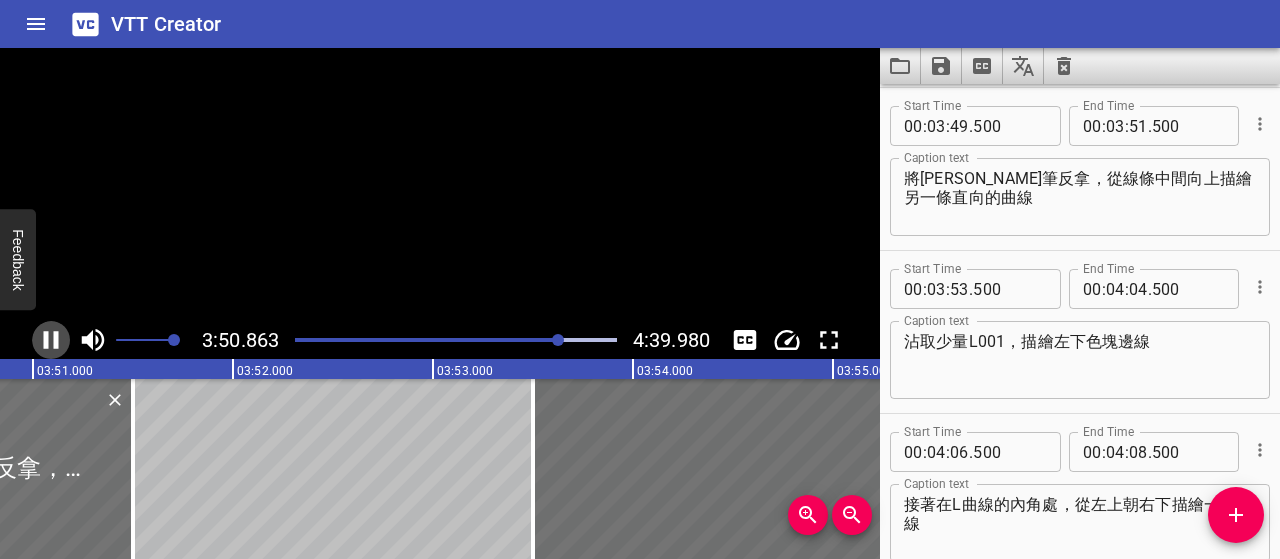 click 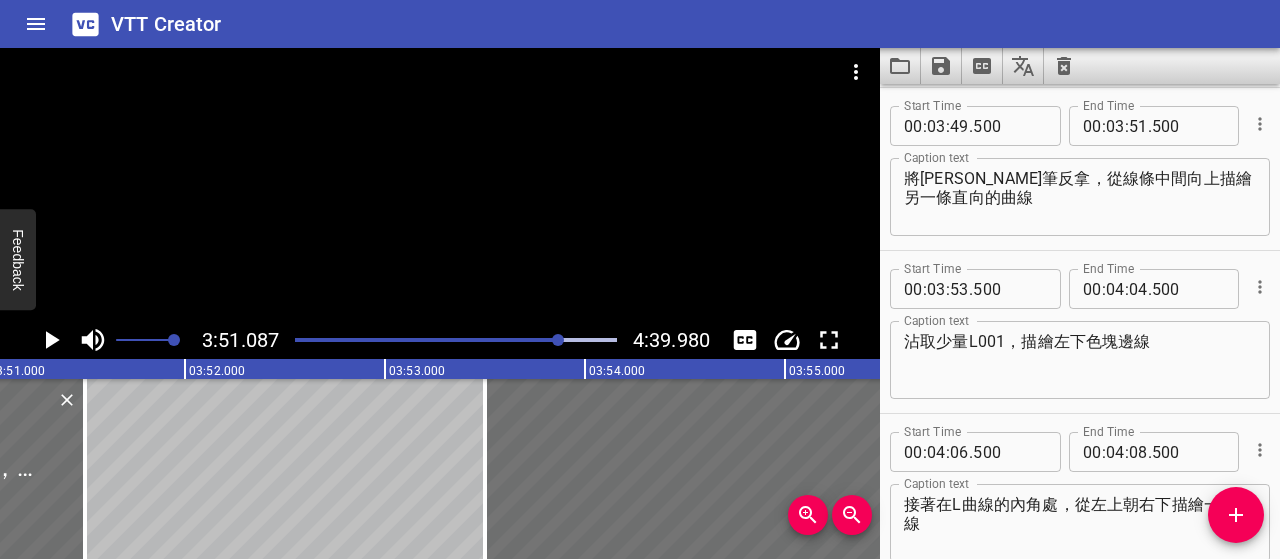 scroll, scrollTop: 0, scrollLeft: 46217, axis: horizontal 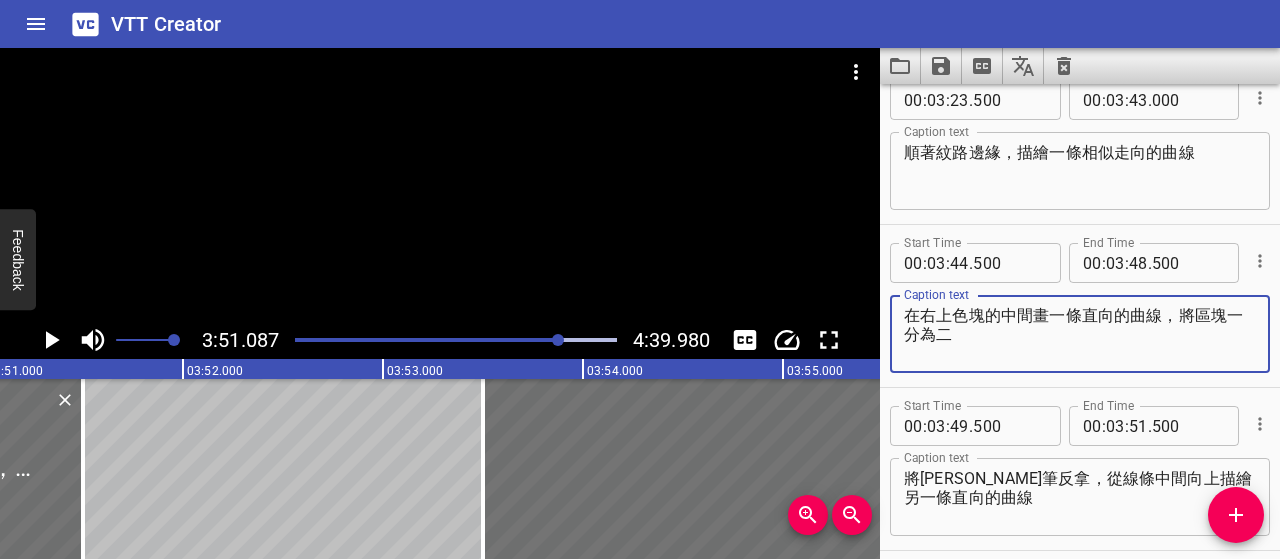 drag, startPoint x: 950, startPoint y: 315, endPoint x: 890, endPoint y: 315, distance: 60 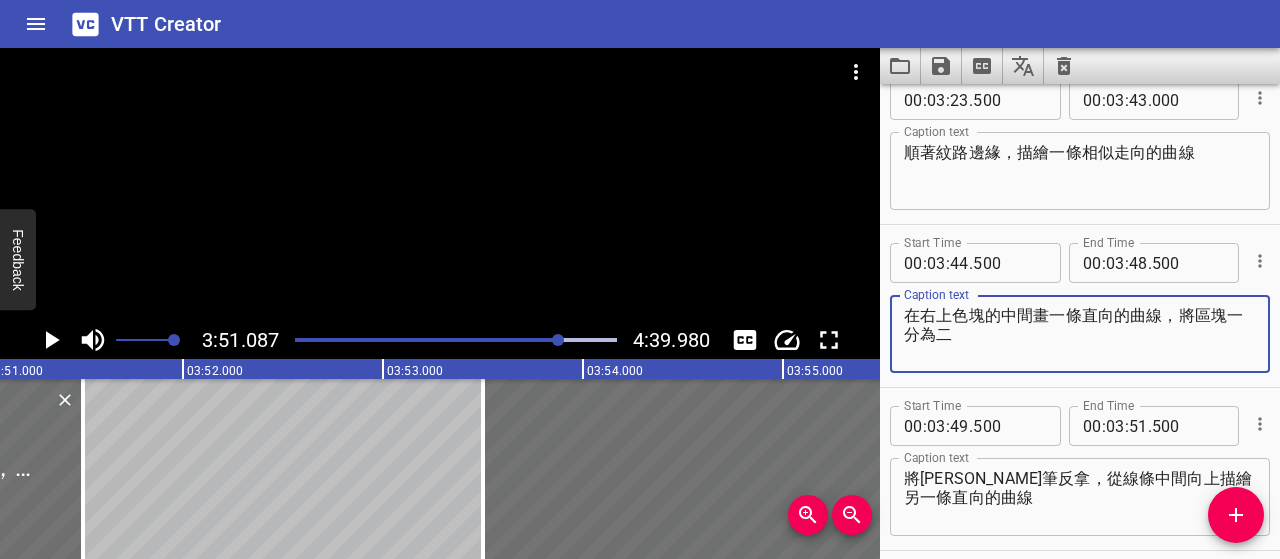 click on "在右上色塊的中間畫一條直向的曲線，將區塊一分為二 Caption text" at bounding box center (1080, 334) 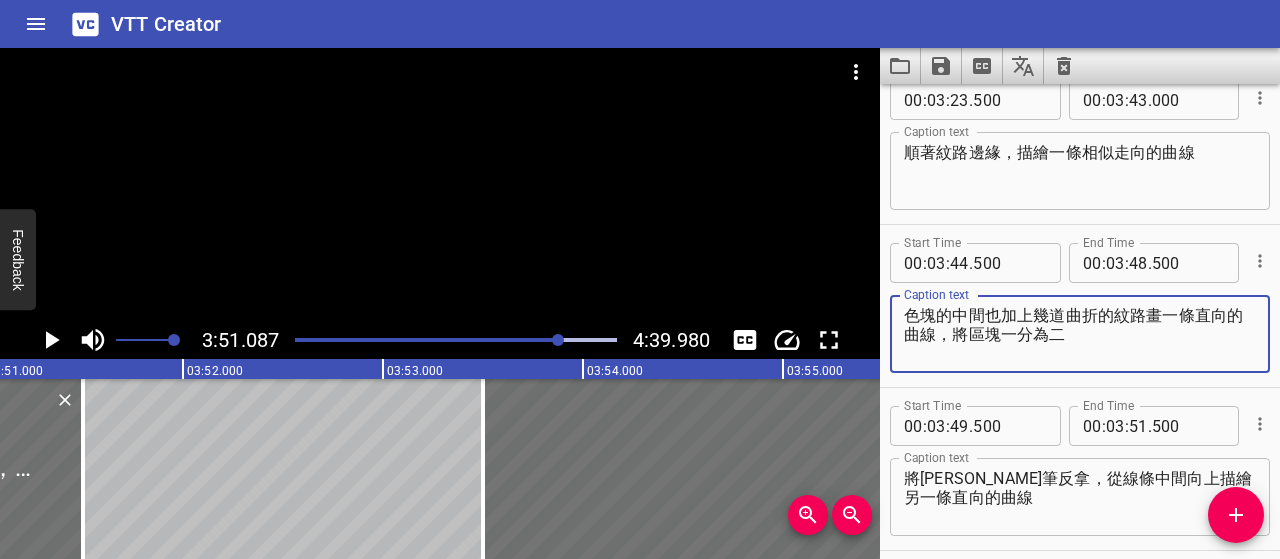 click on "色塊的中間也加上幾道曲折的紋路畫一條直向的曲線，將區塊一分為二" at bounding box center (1080, 334) 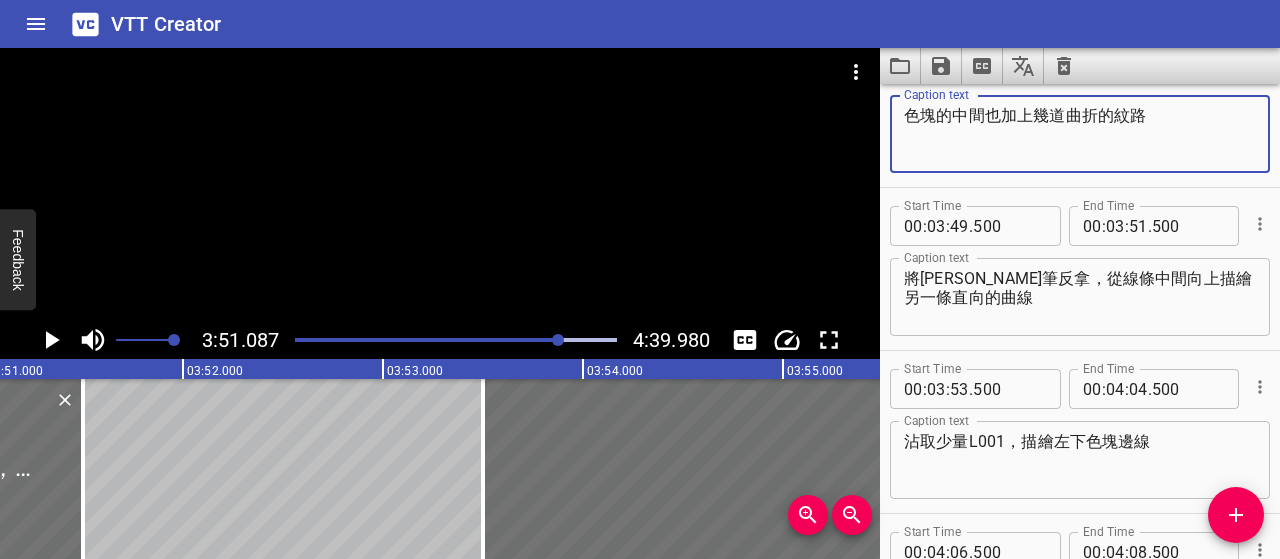 scroll, scrollTop: 2571, scrollLeft: 0, axis: vertical 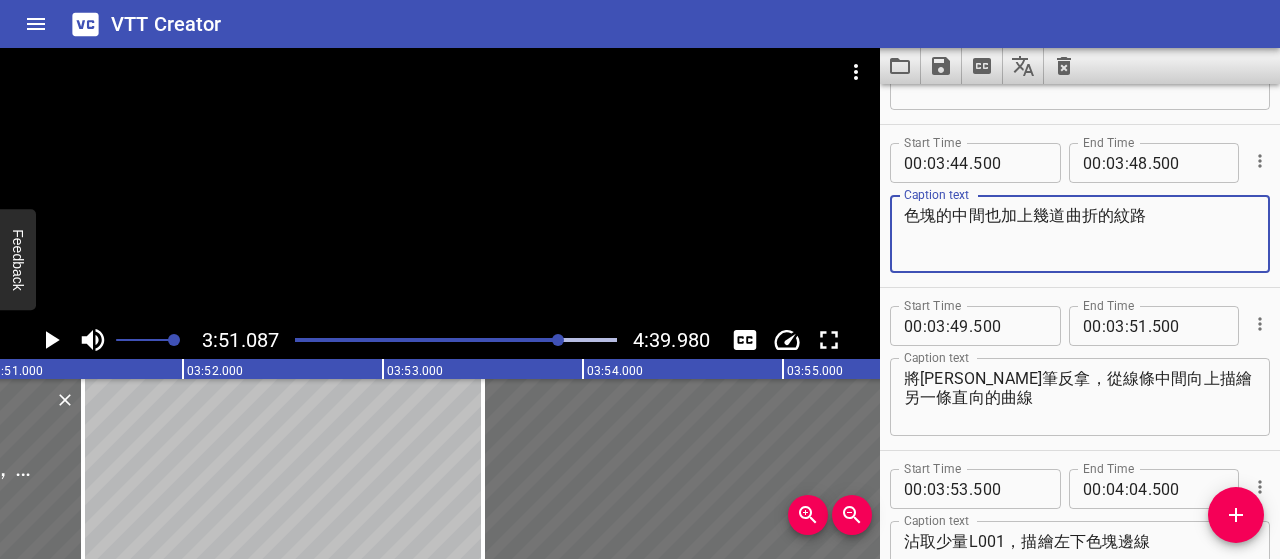 type on "色塊的中間也加上幾道曲折的紋路" 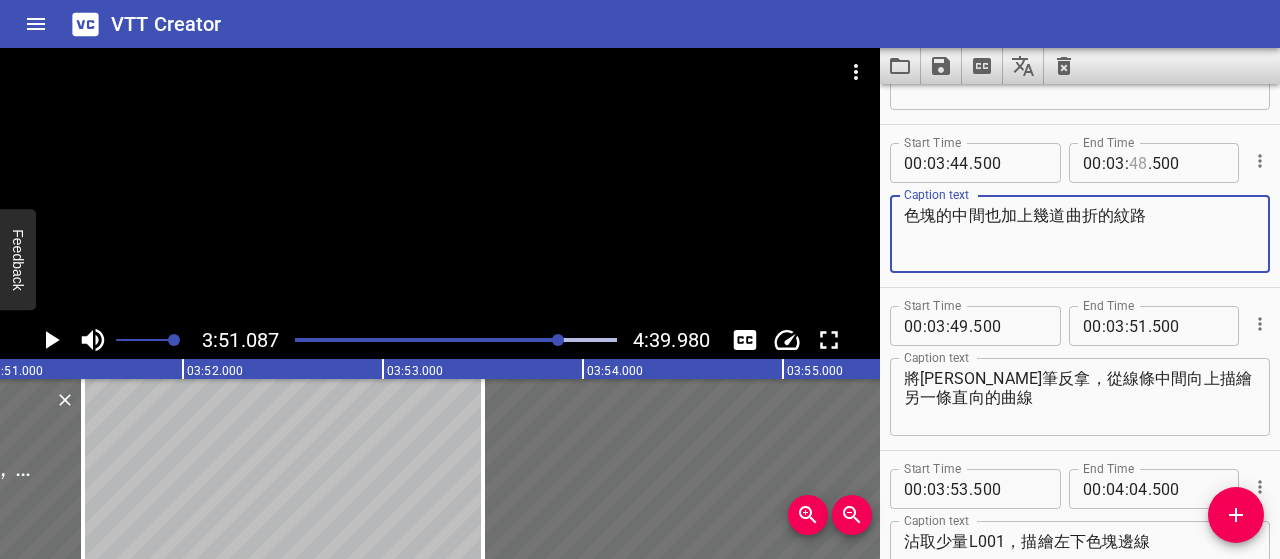 click at bounding box center (1138, 163) 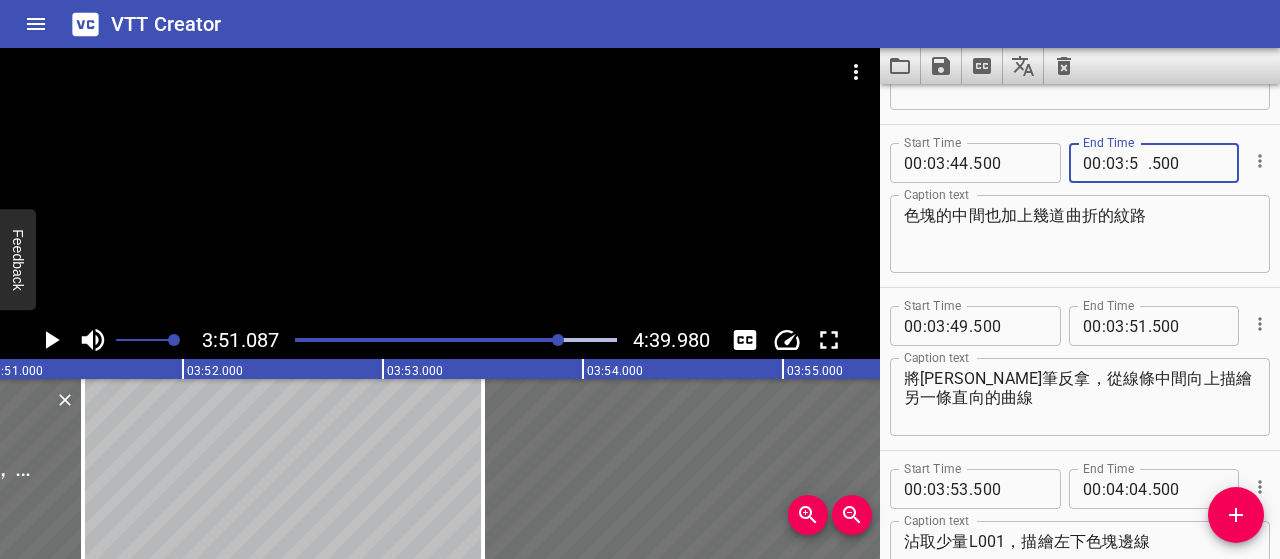 type on "51" 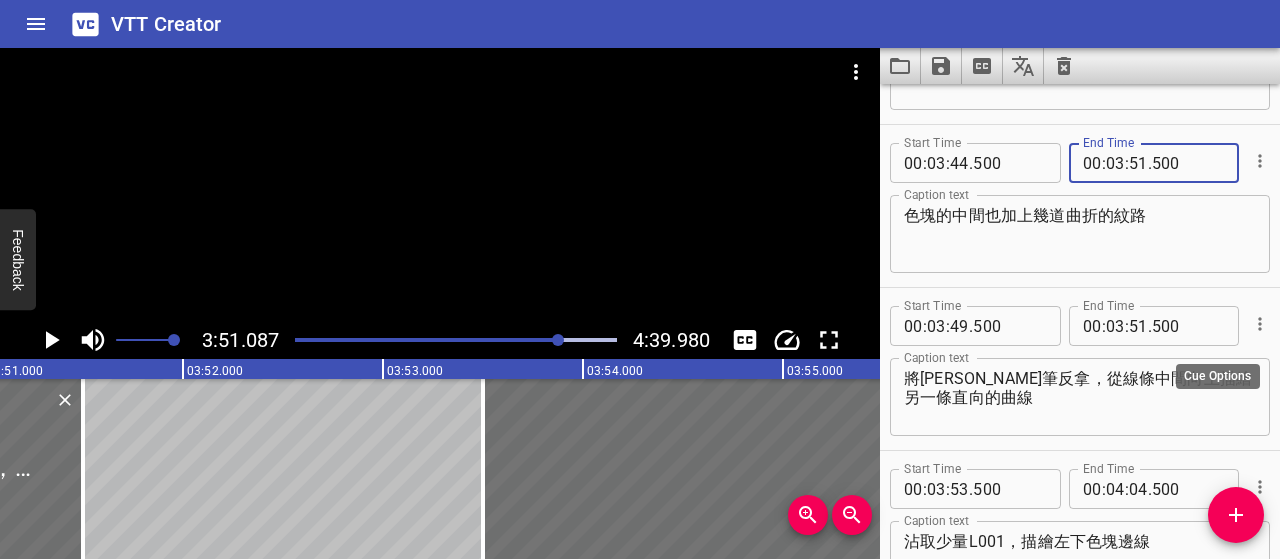 type on "500" 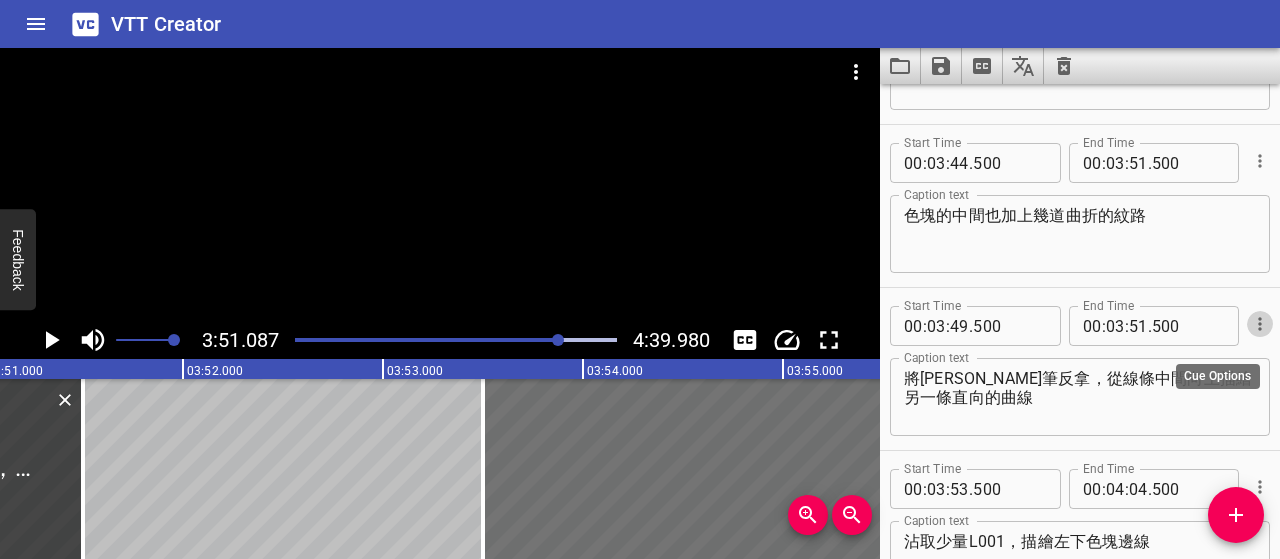 click 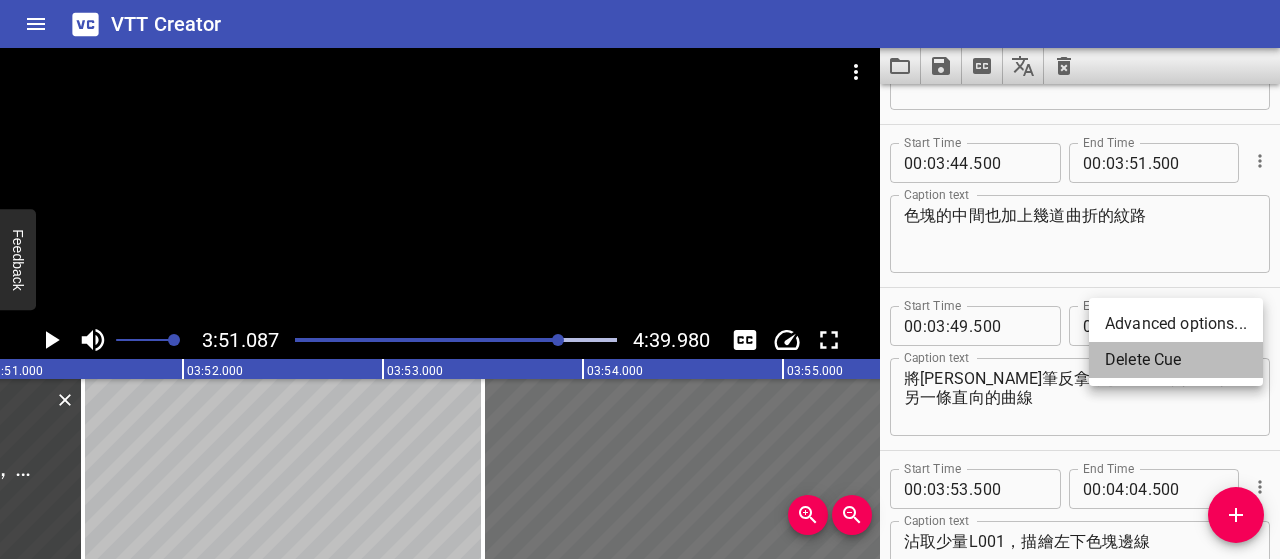click on "Delete Cue" at bounding box center [1176, 360] 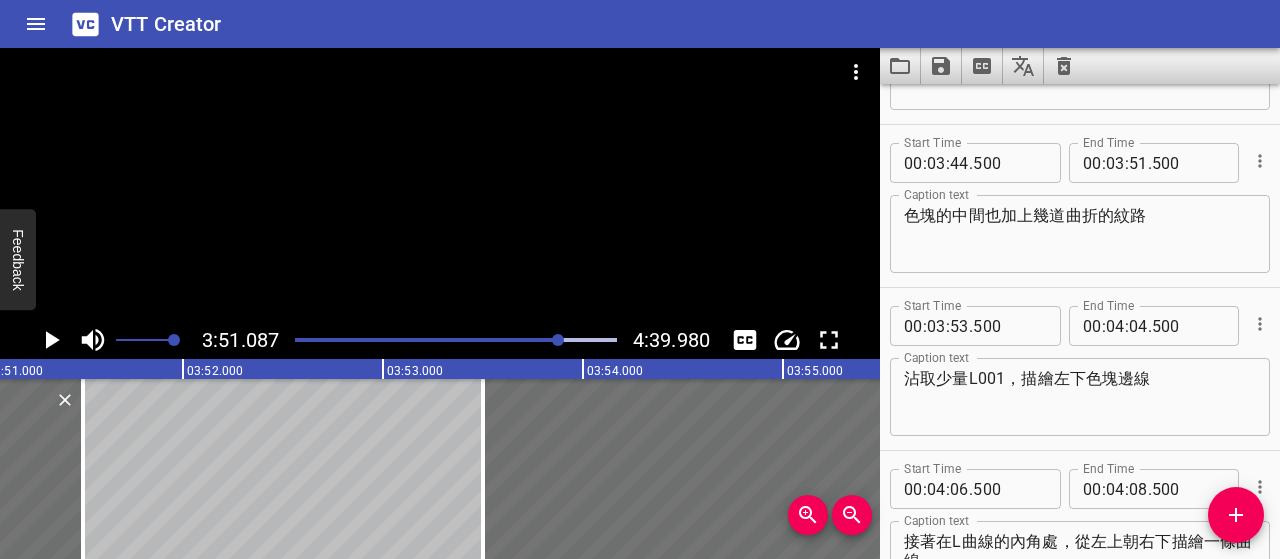 click 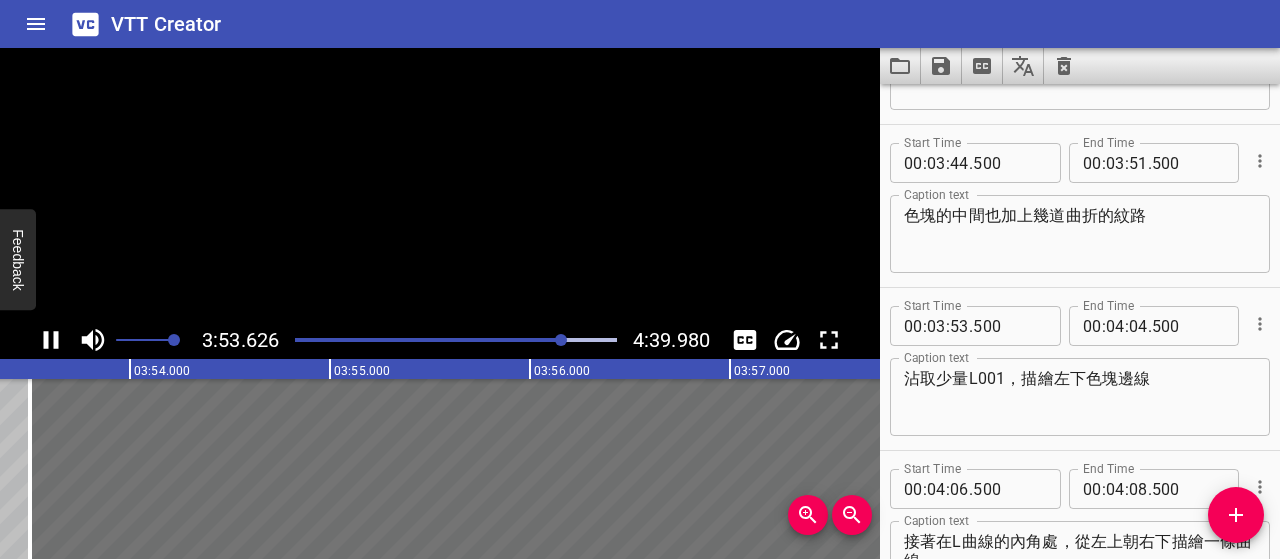 scroll, scrollTop: 0, scrollLeft: 46725, axis: horizontal 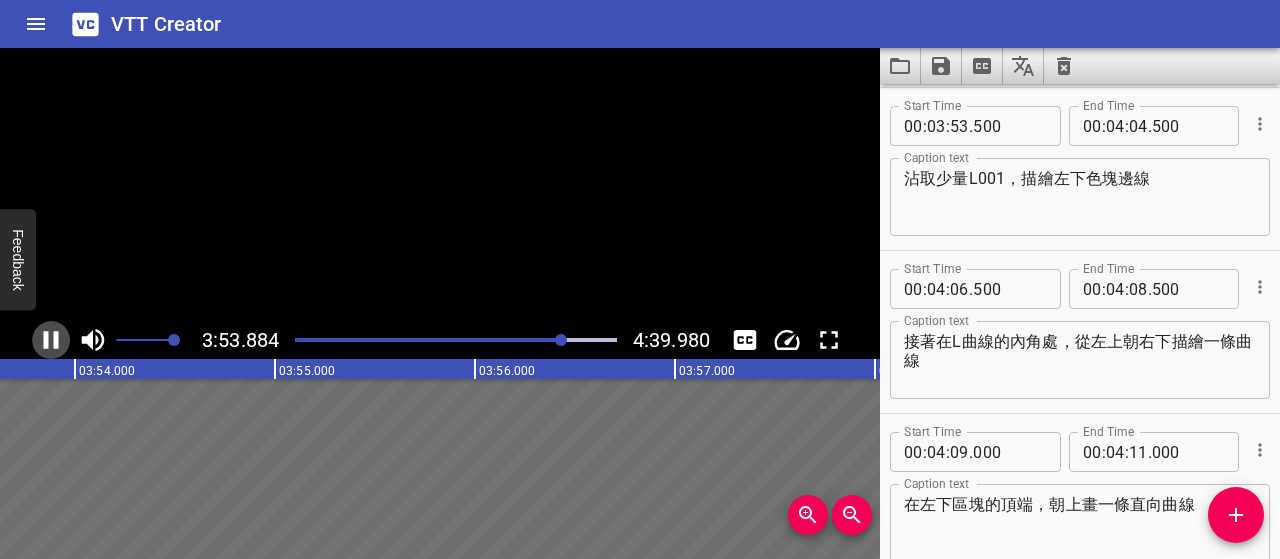 click 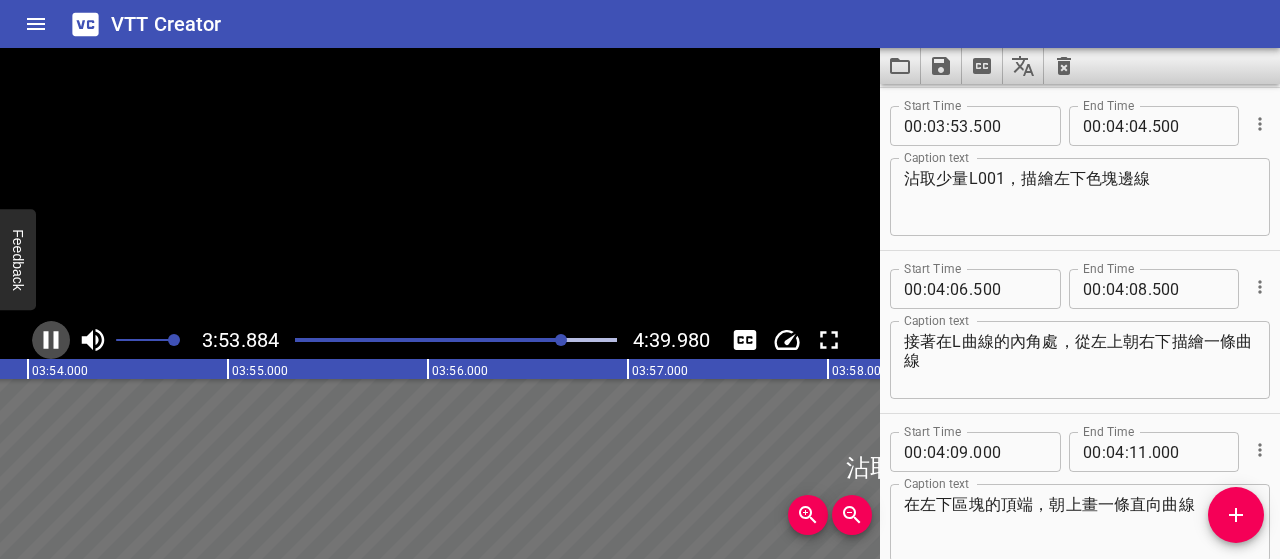scroll, scrollTop: 0, scrollLeft: 46800, axis: horizontal 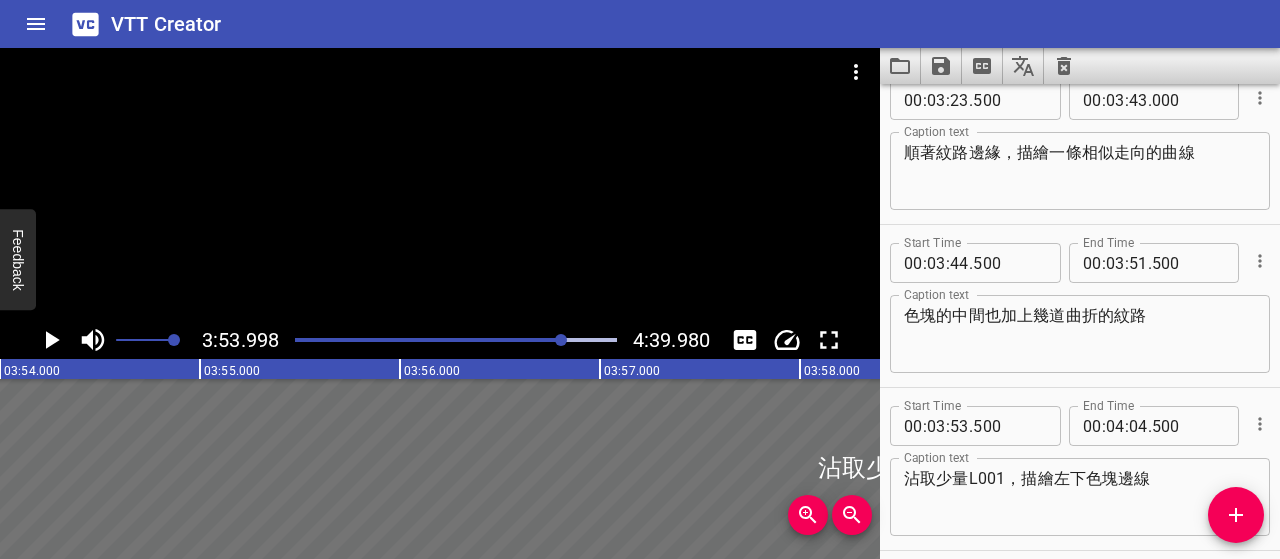 click on "色塊的中間也加上幾道曲折的紋路" at bounding box center (1080, 334) 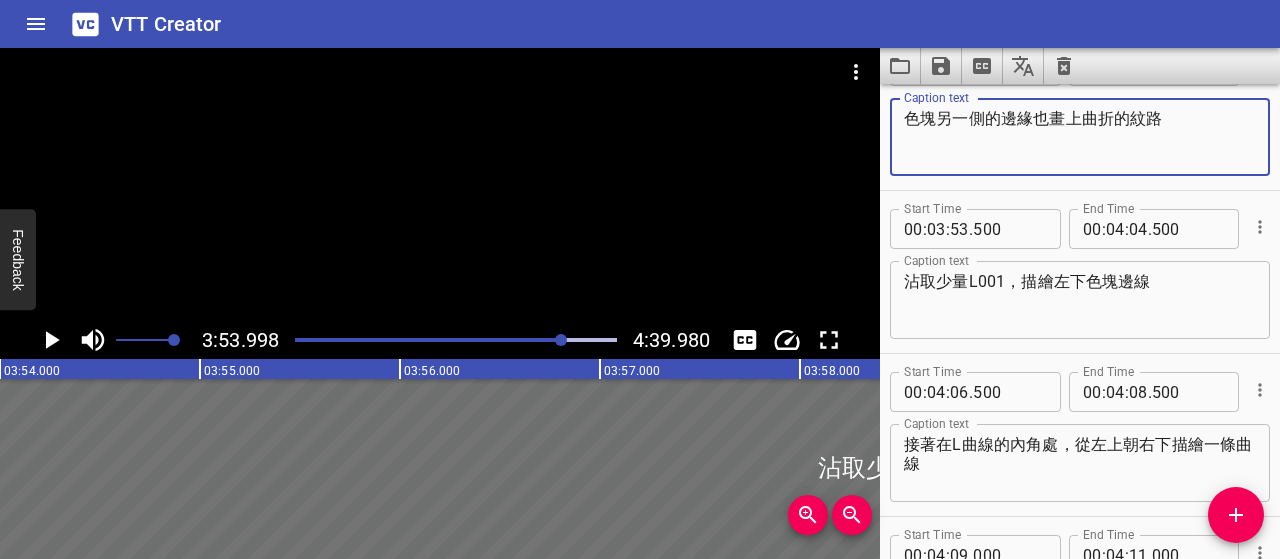 scroll, scrollTop: 2671, scrollLeft: 0, axis: vertical 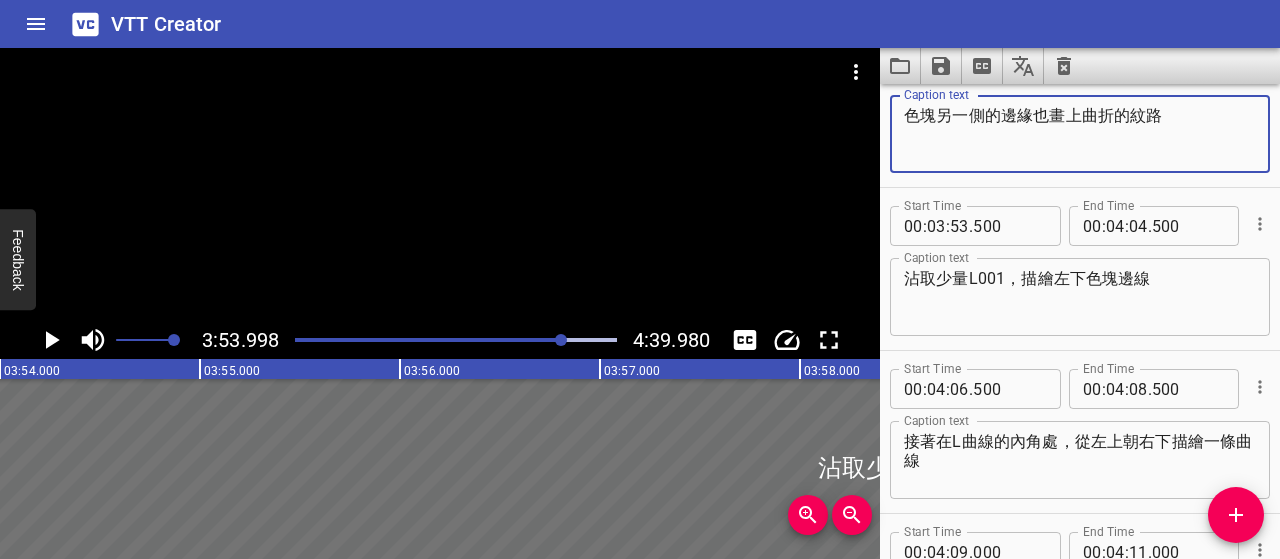 type on "色塊另一側的邊緣也畫上曲折的紋路" 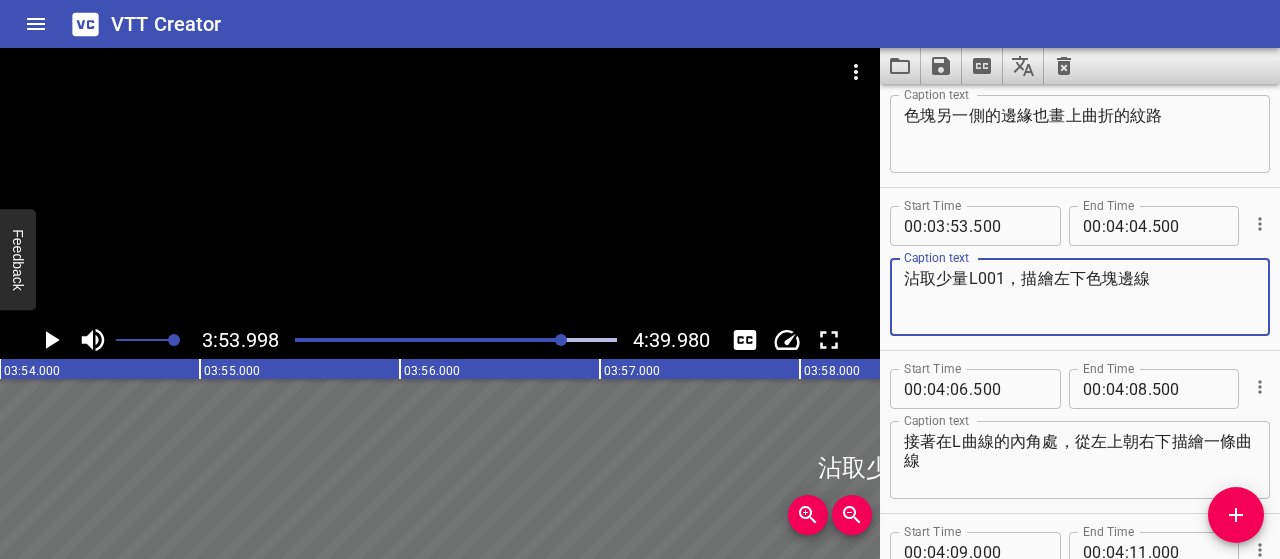 drag, startPoint x: 1057, startPoint y: 275, endPoint x: 895, endPoint y: 292, distance: 162.88953 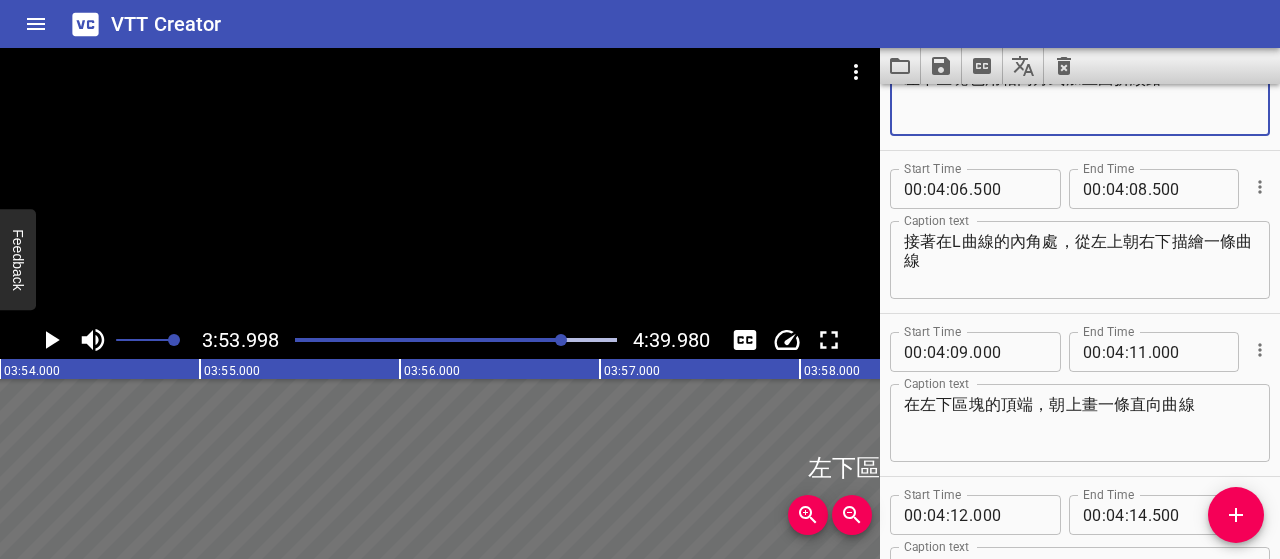 scroll, scrollTop: 2671, scrollLeft: 0, axis: vertical 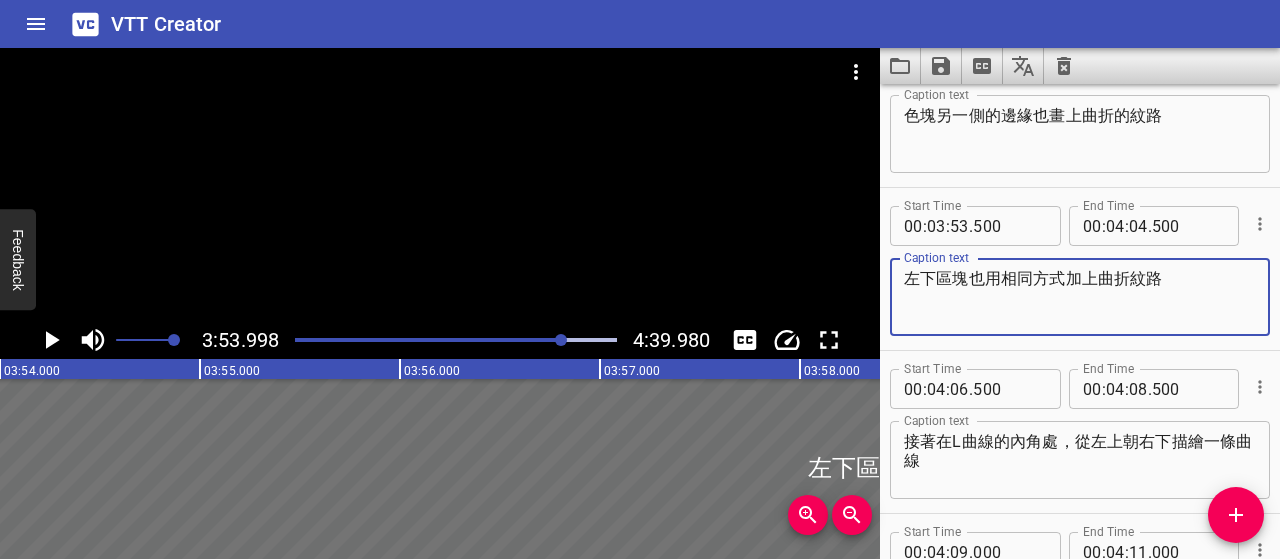 type on "左下區塊也用相同方式加上曲折紋路" 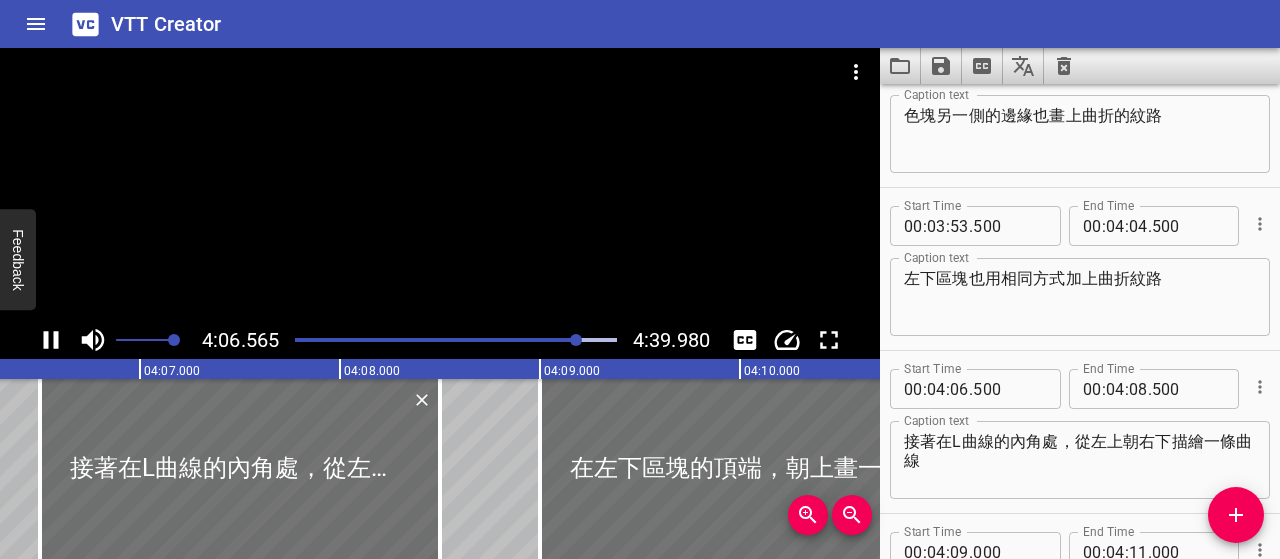 scroll, scrollTop: 0, scrollLeft: 49312, axis: horizontal 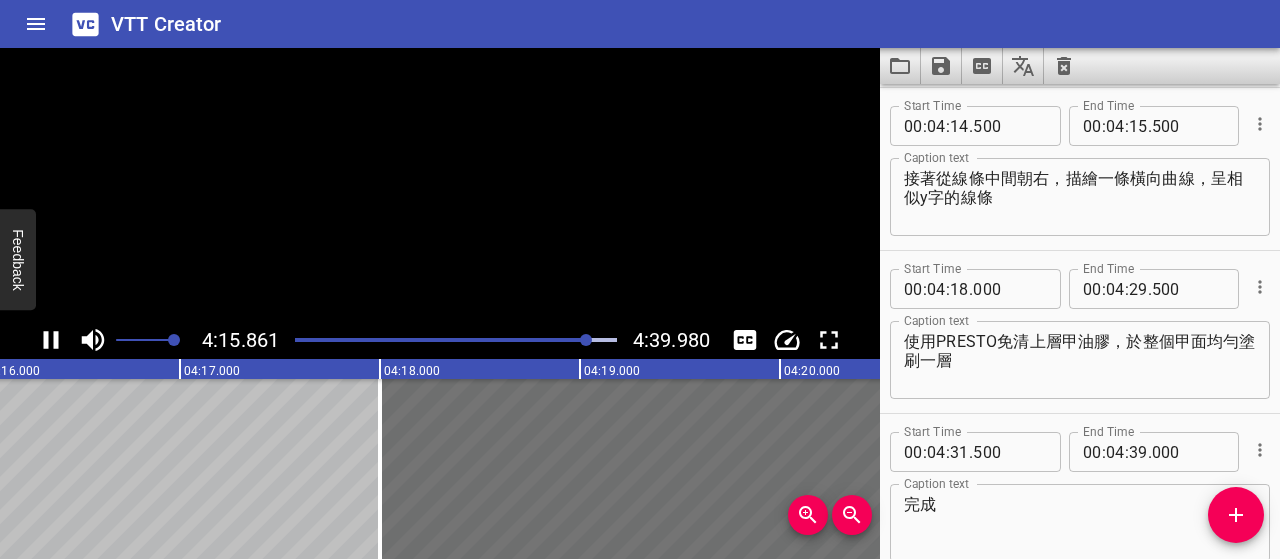 click 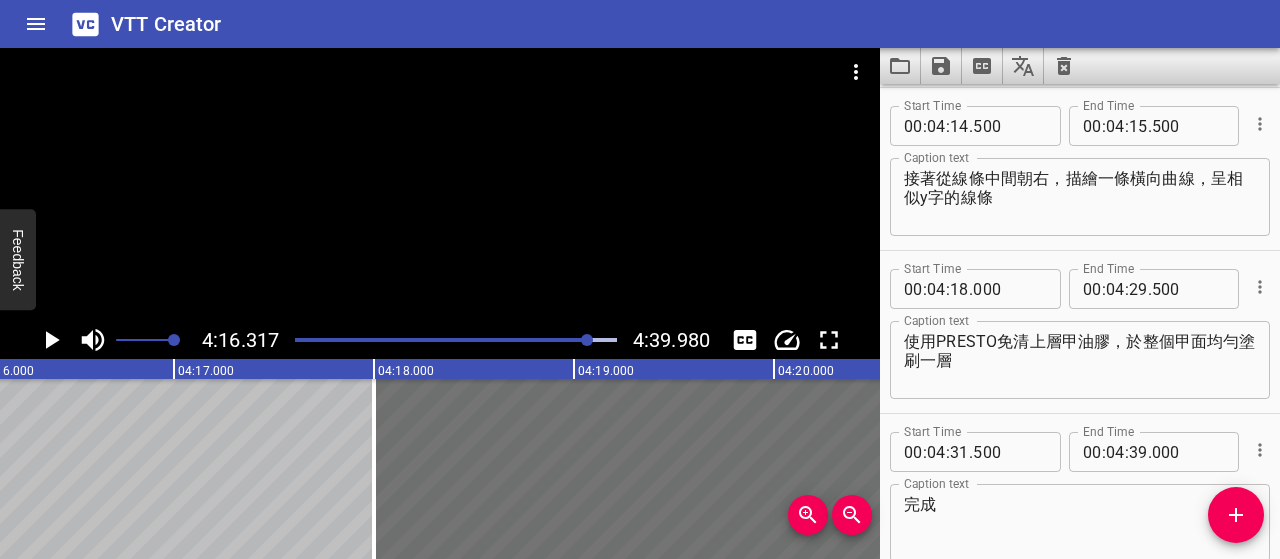 scroll, scrollTop: 0, scrollLeft: 51263, axis: horizontal 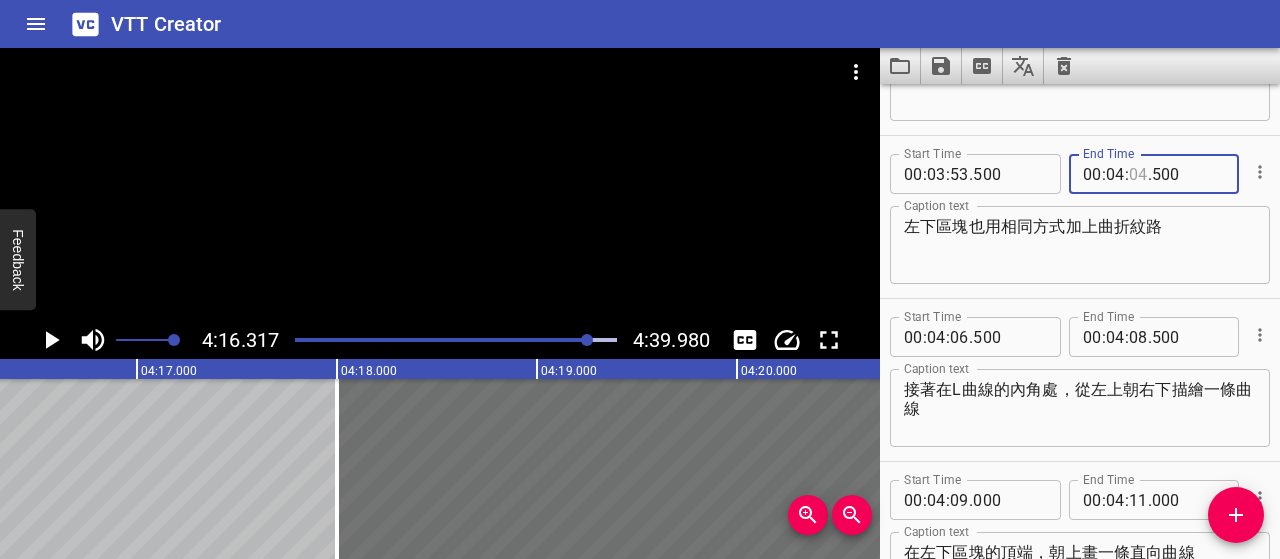 click at bounding box center [1138, 174] 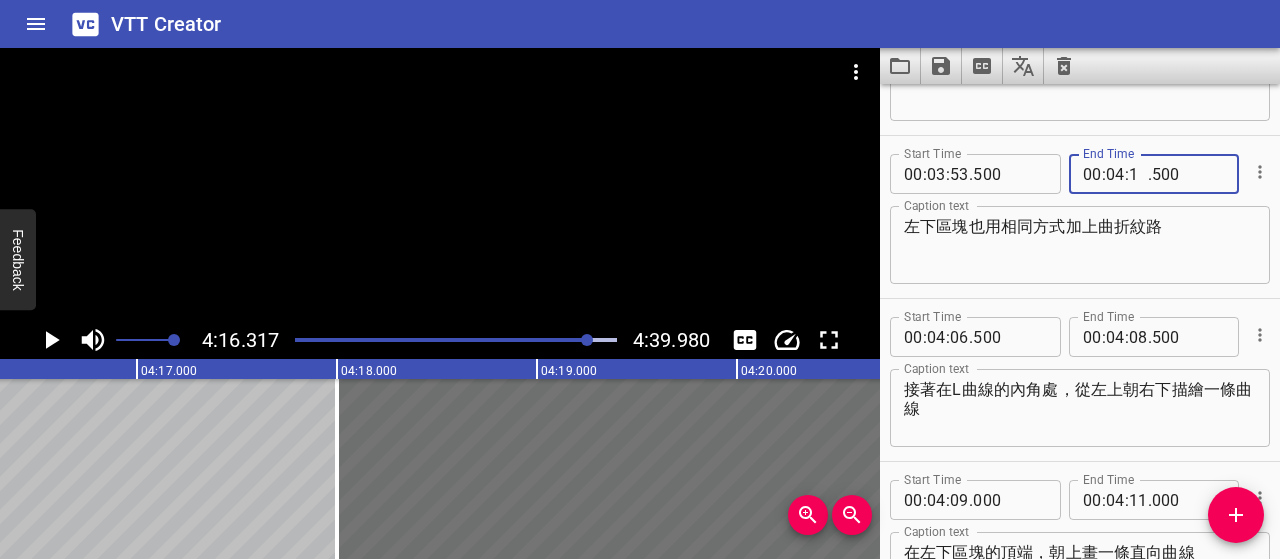 type on "15" 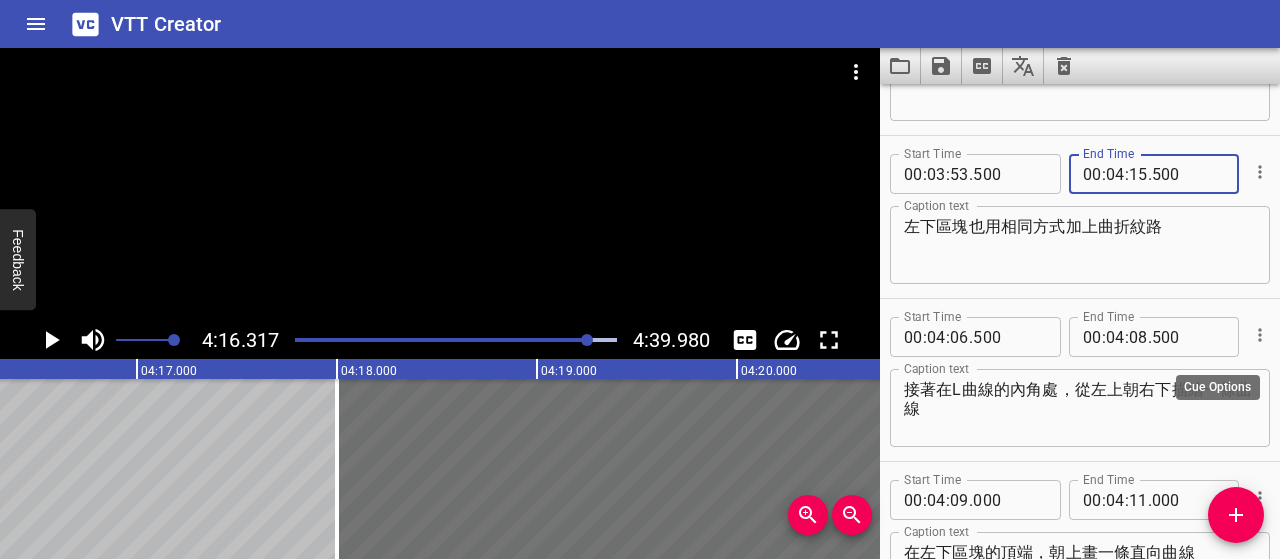 type on "500" 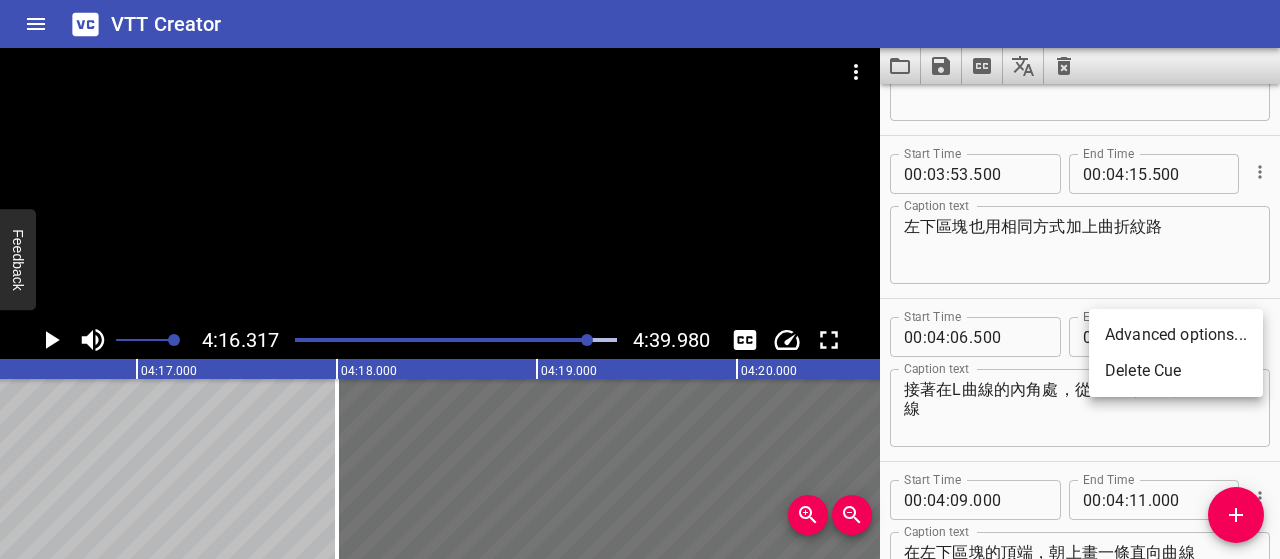 click on "Delete Cue" at bounding box center [1176, 371] 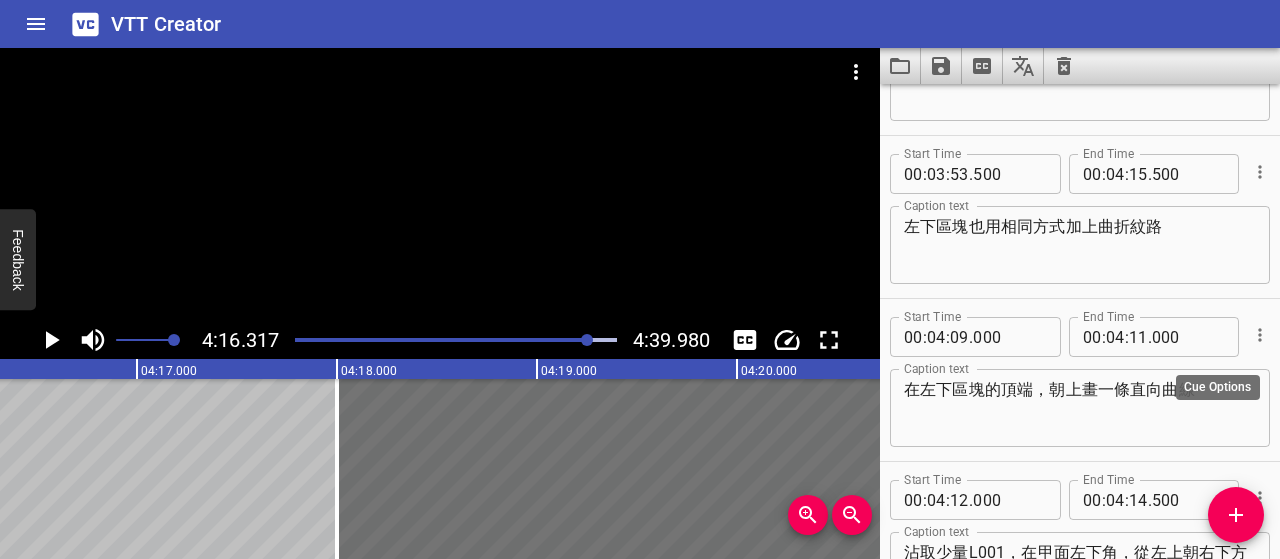 click 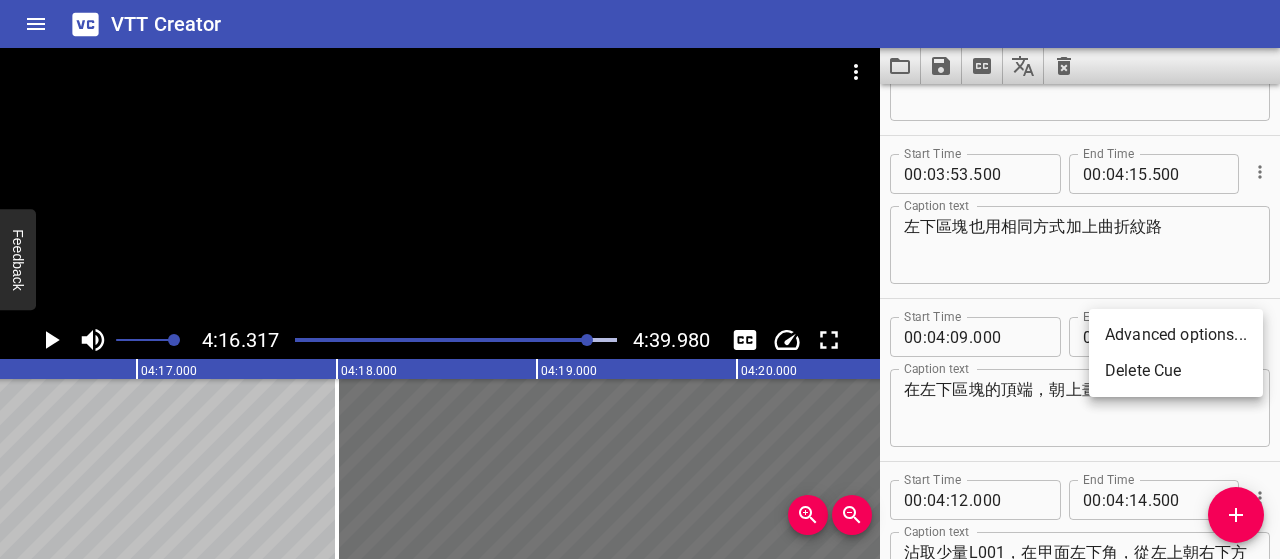 click on "Delete Cue" at bounding box center [1176, 371] 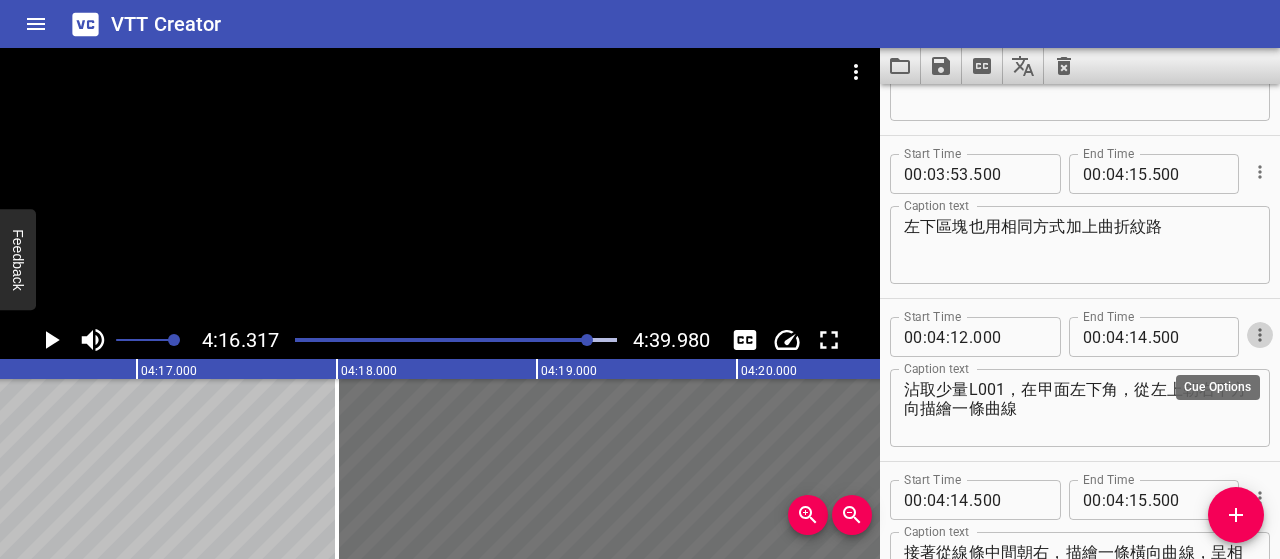 click 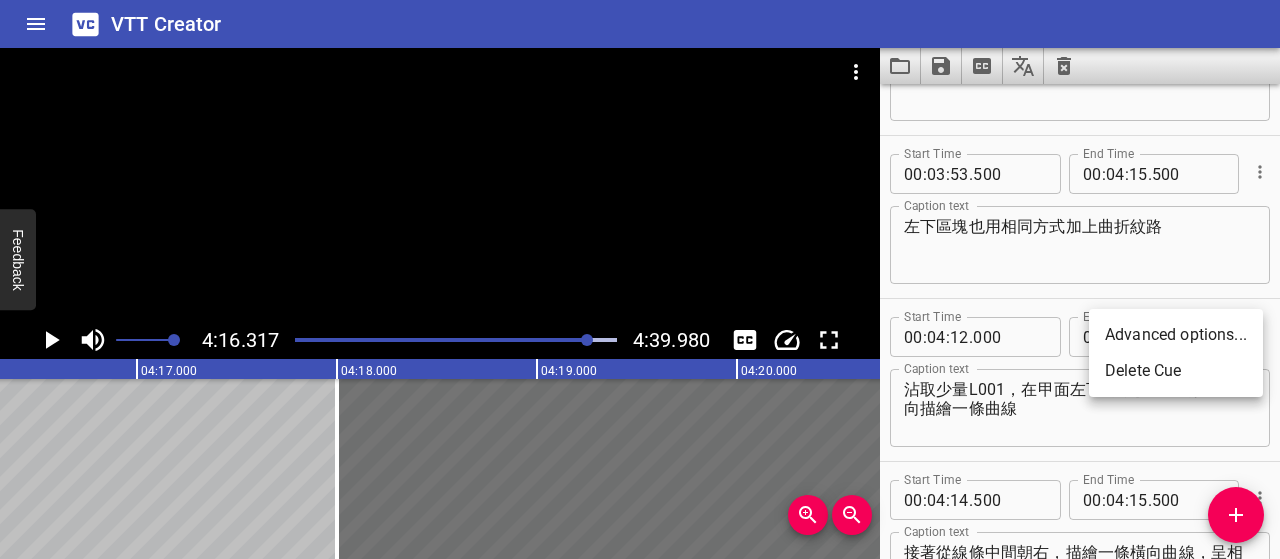 click on "Delete Cue" at bounding box center [1176, 371] 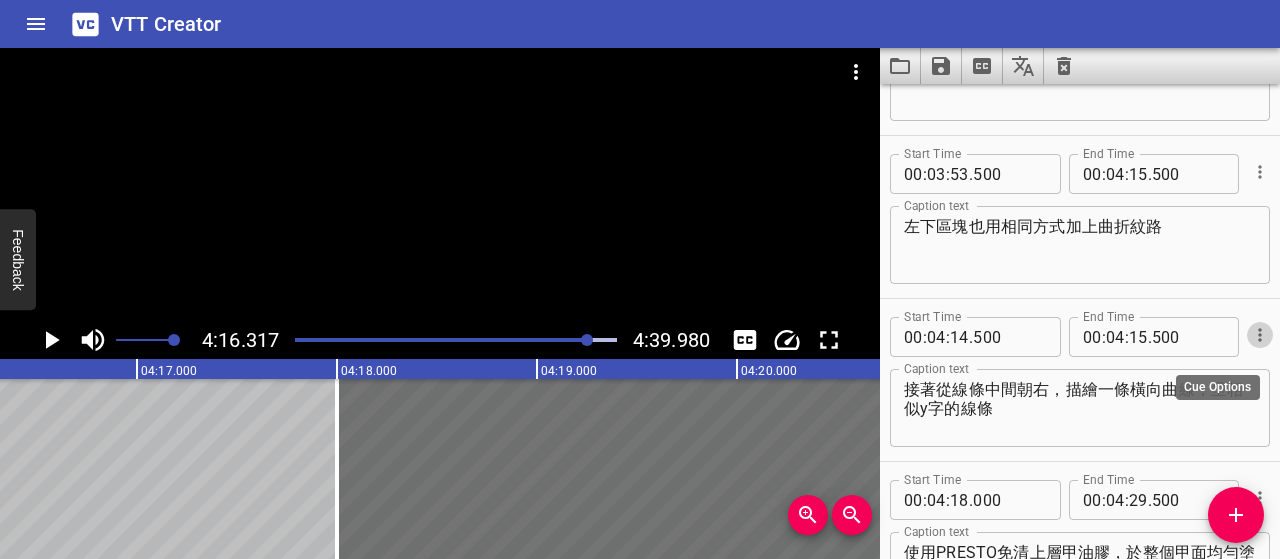 click 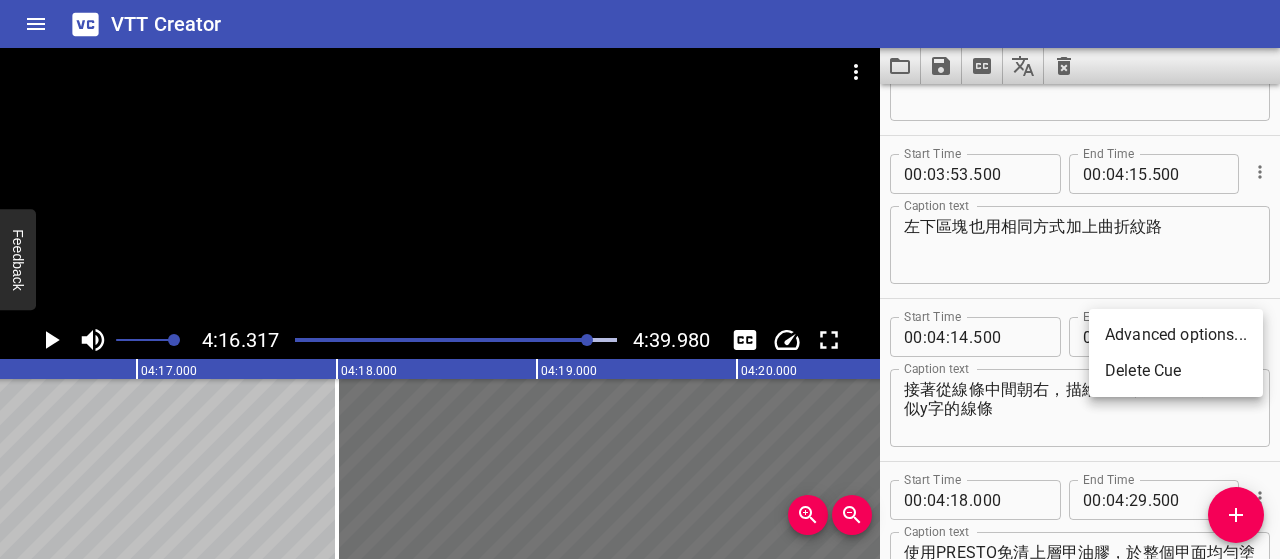 click on "Delete Cue" at bounding box center [1176, 371] 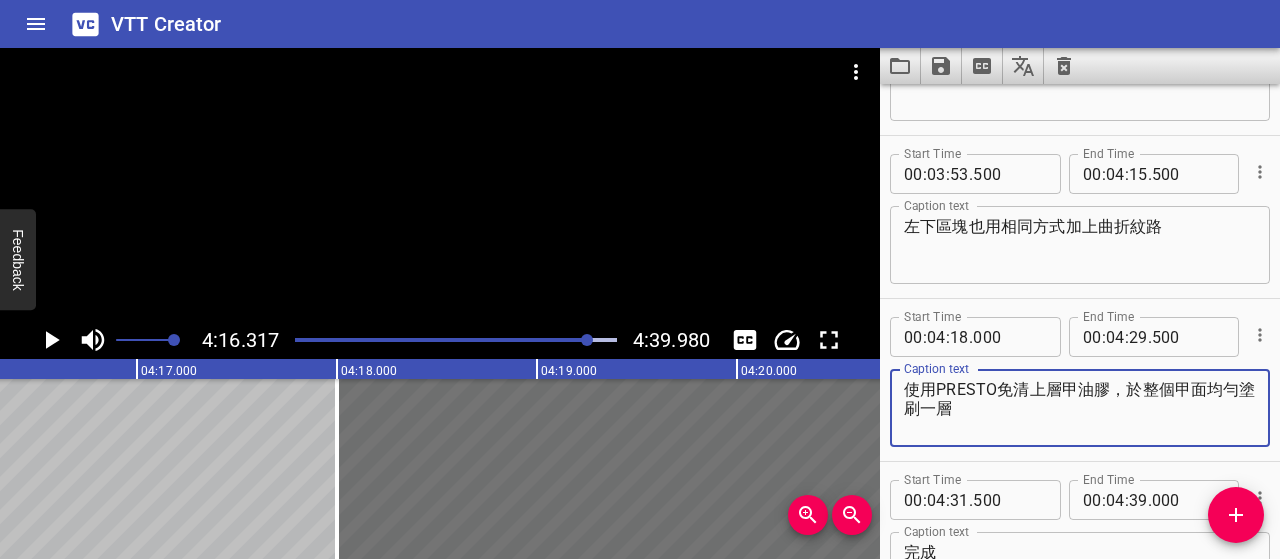 click on "使用PRESTO免清上層甲油膠，於整個甲面均勻塗刷一層" at bounding box center [1080, 408] 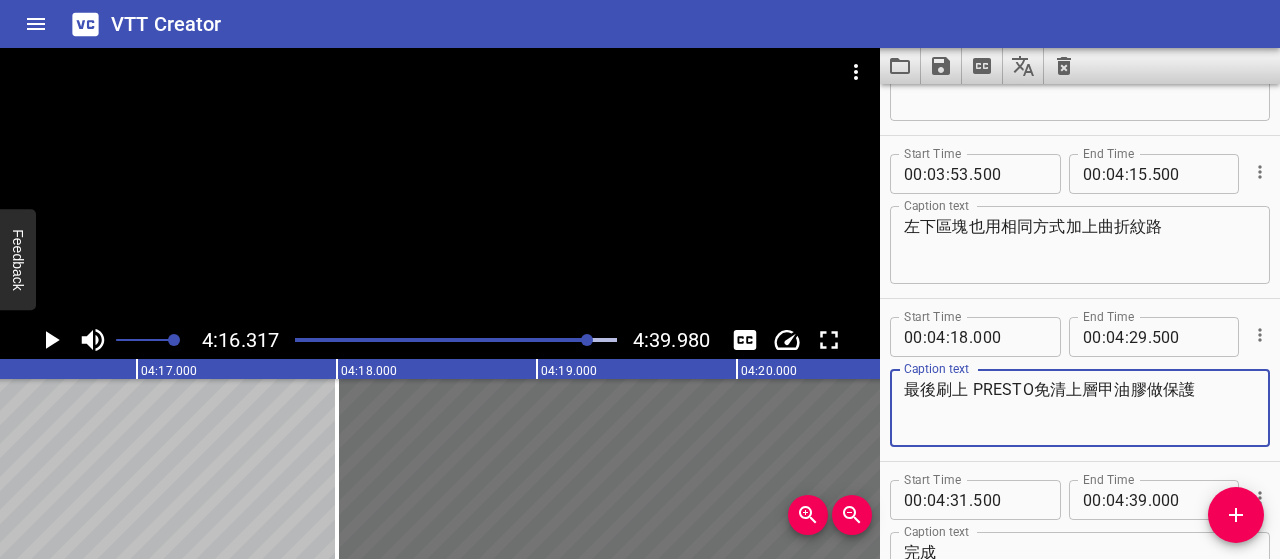 type on "最後刷上 PRESTO免清上層甲油膠做保護" 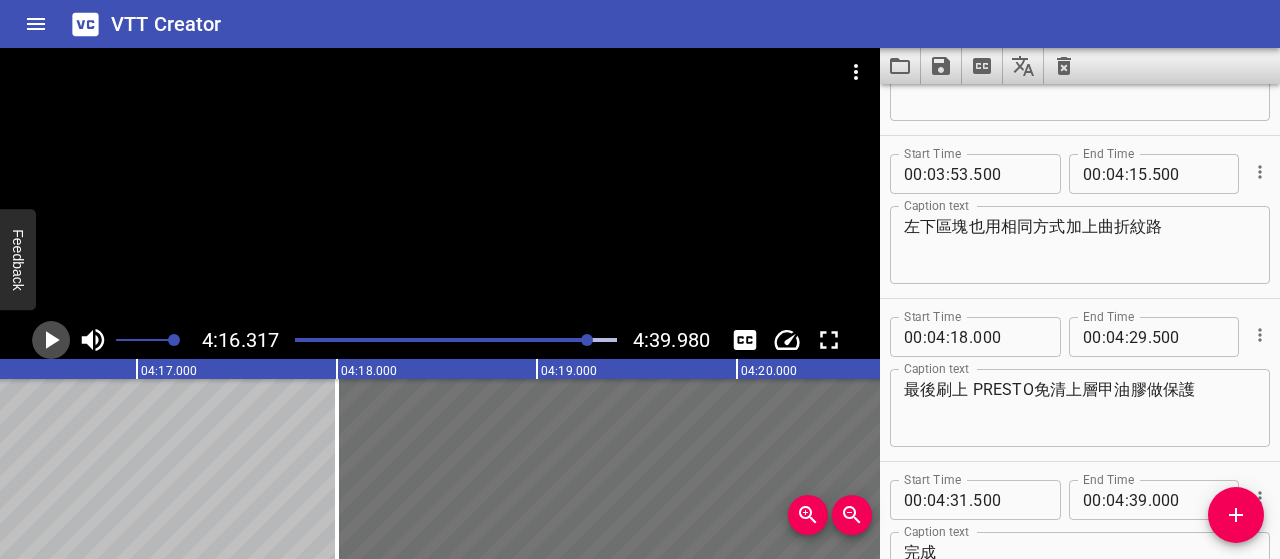 click 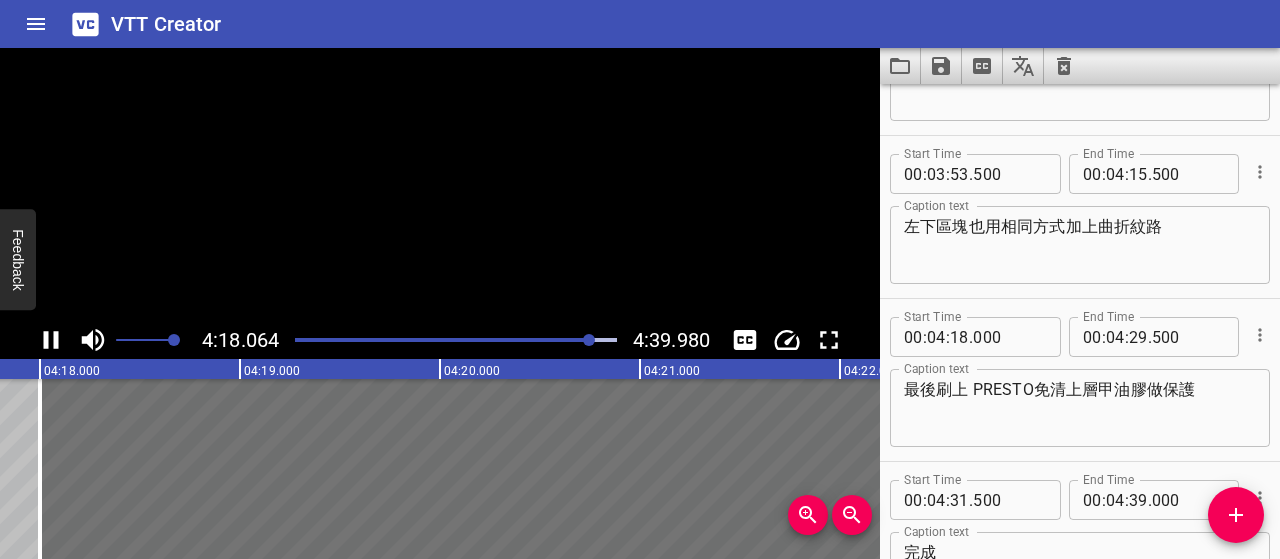 scroll, scrollTop: 0, scrollLeft: 51612, axis: horizontal 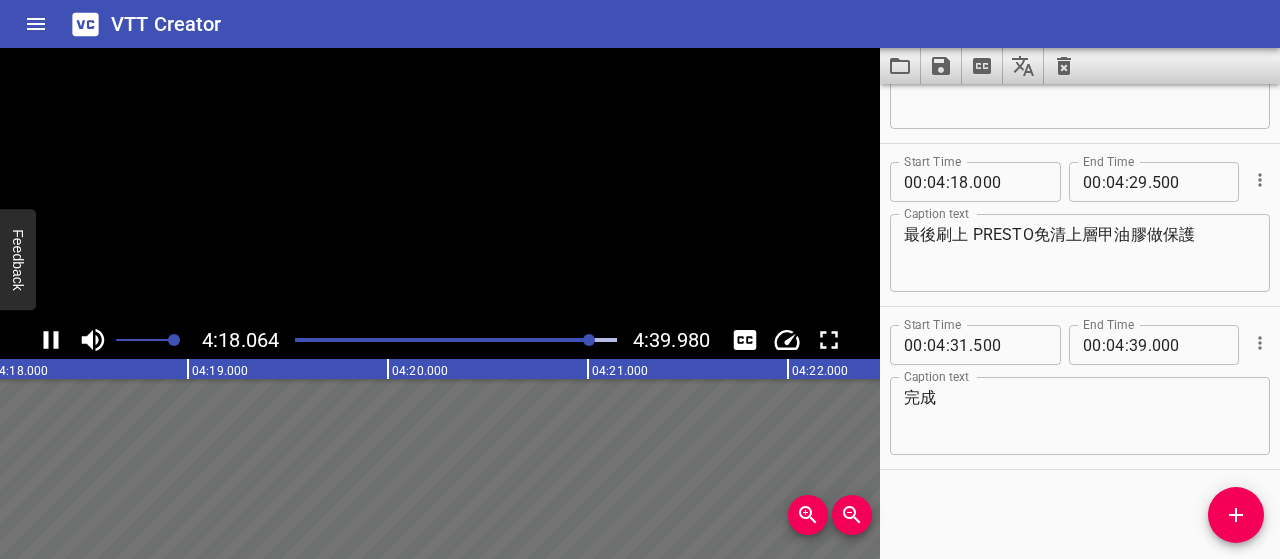 click 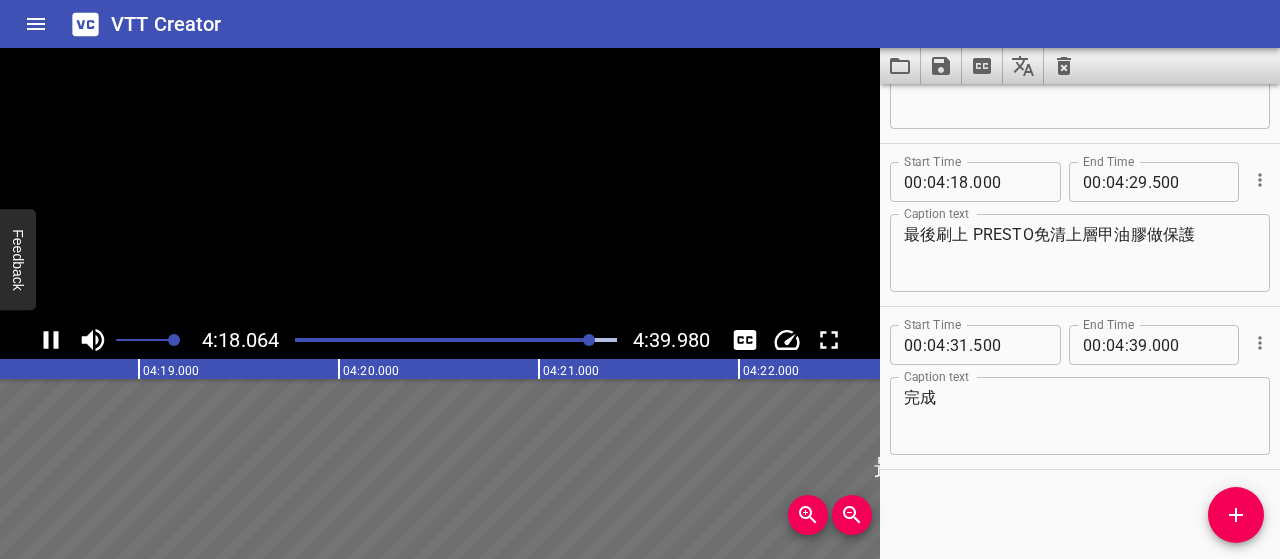 scroll, scrollTop: 0, scrollLeft: 51690, axis: horizontal 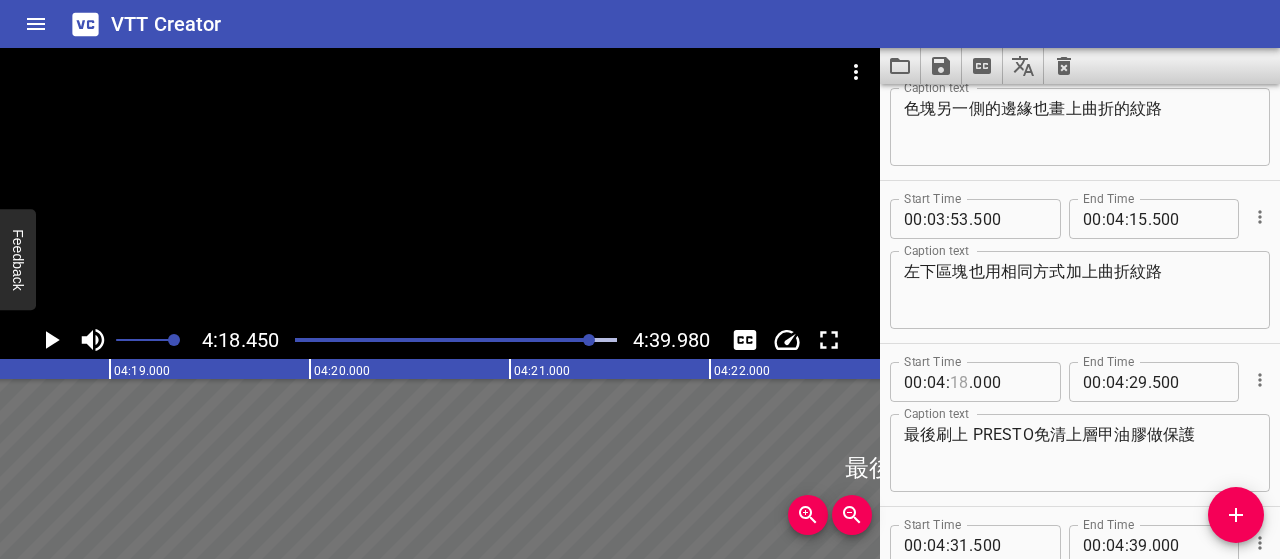 click at bounding box center [959, 382] 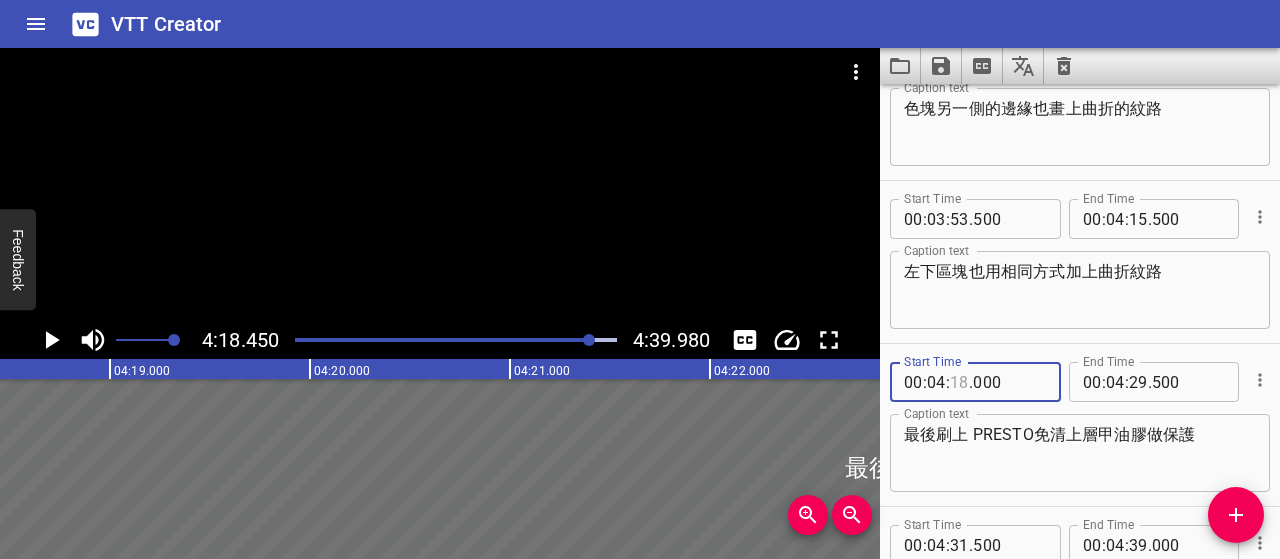 type on "2" 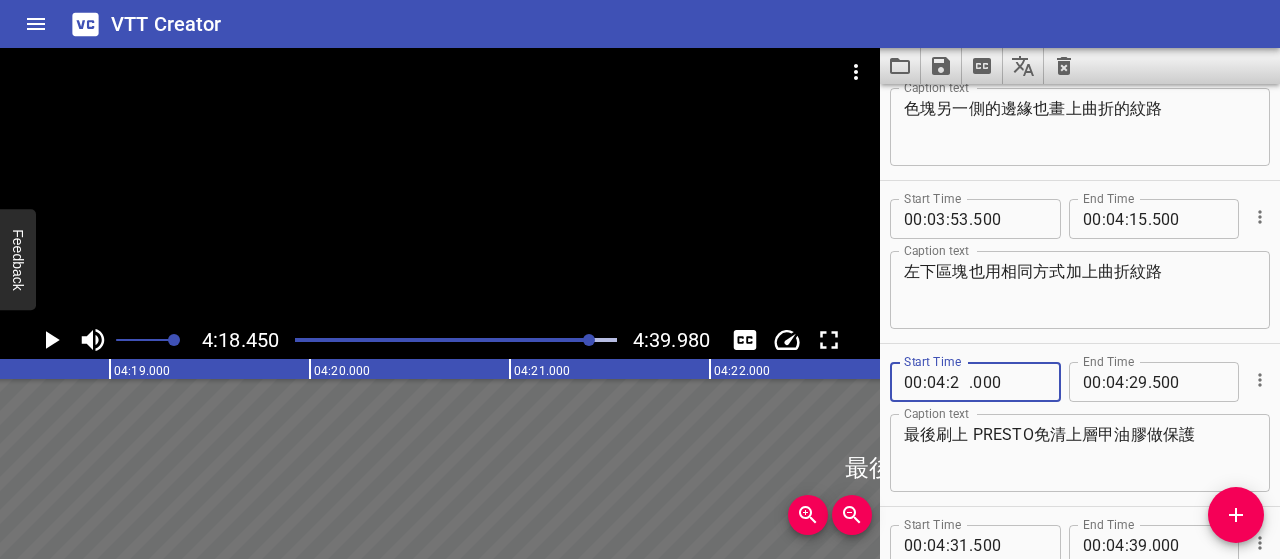 click on "2" at bounding box center [959, 382] 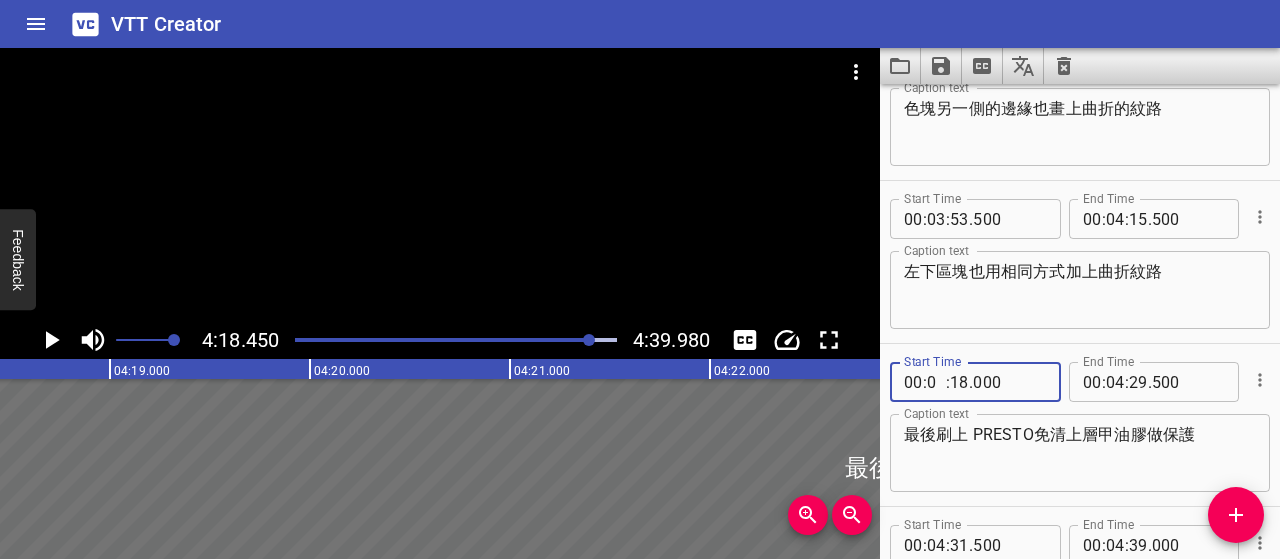 type on "04" 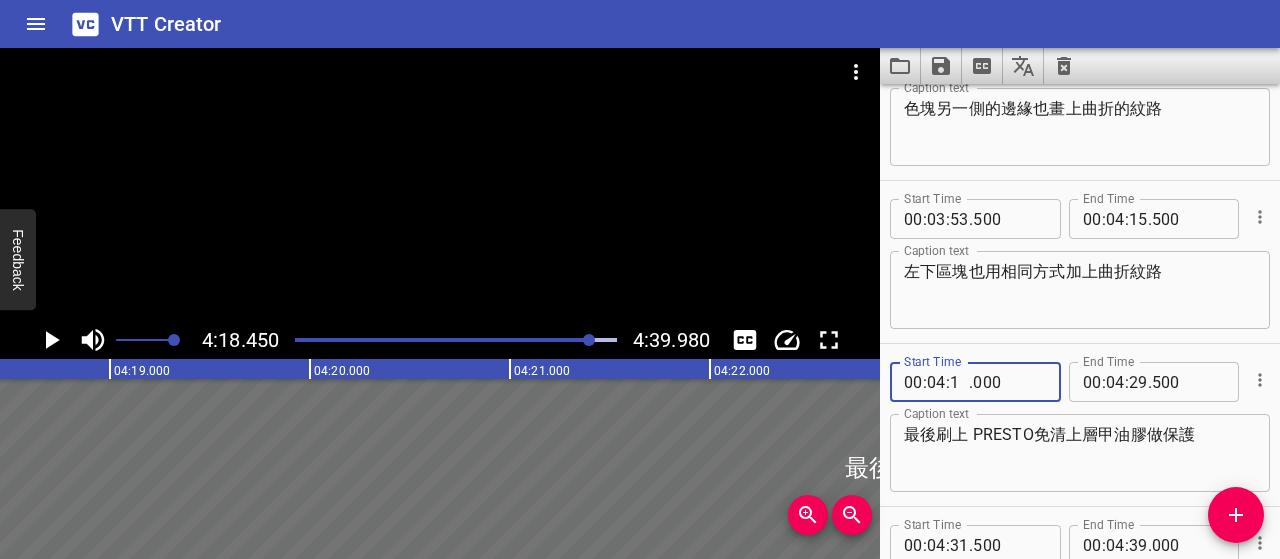 type on "17" 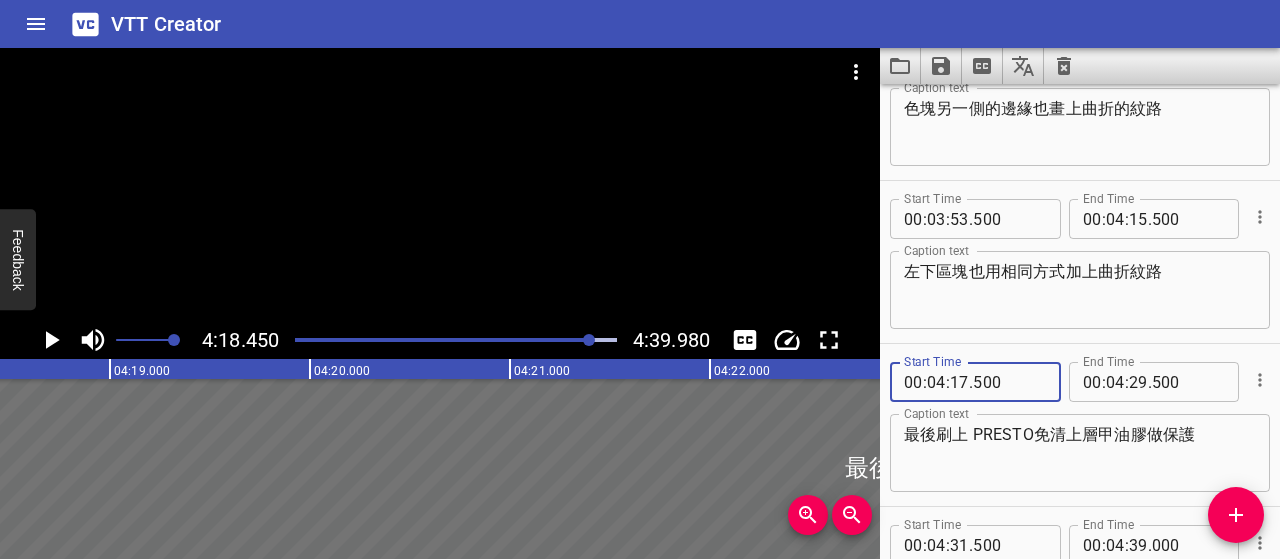 type on "500" 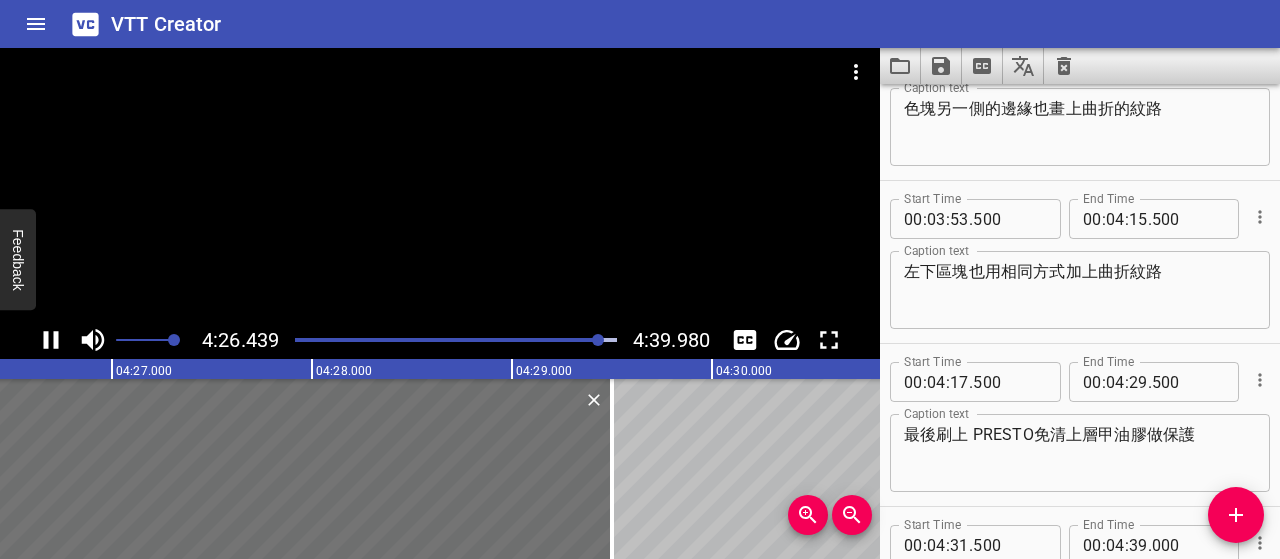 click 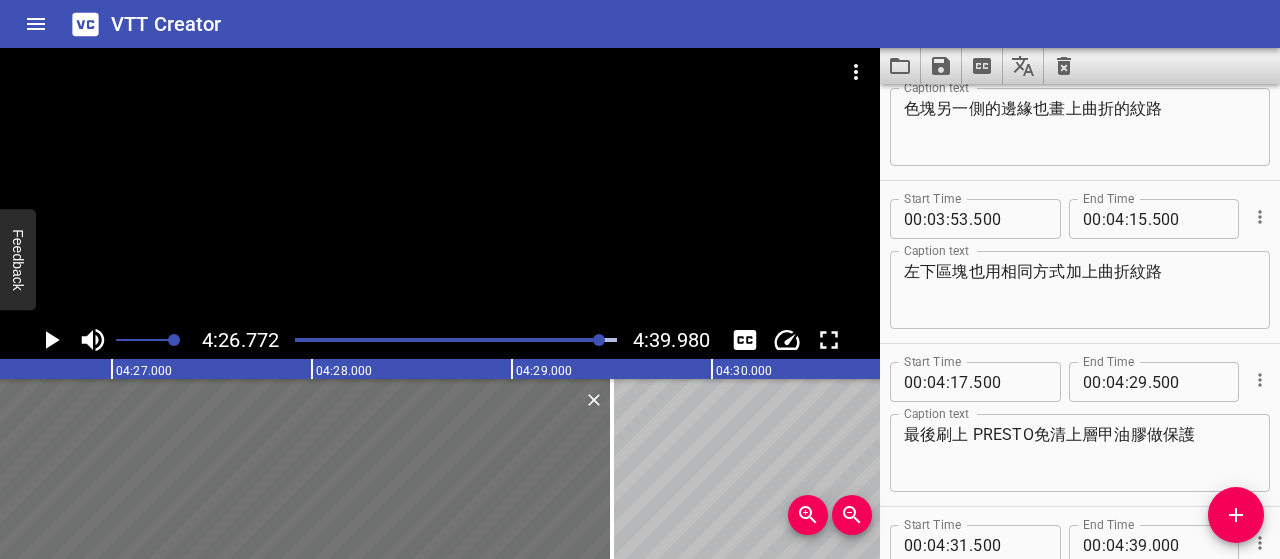 scroll, scrollTop: 0, scrollLeft: 53354, axis: horizontal 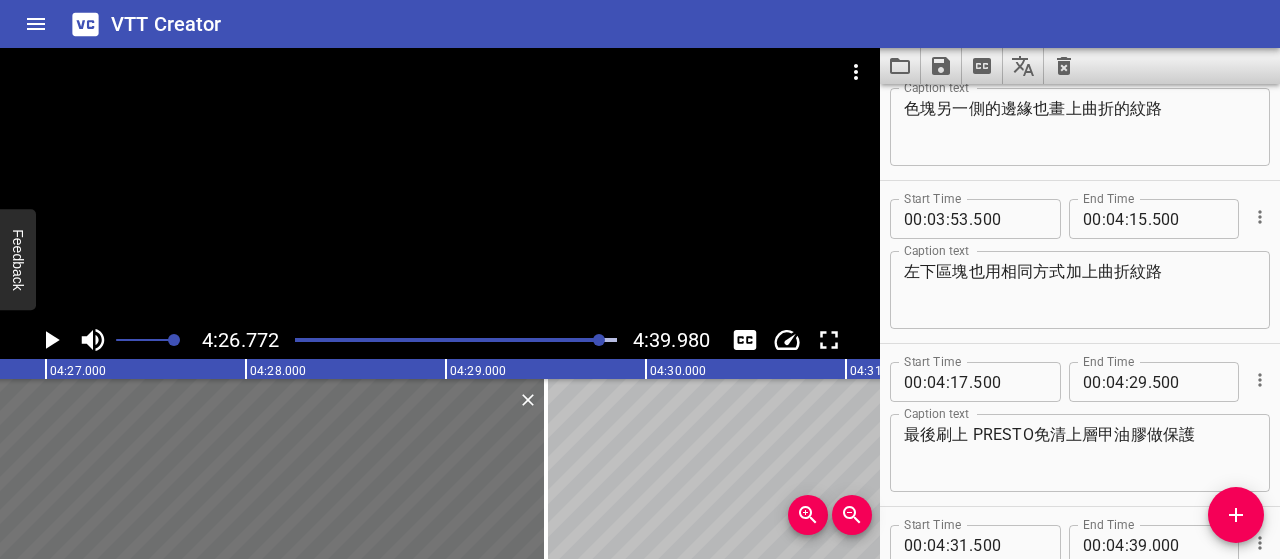 click on "VTT Creator" at bounding box center (640, 24) 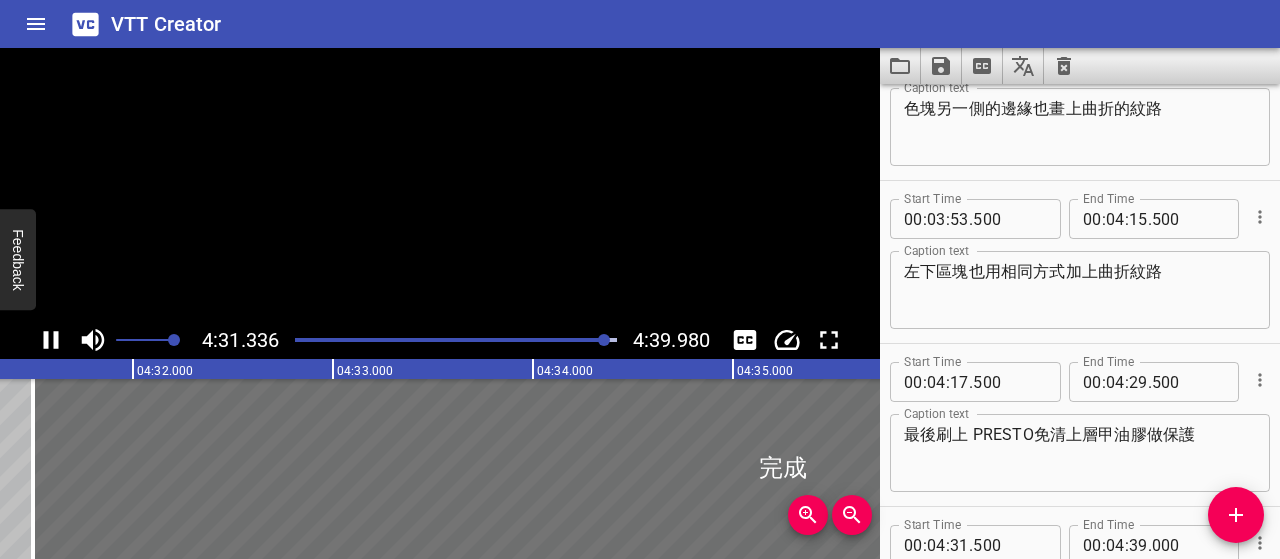 scroll, scrollTop: 0, scrollLeft: 54315, axis: horizontal 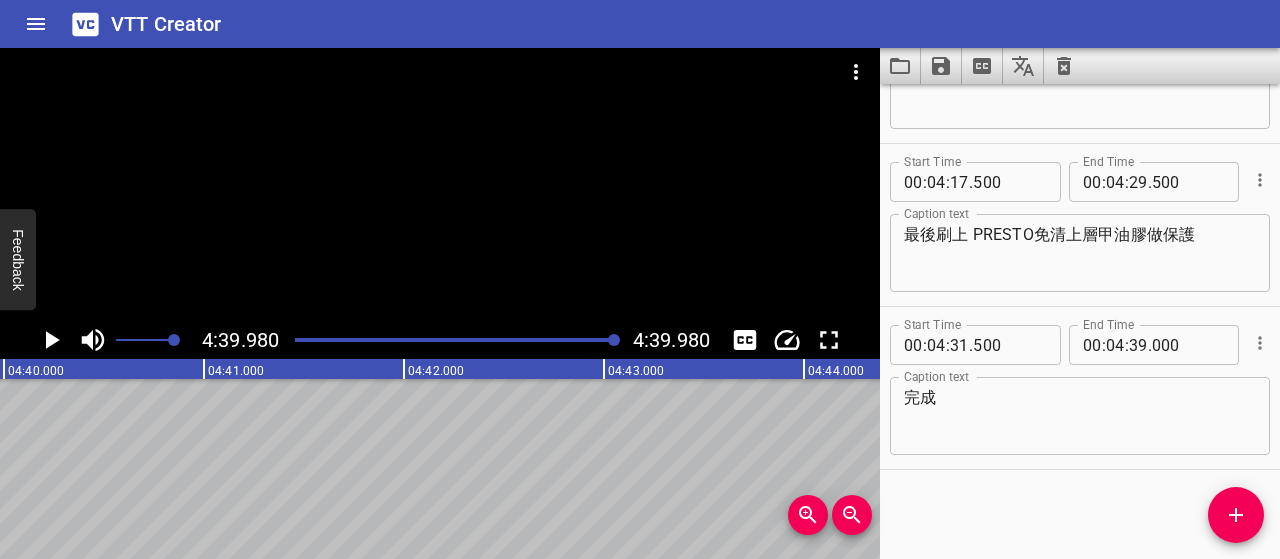 click at bounding box center [941, 66] 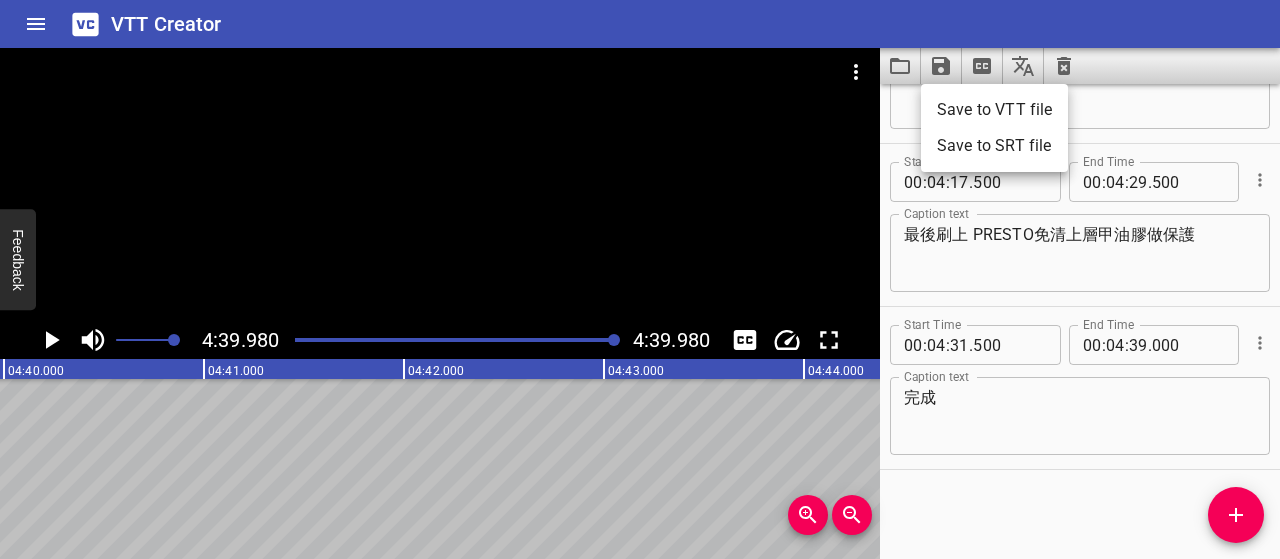 click on "Save to VTT file" at bounding box center (994, 110) 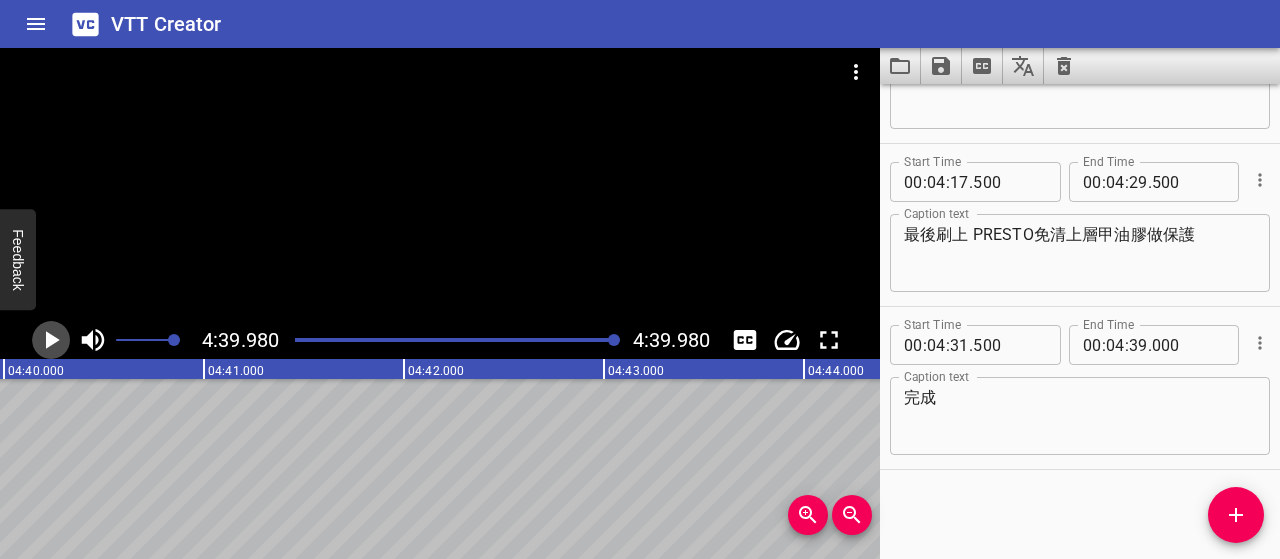 click 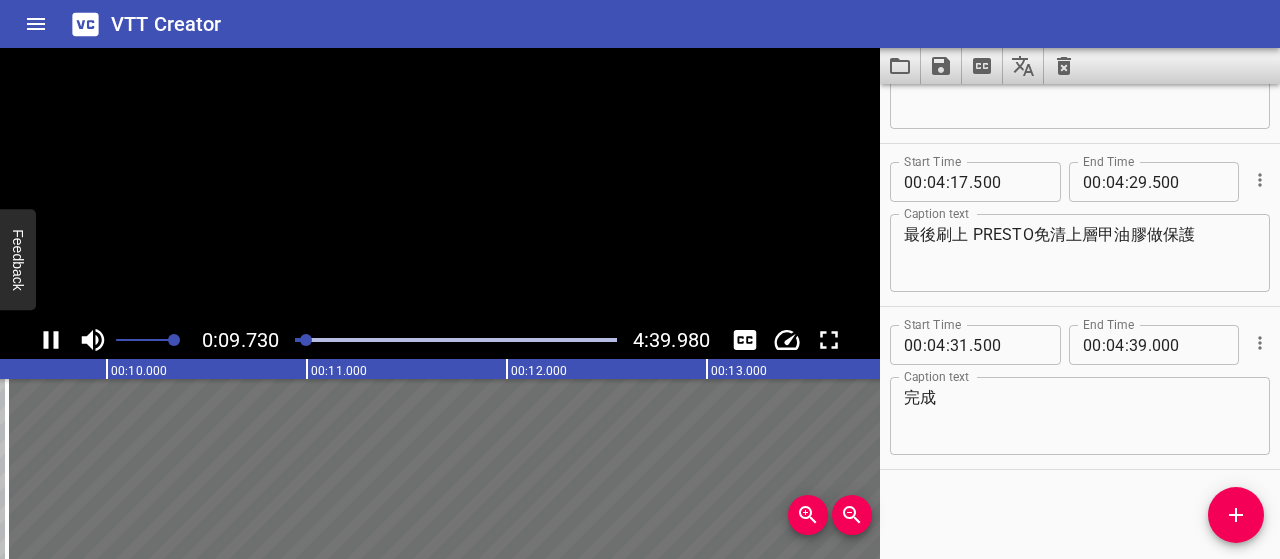 scroll, scrollTop: 0, scrollLeft: 1946, axis: horizontal 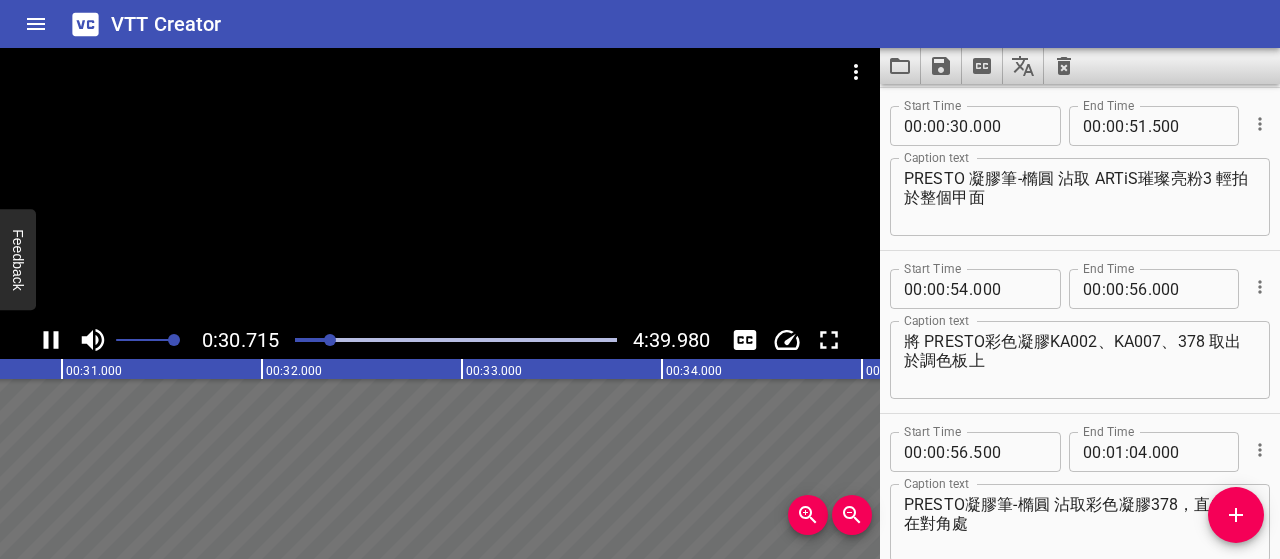 click 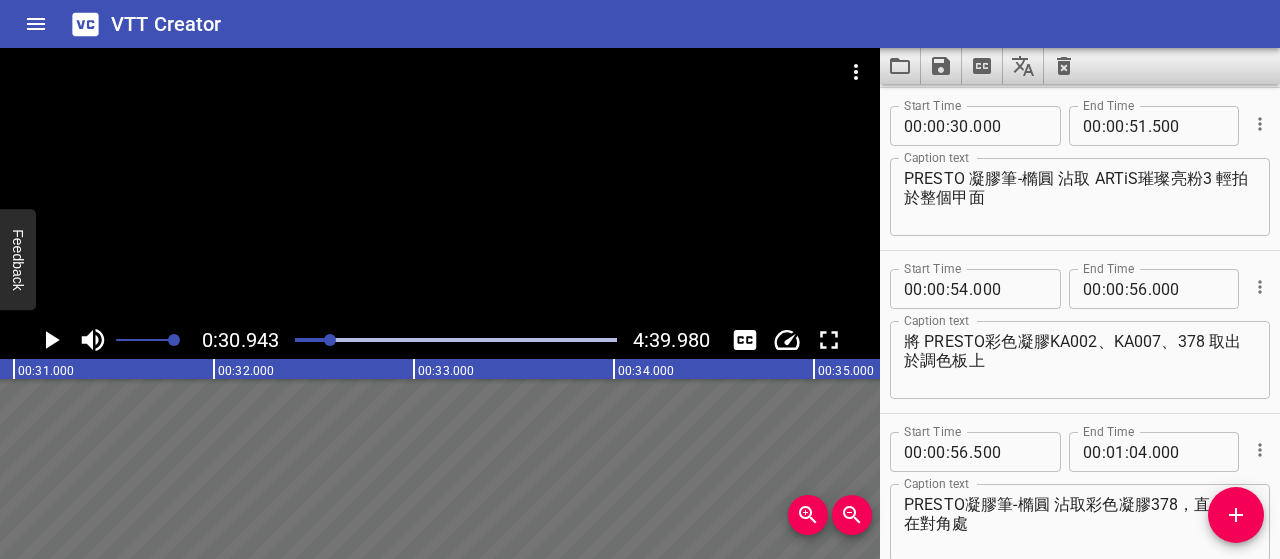 scroll, scrollTop: 0, scrollLeft: 6188, axis: horizontal 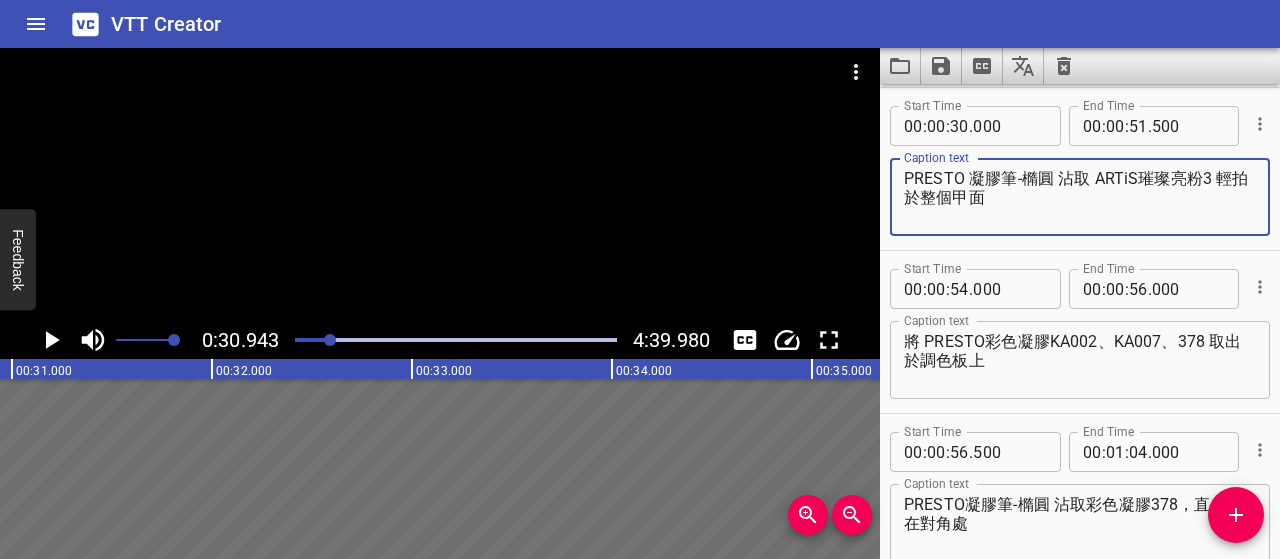 drag, startPoint x: 1084, startPoint y: 179, endPoint x: 884, endPoint y: 182, distance: 200.02249 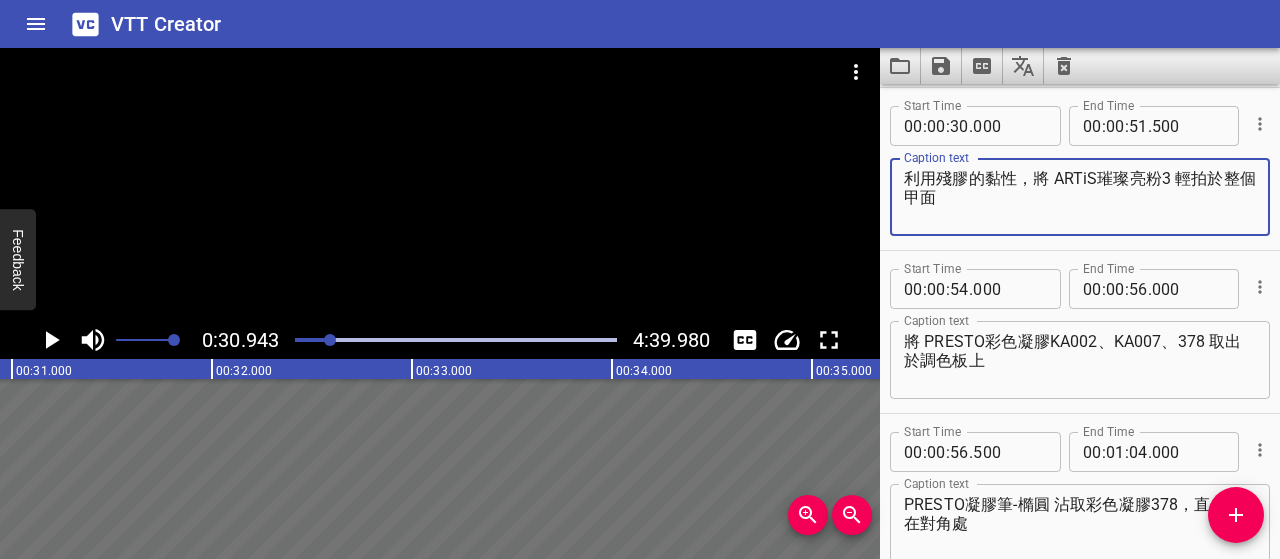 click 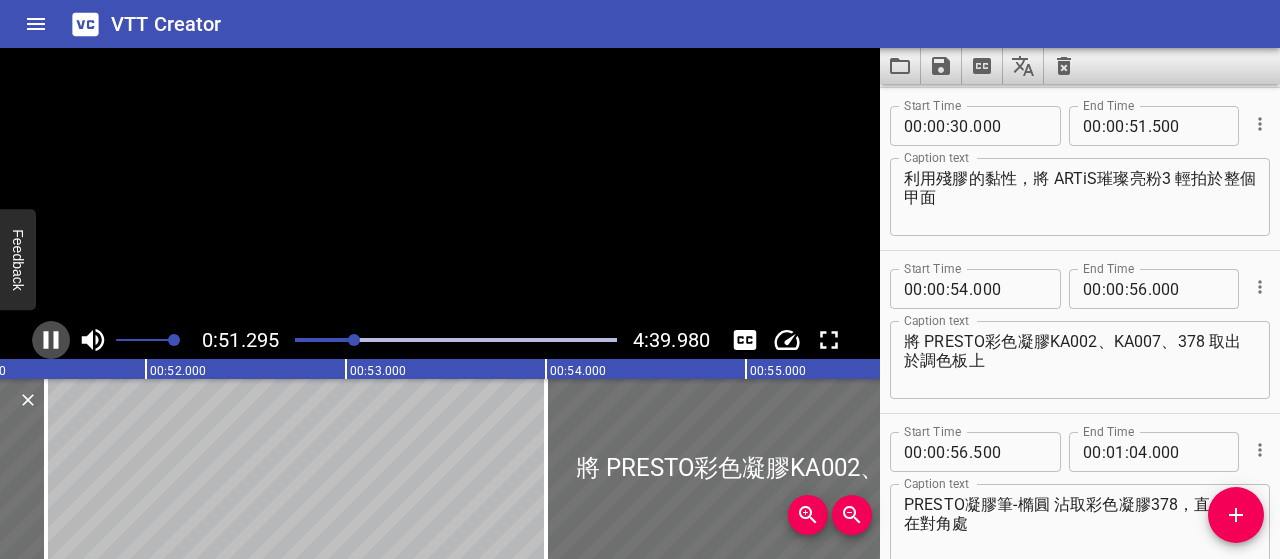 click 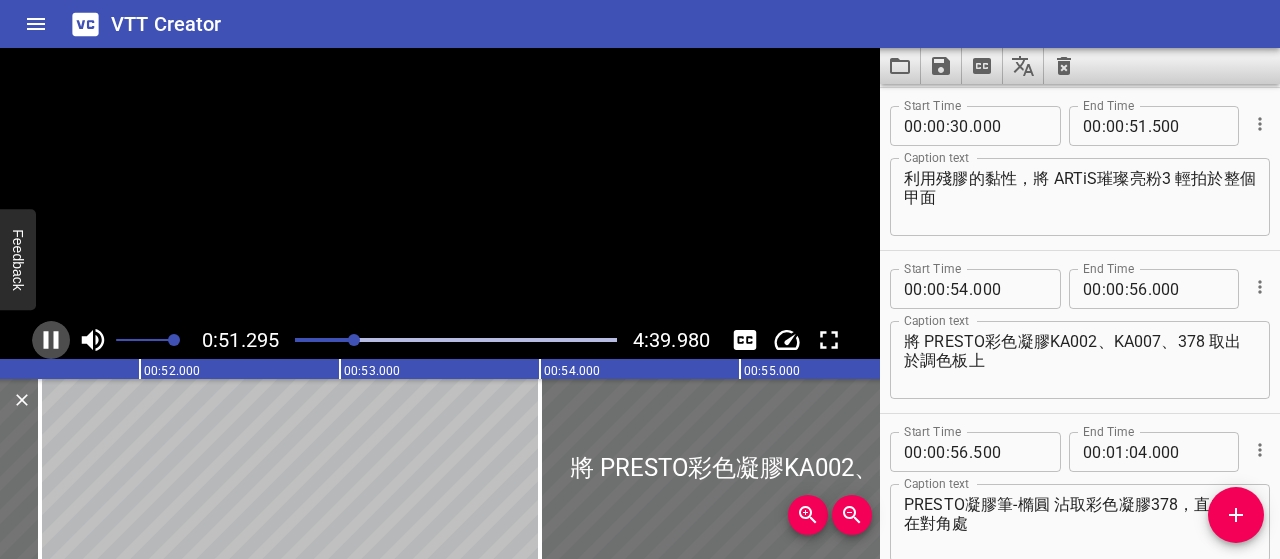 scroll, scrollTop: 0, scrollLeft: 10300, axis: horizontal 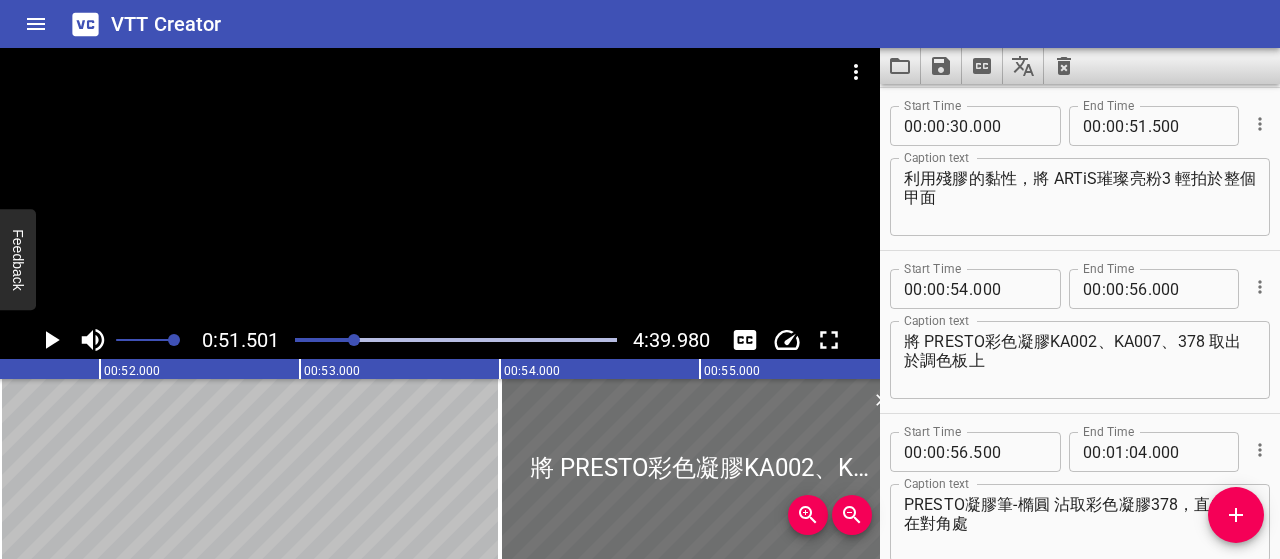 click on "利用殘膠的黏性，將 ARTiS璀璨亮粉3 輕拍於整個甲面" at bounding box center [1080, 197] 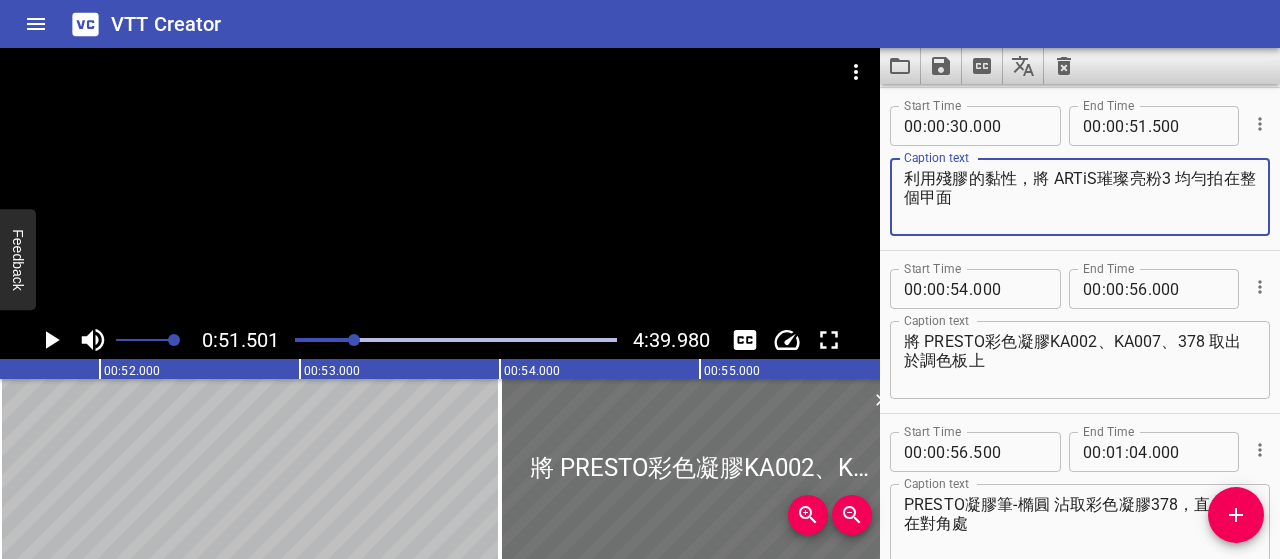 click on "利用殘膠的黏性，將 ARTiS璀璨亮粉3 均勻拍在整個甲面" at bounding box center (1080, 197) 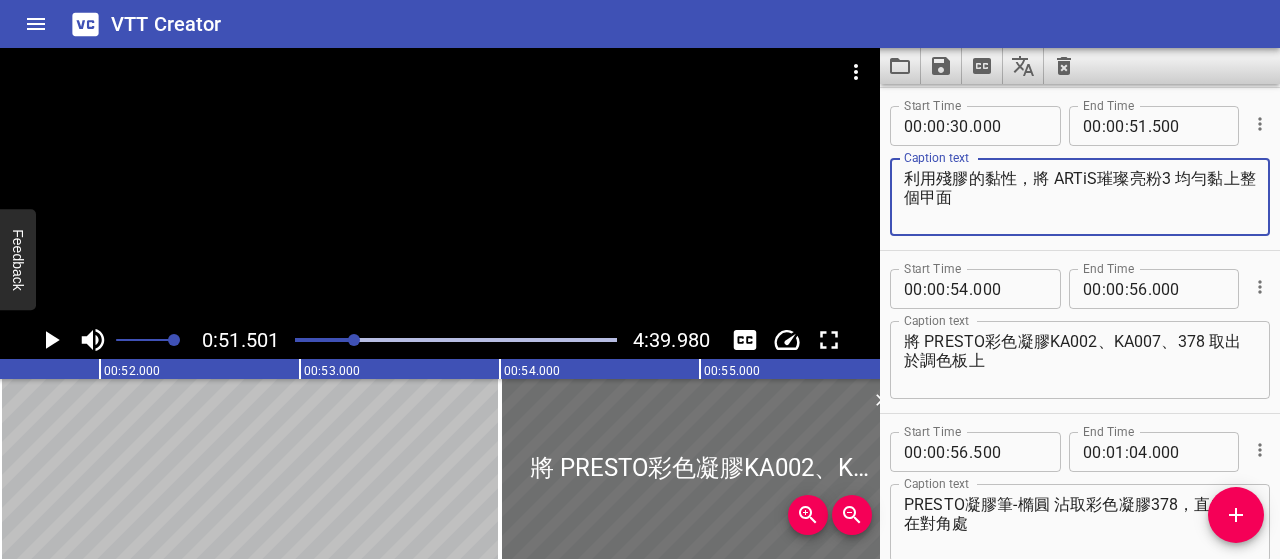 type on "利用殘膠的黏性，將 ARTiS璀璨亮粉3 均勻黏上整個甲面" 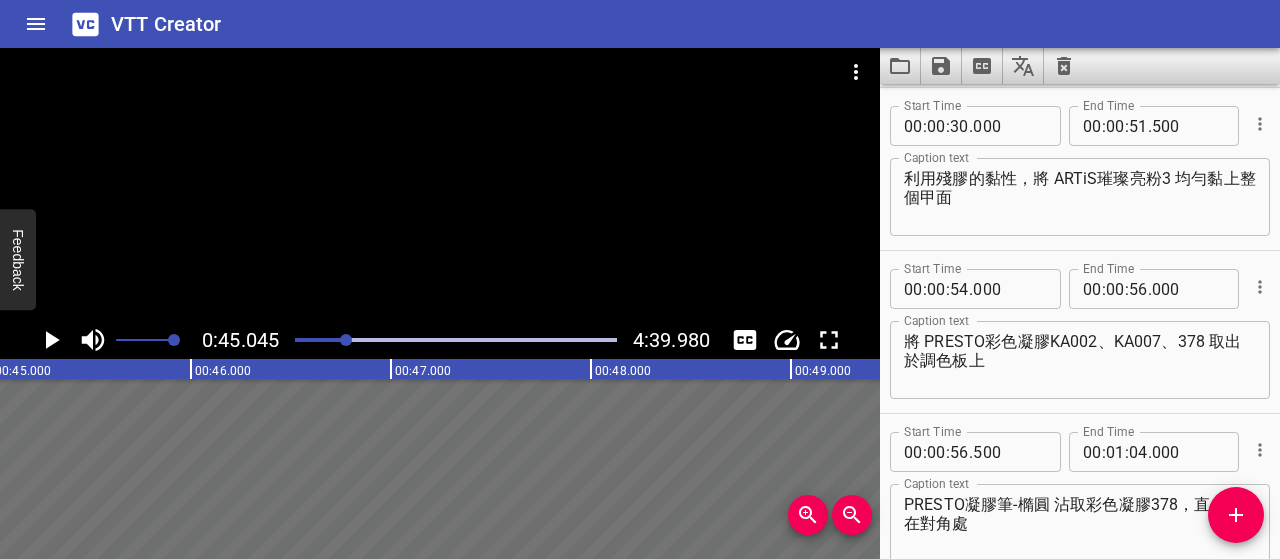 click 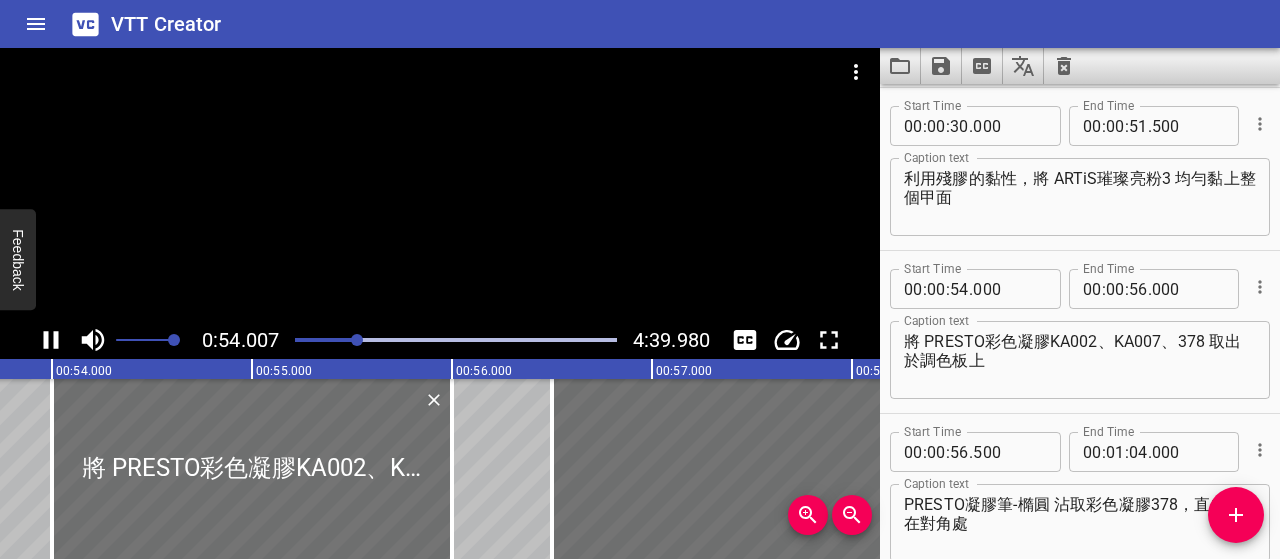 scroll, scrollTop: 0, scrollLeft: 10801, axis: horizontal 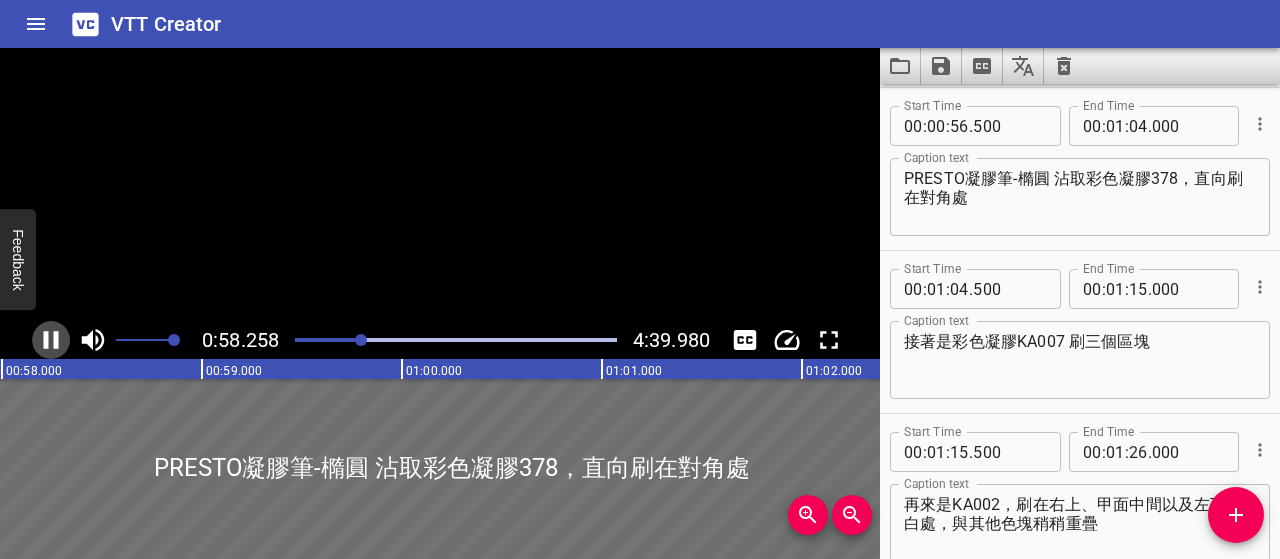 click 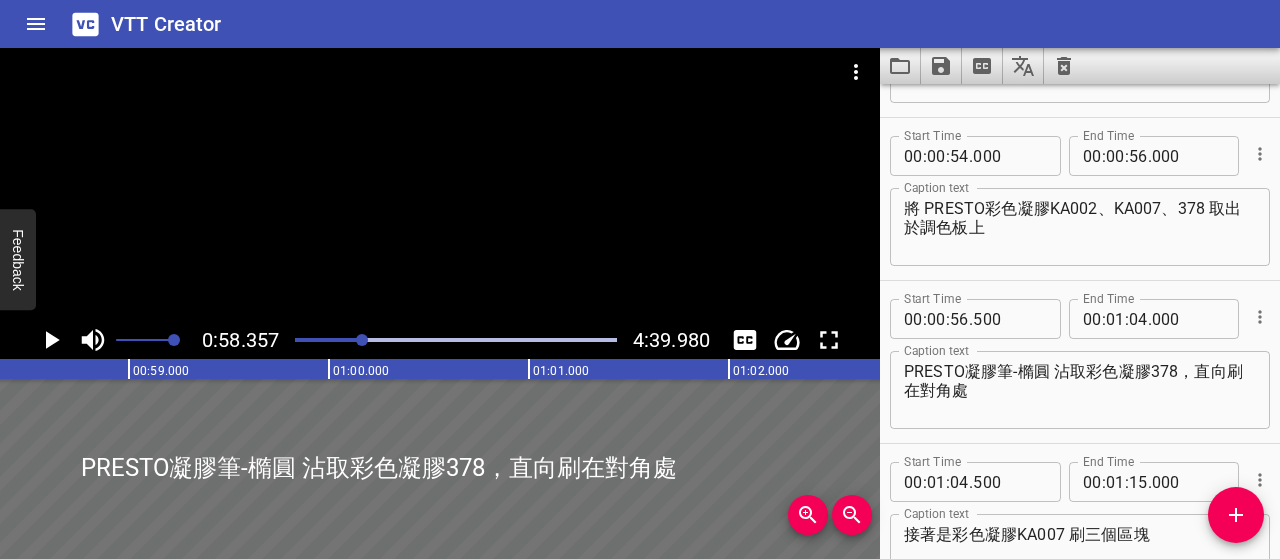 scroll, scrollTop: 289, scrollLeft: 0, axis: vertical 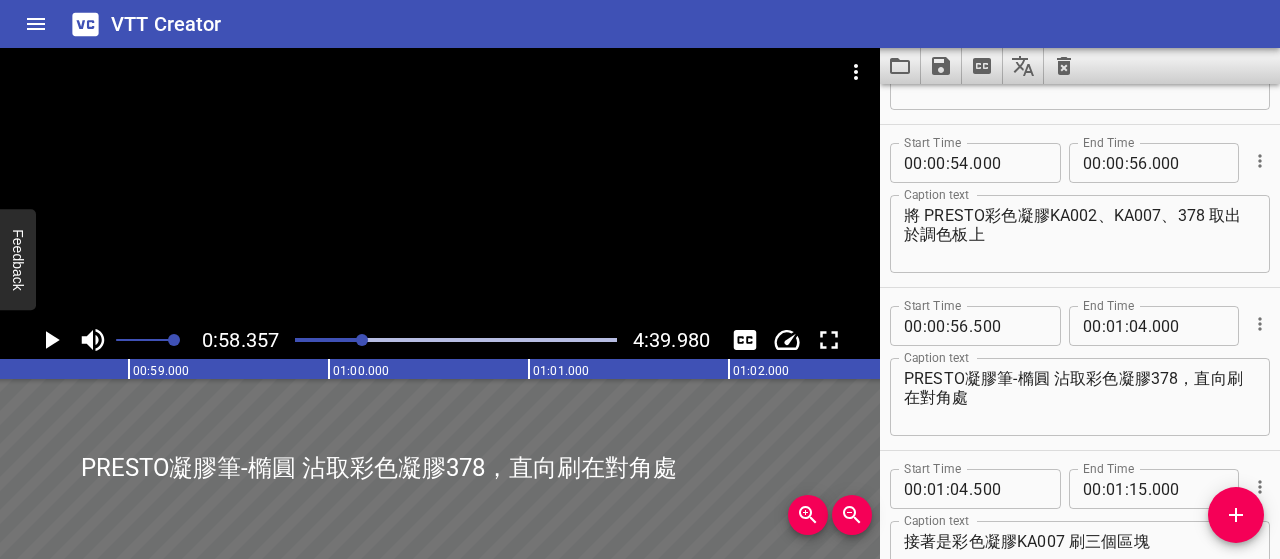 click on "將 PRESTO彩色凝膠KA002、KA007、378 取出於調色板上" at bounding box center (1080, 234) 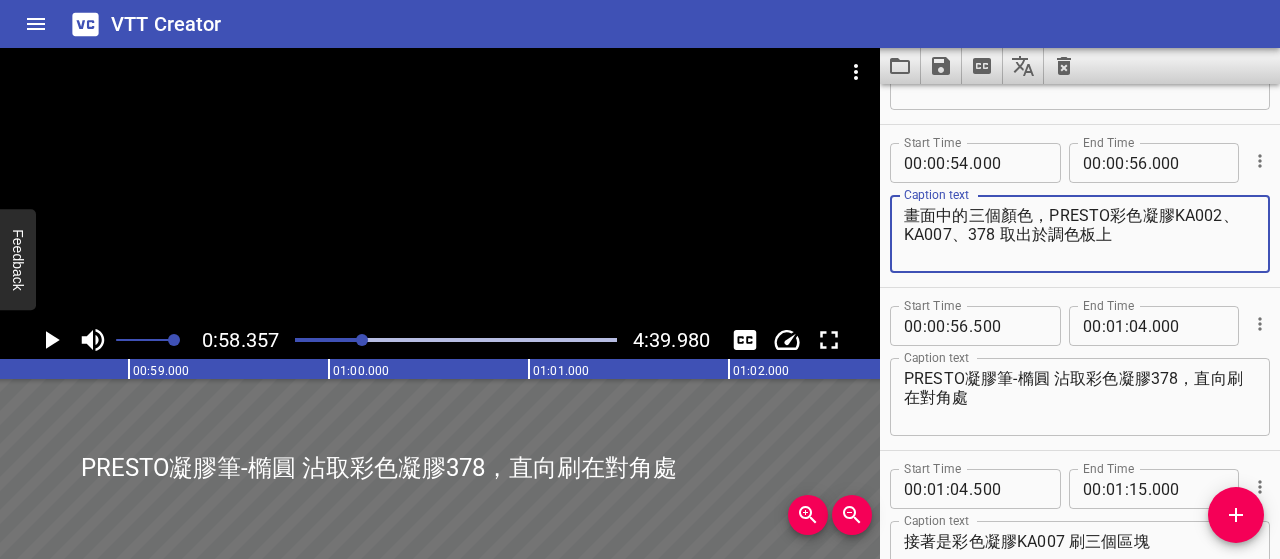 type on "畫面中的三個顏色，PRESTO彩色凝膠KA002、KA007、378 取出於調色板上" 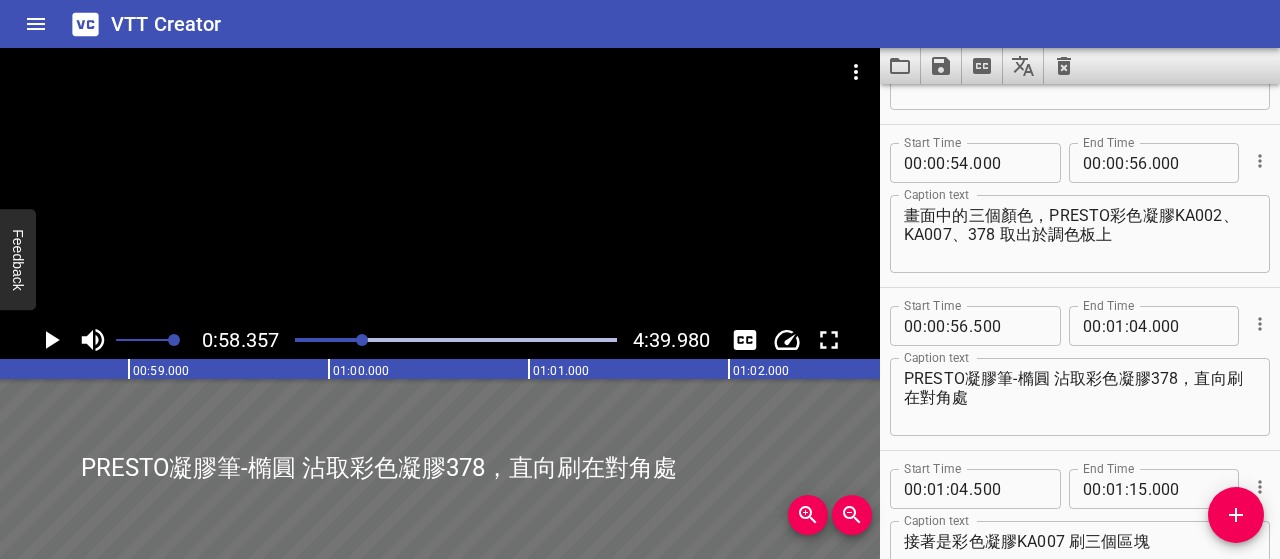 click at bounding box center [202, 340] 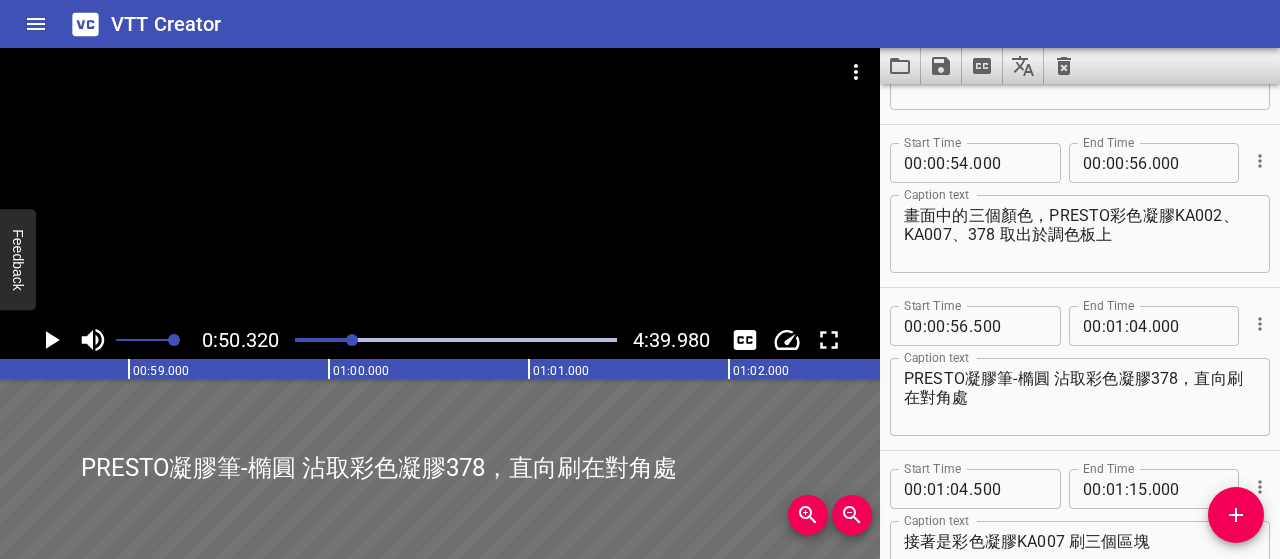 scroll, scrollTop: 0, scrollLeft: 11298, axis: horizontal 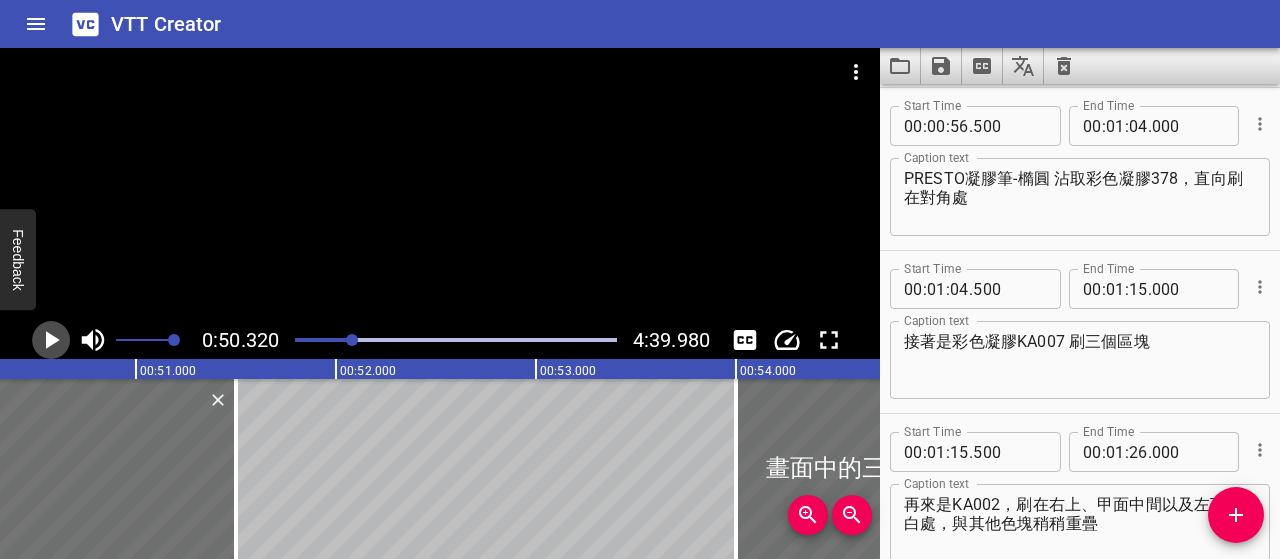 click 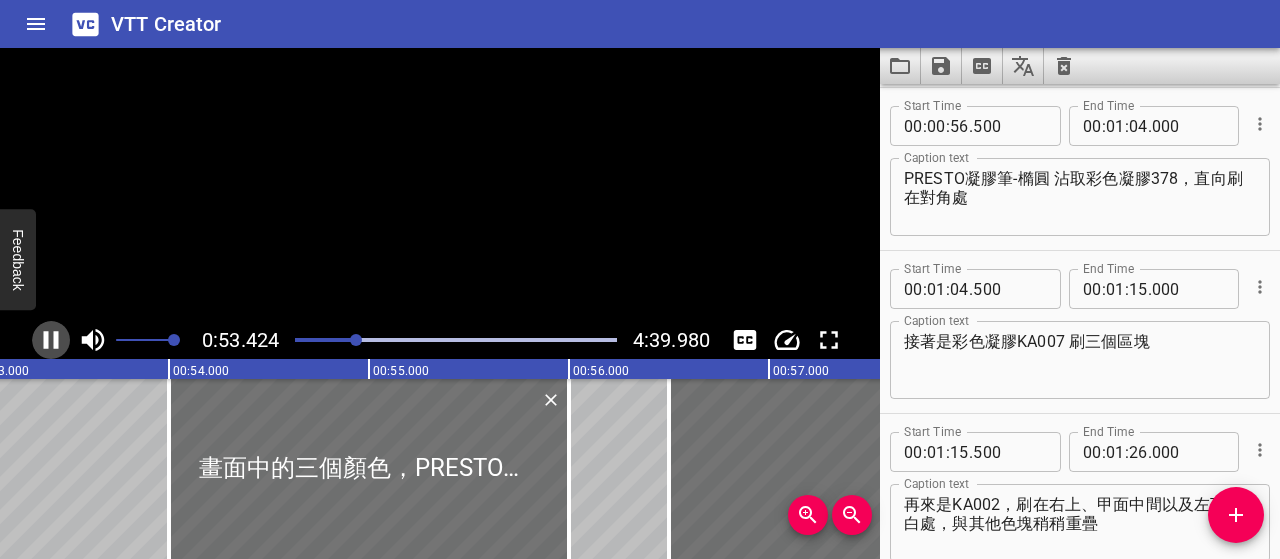 click 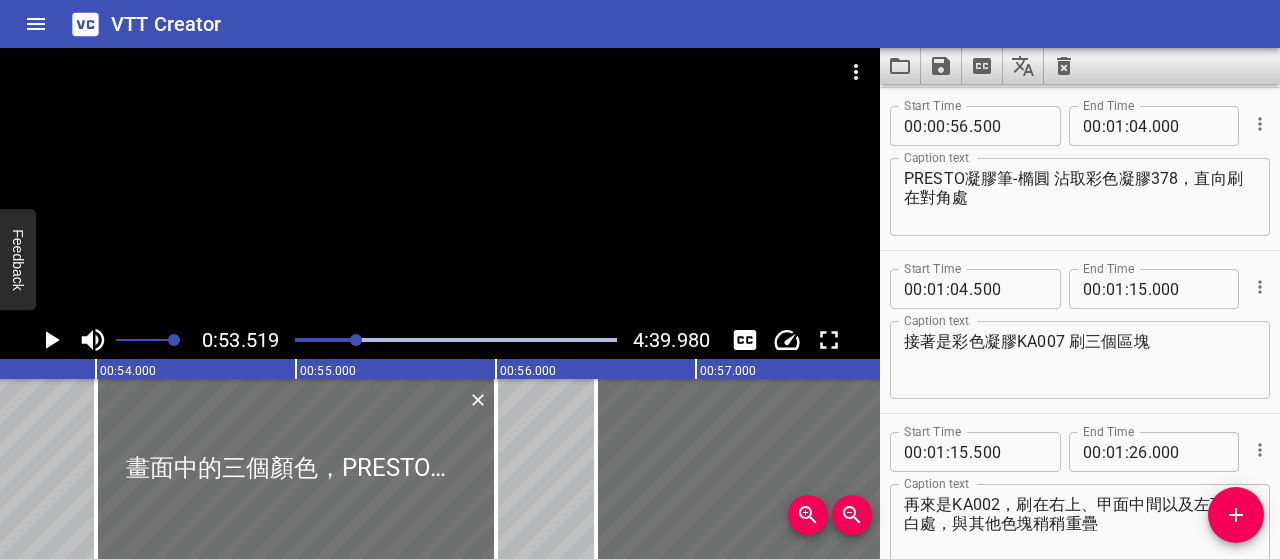 click 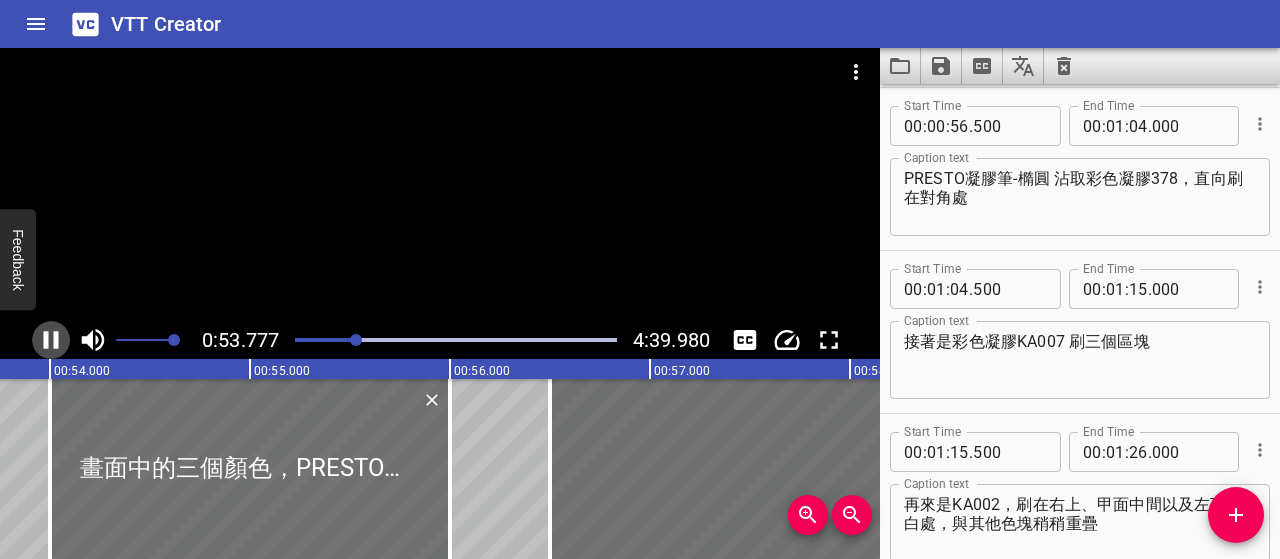 click 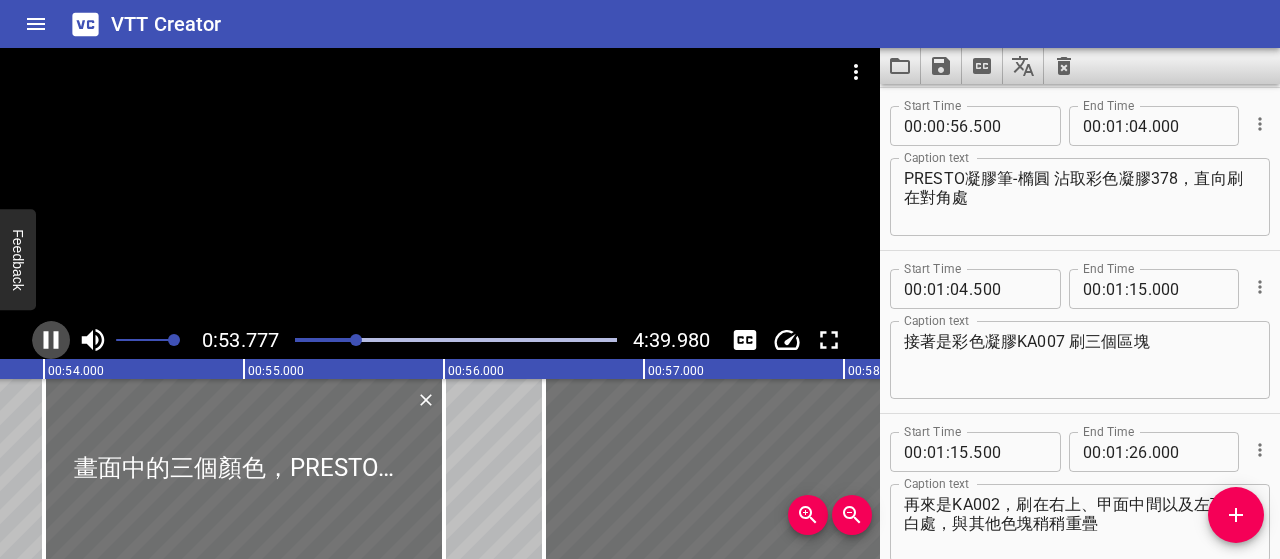 scroll, scrollTop: 0, scrollLeft: 10798, axis: horizontal 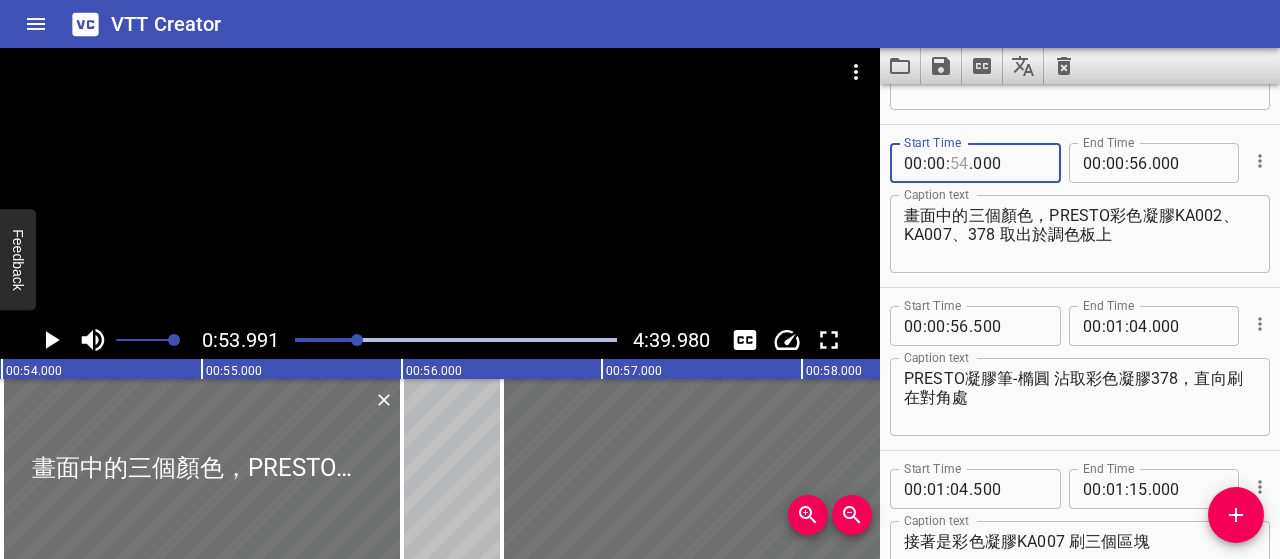 click at bounding box center (959, 163) 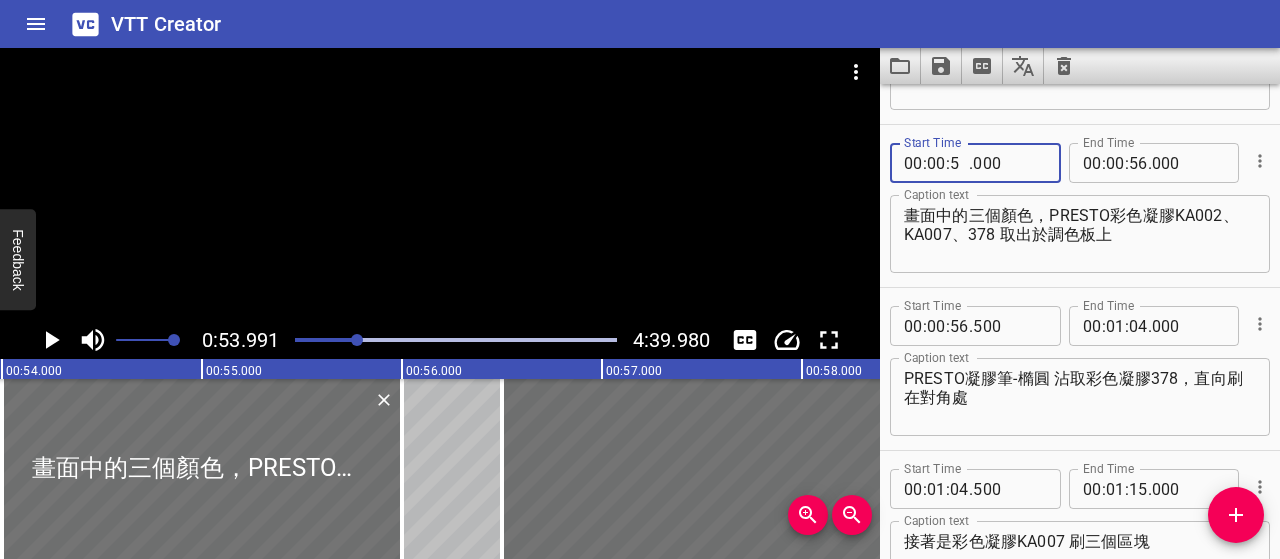 type on "53" 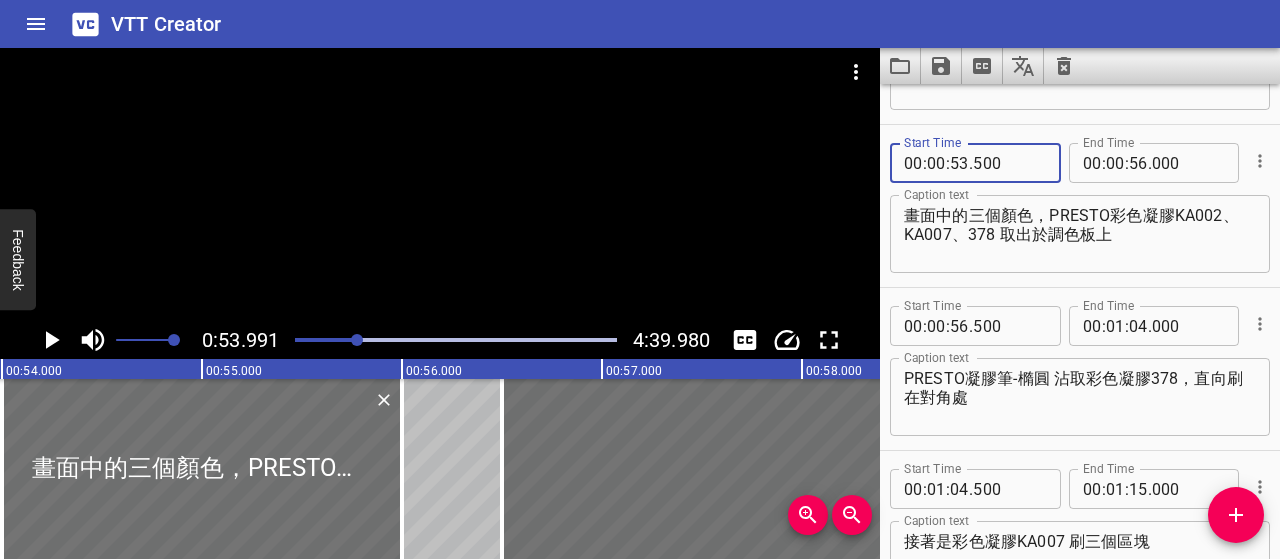 type on "500" 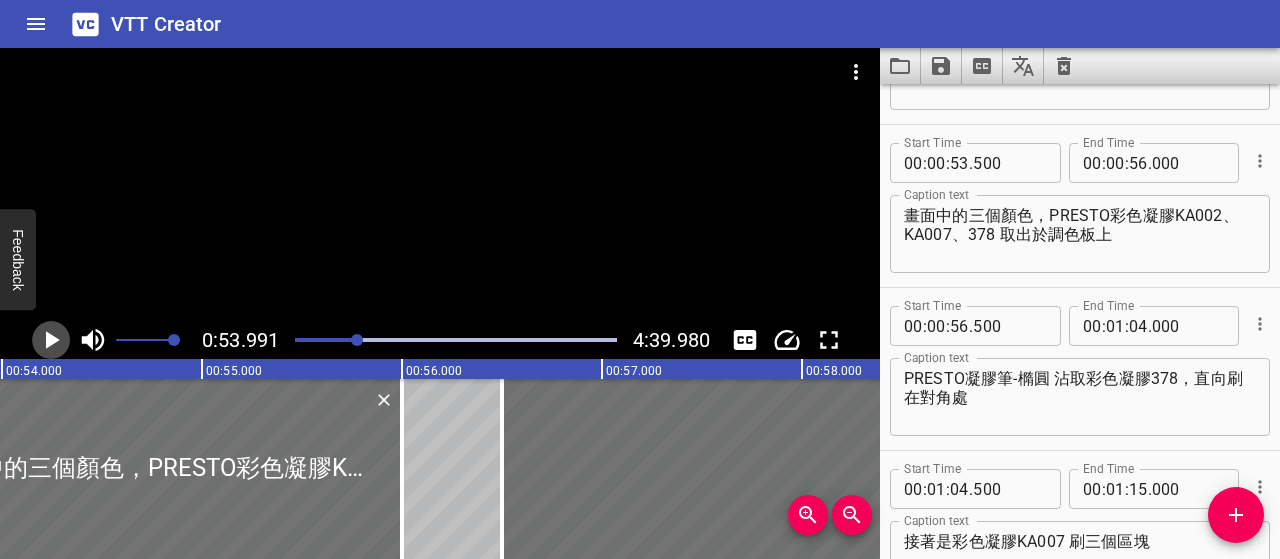 click 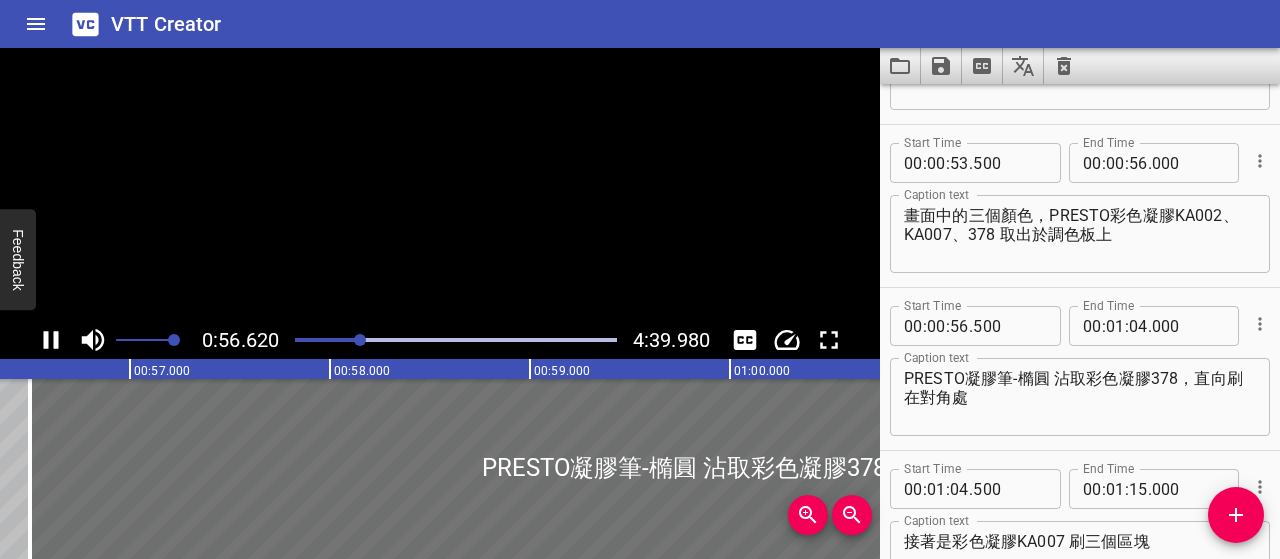 scroll, scrollTop: 0, scrollLeft: 11324, axis: horizontal 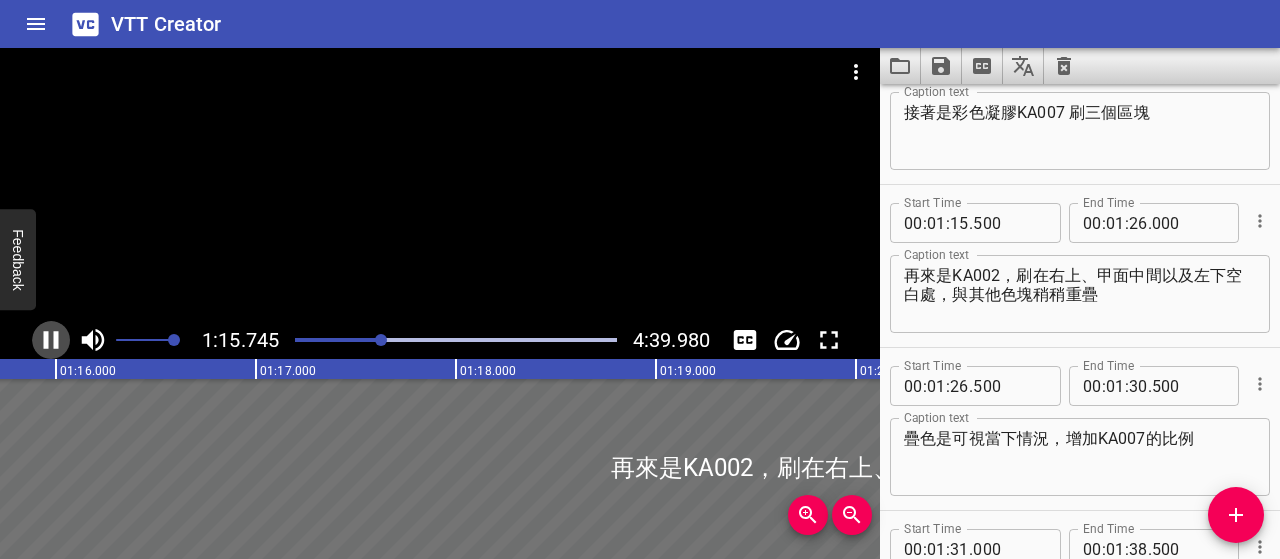 click 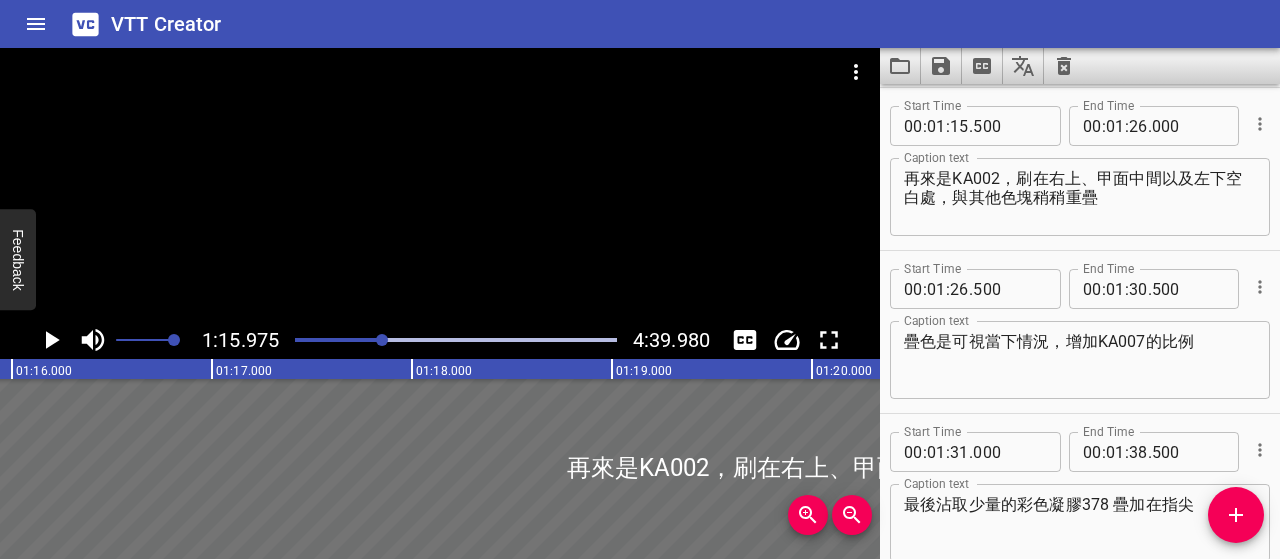 scroll, scrollTop: 0, scrollLeft: 15194, axis: horizontal 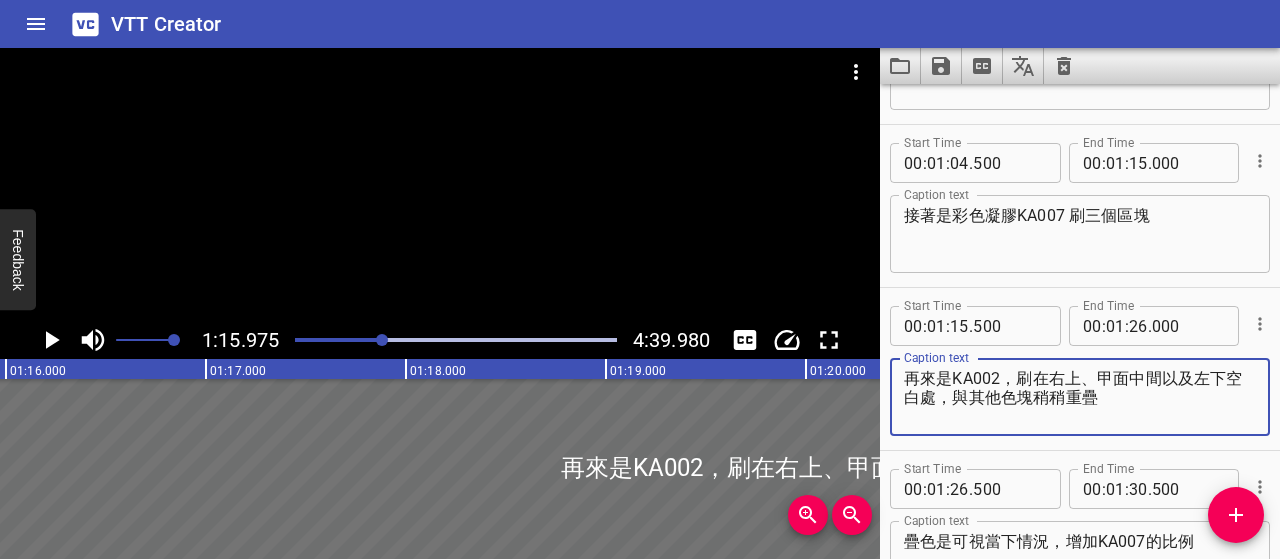 click on "再來是KA002，刷在右上、甲面中間以及左下空白處，與其他色塊稍稍重疊" at bounding box center [1080, 397] 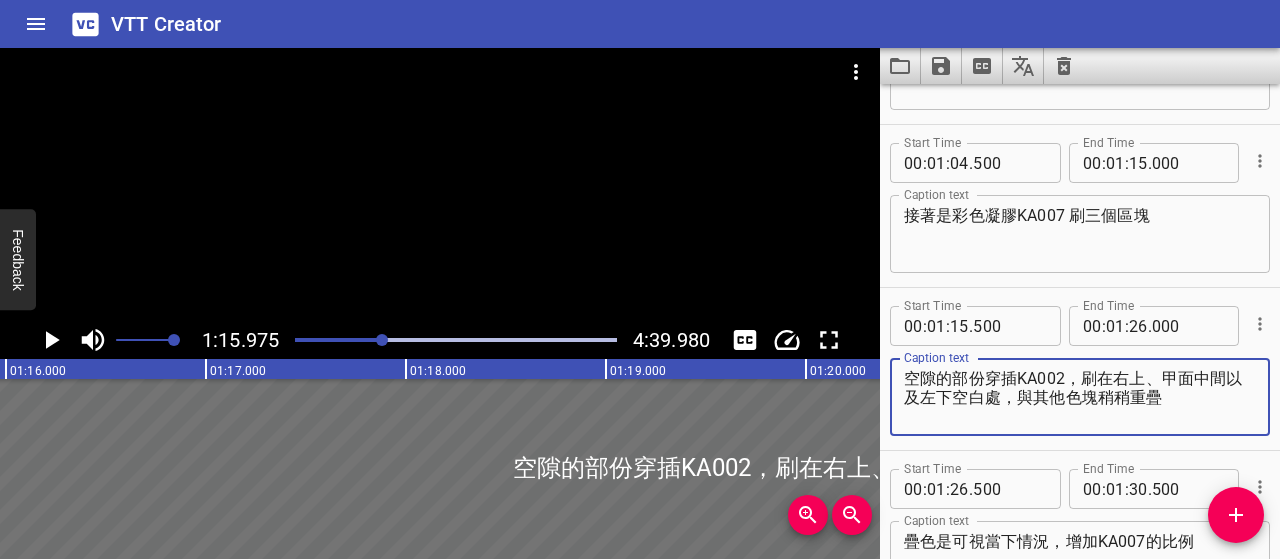 click on "空隙的部份穿插KA002，刷在右上、甲面中間以及左下空白處，與其他色塊稍稍重疊" at bounding box center (1080, 397) 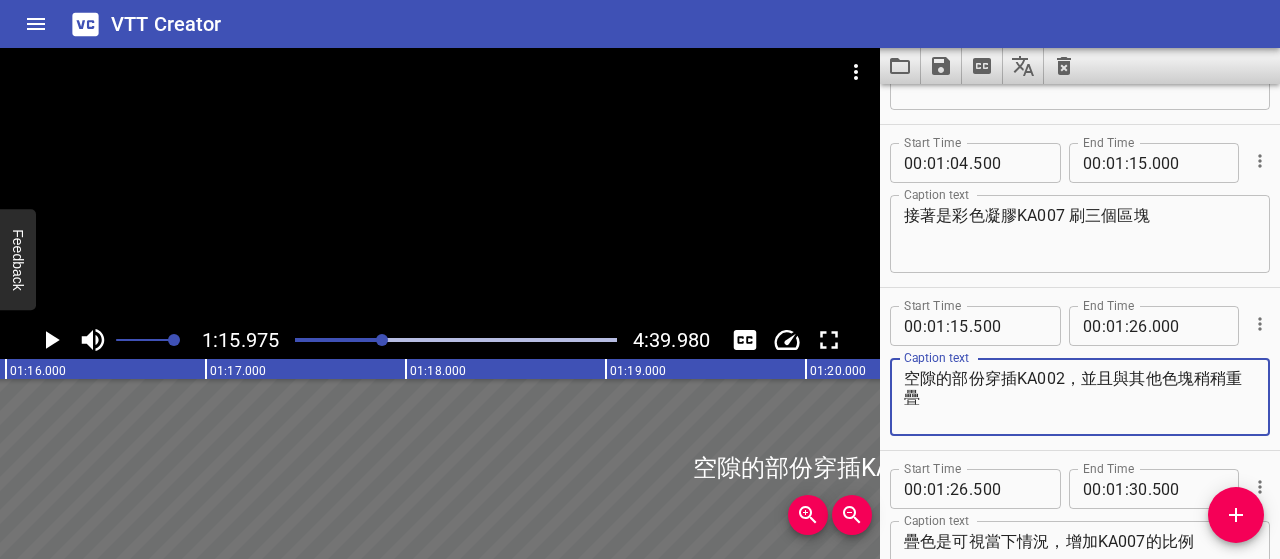 type on "空隙的部份穿插KA002，並且與其他色塊稍稍重疊" 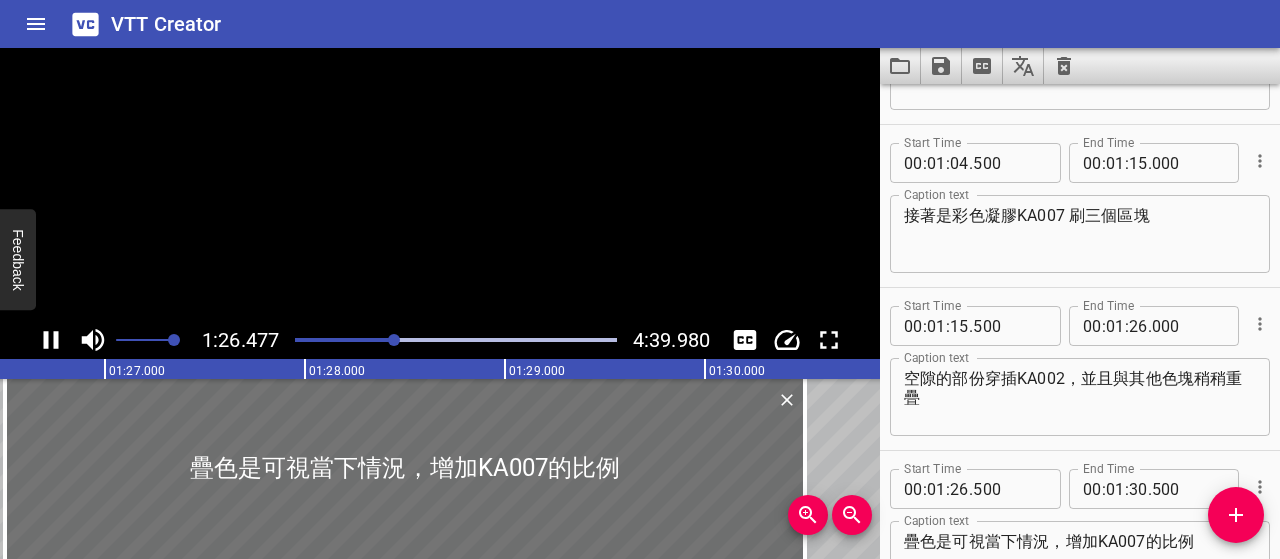 scroll, scrollTop: 0, scrollLeft: 17343, axis: horizontal 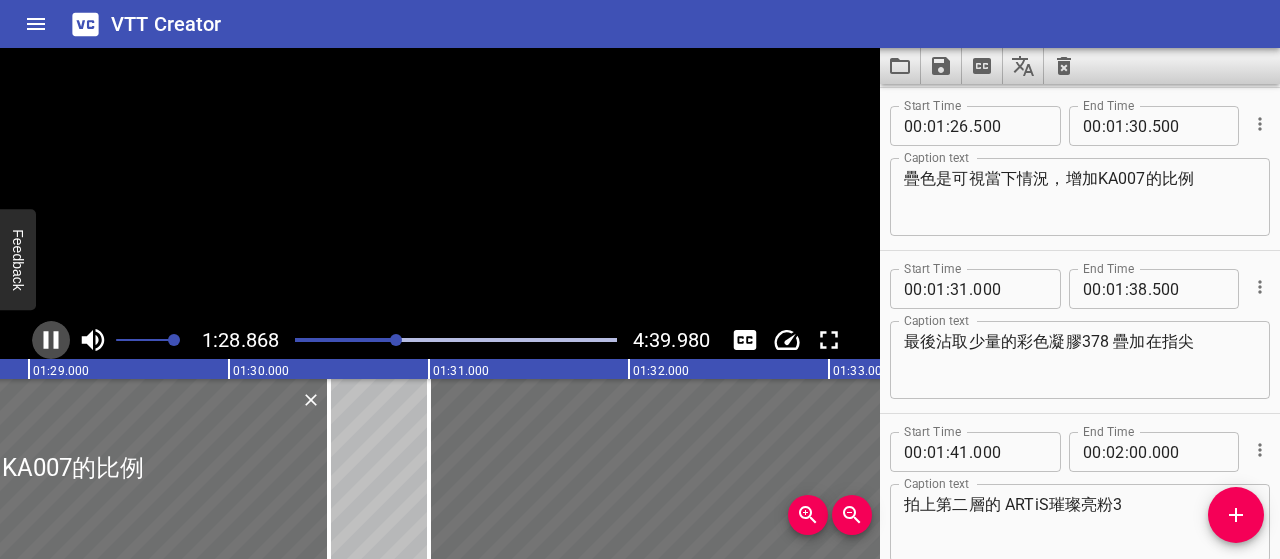 click 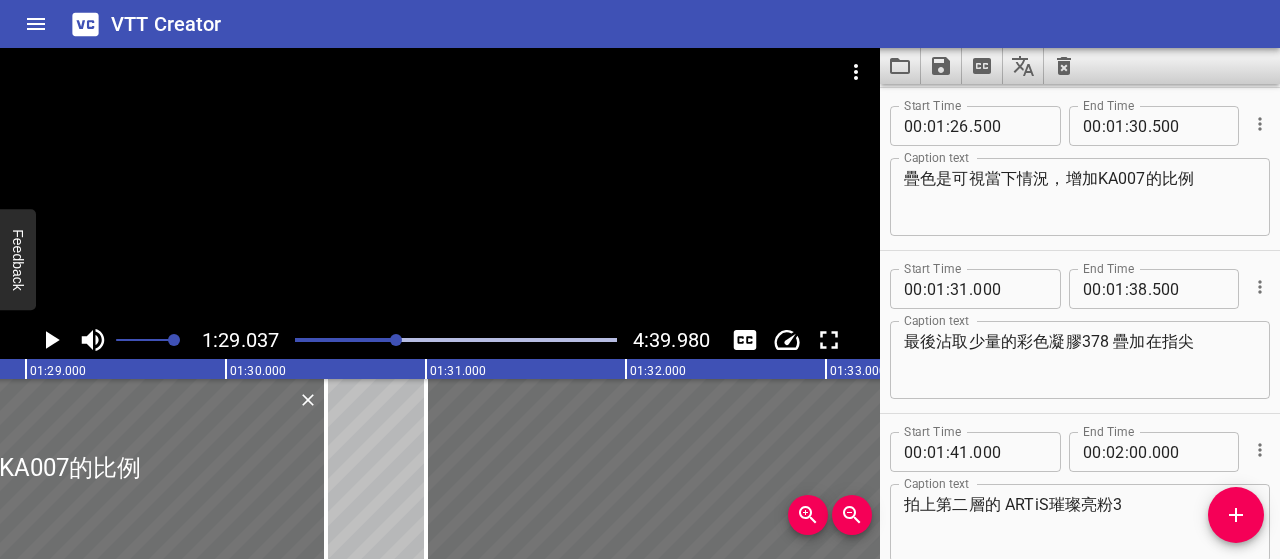 scroll, scrollTop: 0, scrollLeft: 17807, axis: horizontal 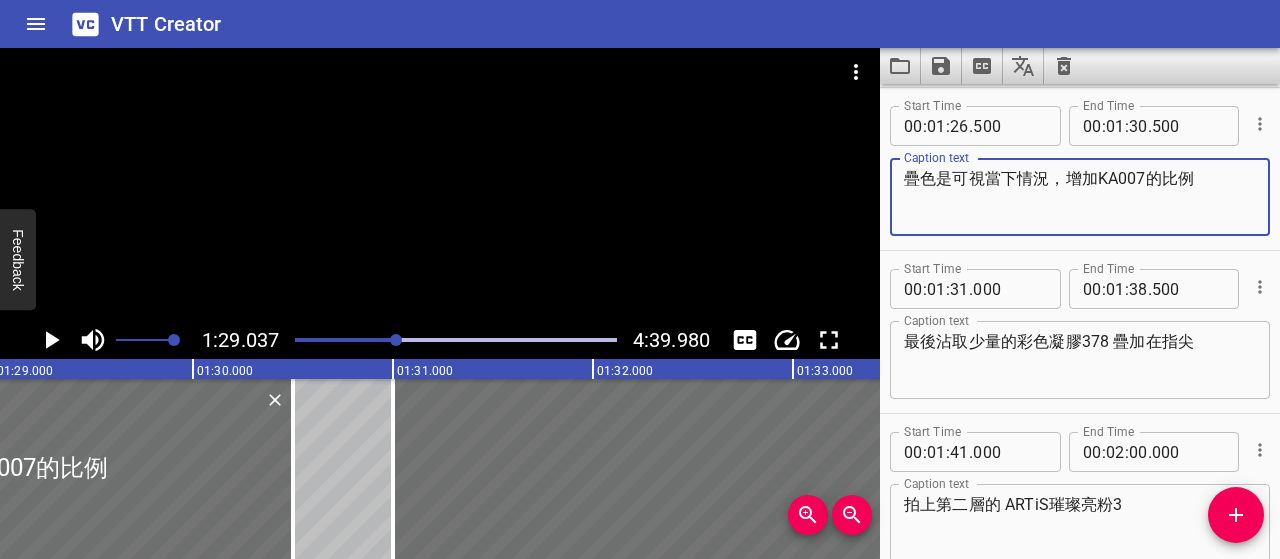 drag, startPoint x: 965, startPoint y: 178, endPoint x: 872, endPoint y: 169, distance: 93.43447 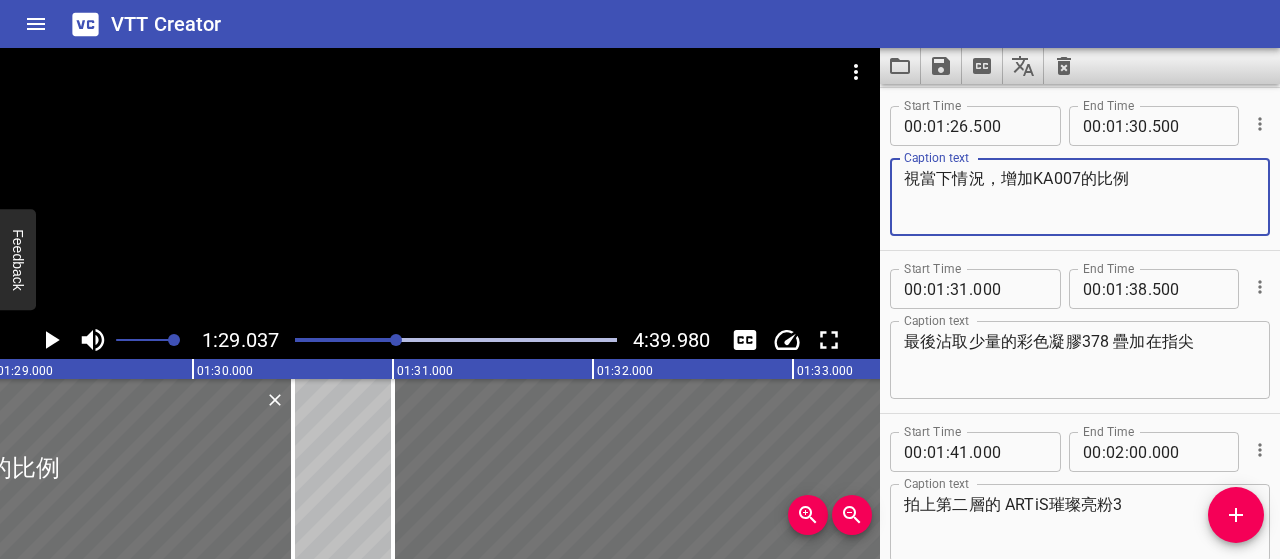 click on "視當下情況，增加KA007的比例" at bounding box center [1080, 197] 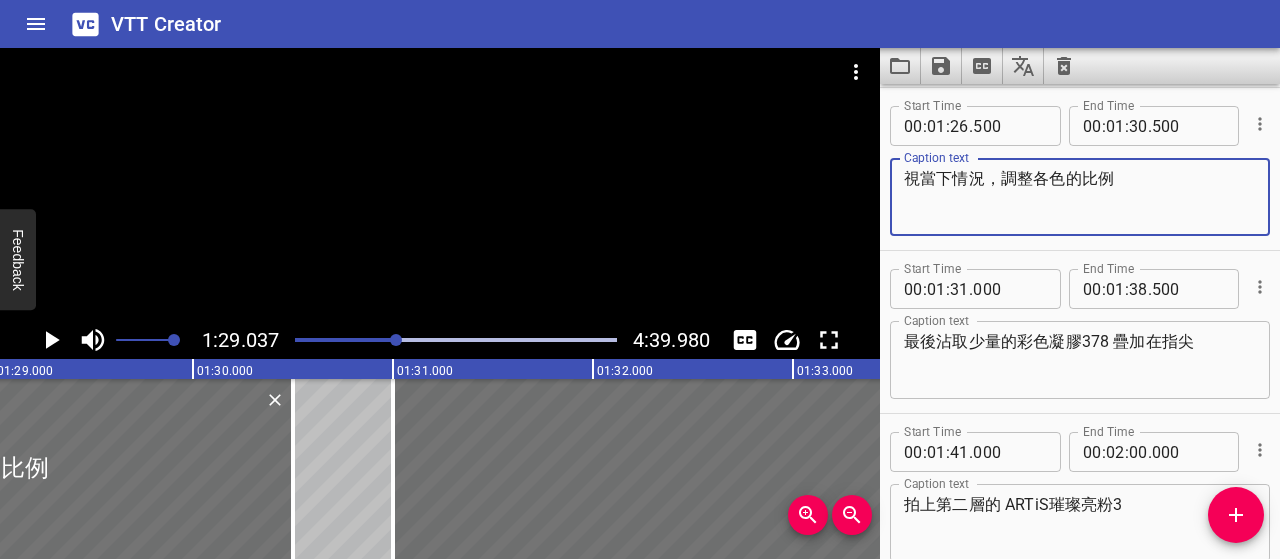 type on "視當下情況，調整各色的比例" 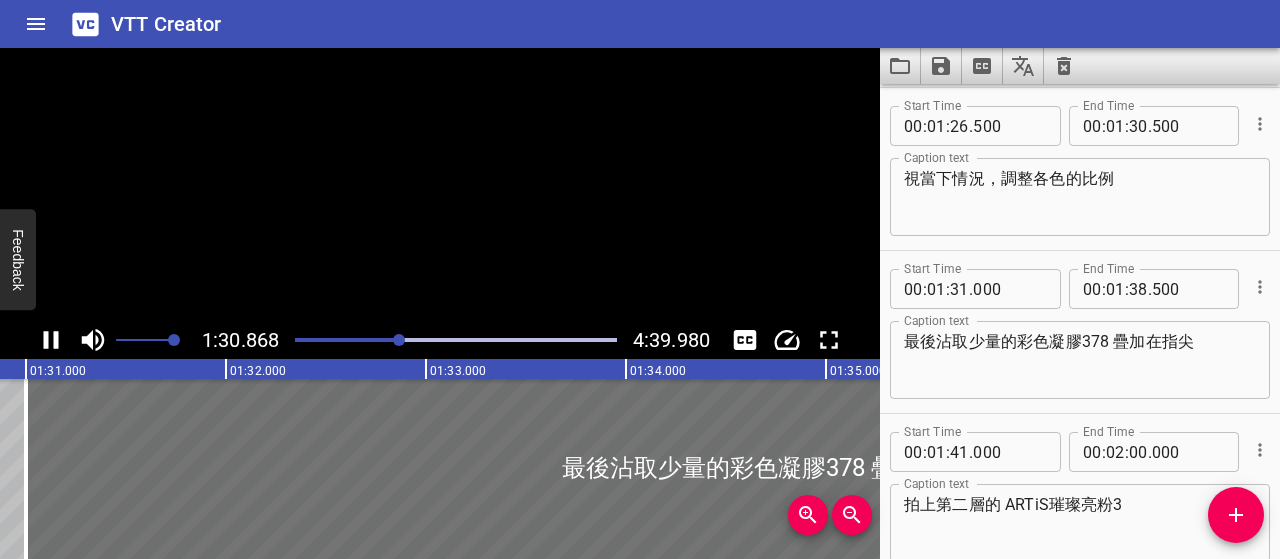 scroll, scrollTop: 0, scrollLeft: 18222, axis: horizontal 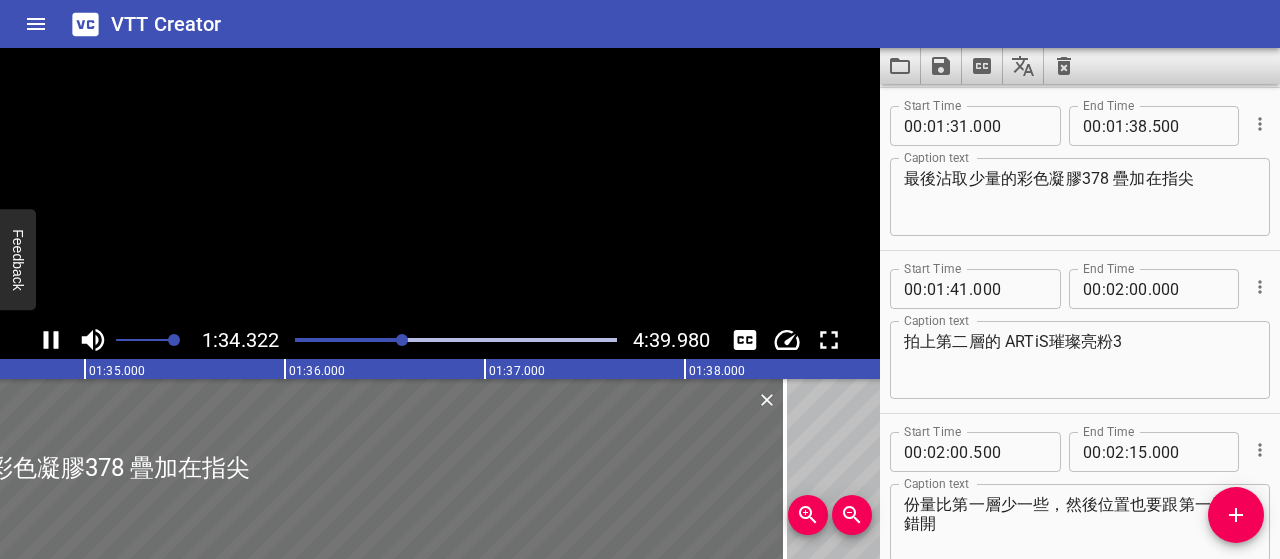 click 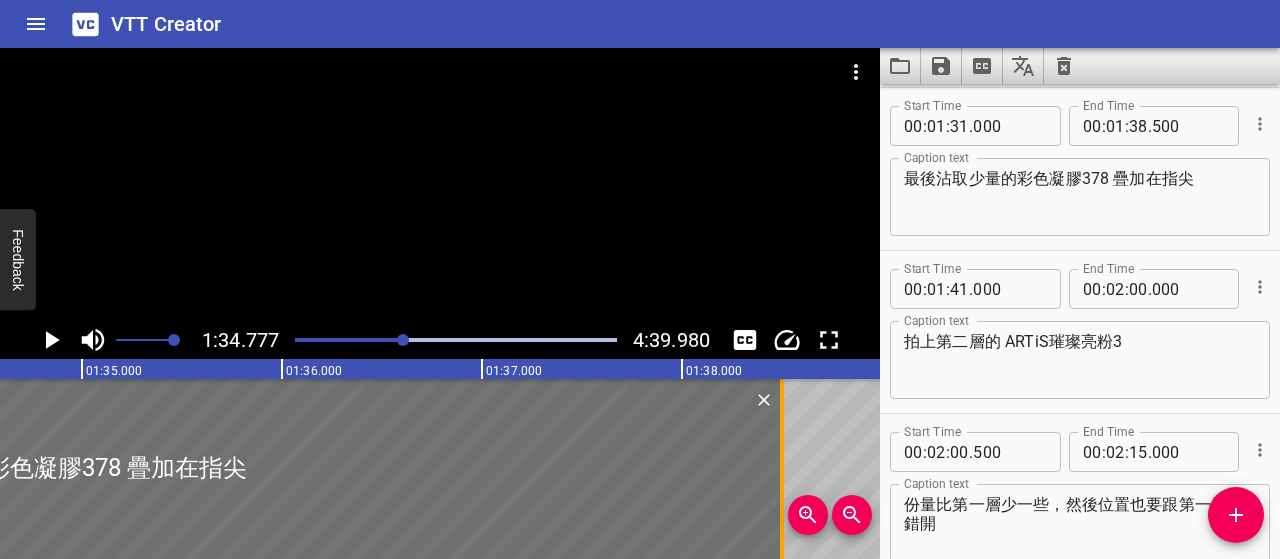 scroll, scrollTop: 0, scrollLeft: 18955, axis: horizontal 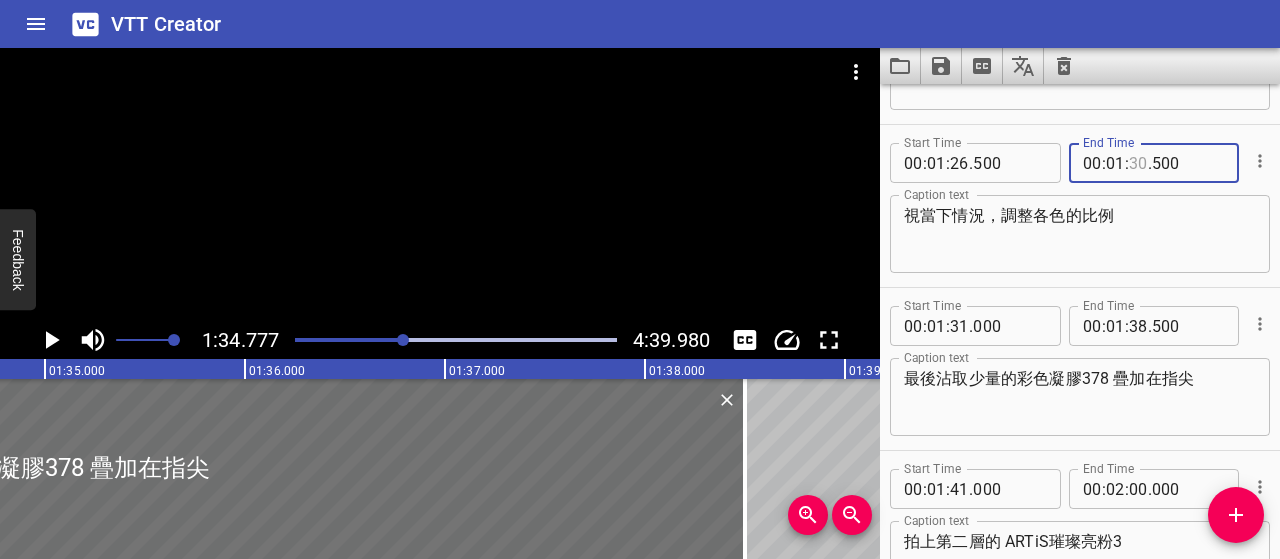 click at bounding box center [1138, 163] 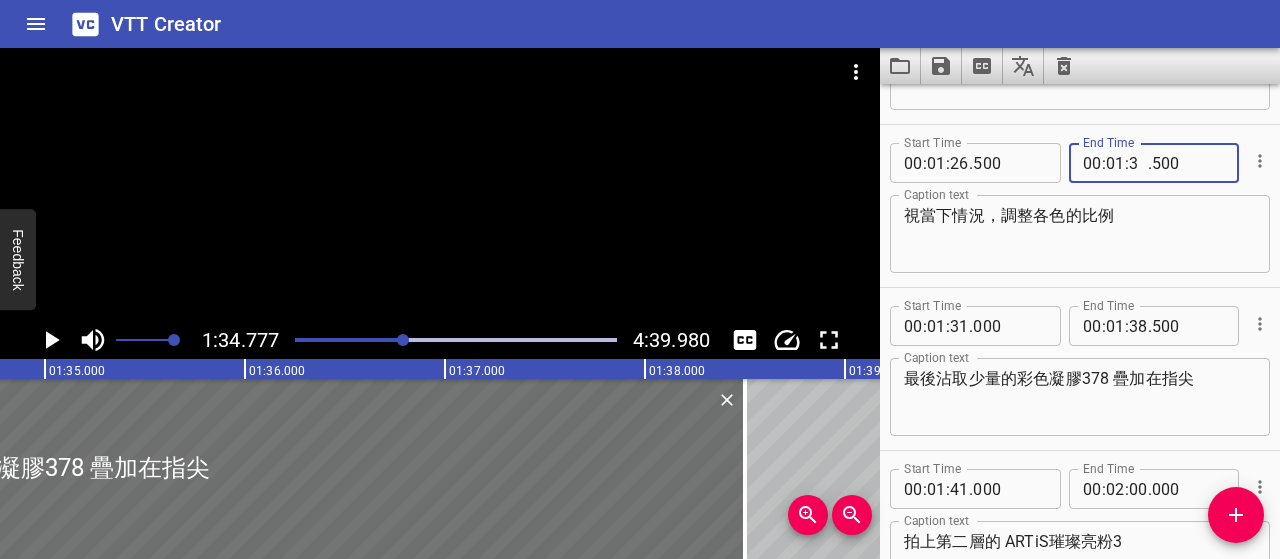 type on "38" 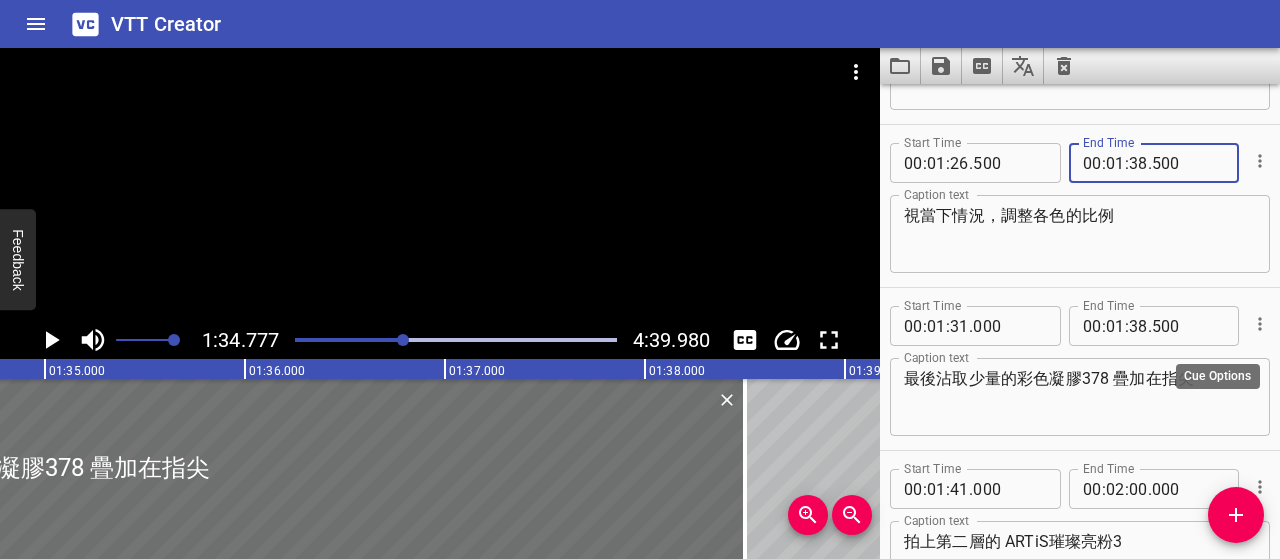 type on "500" 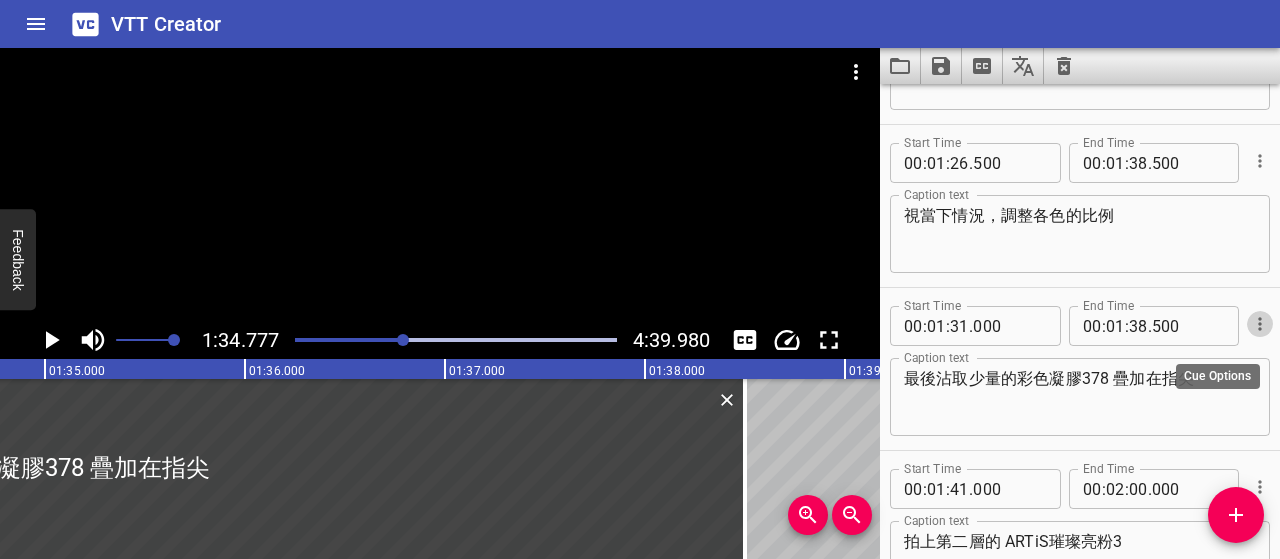 click 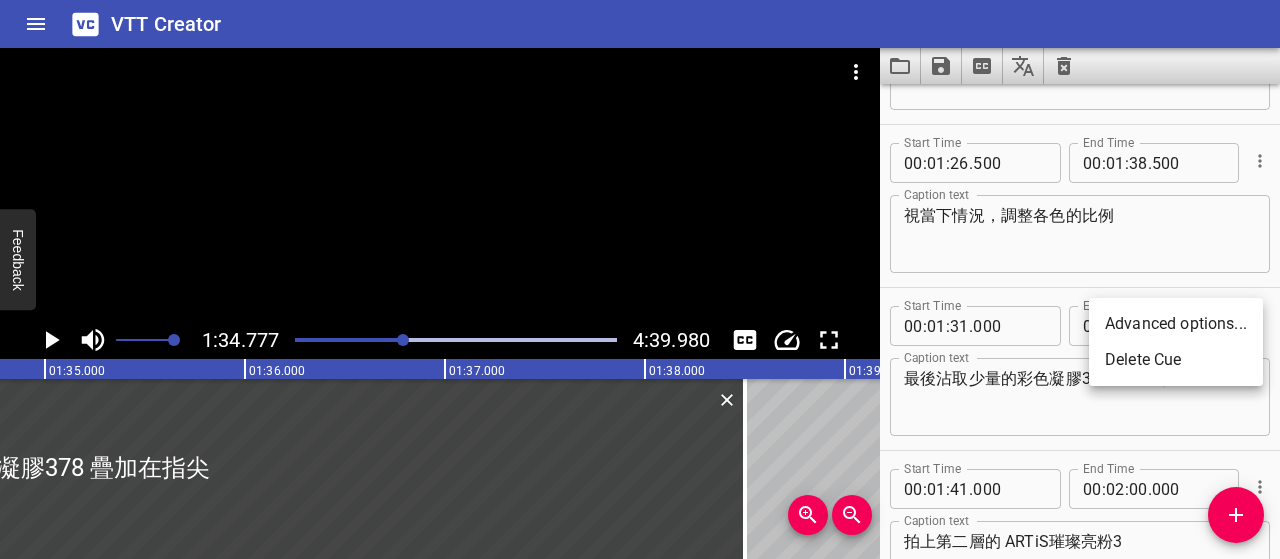 click on "Delete Cue" at bounding box center [1176, 360] 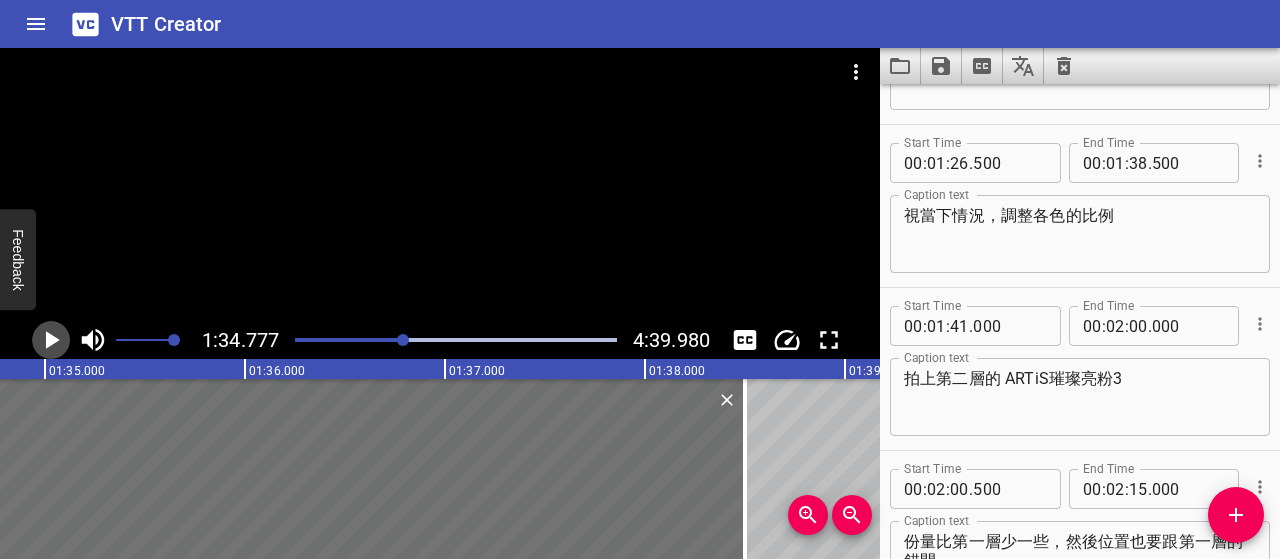 click 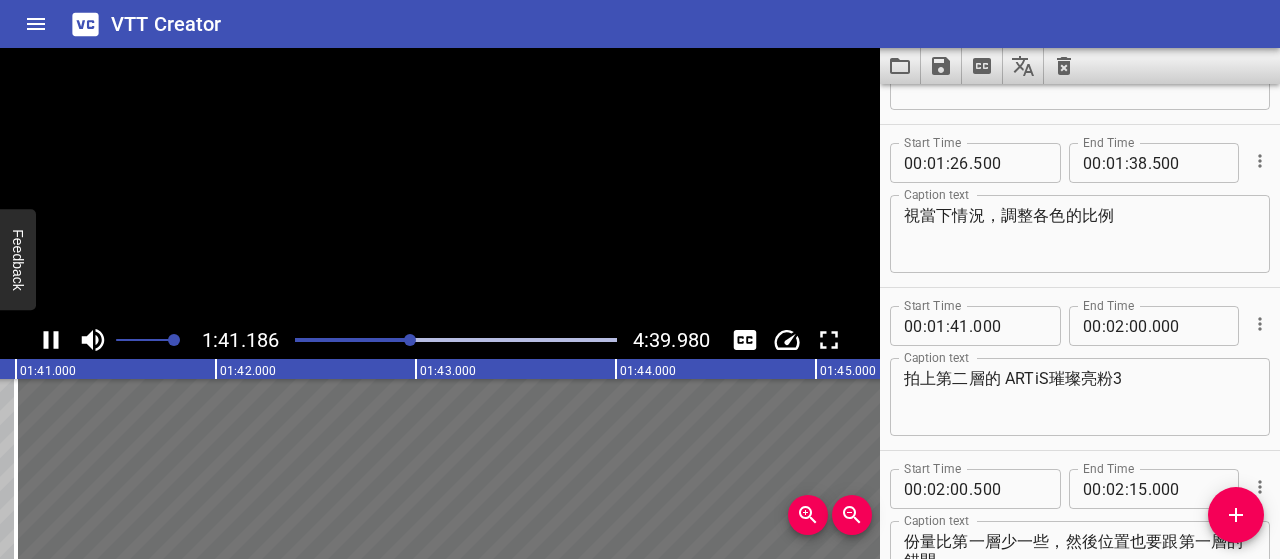 scroll, scrollTop: 0, scrollLeft: 20237, axis: horizontal 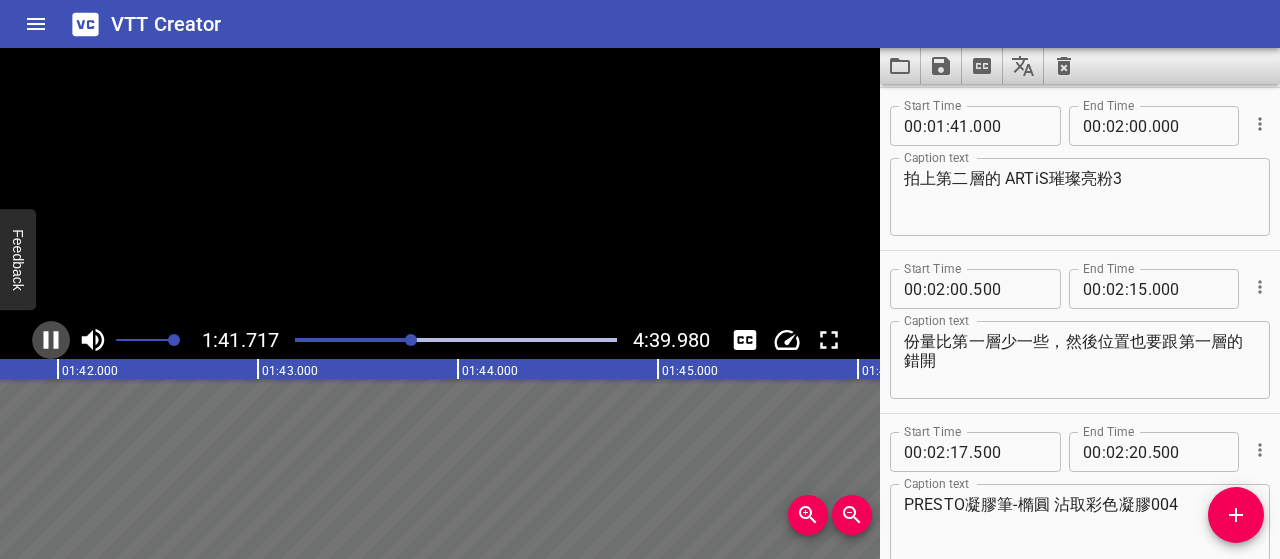 click 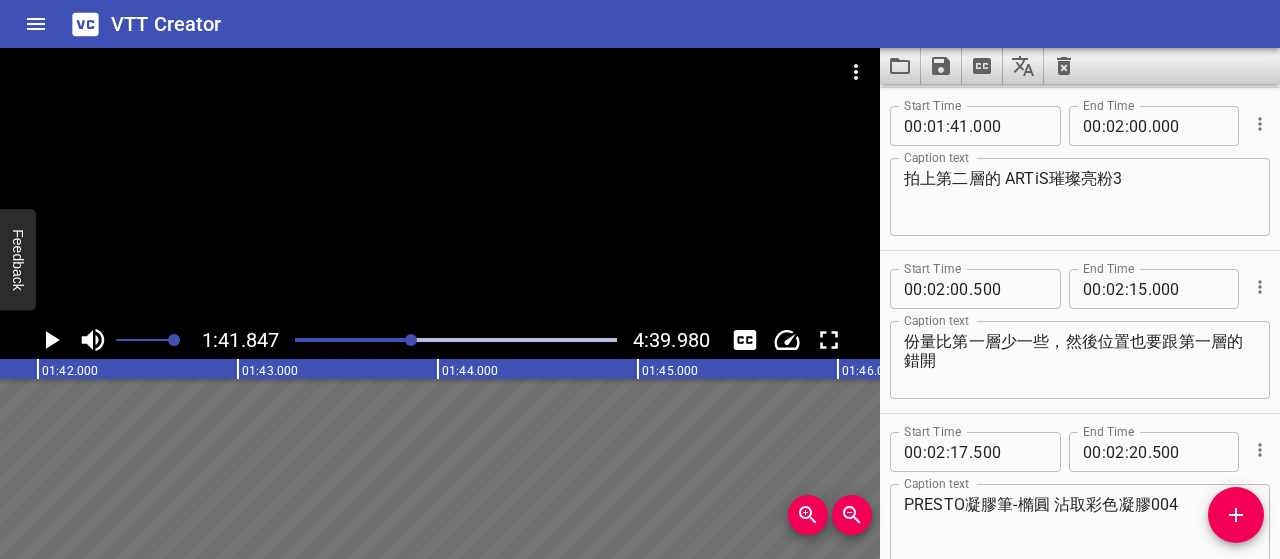 scroll, scrollTop: 0, scrollLeft: 20369, axis: horizontal 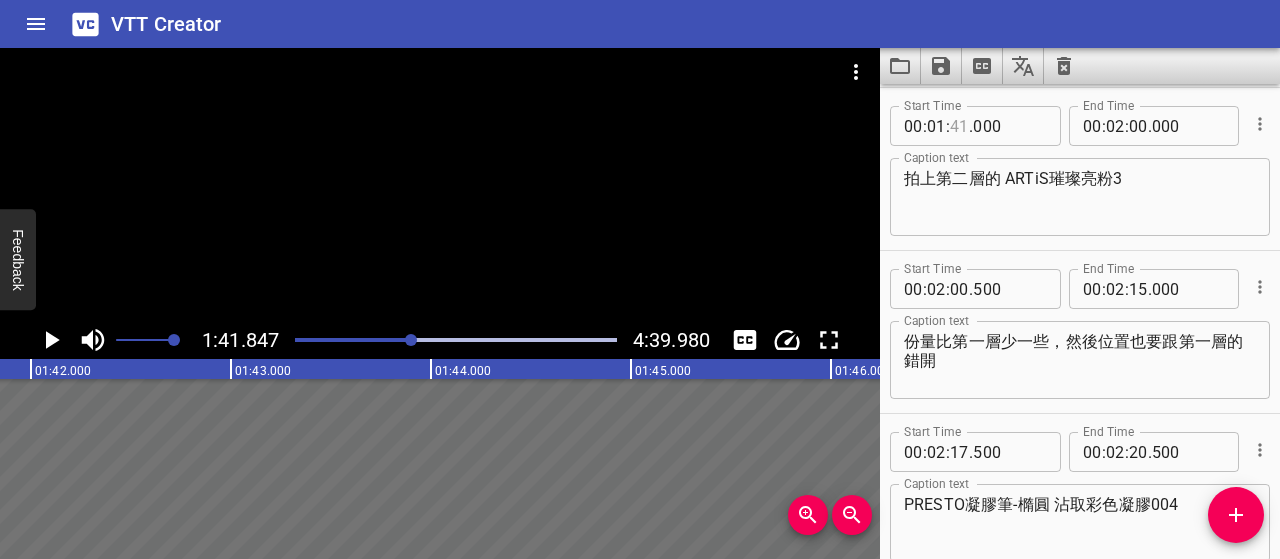 click at bounding box center (959, 126) 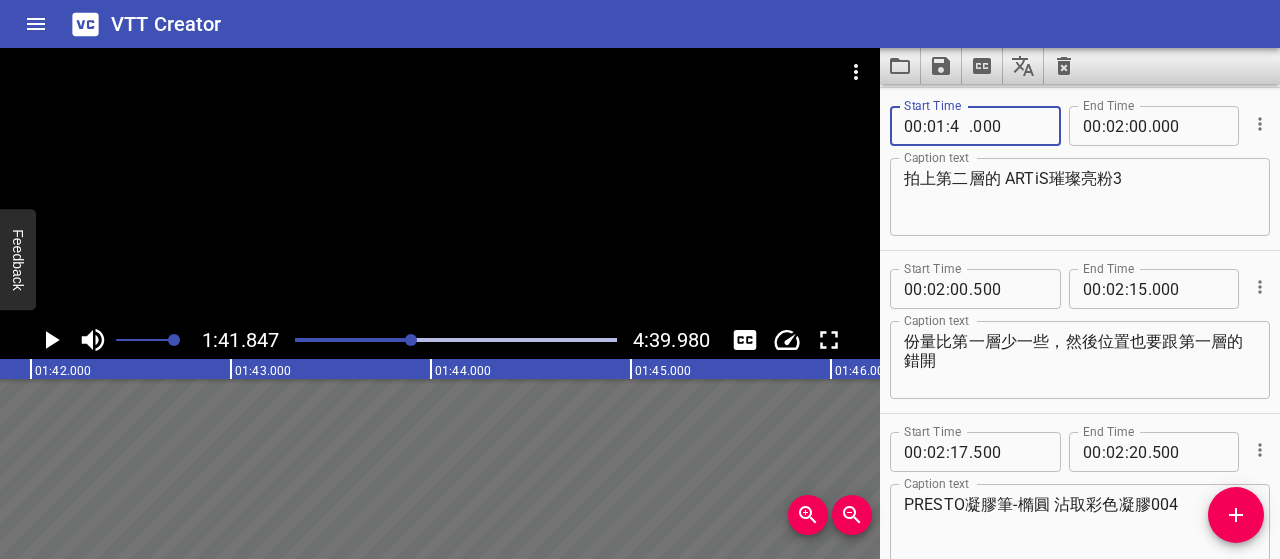 type on "40" 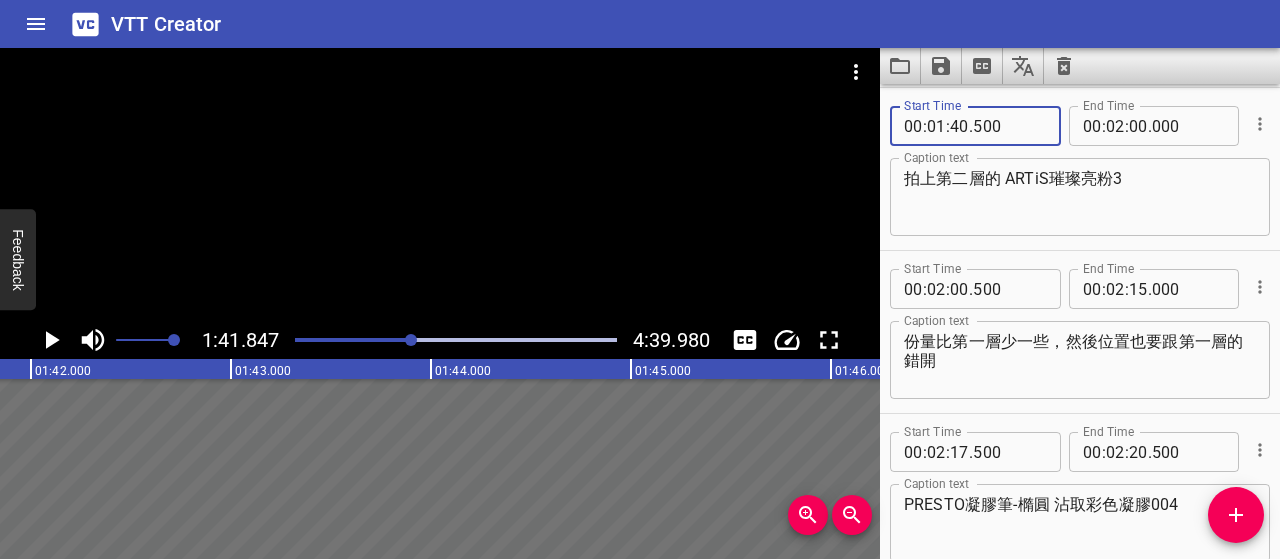 type on "500" 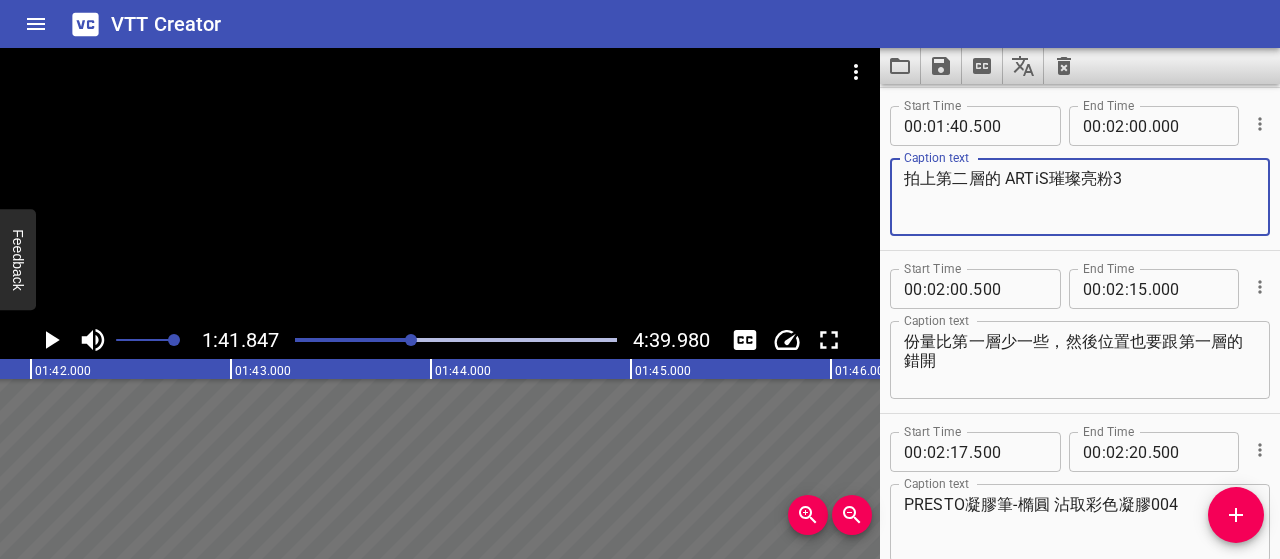 click on "拍上第二層的 ARTiS璀璨亮粉3" at bounding box center (1080, 197) 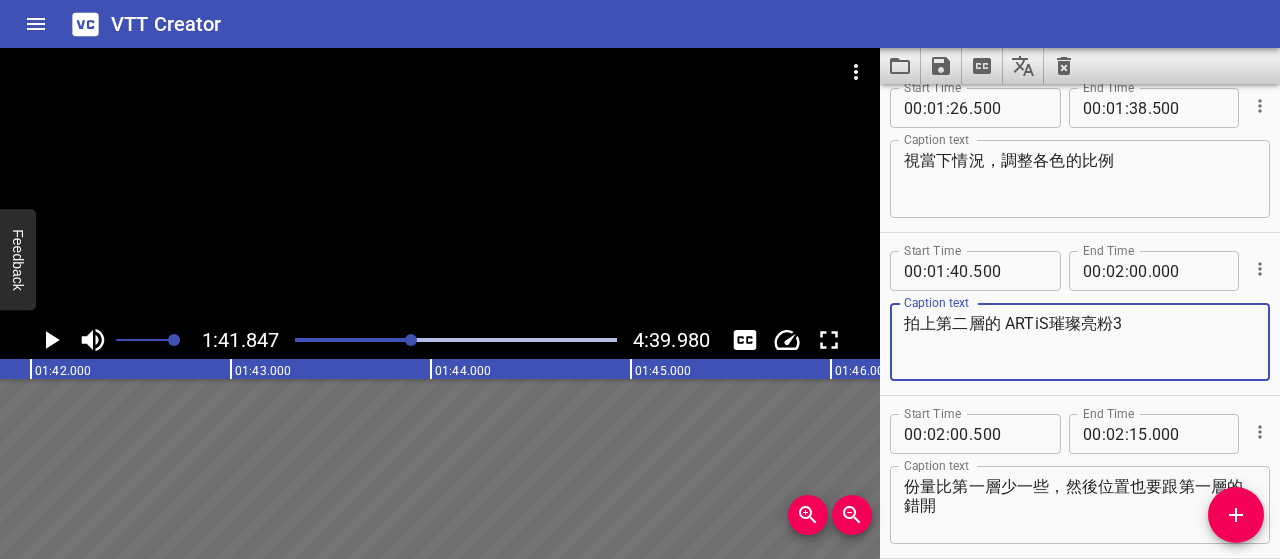 scroll, scrollTop: 941, scrollLeft: 0, axis: vertical 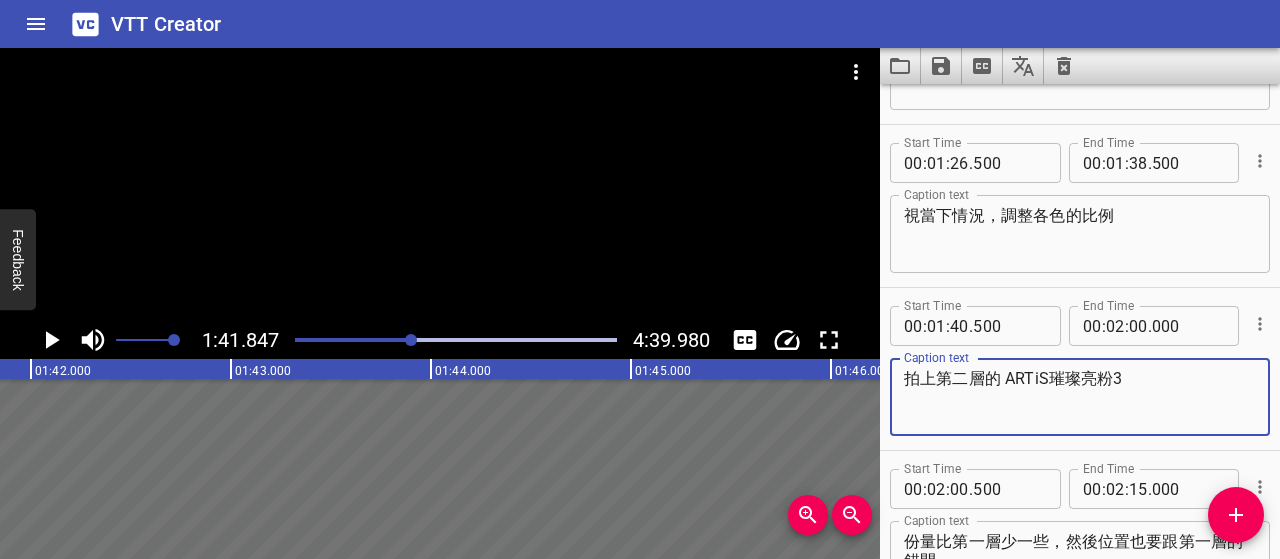 click on "視當下情況，調整各色的比例" at bounding box center (1080, 234) 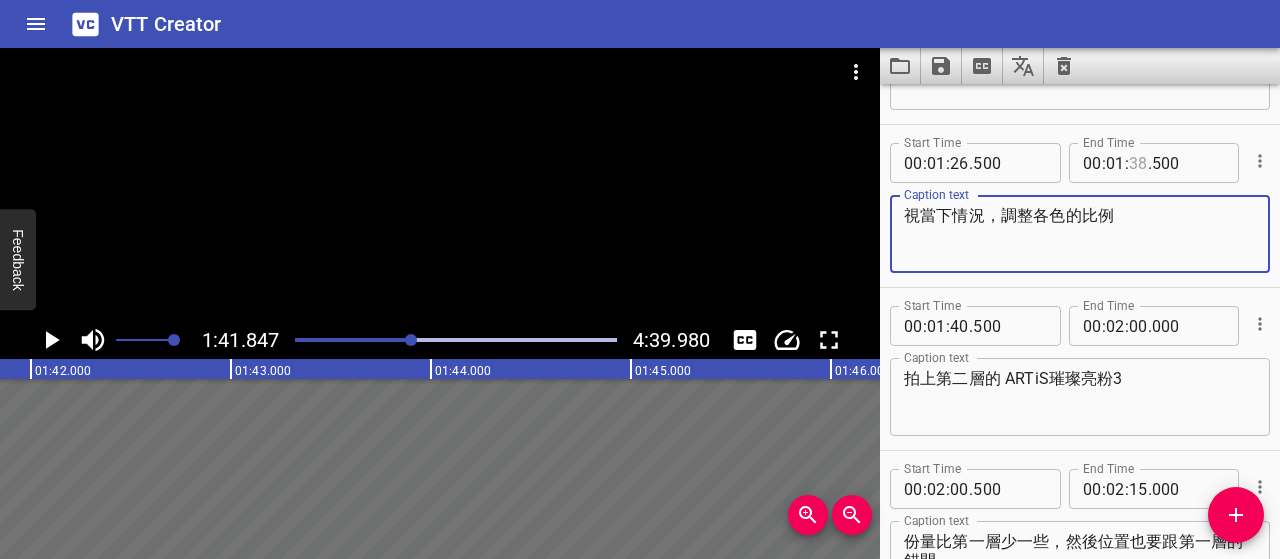 click at bounding box center [1138, 163] 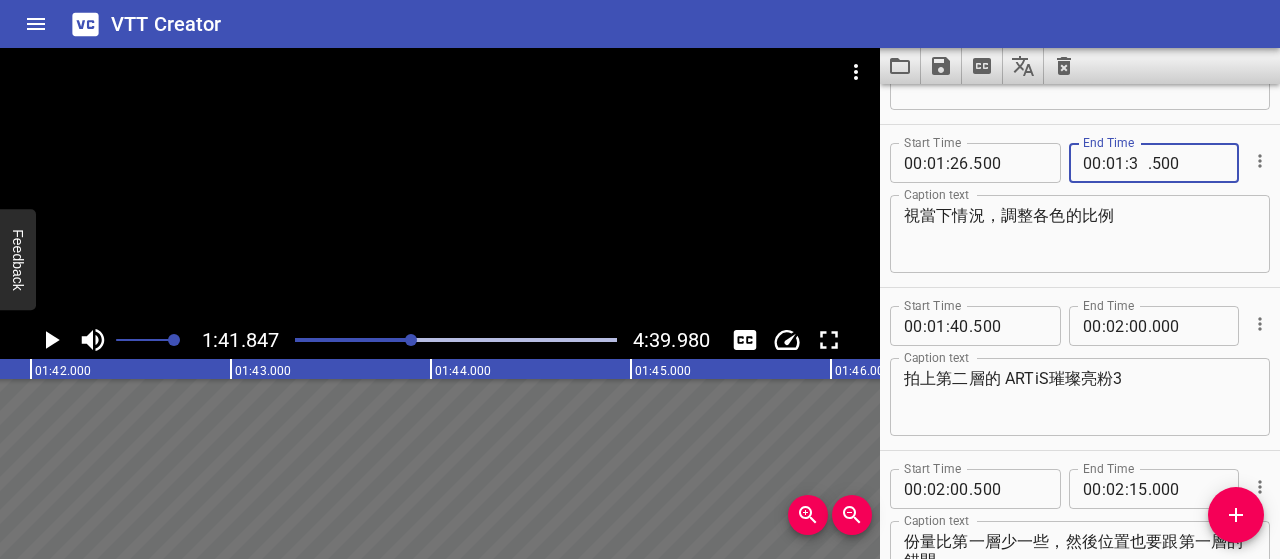 type on "38" 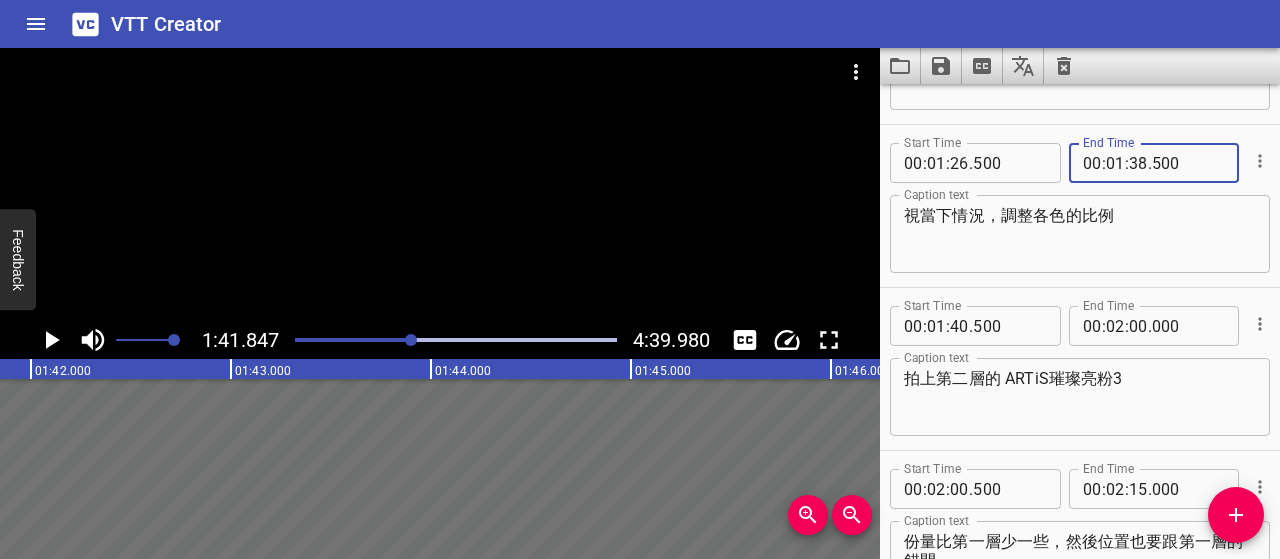 type on "500" 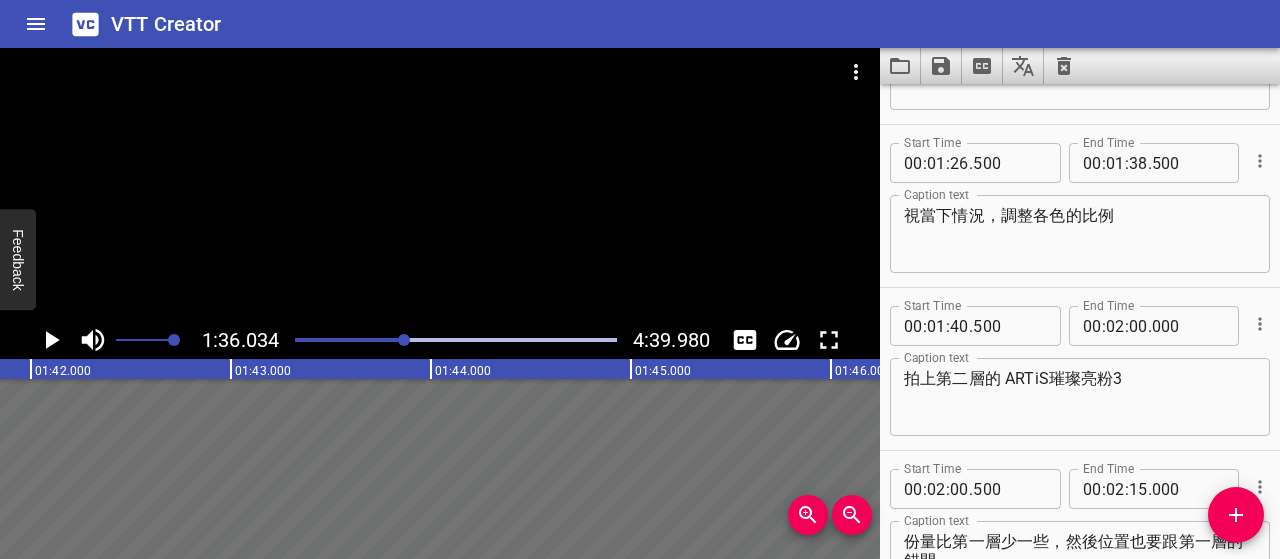 scroll, scrollTop: 0, scrollLeft: 20170, axis: horizontal 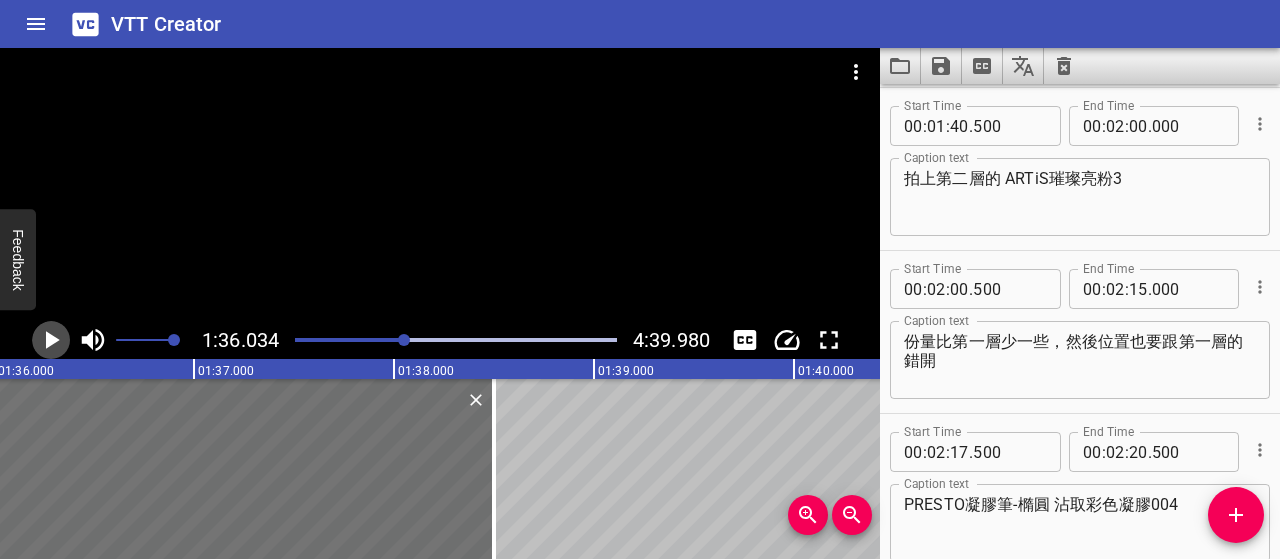 click 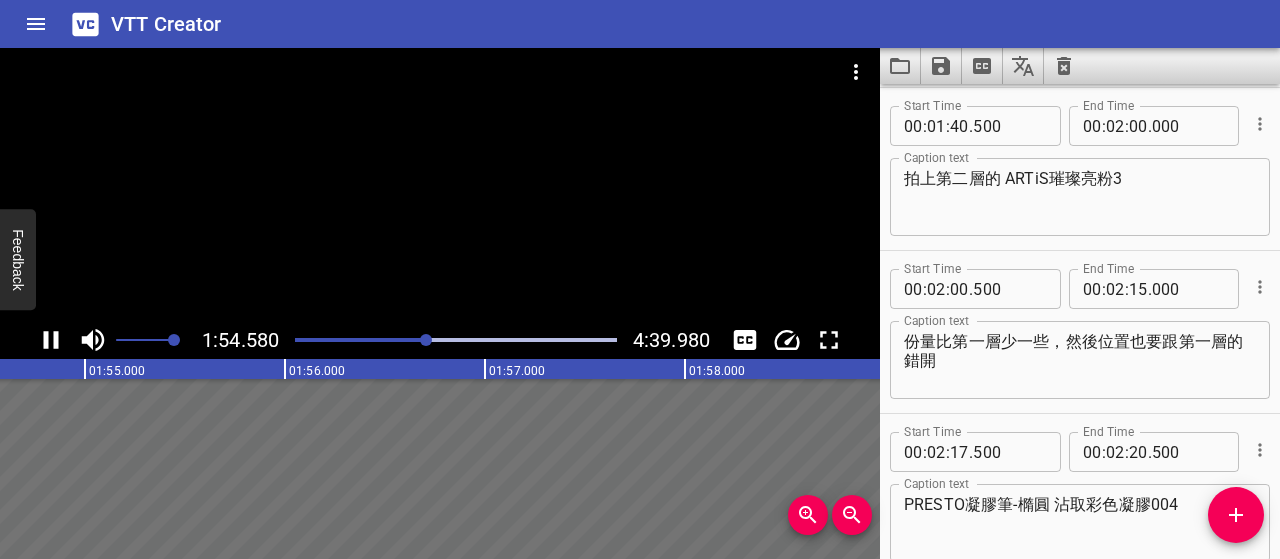 click 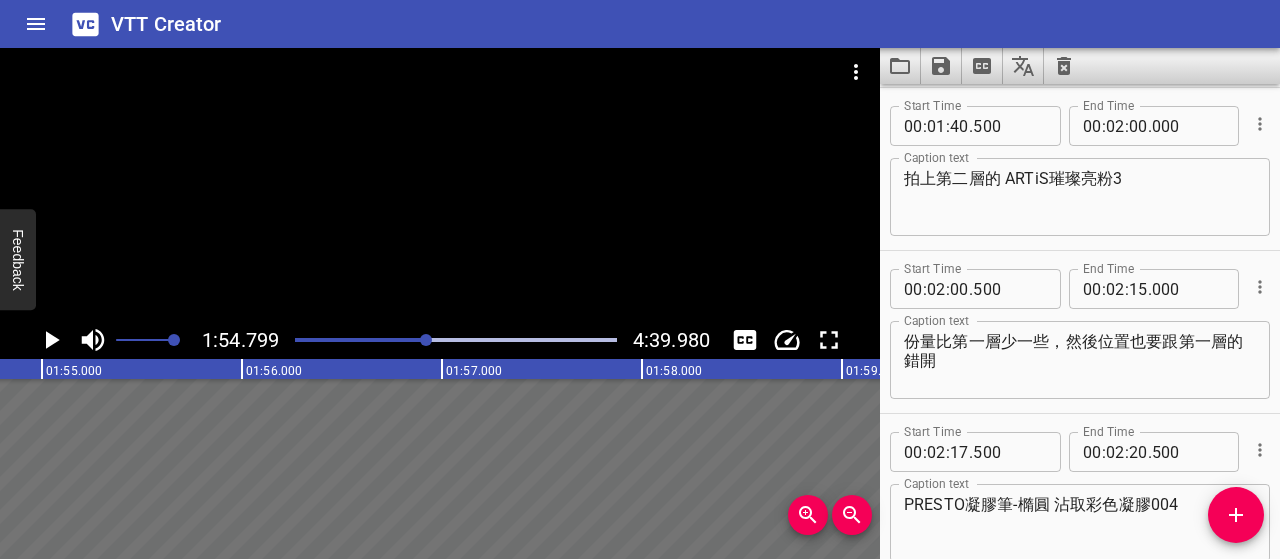 scroll, scrollTop: 0, scrollLeft: 22960, axis: horizontal 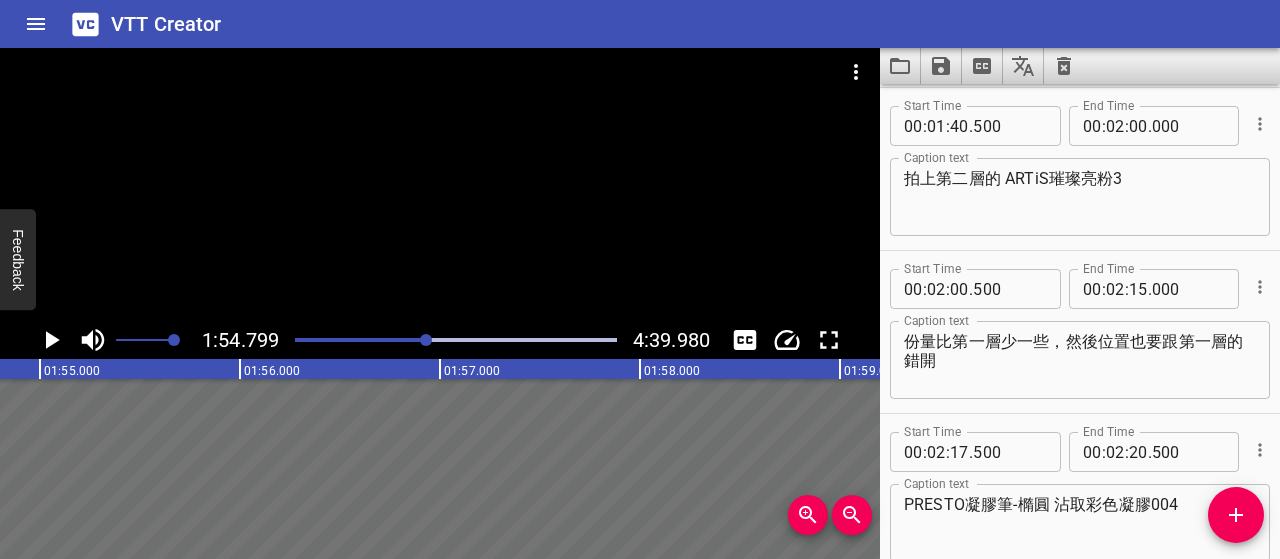 click on "拍上第二層的 ARTiS璀璨亮粉3" at bounding box center (1080, 197) 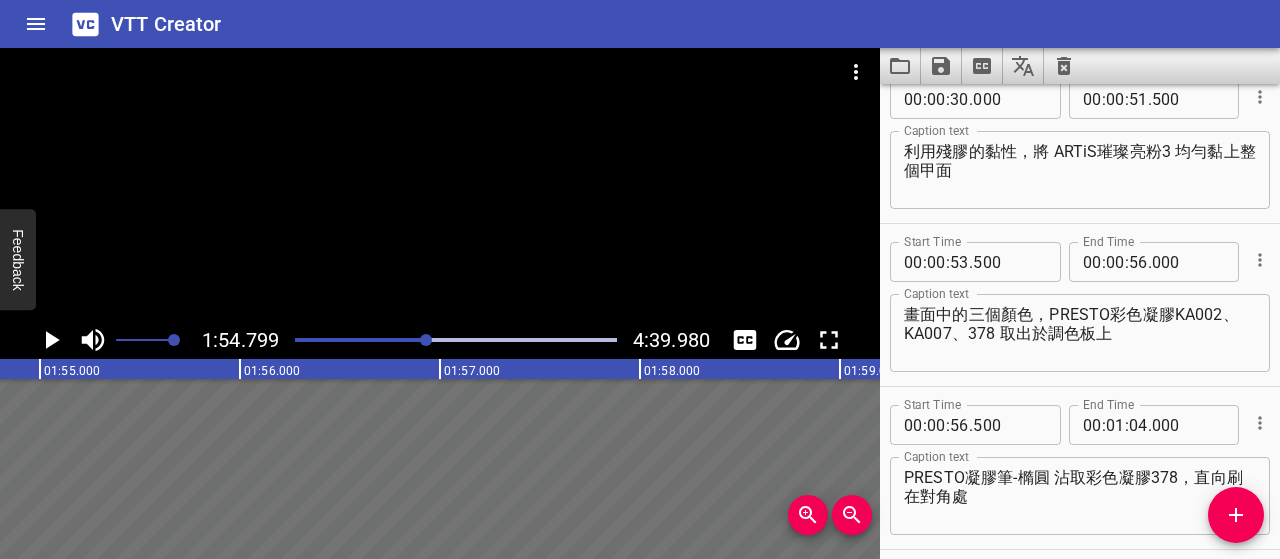 scroll, scrollTop: 0, scrollLeft: 0, axis: both 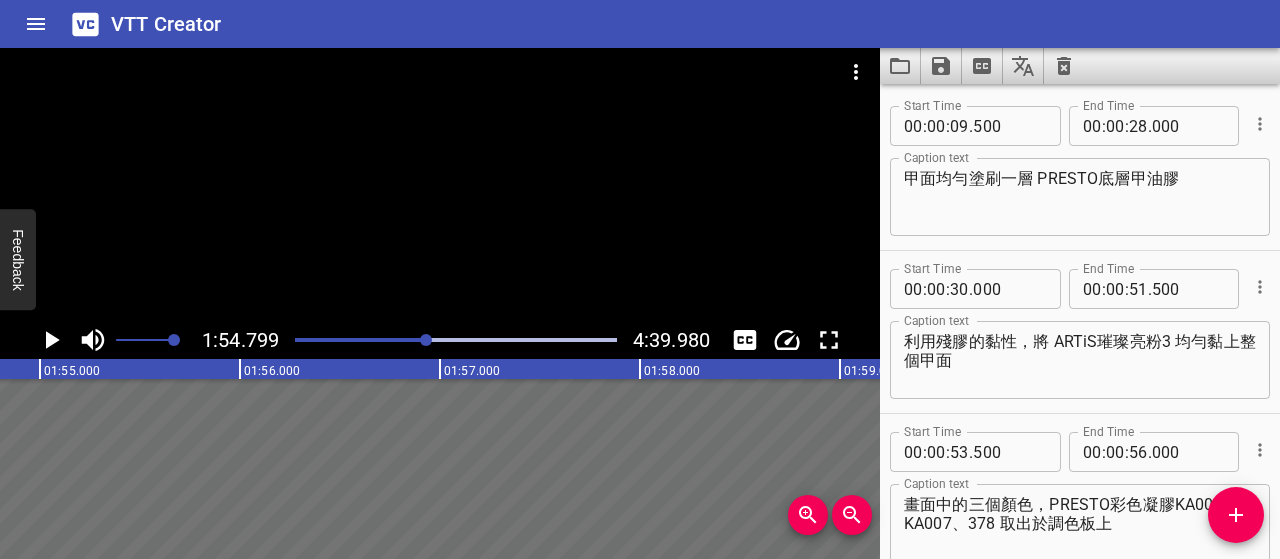 type on "拍上第二層的 ARTiS彩妝璀璨亮粉3" 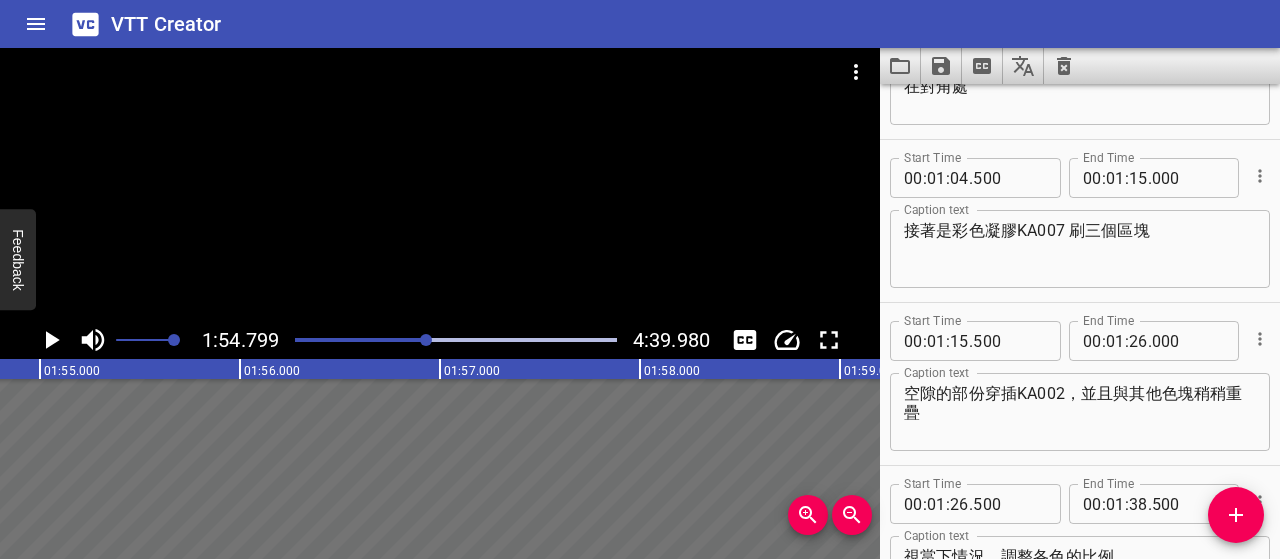 scroll, scrollTop: 1100, scrollLeft: 0, axis: vertical 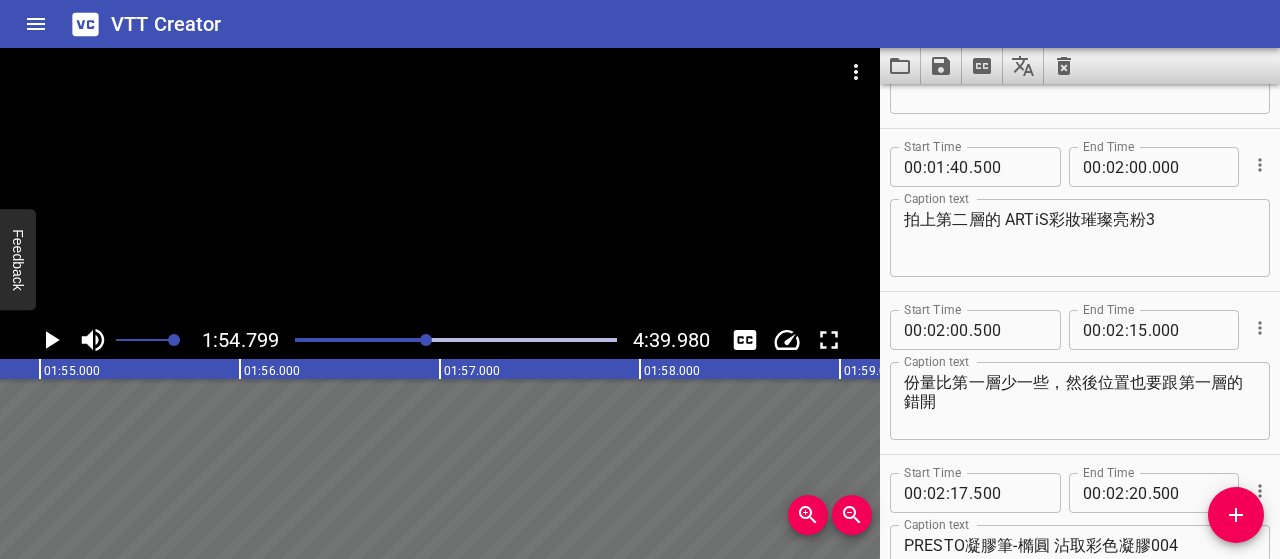 type on "利用殘膠的黏性，將 ARTiS彩妝璀璨亮粉3 均勻黏上整個甲面" 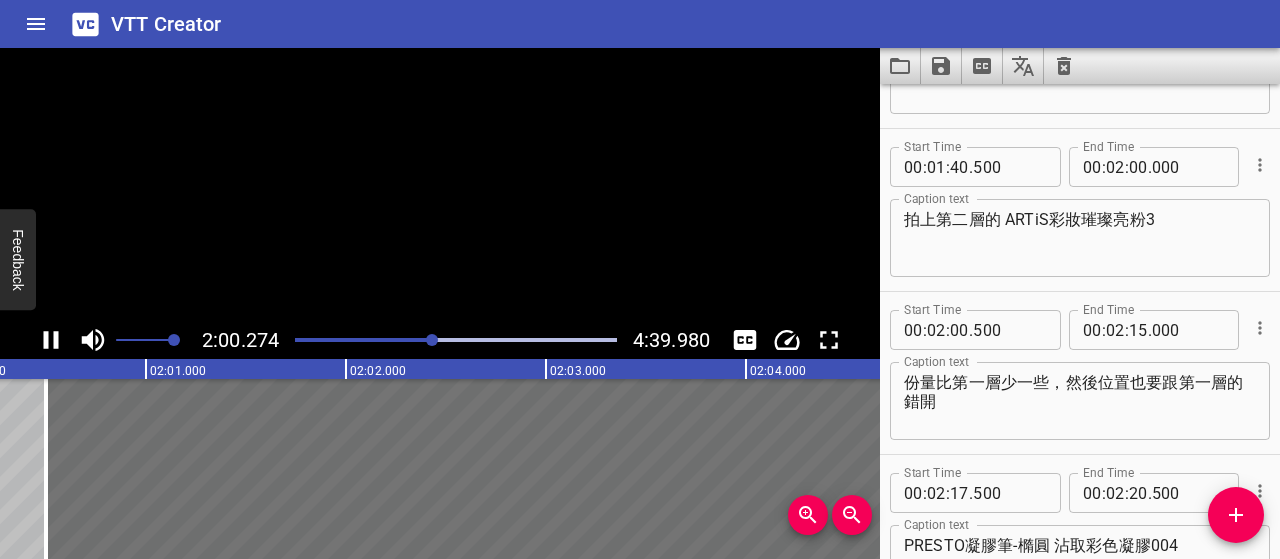 scroll, scrollTop: 0, scrollLeft: 24102, axis: horizontal 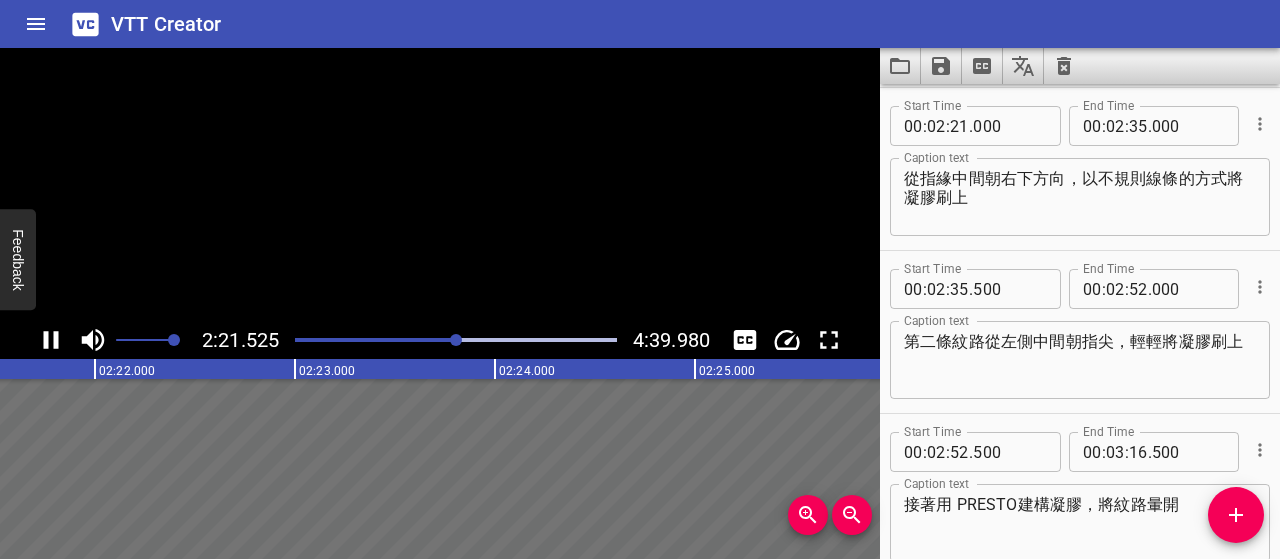 click 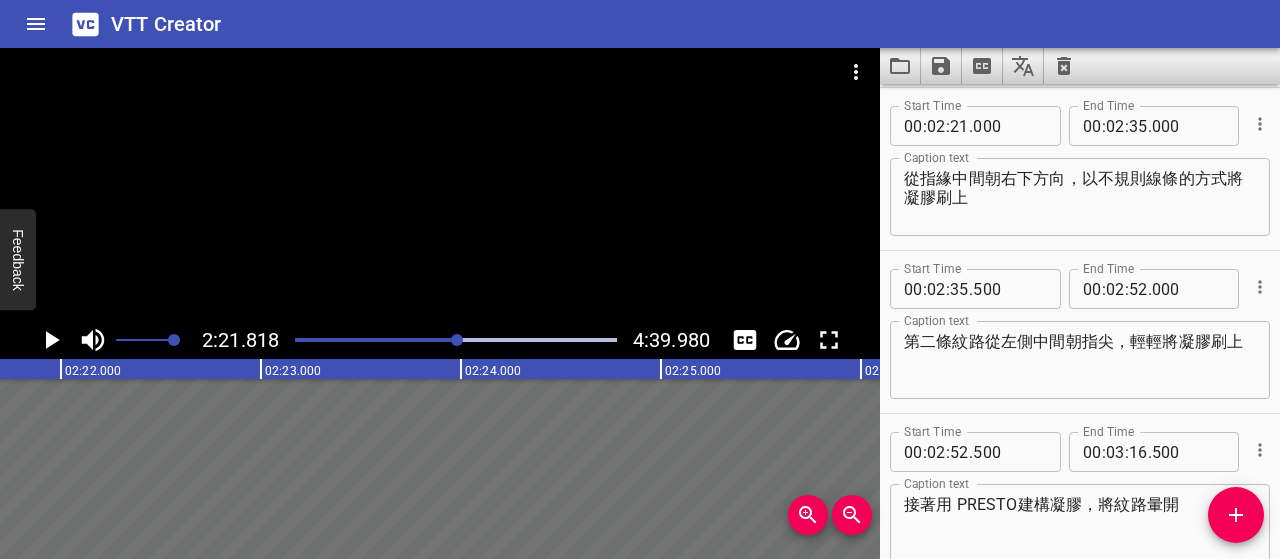 scroll, scrollTop: 0, scrollLeft: 28363, axis: horizontal 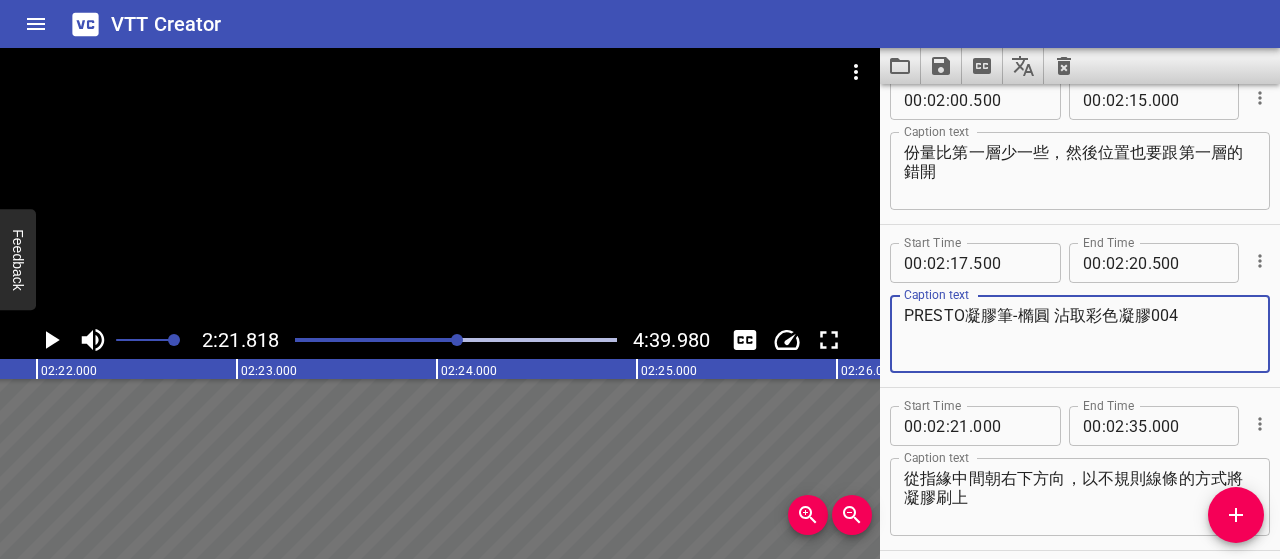 drag, startPoint x: 1054, startPoint y: 317, endPoint x: 871, endPoint y: 309, distance: 183.17477 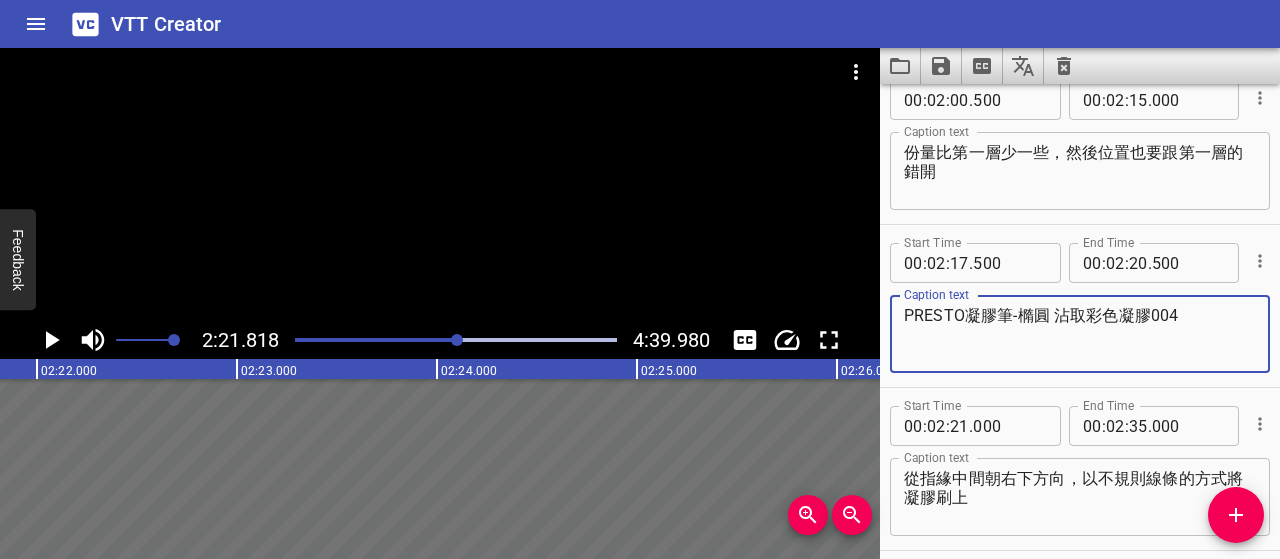 click on "2:21.818 4:39.980 00:00.000 00:01.000 00:02.000 00:03.000 00:04.000 00:05.000 00:06.000 00:07.000 00:08.000 00:09.000 00:10.000 00:11.000 00:12.000 00:13.000 00:14.000 00:15.000 00:16.000 00:17.000 00:18.000 00:19.000 00:20.000 00:21.000 00:22.000 00:23.000 00:24.000 00:25.000 00:25.000 00:26.000 00:27.000 00:28.000 00:29.000 00:30.000 00:31.000 00:32.000 00:33.000 00:34.000 00:35.000 00:36.000 00:37.000 00:38.000 00:39.000 00:40.000 00:41.000 00:42.000 00:43.000 00:44.000 00:45.000 00:46.000 00:47.000 00:48.000 00:49.000 00:50.000 00:50.000 00:51.000 00:52.000 00:53.000 00:54.000 00:55.000 00:56.000 00:57.000 00:58.000 00:59.000 01:00.000 01:01.000 01:02.000 01:03.000 01:04.000 01:05.000 01:06.000 01:07.000 01:08.000 01:09.000 01:10.000 01:11.000 01:12.000 01:13.000 01:14.000 01:15.000 01:15.000 01:16.000 01:17.000 01:18.000 01:19.000 01:20.000 01:21.000 01:22.000 01:23.000 01:24.000 01:25.000 01:26.000 01:27.000 01:28.000 01:29.000 01:30.000 01:31.000 01:32.000 01:33.000 01:34.000 01:35.000 01:36.000 完成" at bounding box center [640, 303] 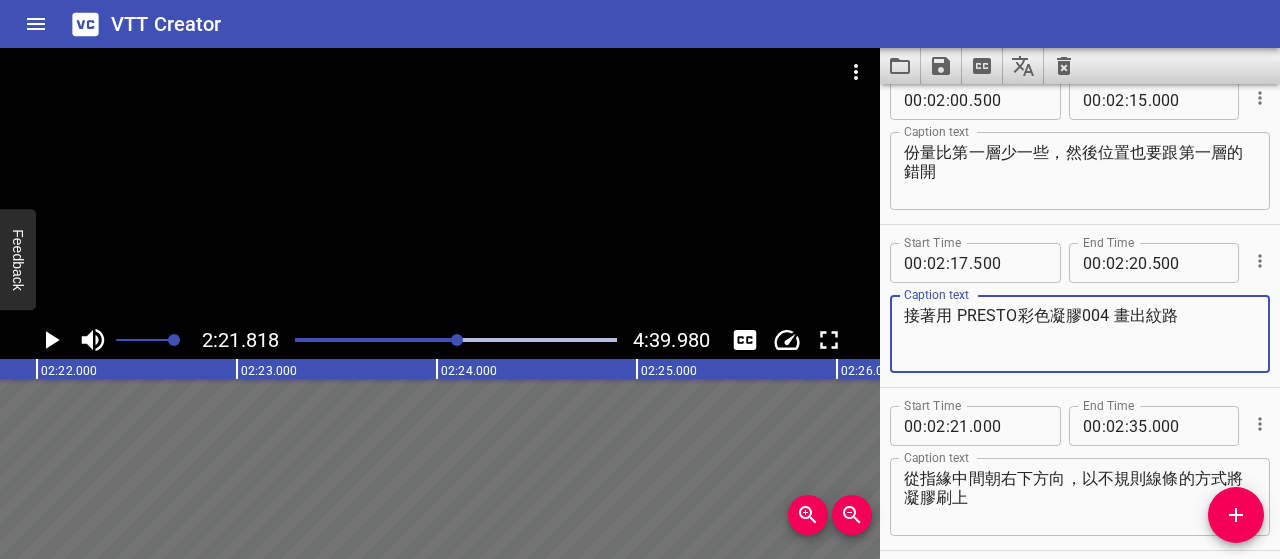 type on "接著用 PRESTO彩色凝膠004 畫出紋路" 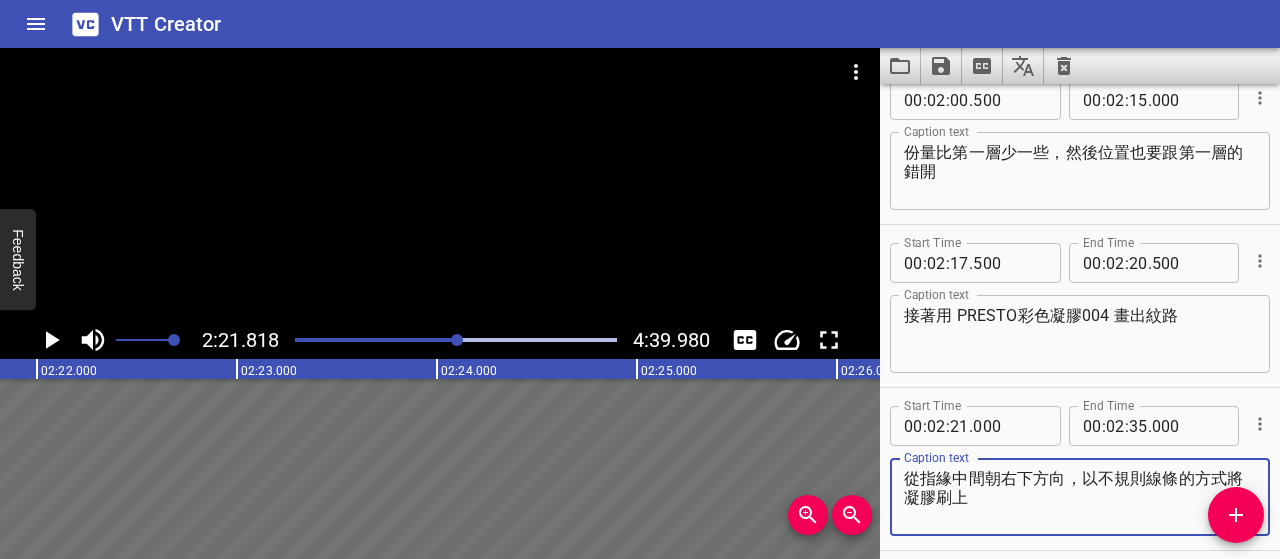 paste on "PRESTO凝膠筆-橢圓" 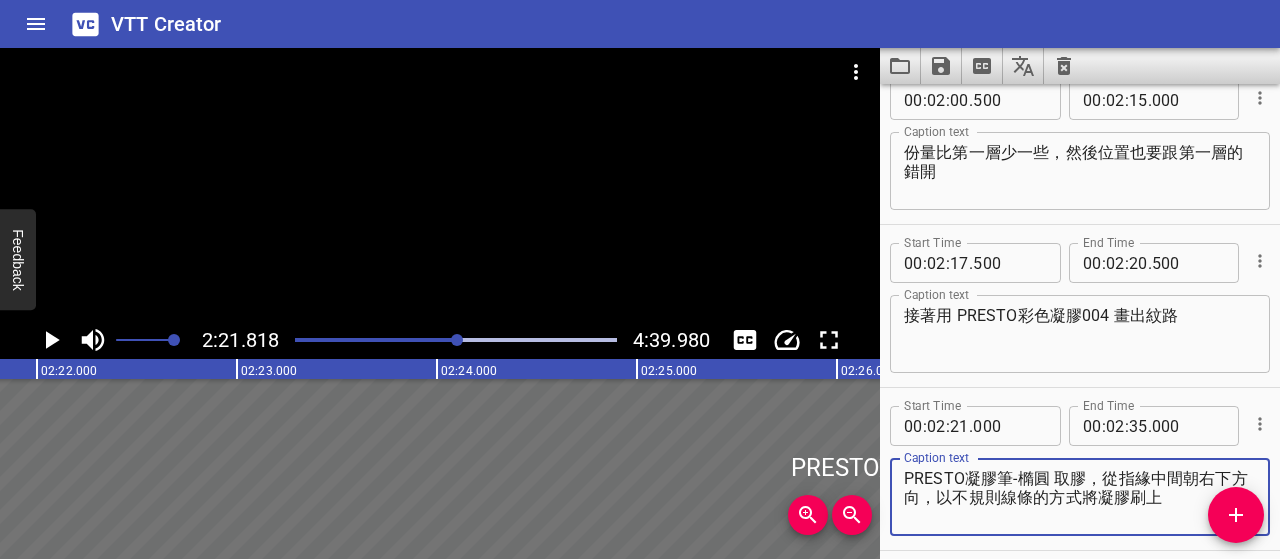 drag, startPoint x: 940, startPoint y: 493, endPoint x: 944, endPoint y: 503, distance: 10.770329 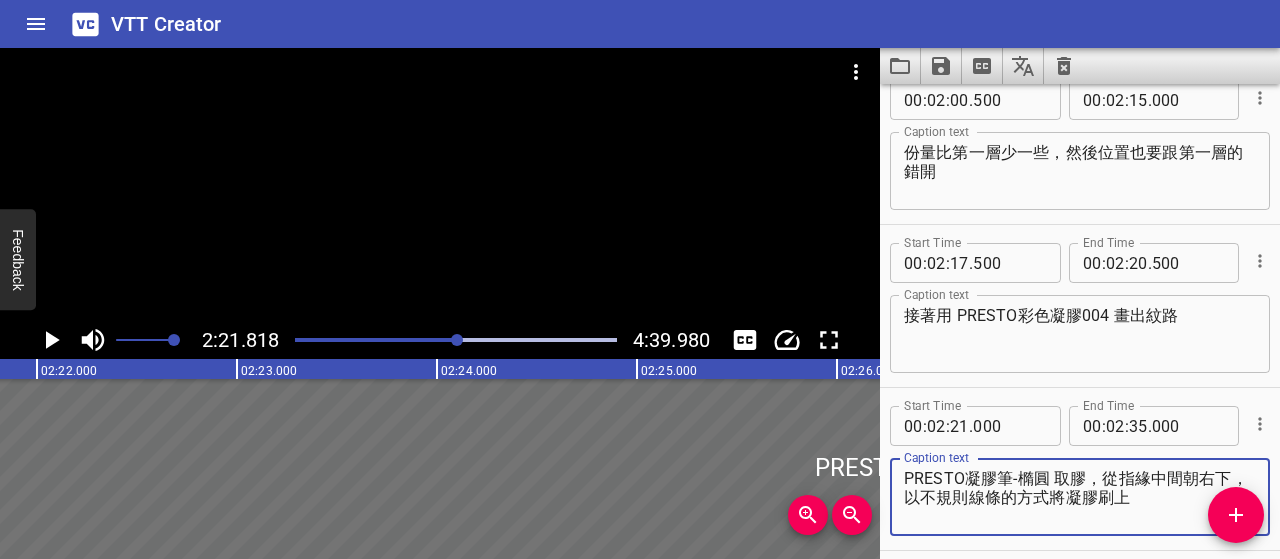 click on "PRESTO凝膠筆-橢圓 取膠，從指緣中間朝右下，以不規則線條的方式將凝膠刷上" at bounding box center (1080, 497) 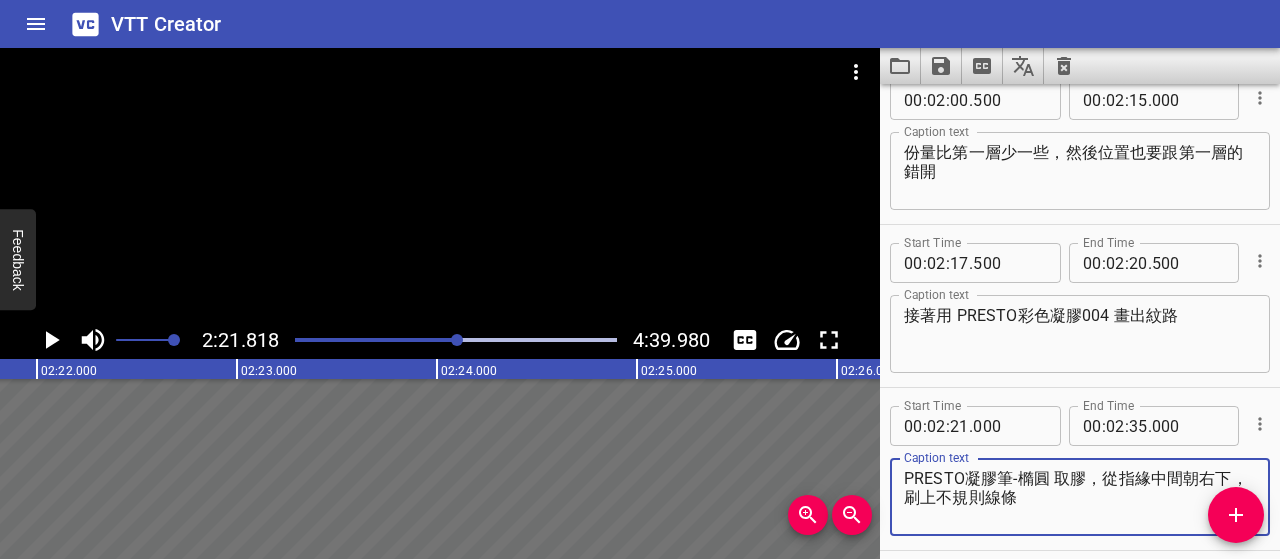 type on "PRESTO凝膠筆-橢圓 取膠，從指緣中間朝右下，刷上不規則線條" 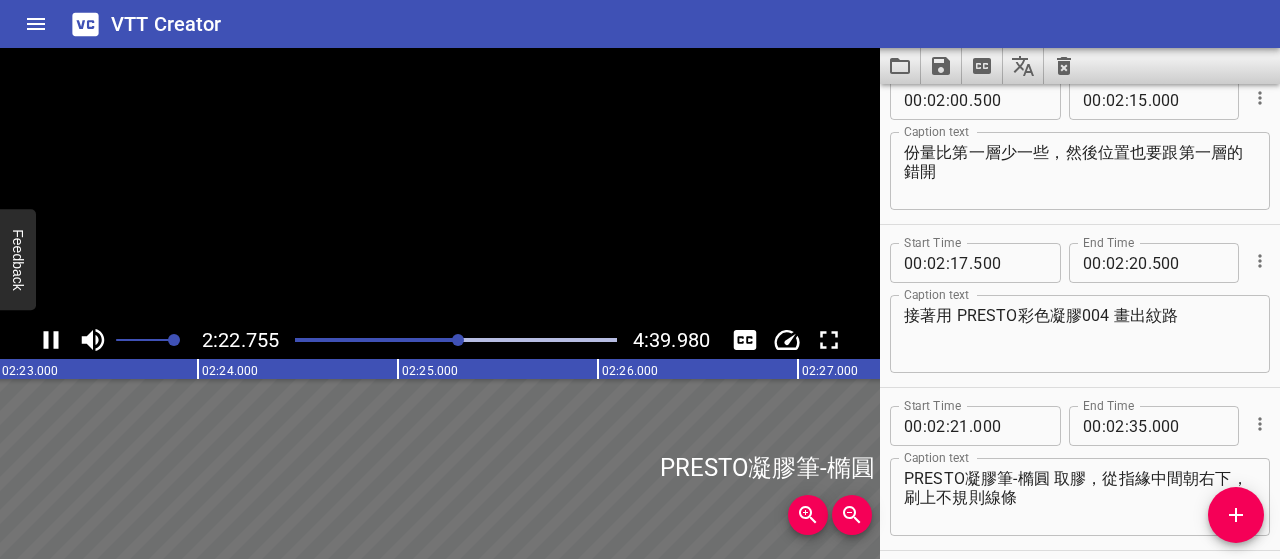 click 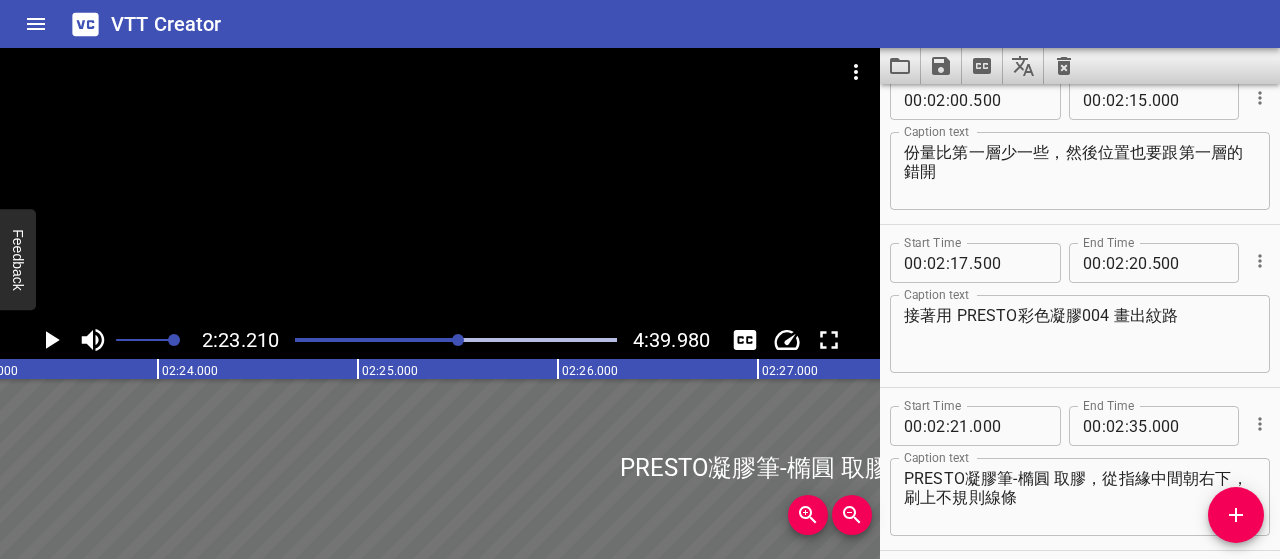 click at bounding box center (299, 340) 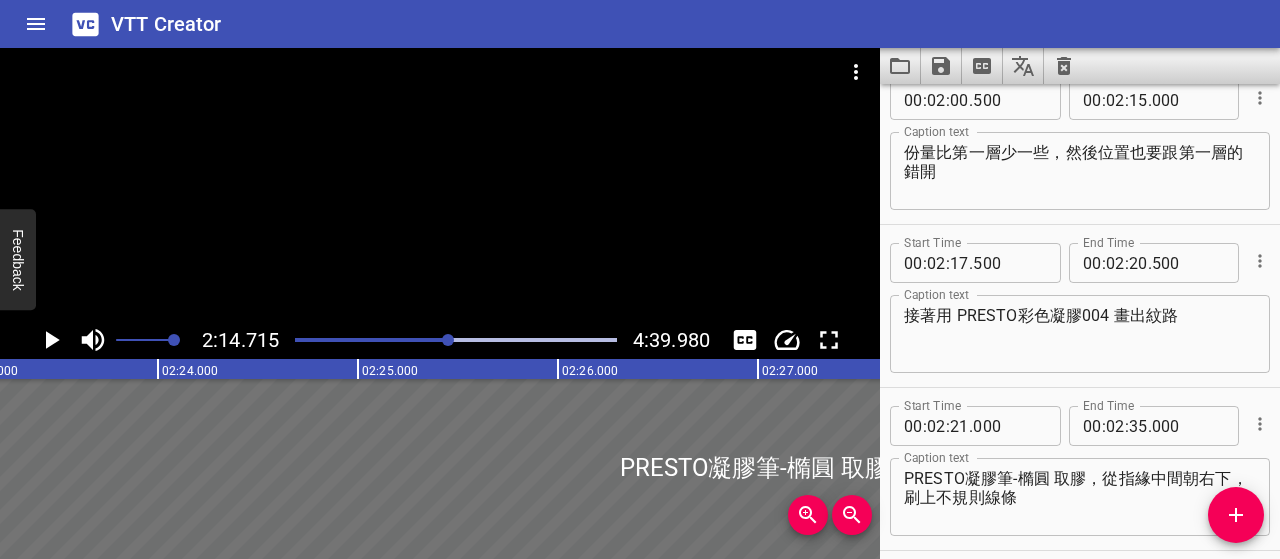 scroll, scrollTop: 0, scrollLeft: 28248, axis: horizontal 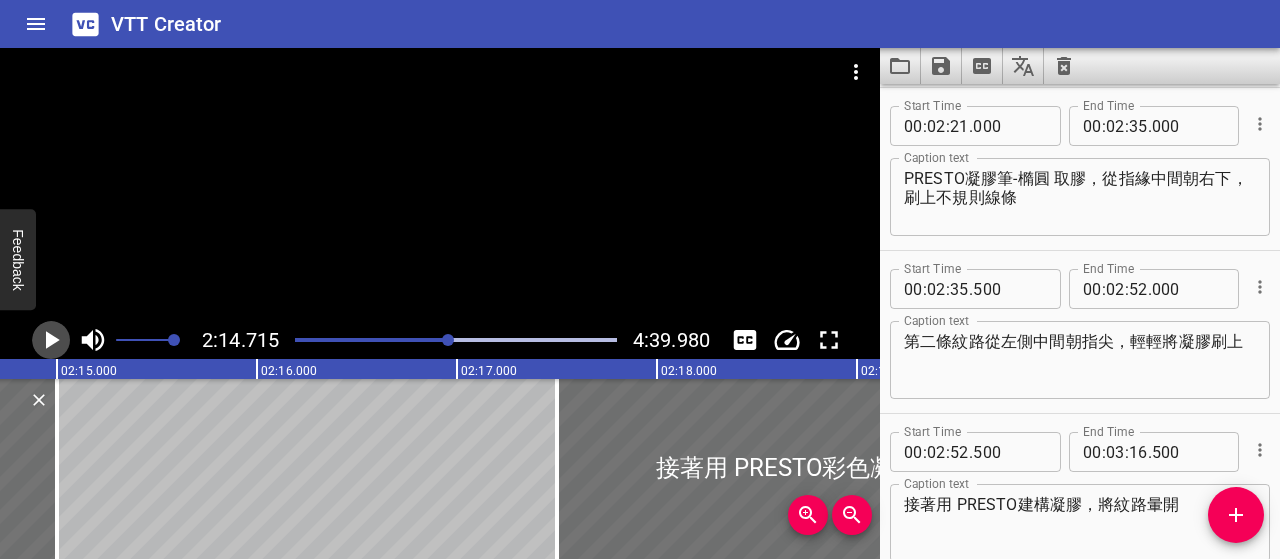 click 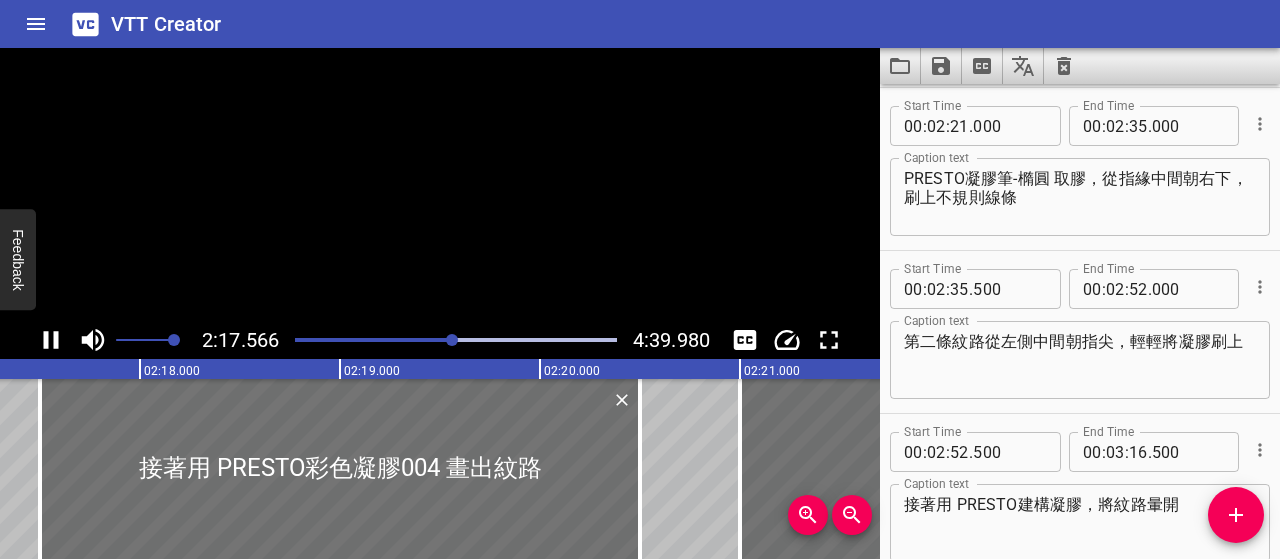 scroll, scrollTop: 0, scrollLeft: 27513, axis: horizontal 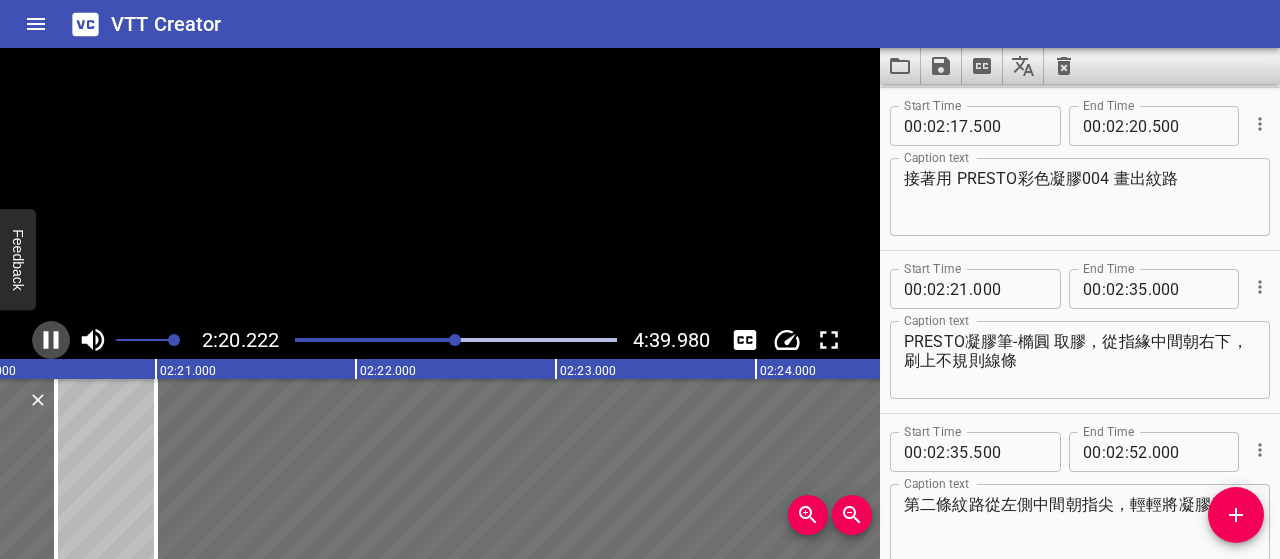 click 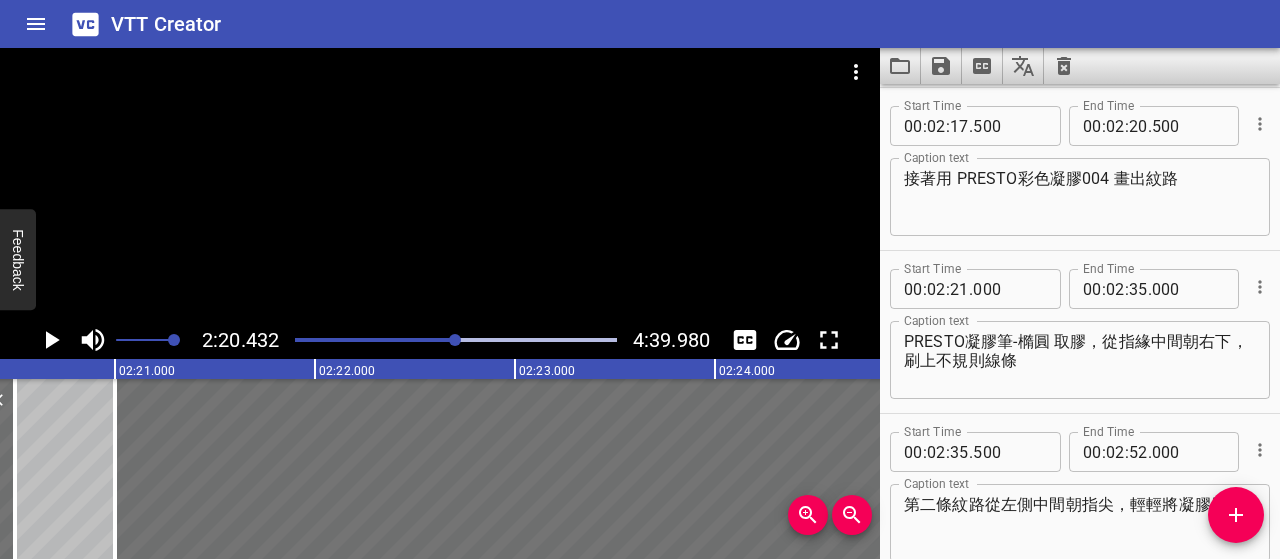 scroll, scrollTop: 0, scrollLeft: 28086, axis: horizontal 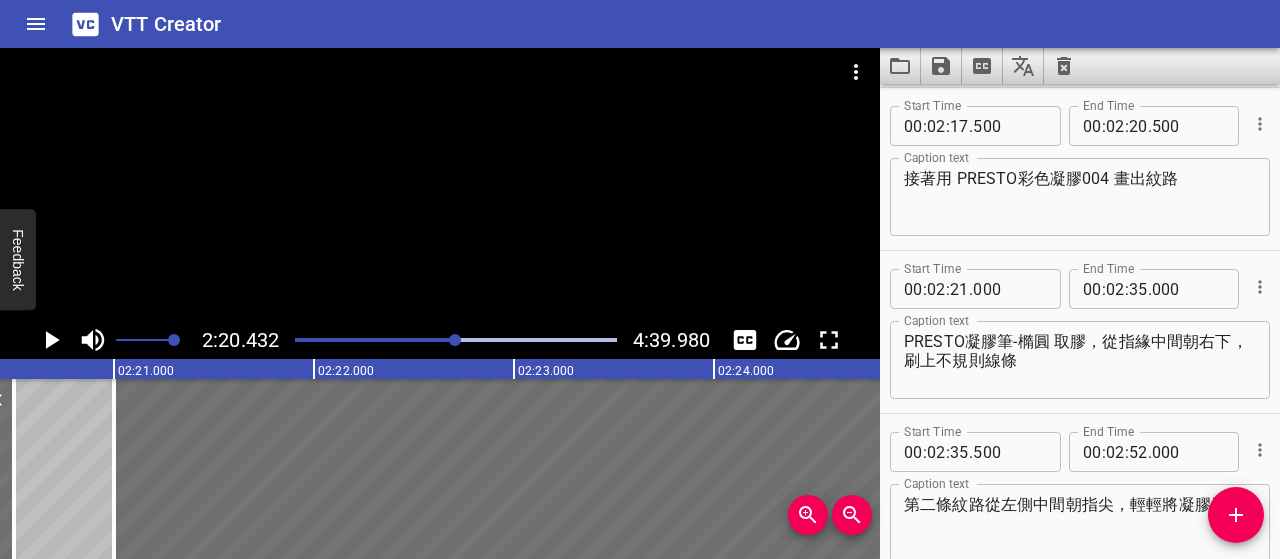 click on "接著用 PRESTO彩色凝膠004 畫出紋路" at bounding box center (1080, 197) 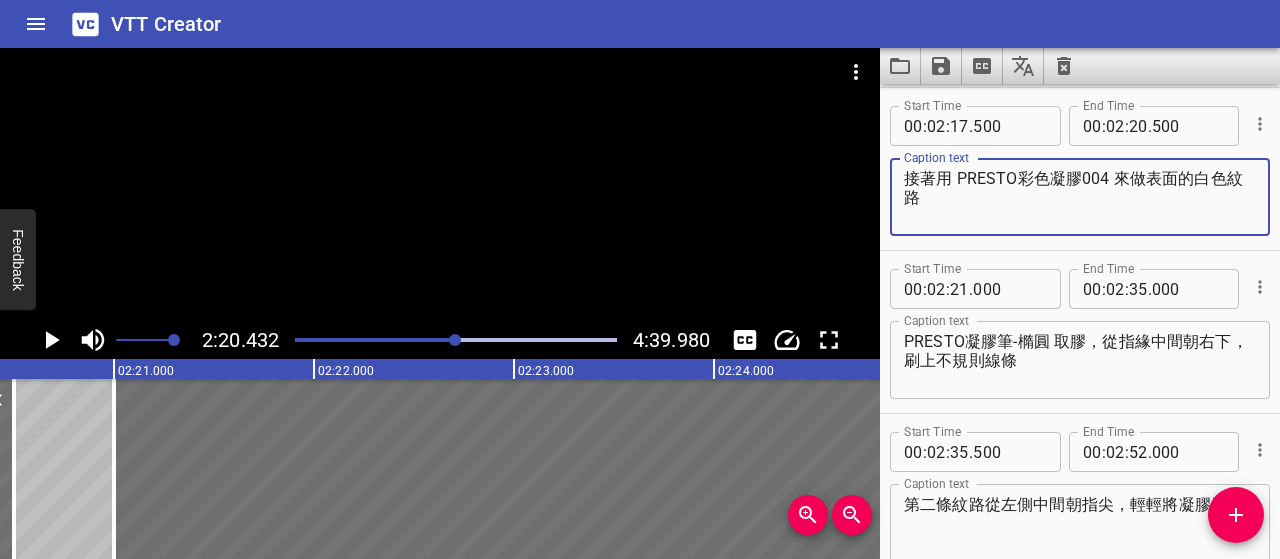 type on "接著用 PRESTO彩色凝膠004 來做表面的白色紋路" 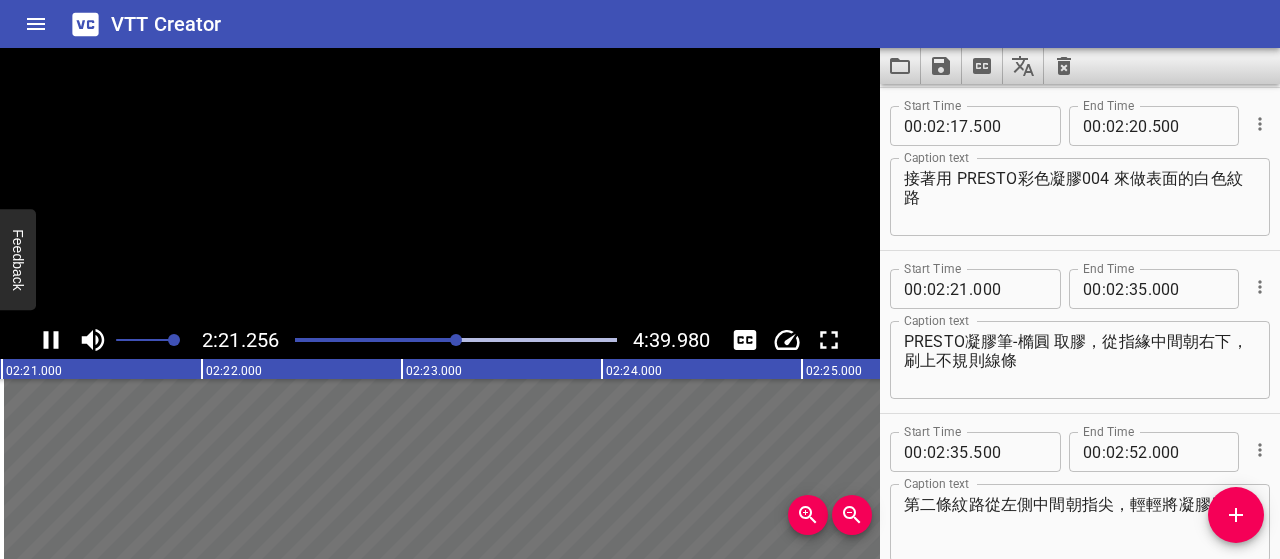 scroll, scrollTop: 0, scrollLeft: 28251, axis: horizontal 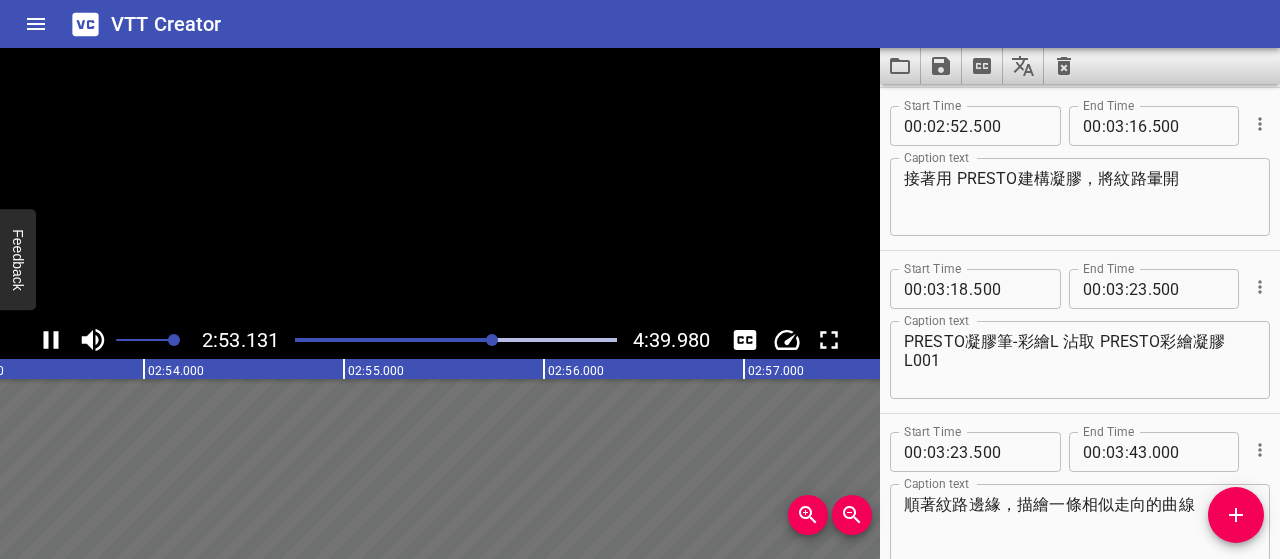 click 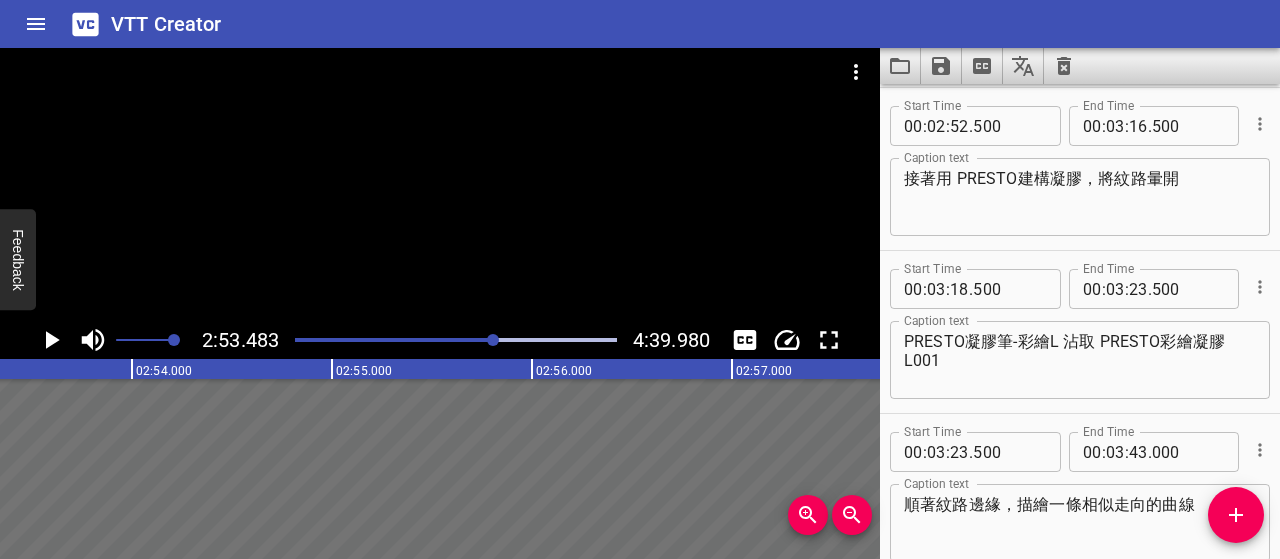 scroll, scrollTop: 0, scrollLeft: 34696, axis: horizontal 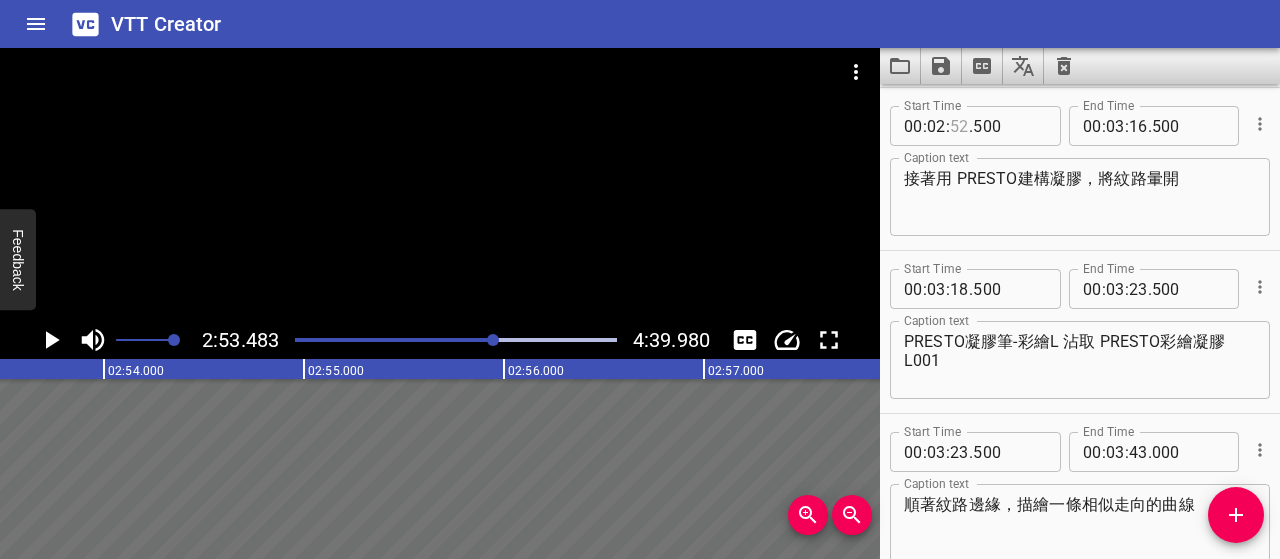 click at bounding box center [959, 126] 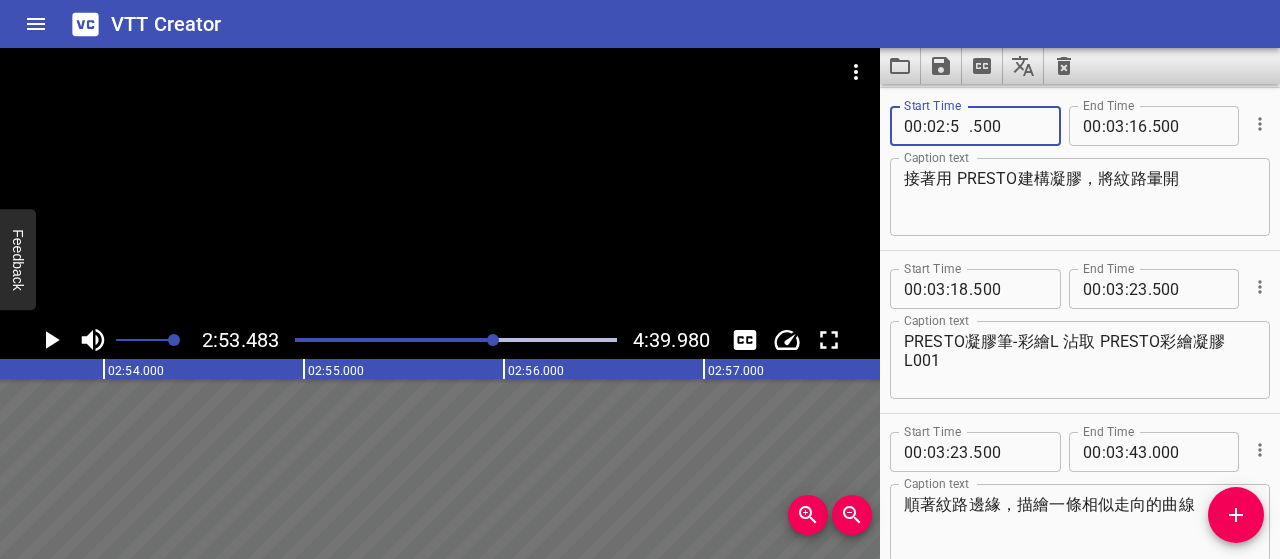 type on "53" 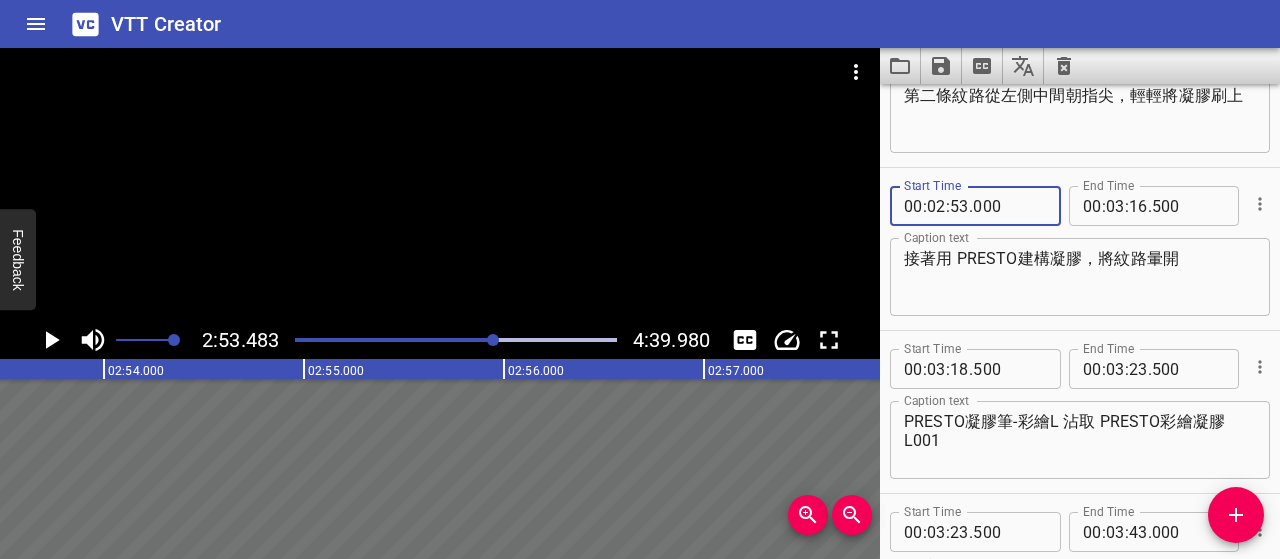 scroll, scrollTop: 1756, scrollLeft: 0, axis: vertical 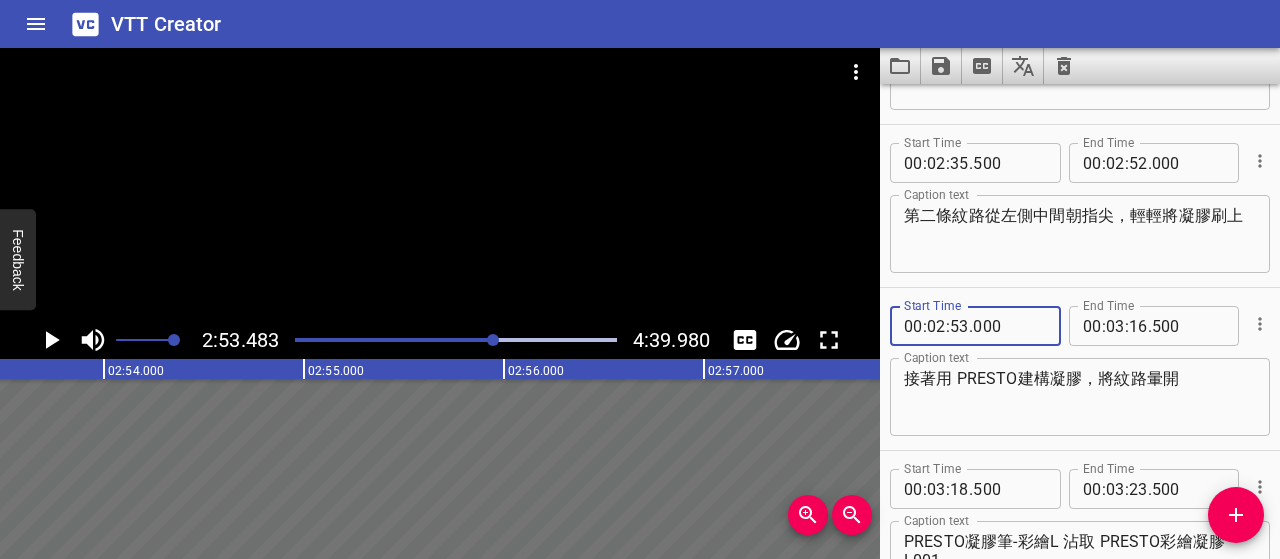 type on "000" 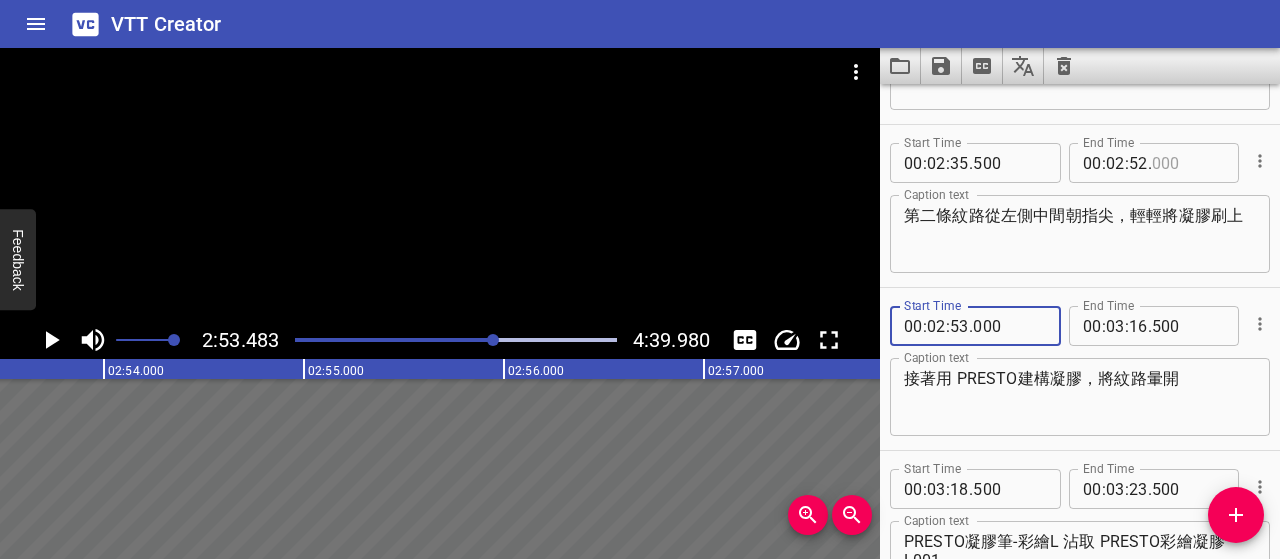 click at bounding box center (1188, 163) 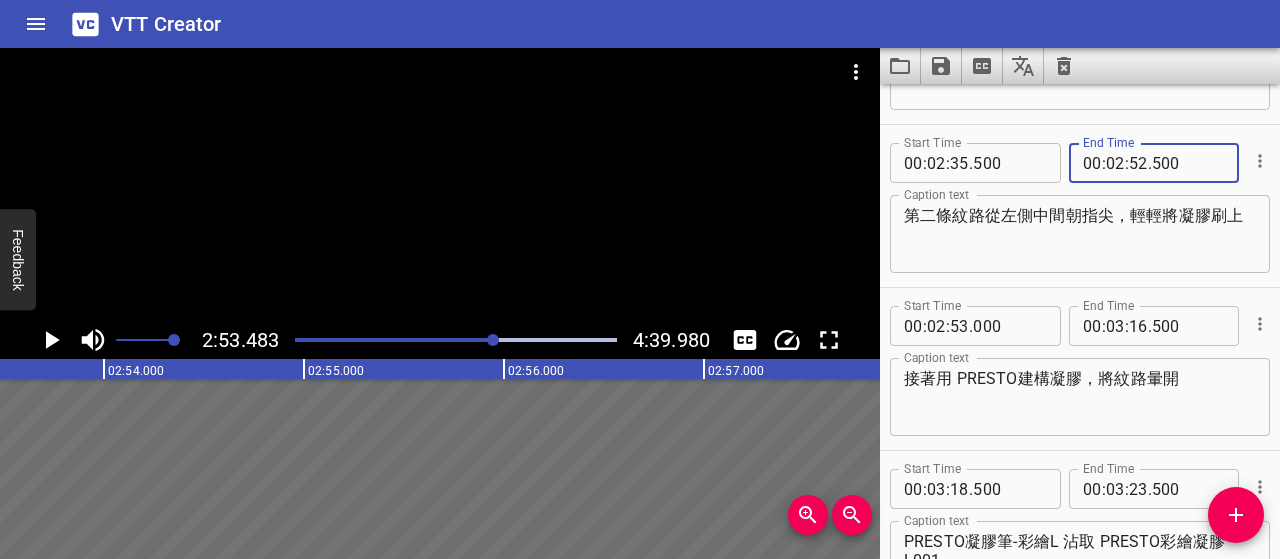 type on "500" 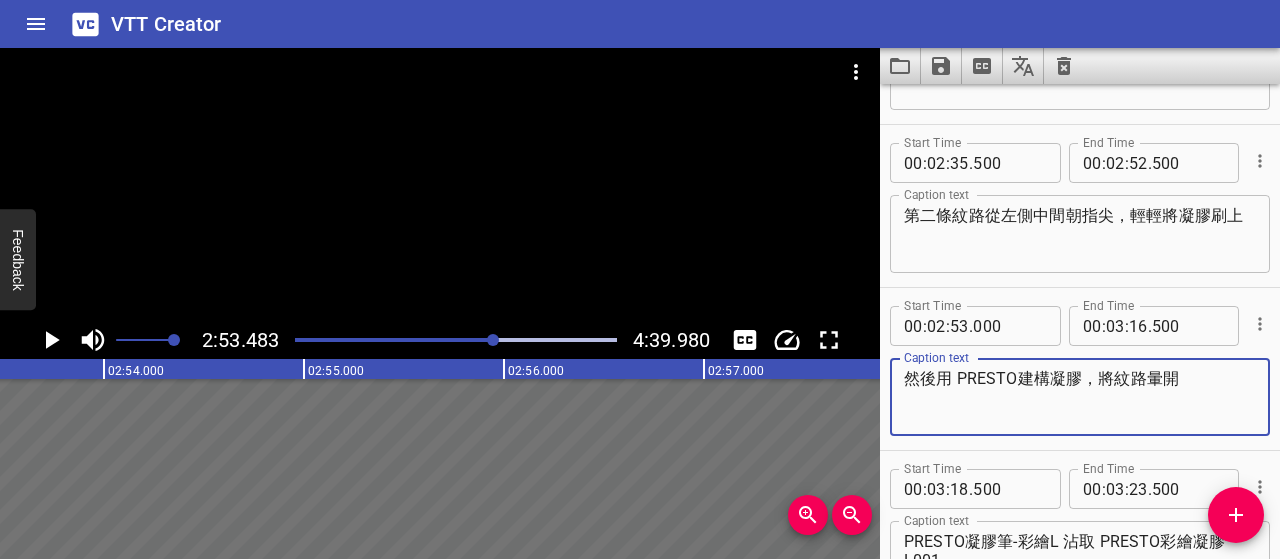 click on "然後用 PRESTO建構凝膠，將紋路暈開" at bounding box center [1080, 397] 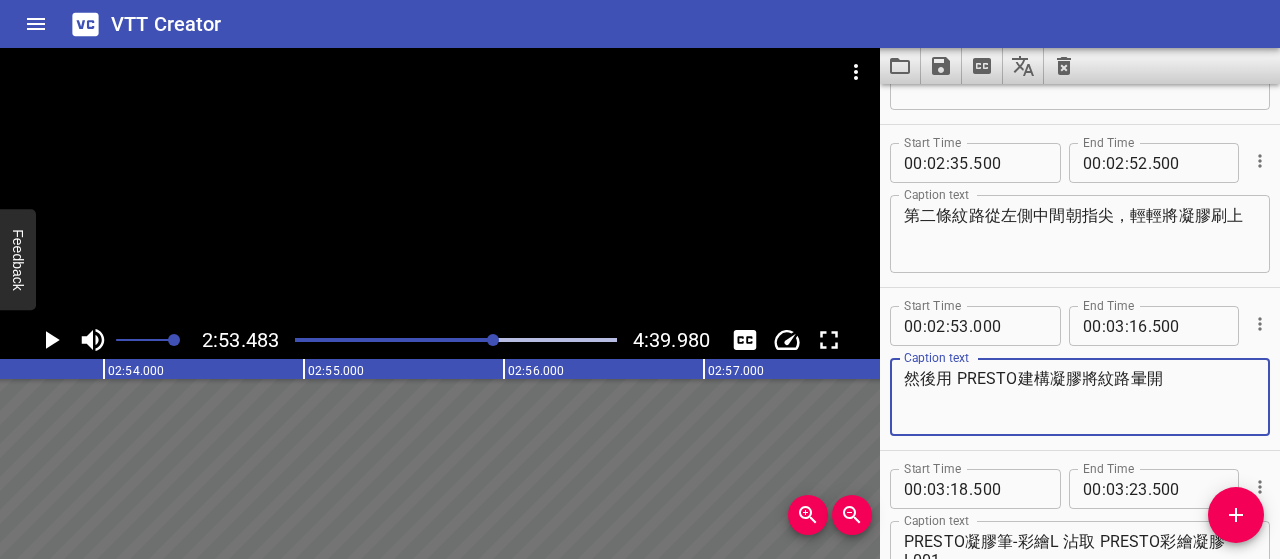 click at bounding box center (493, 340) 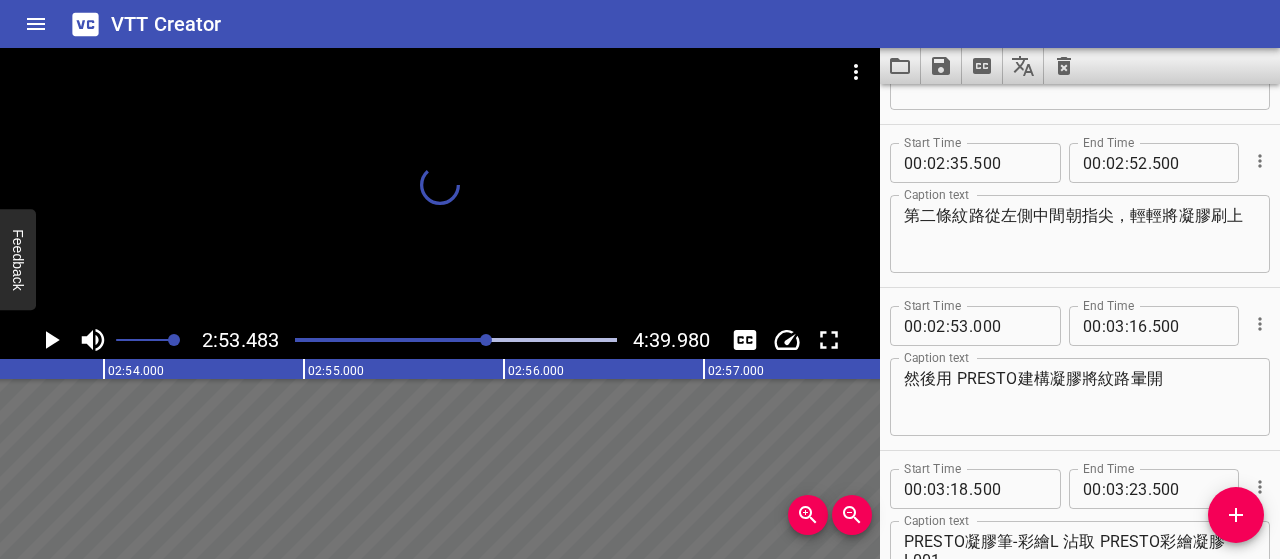 scroll, scrollTop: 0, scrollLeft: 34424, axis: horizontal 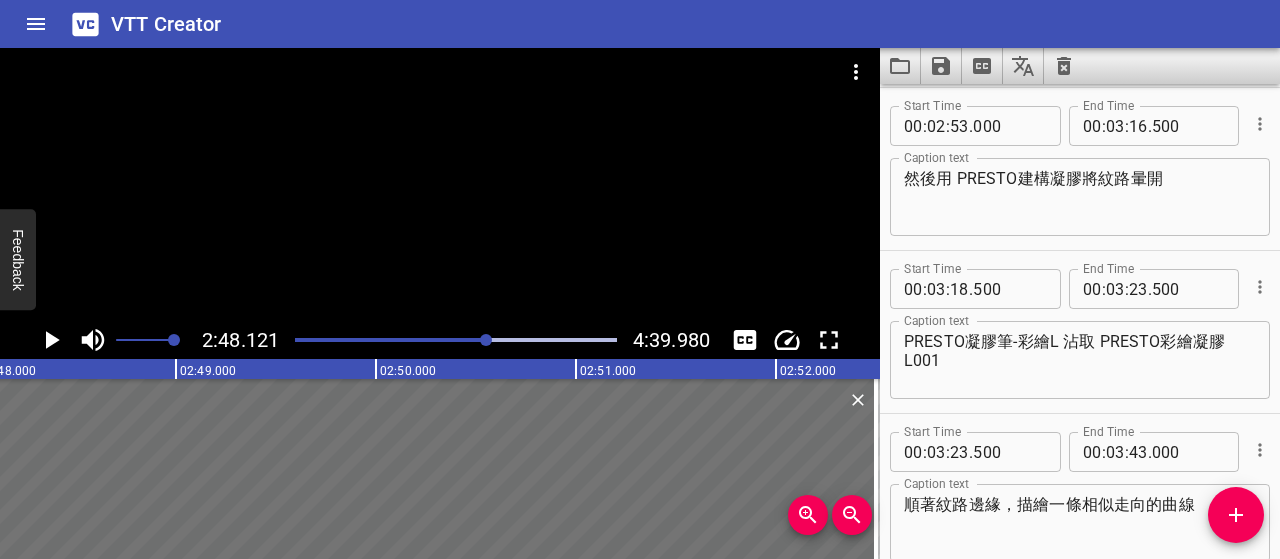 click at bounding box center (51, 340) 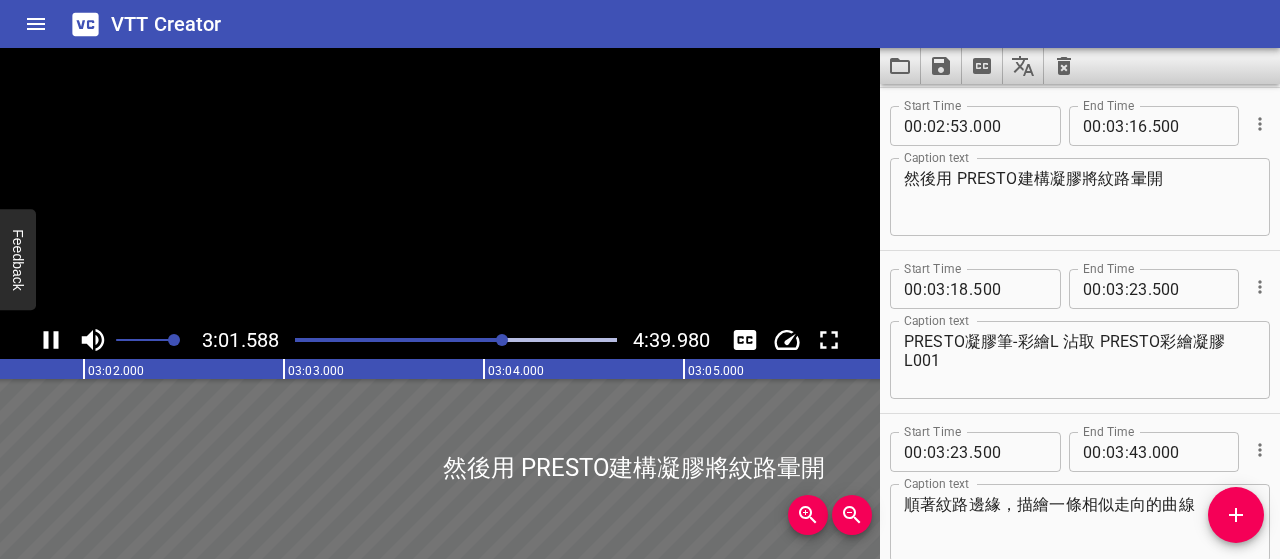 click 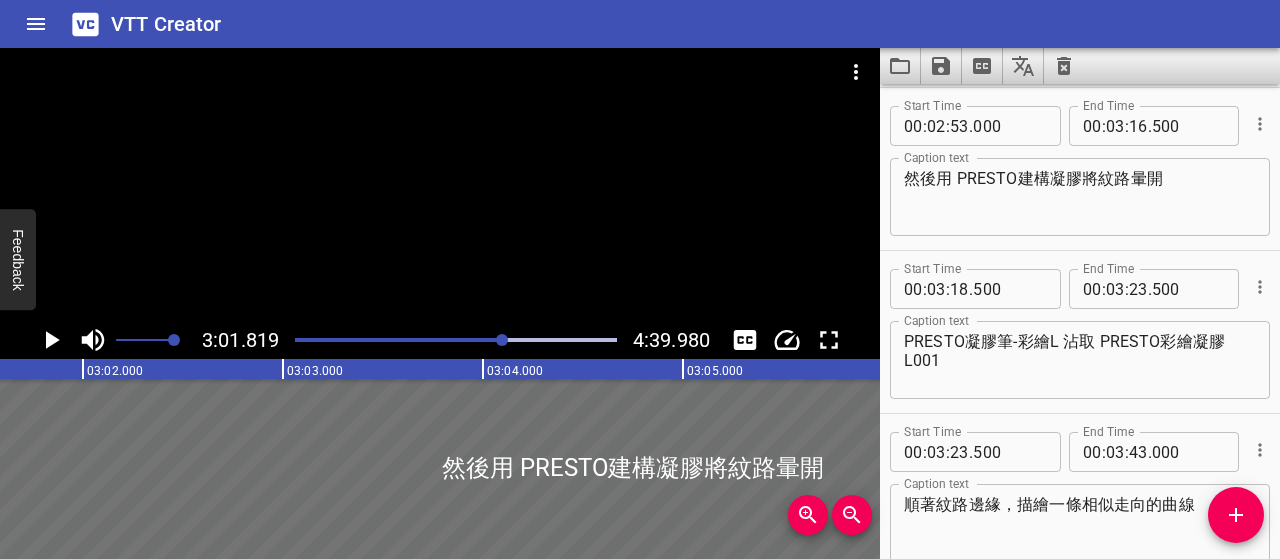 scroll, scrollTop: 0, scrollLeft: 36364, axis: horizontal 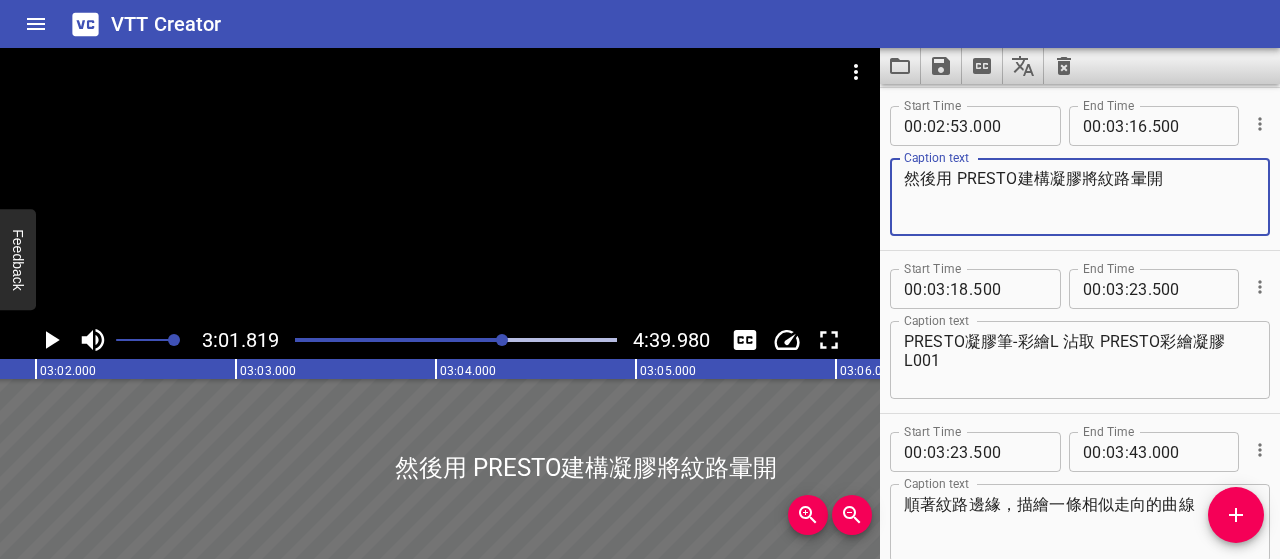 click on "然後用 PRESTO建構凝膠將紋路暈開" at bounding box center [1080, 197] 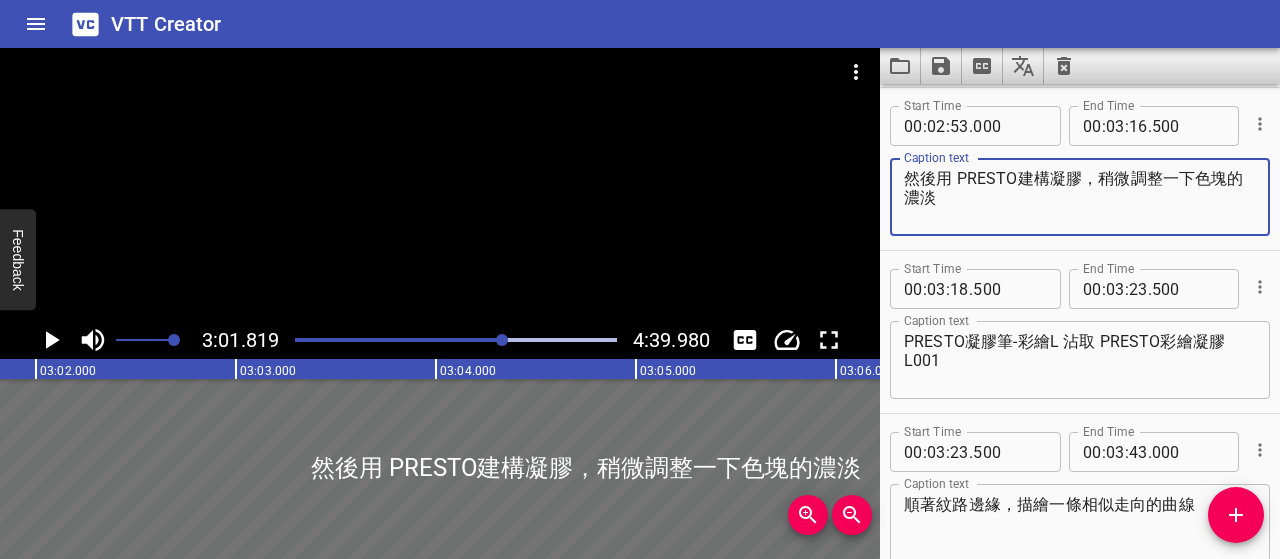 type on "然後用 PRESTO建構凝膠，稍微調整一下色塊的濃淡" 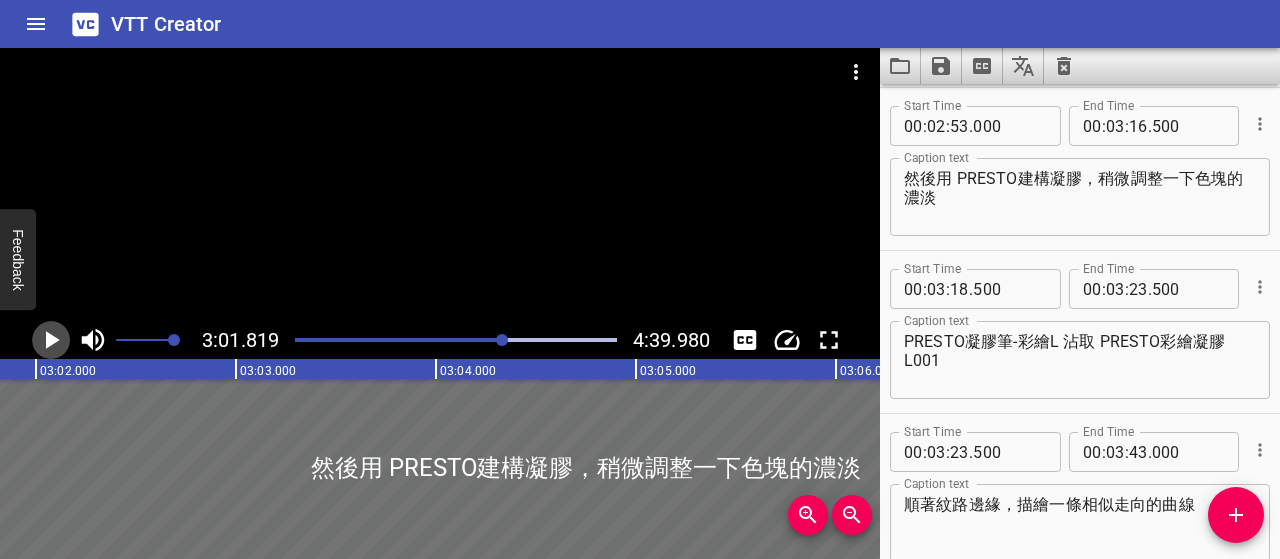click 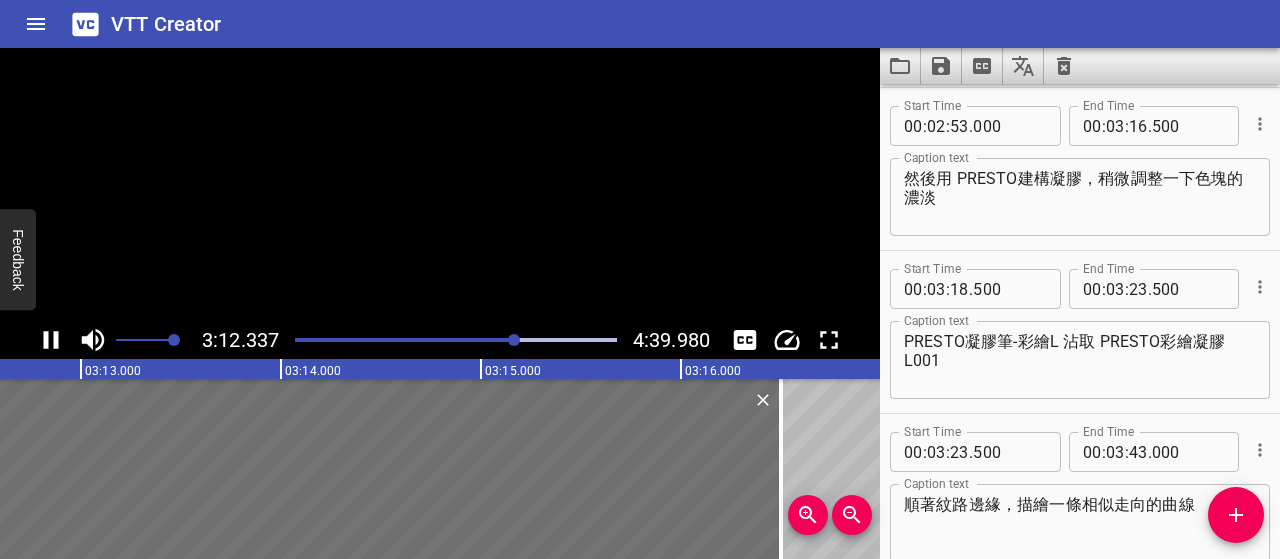 click 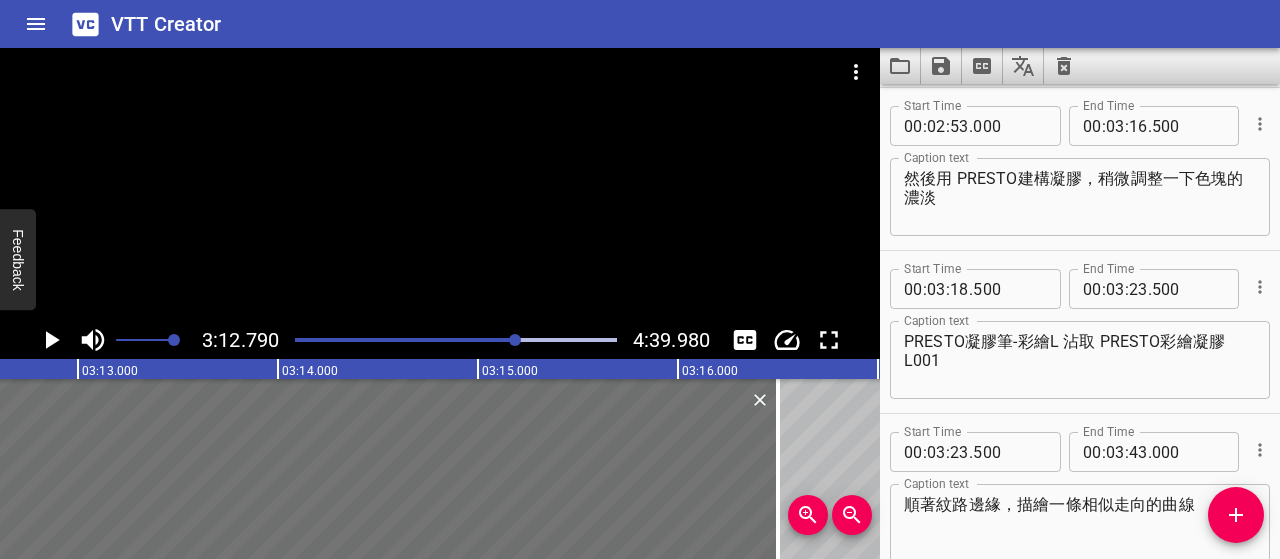 scroll, scrollTop: 0, scrollLeft: 38558, axis: horizontal 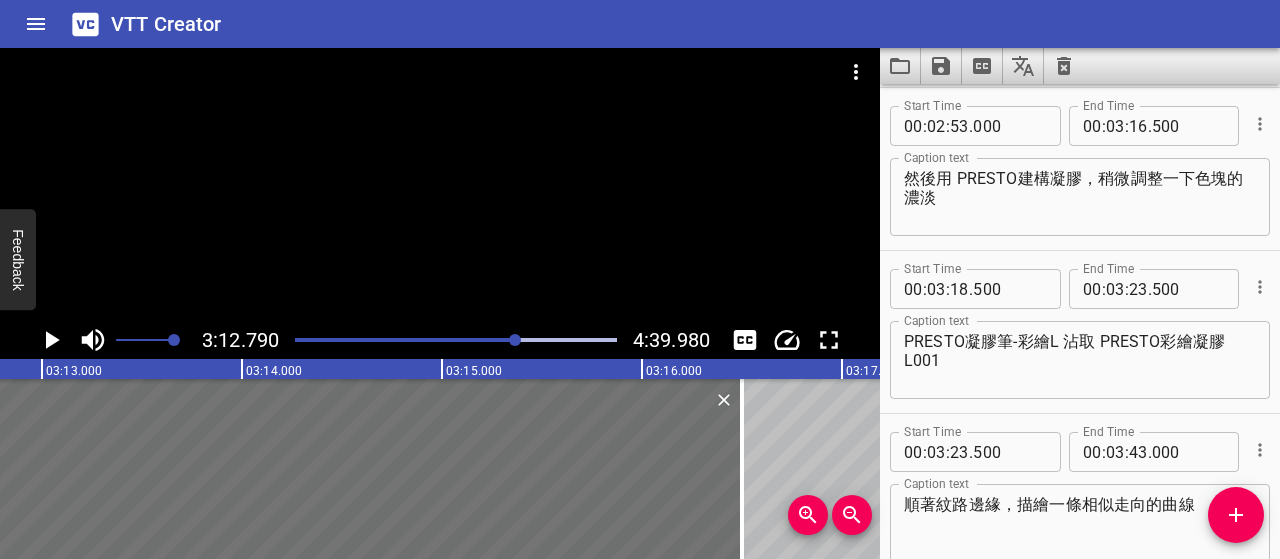 click 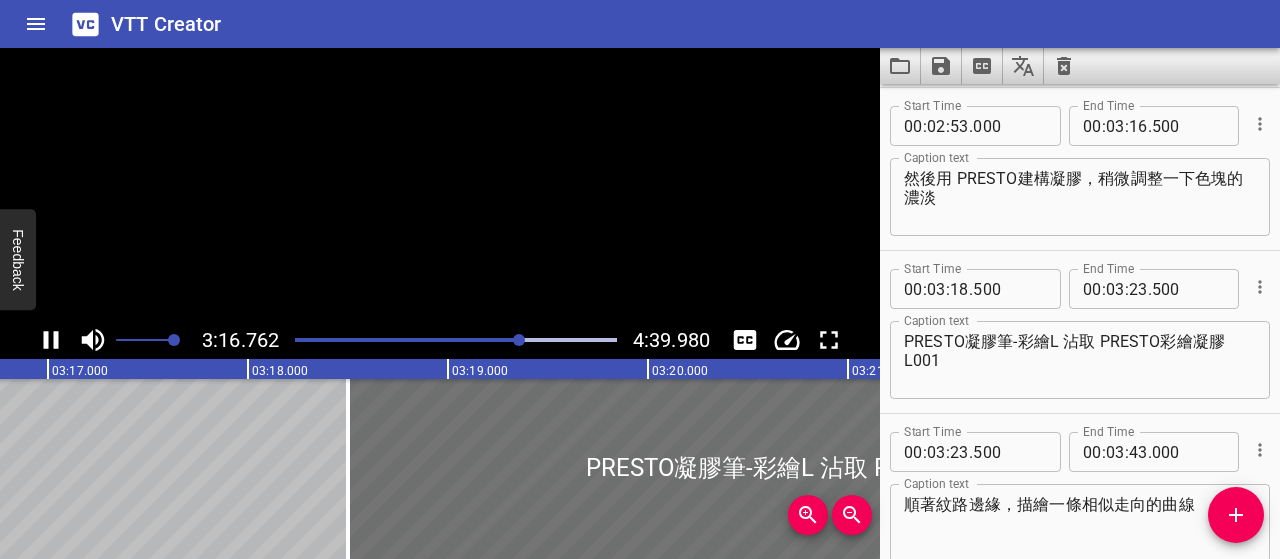 click 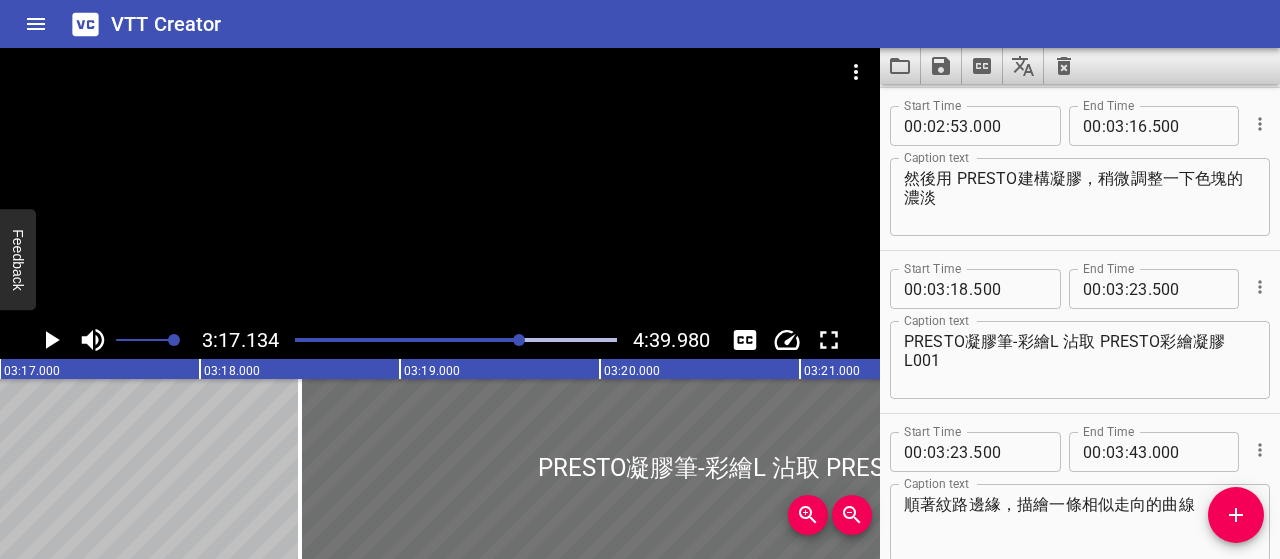 scroll, scrollTop: 0, scrollLeft: 39426, axis: horizontal 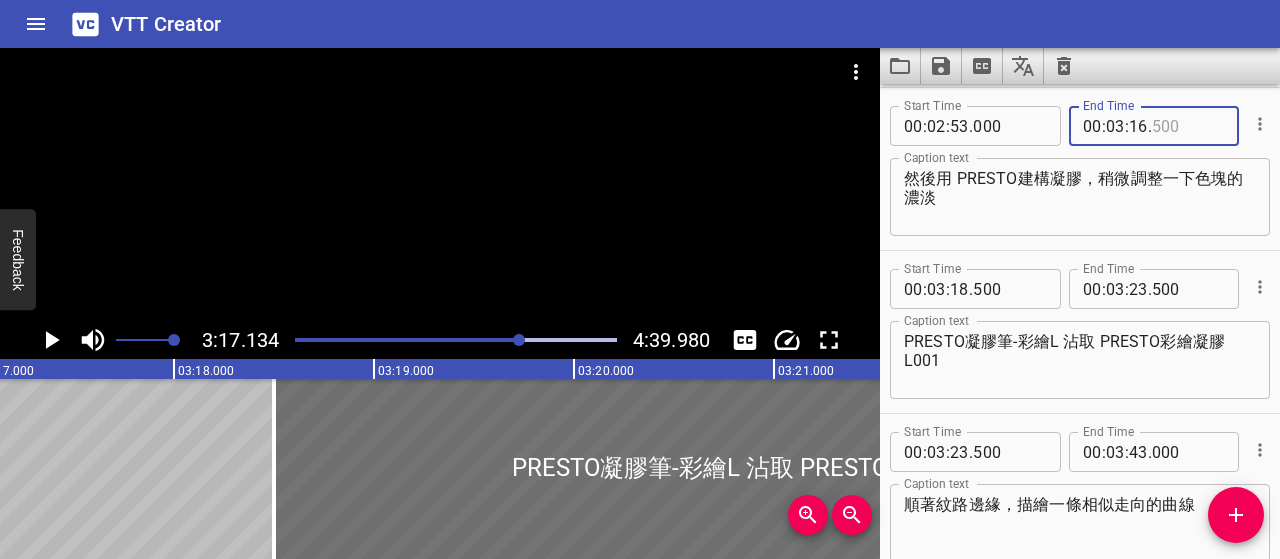 click at bounding box center [1188, 126] 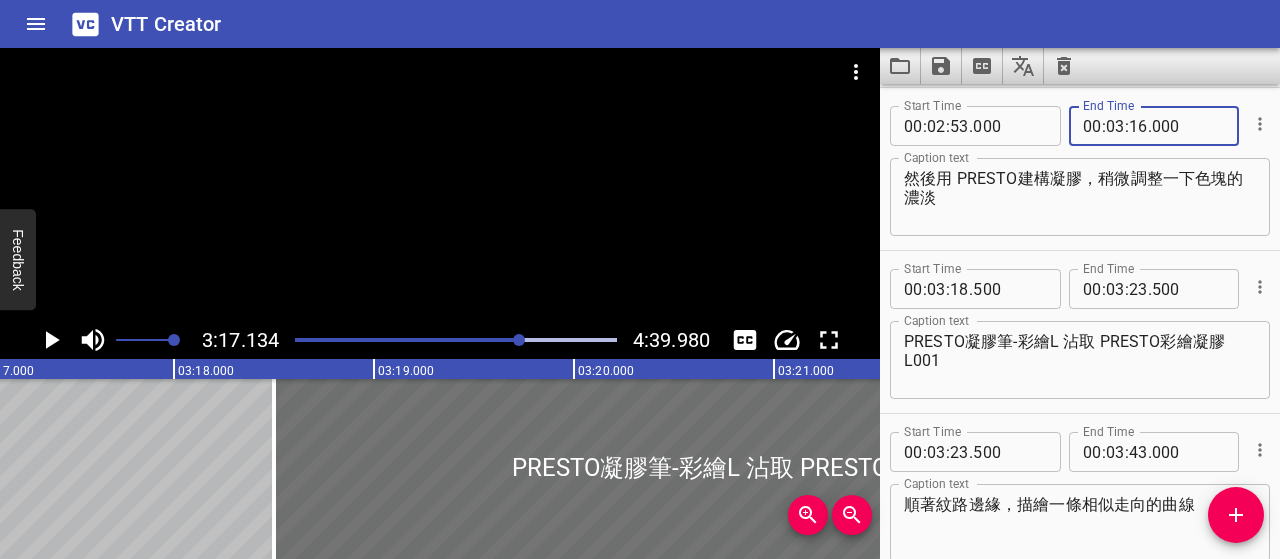type on "000" 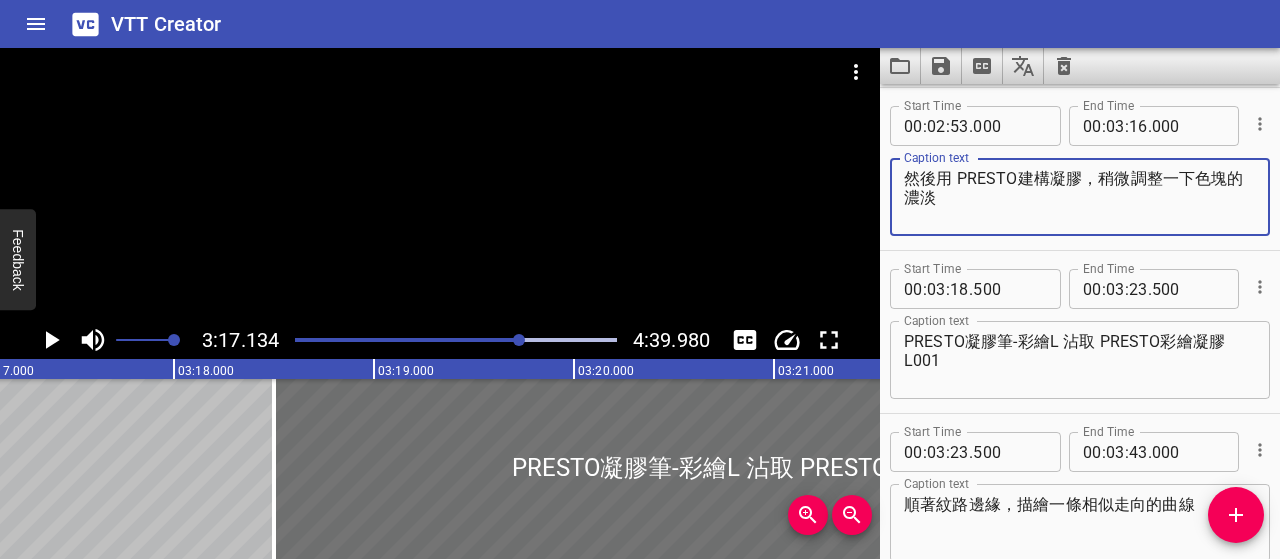 click at bounding box center [519, 340] 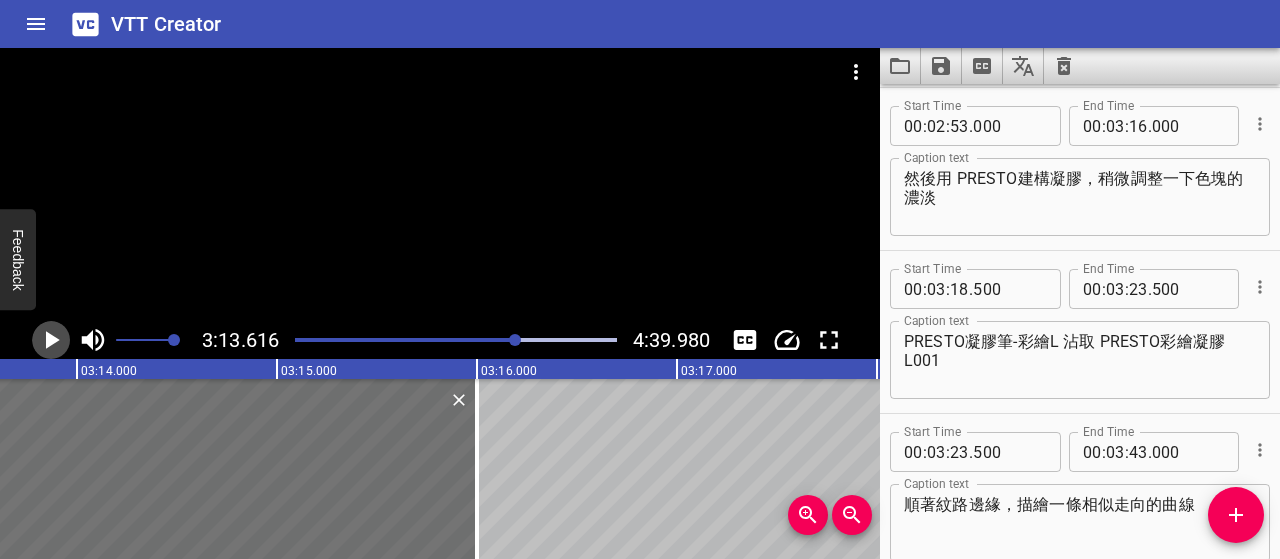 click 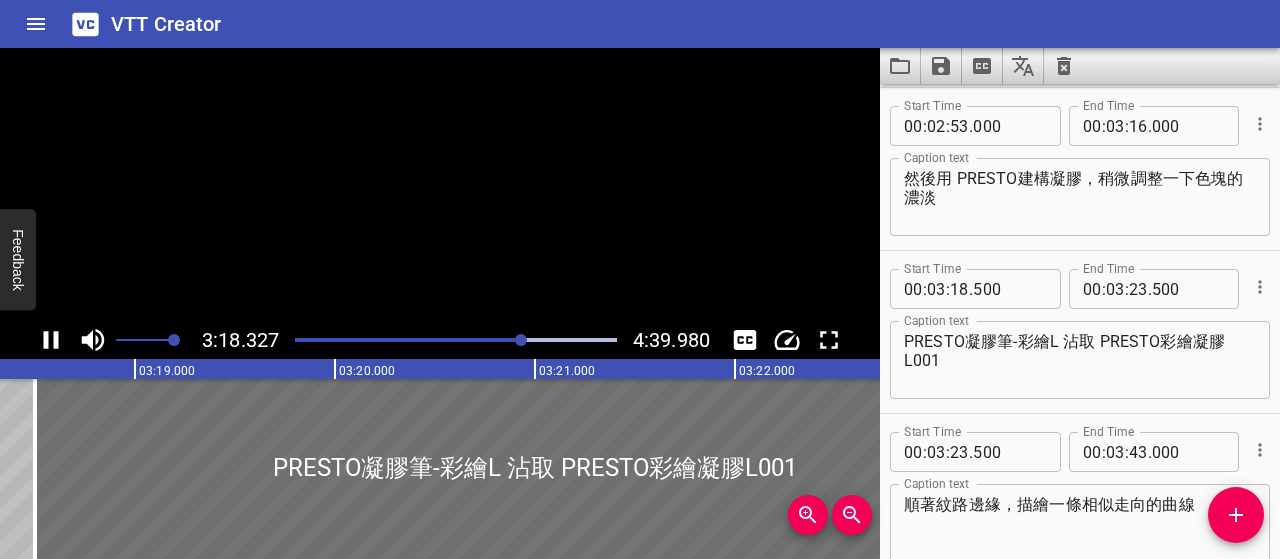 scroll, scrollTop: 0, scrollLeft: 39713, axis: horizontal 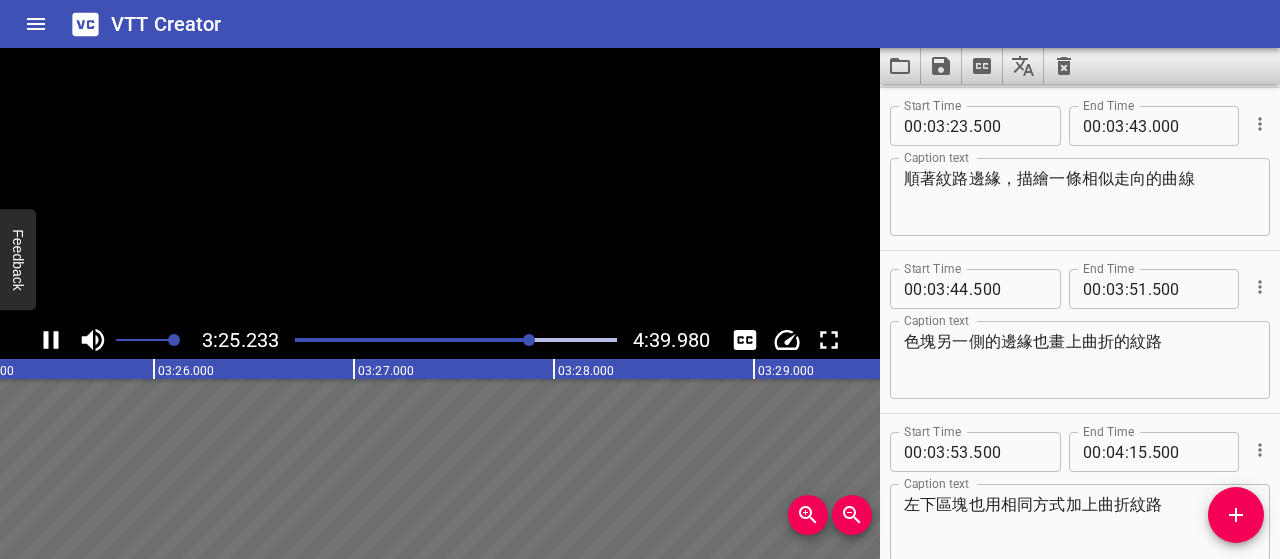 click 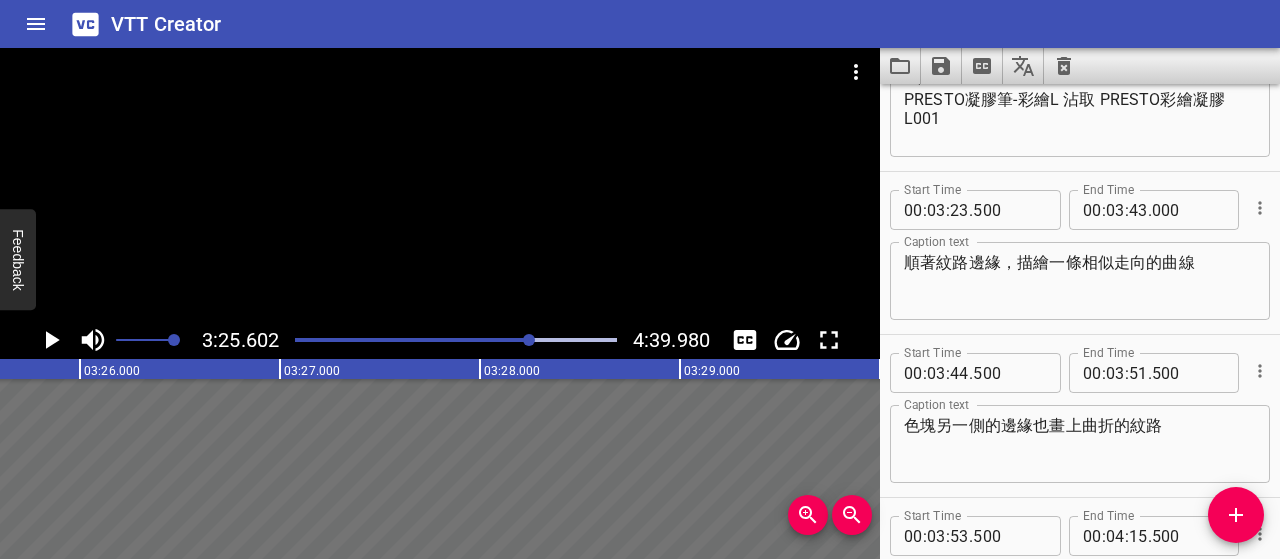 scroll, scrollTop: 2082, scrollLeft: 0, axis: vertical 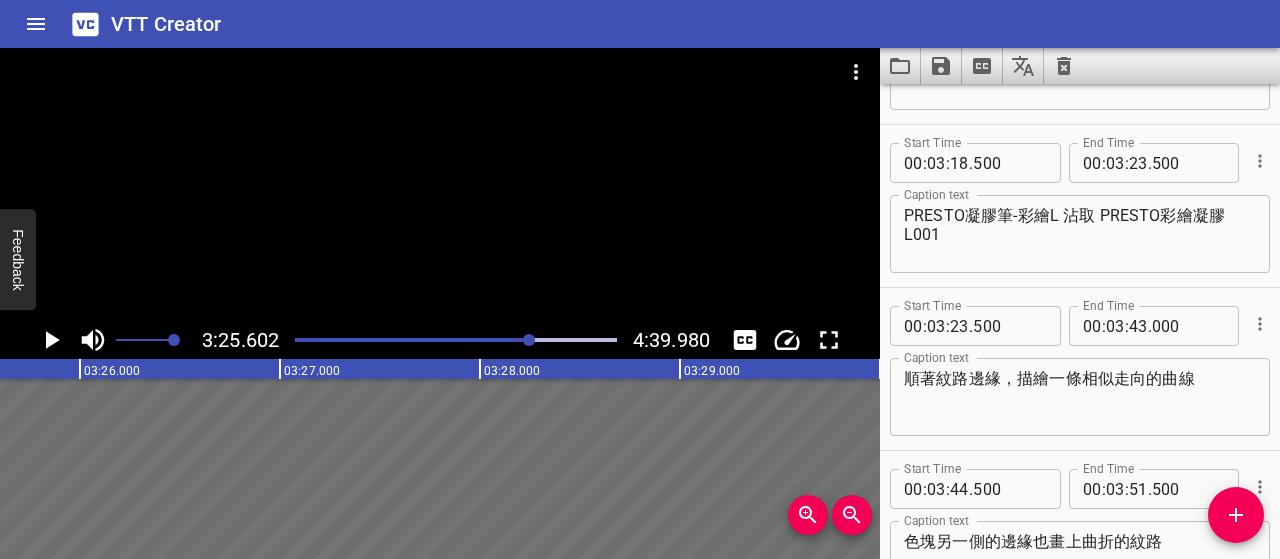 click on "PRESTO凝膠筆-彩繪L 沾取 PRESTO彩繪凝膠L001" at bounding box center (1080, 234) 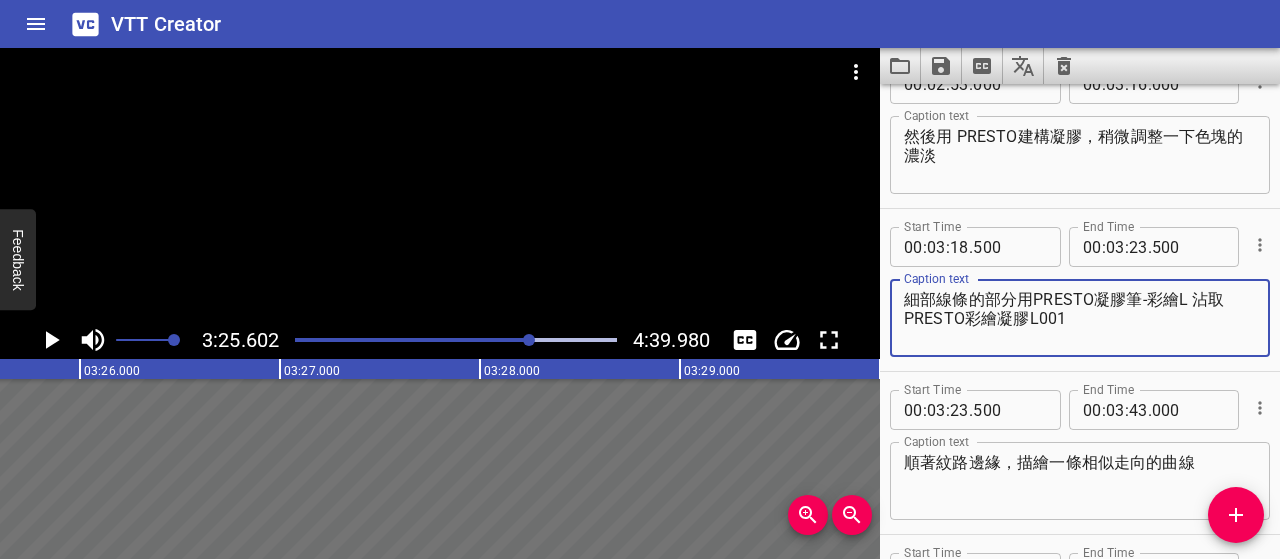 scroll, scrollTop: 1882, scrollLeft: 0, axis: vertical 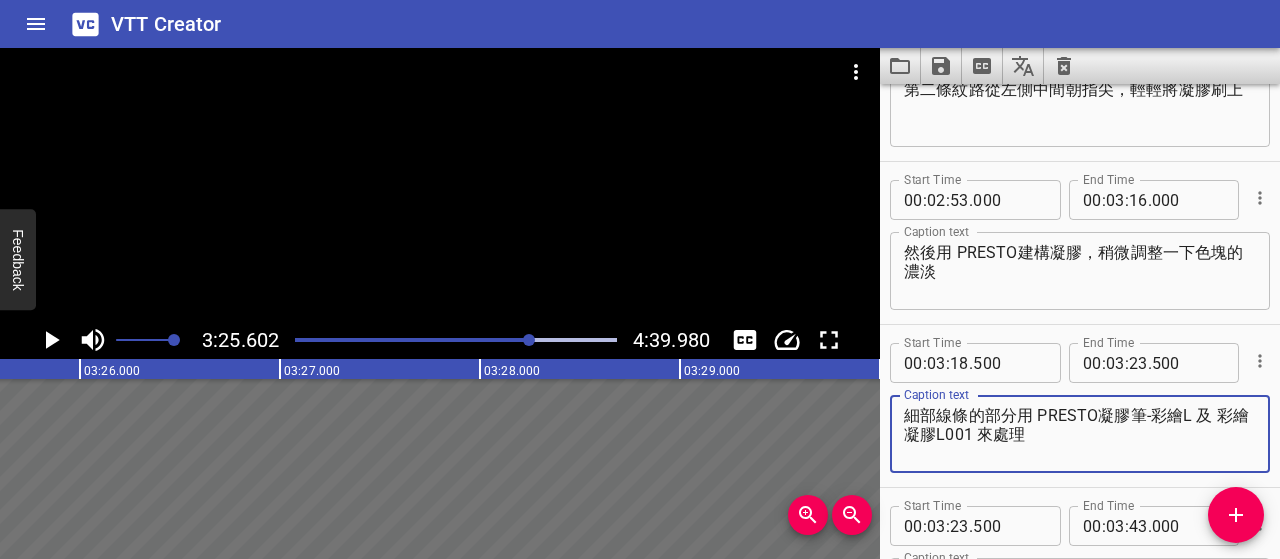 type on "細部線條的部分用 PRESTO凝膠筆-彩繪L 及 彩繪凝膠L001 來處理" 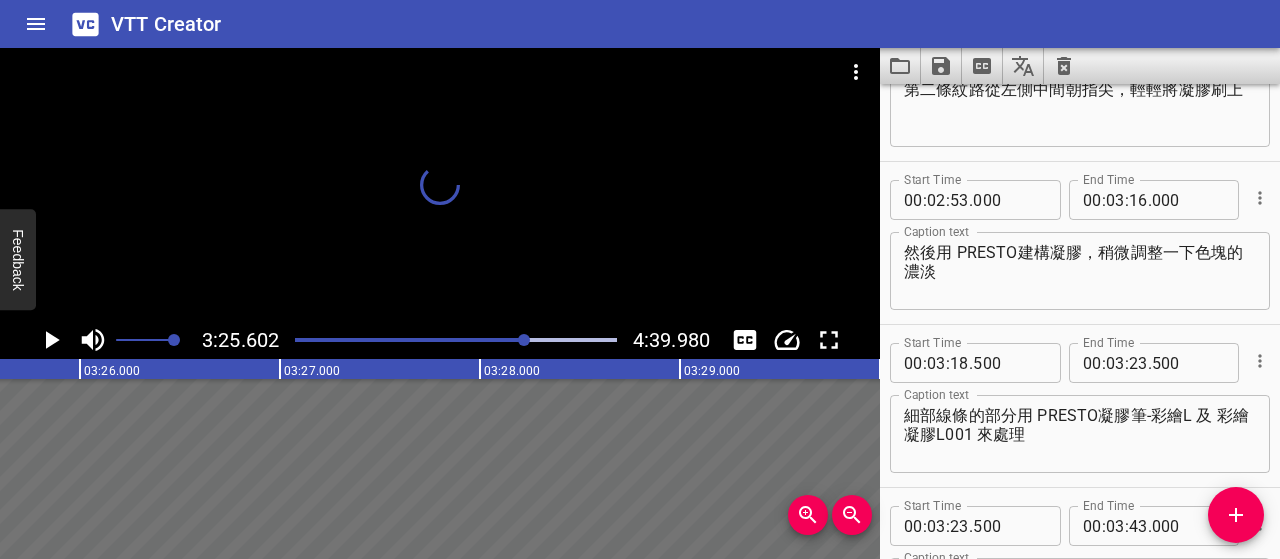 scroll, scrollTop: 0, scrollLeft: 41054, axis: horizontal 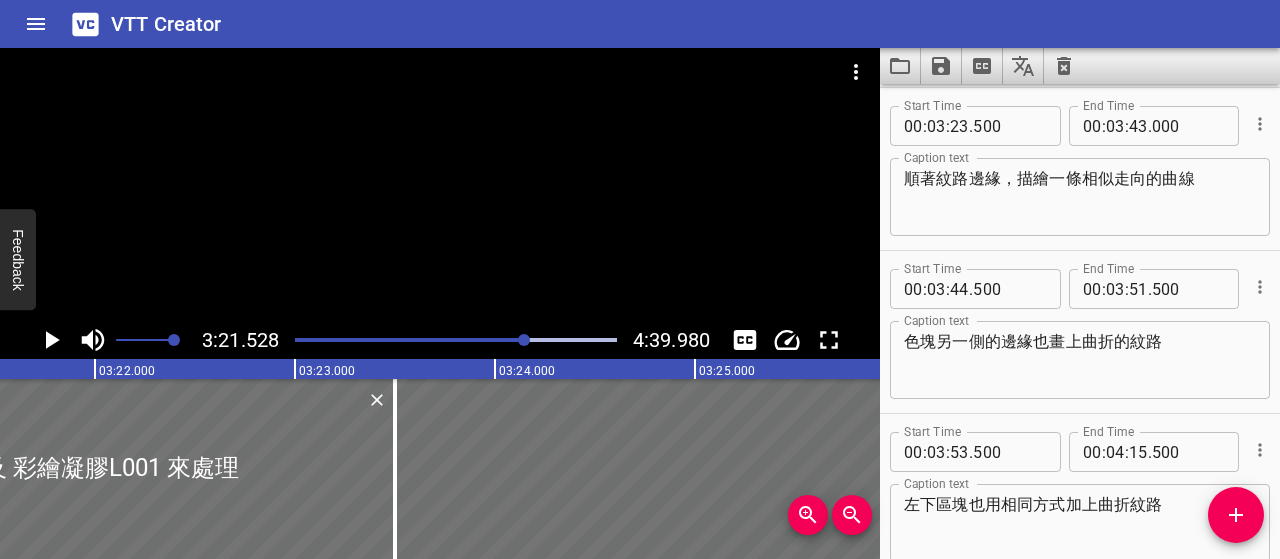 click at bounding box center [524, 340] 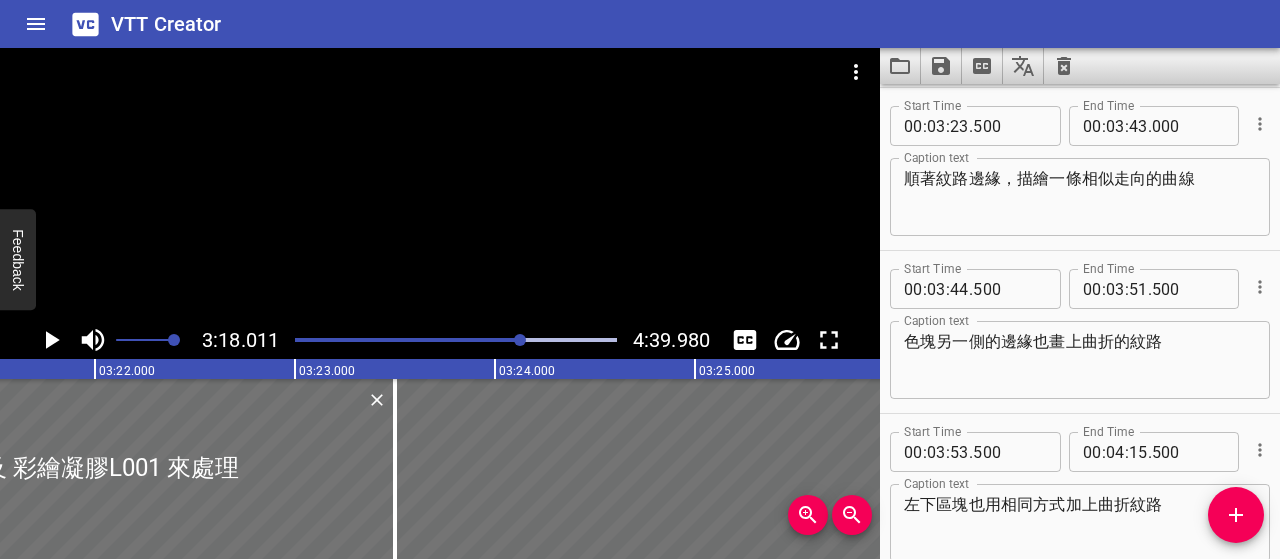 scroll, scrollTop: 0, scrollLeft: 40036, axis: horizontal 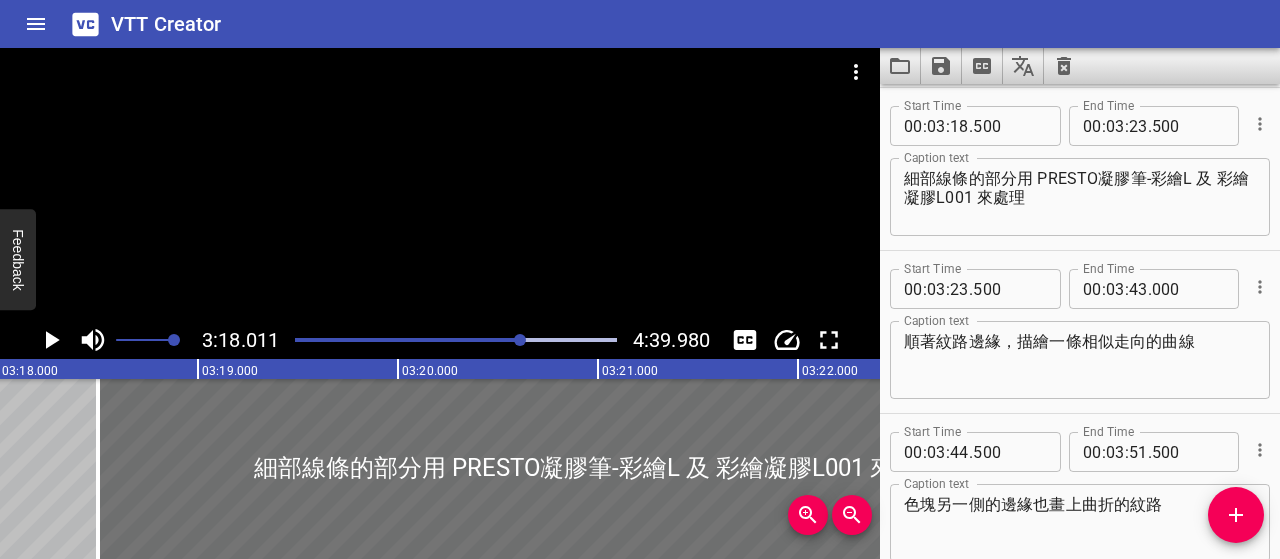 click 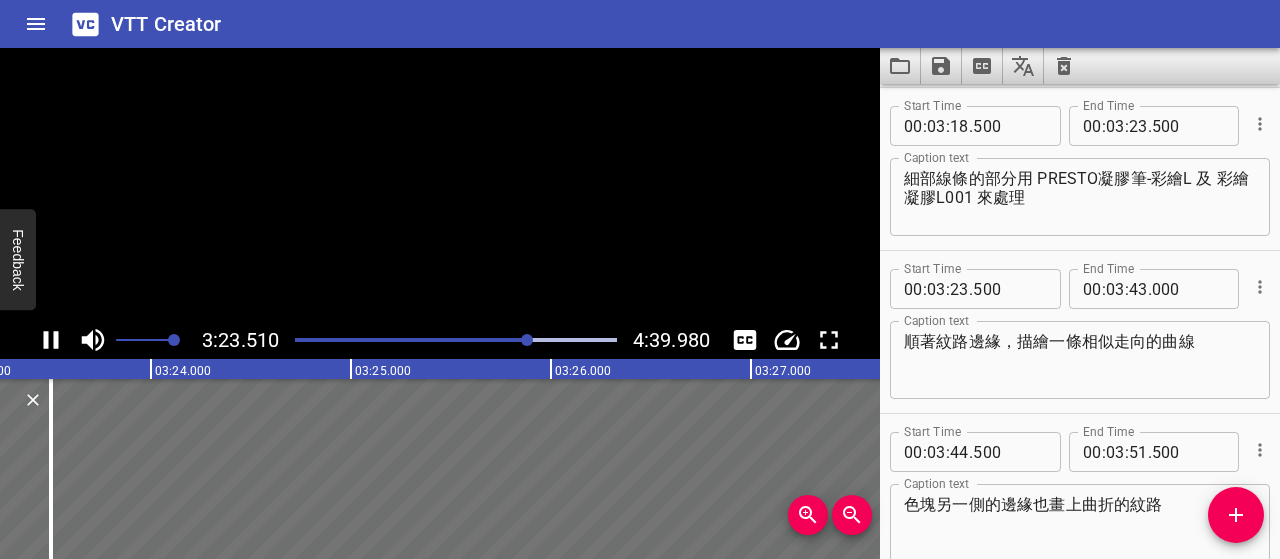 scroll, scrollTop: 0, scrollLeft: 40702, axis: horizontal 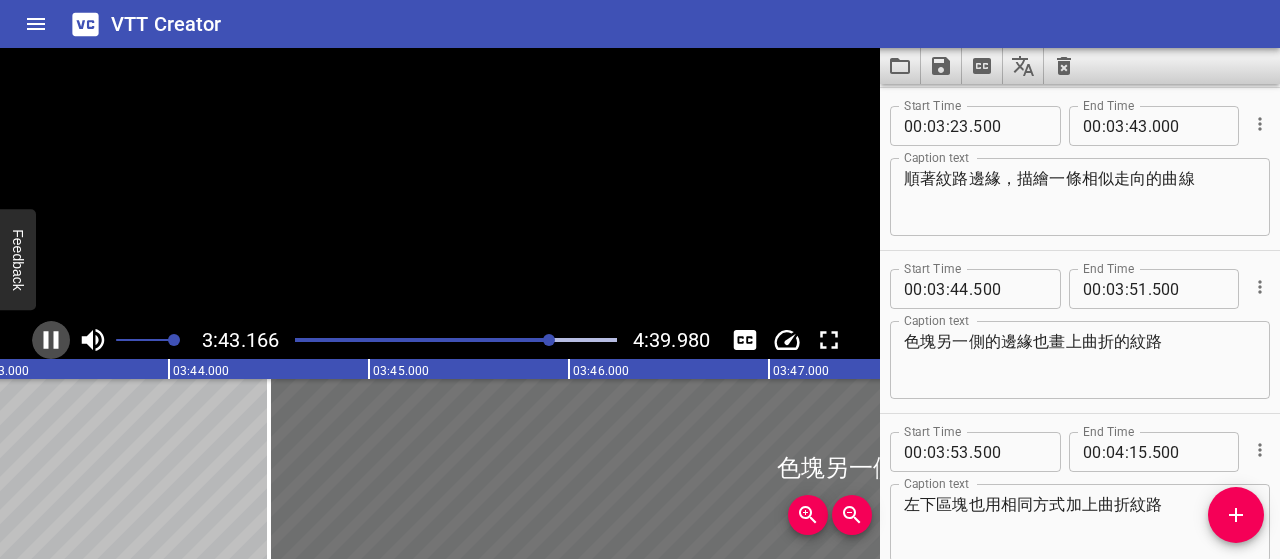 click 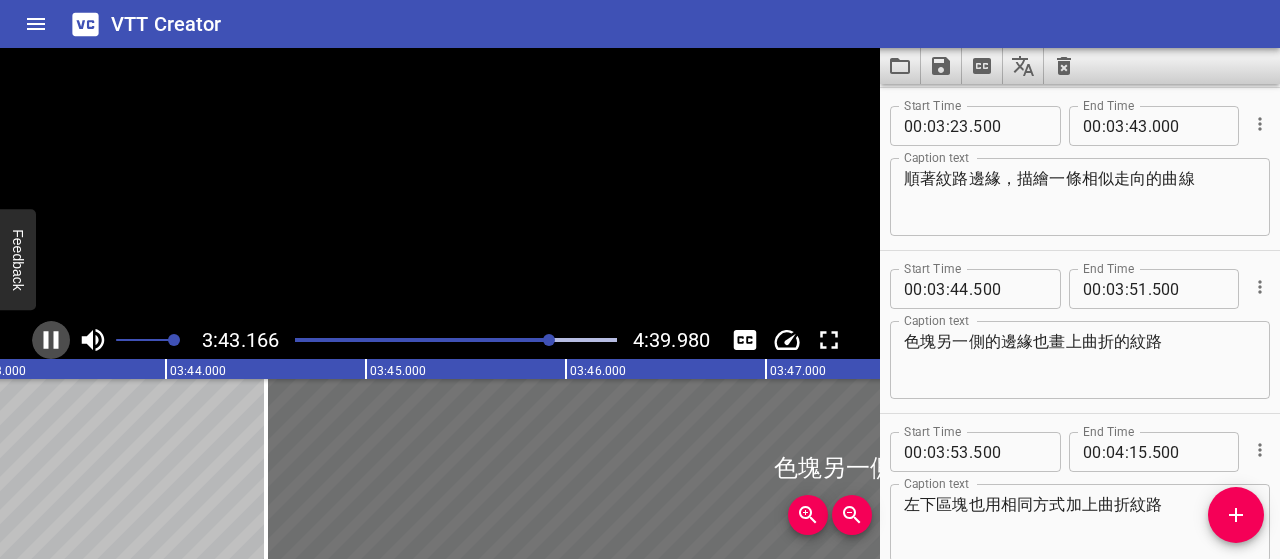 scroll, scrollTop: 0, scrollLeft: 44669, axis: horizontal 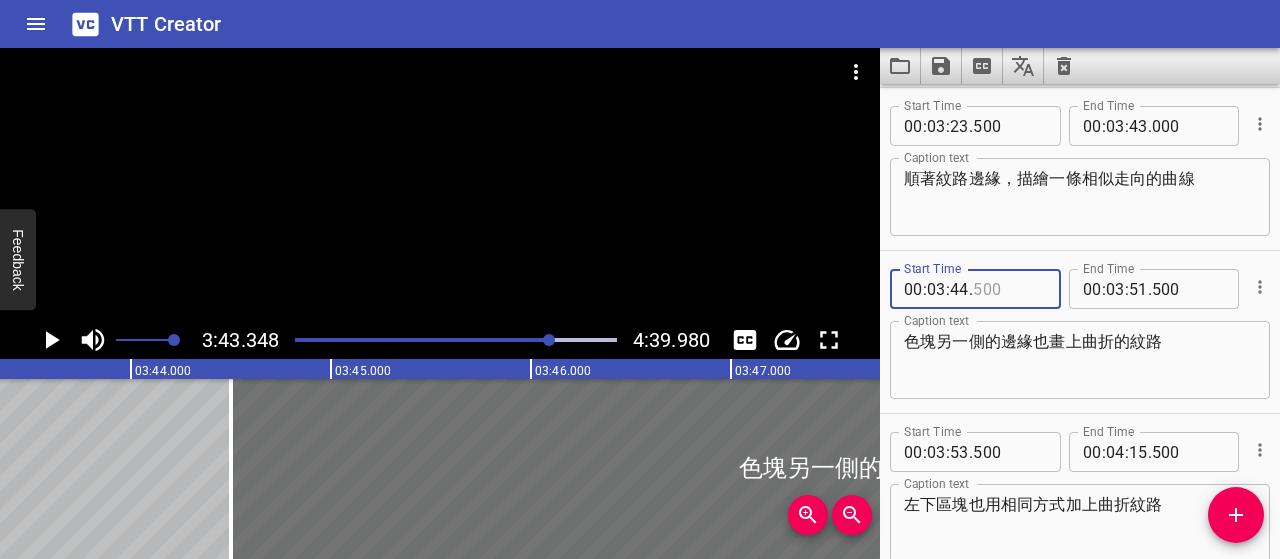 click at bounding box center [1009, 289] 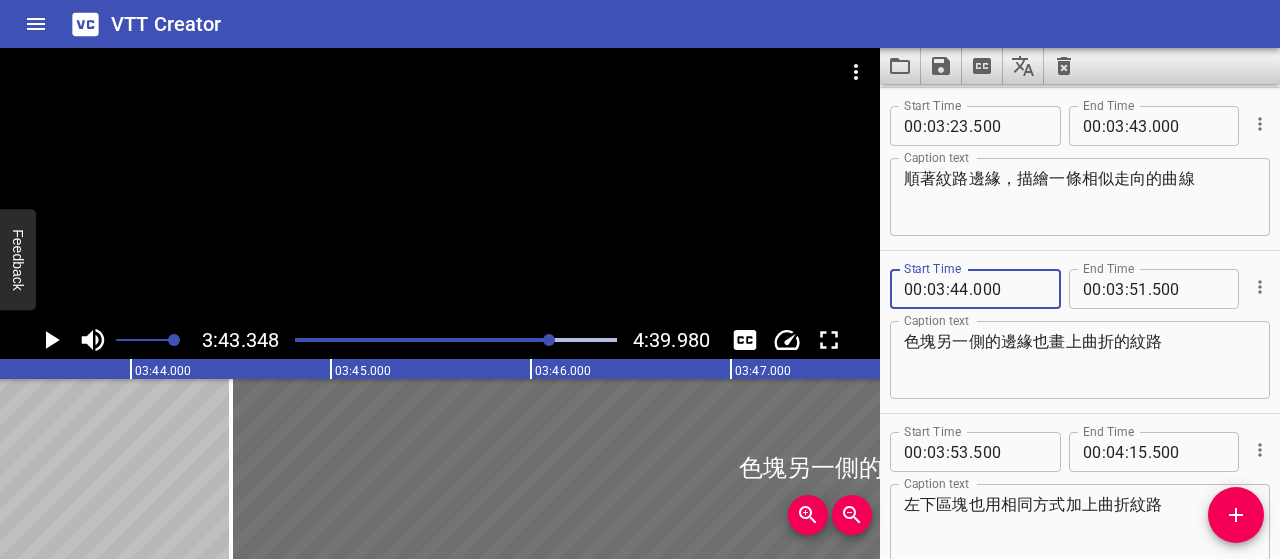 type on "000" 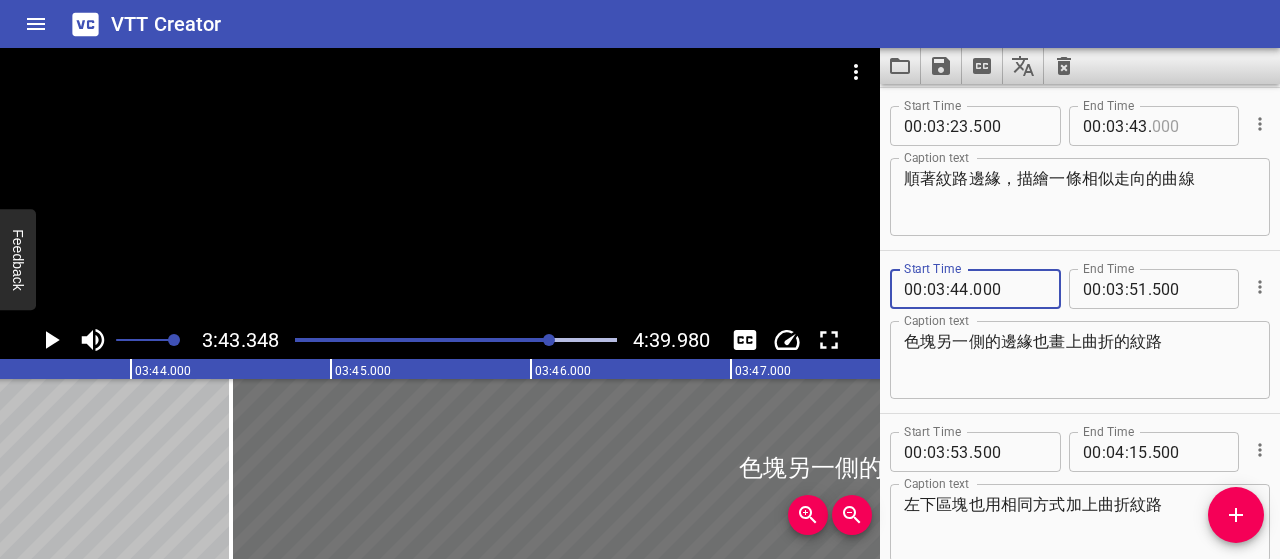 click at bounding box center [1188, 126] 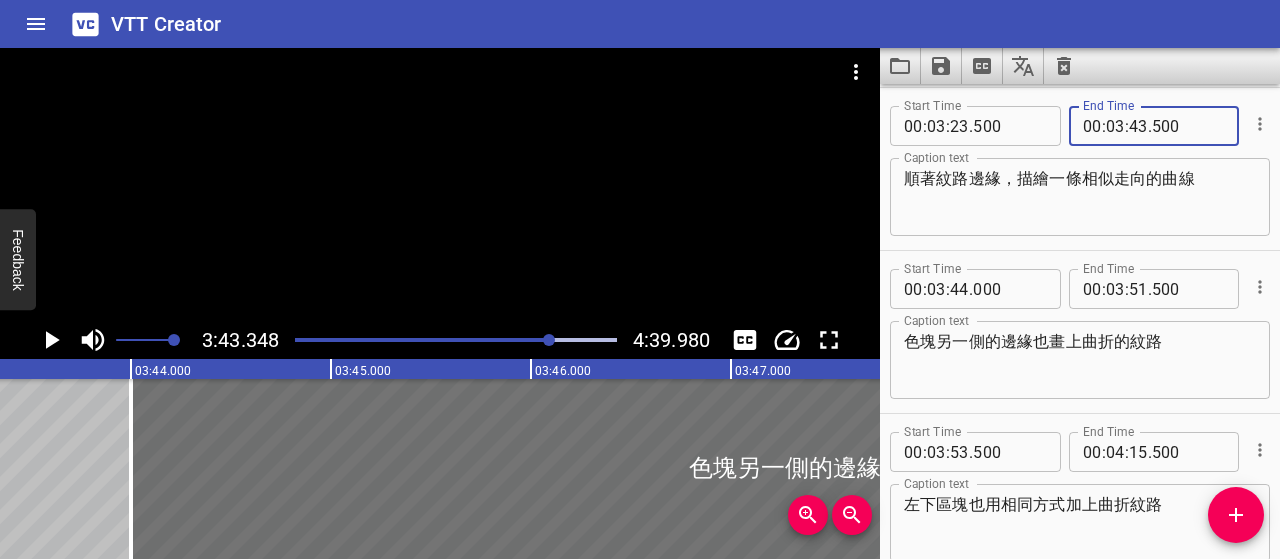 type on "500" 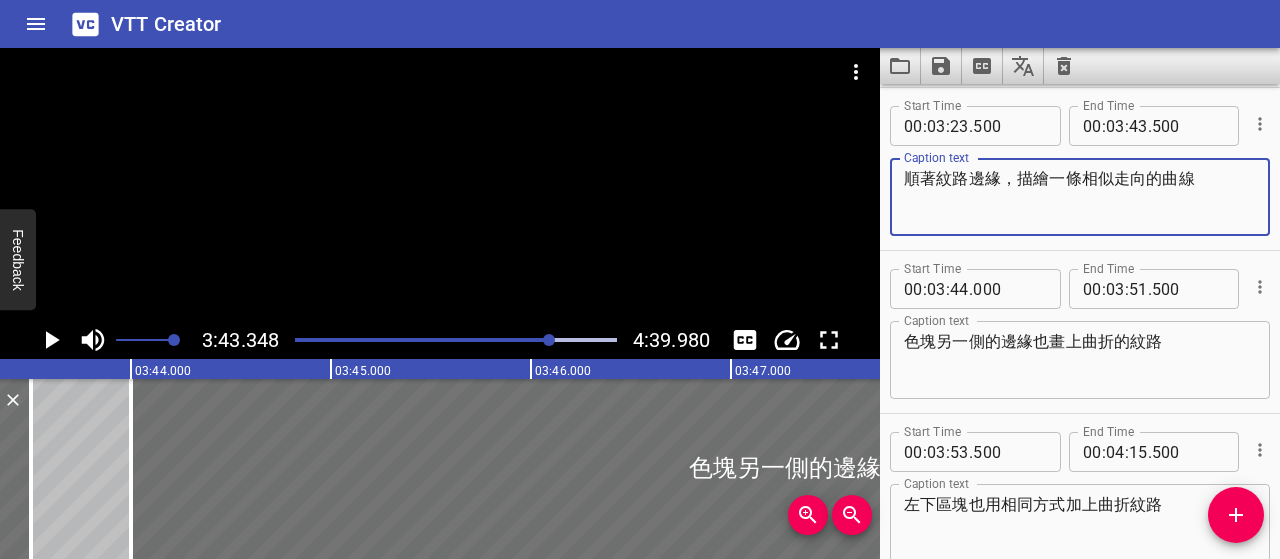 click at bounding box center [549, 340] 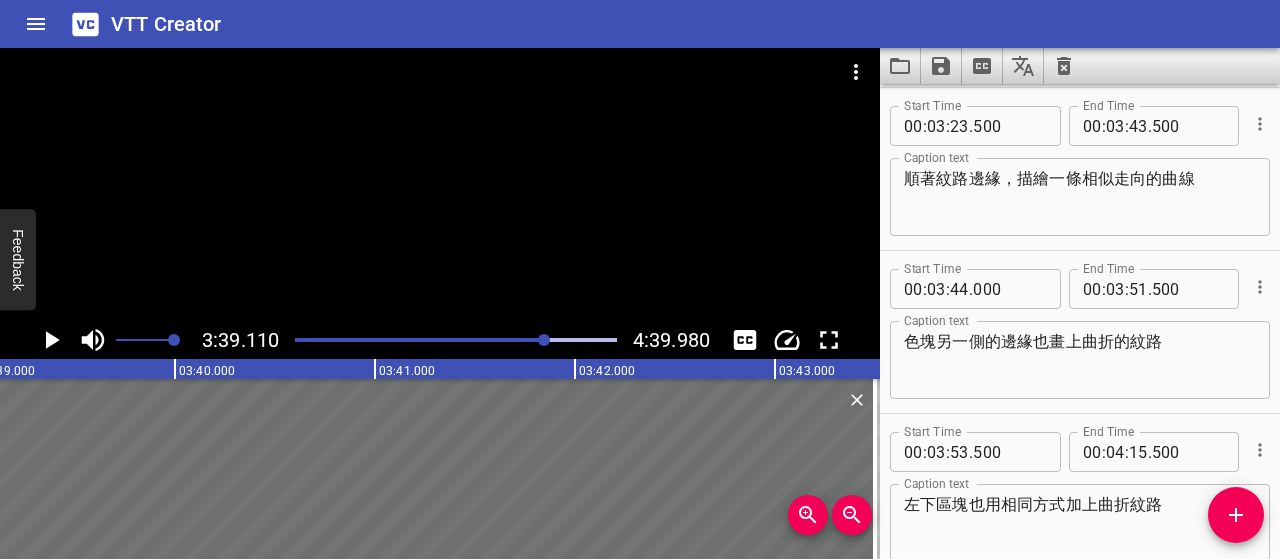 scroll, scrollTop: 0, scrollLeft: 43822, axis: horizontal 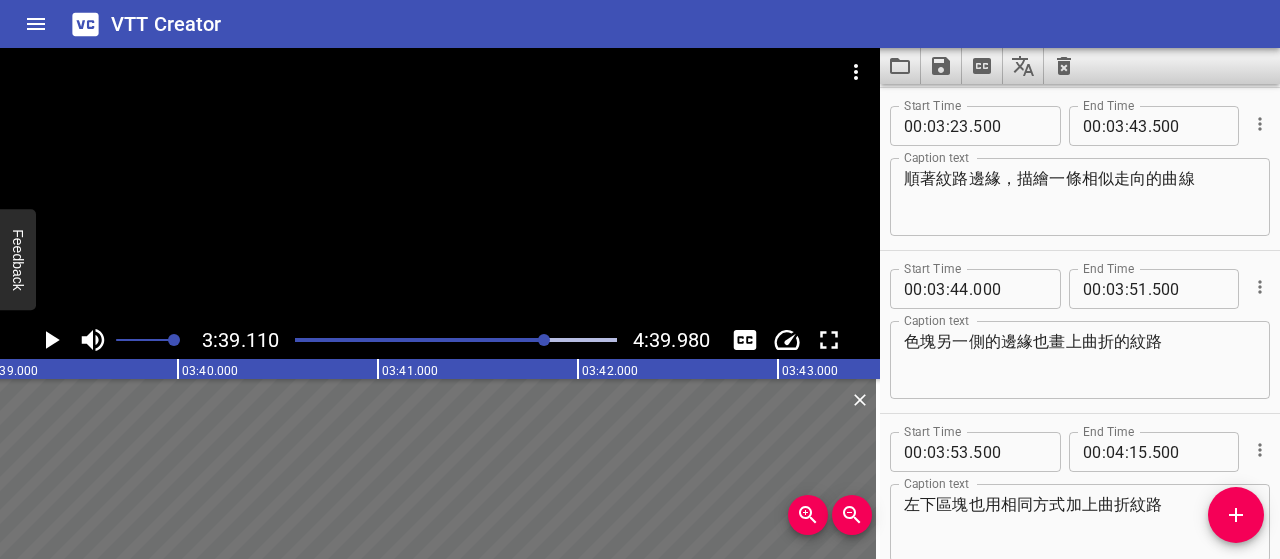 click 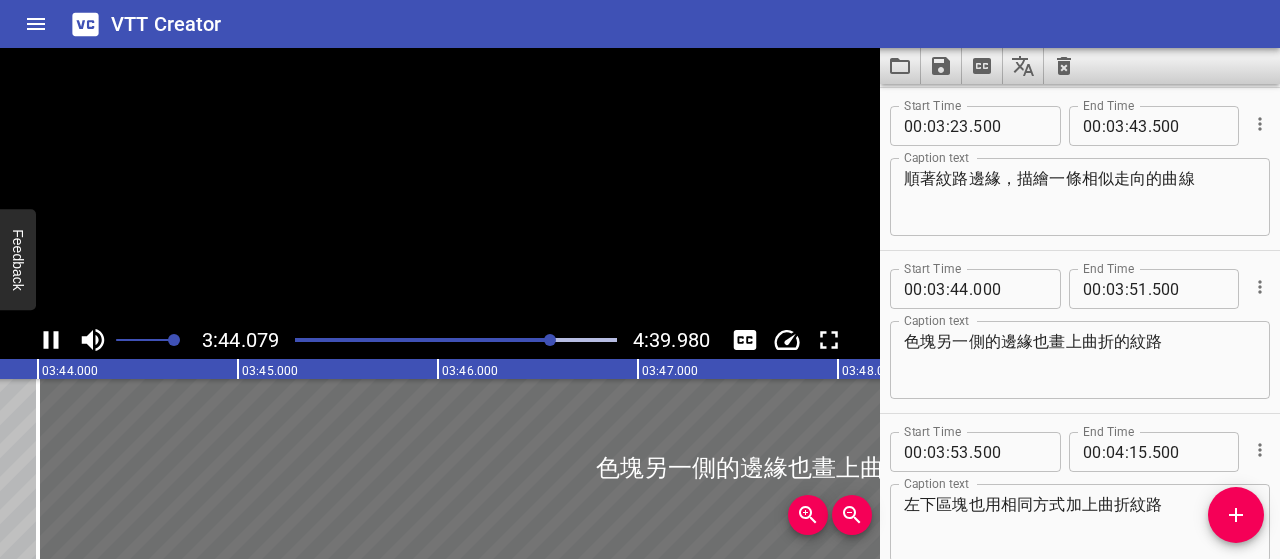 scroll, scrollTop: 0, scrollLeft: 44816, axis: horizontal 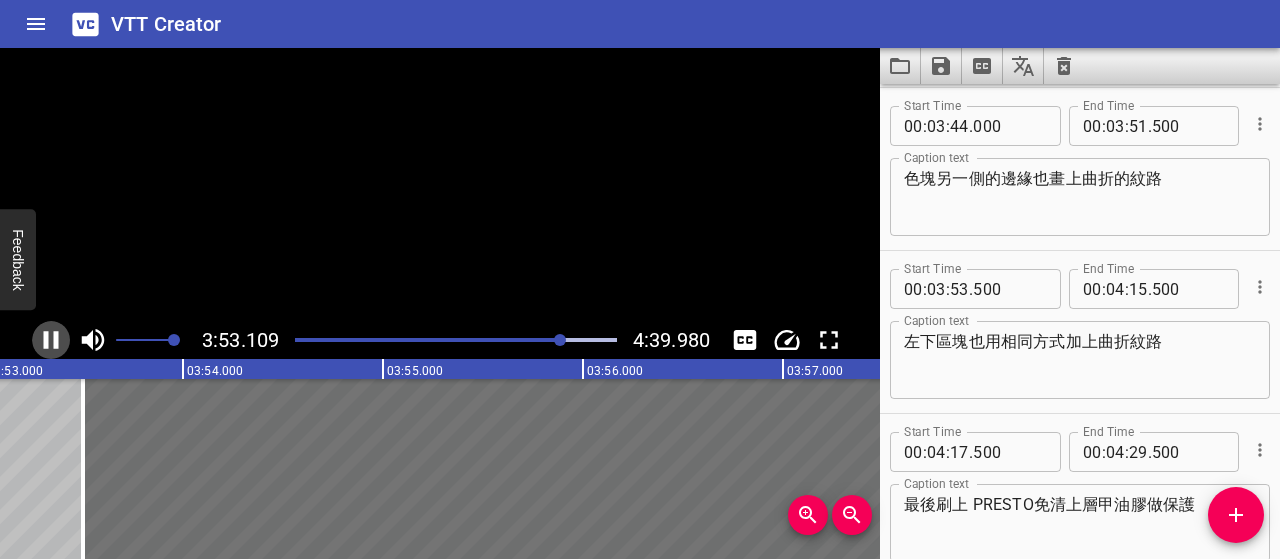 click 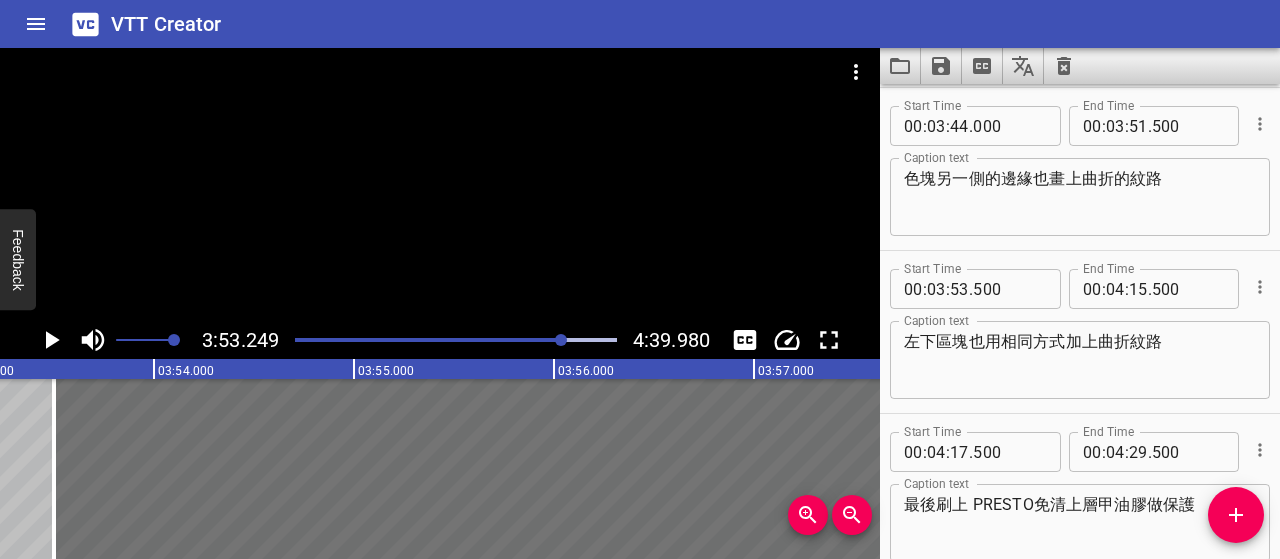 scroll, scrollTop: 0, scrollLeft: 46650, axis: horizontal 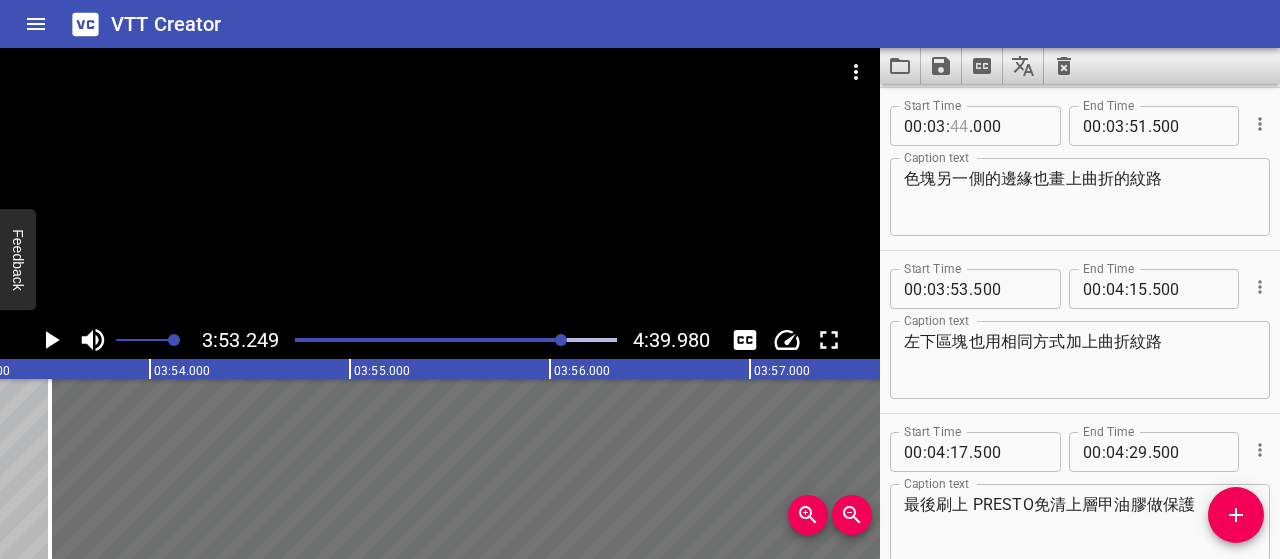 click at bounding box center [959, 126] 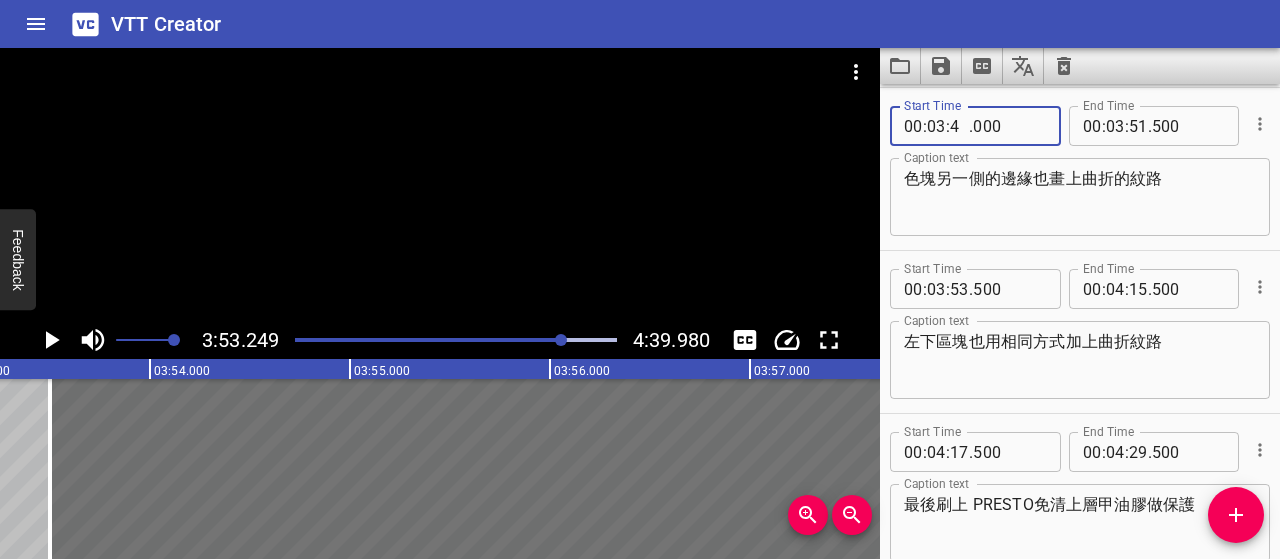type on "44" 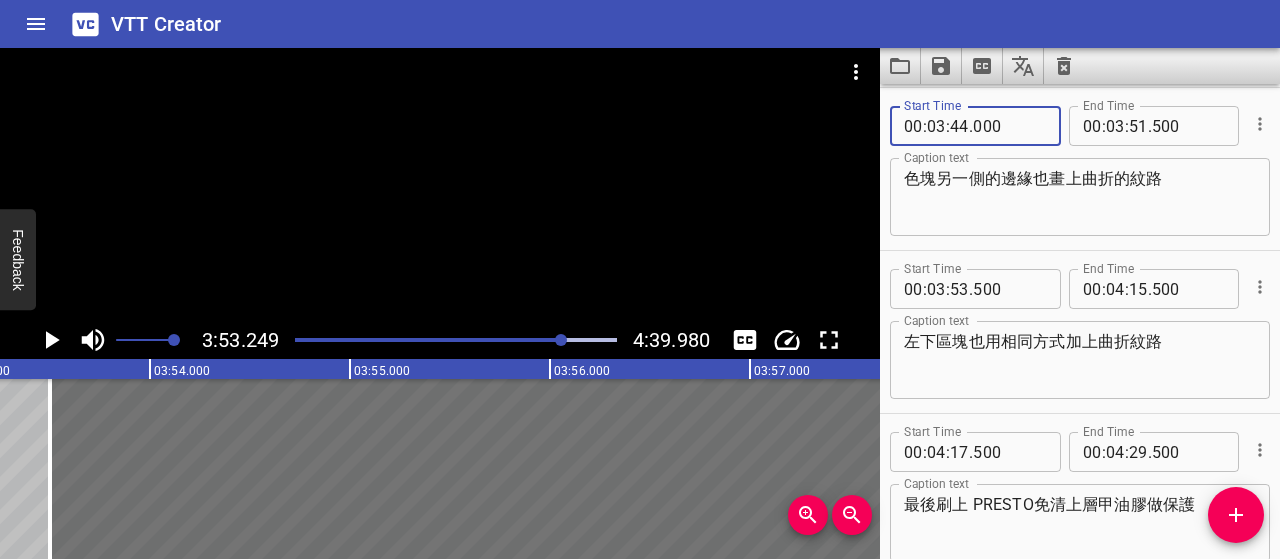 type on "000" 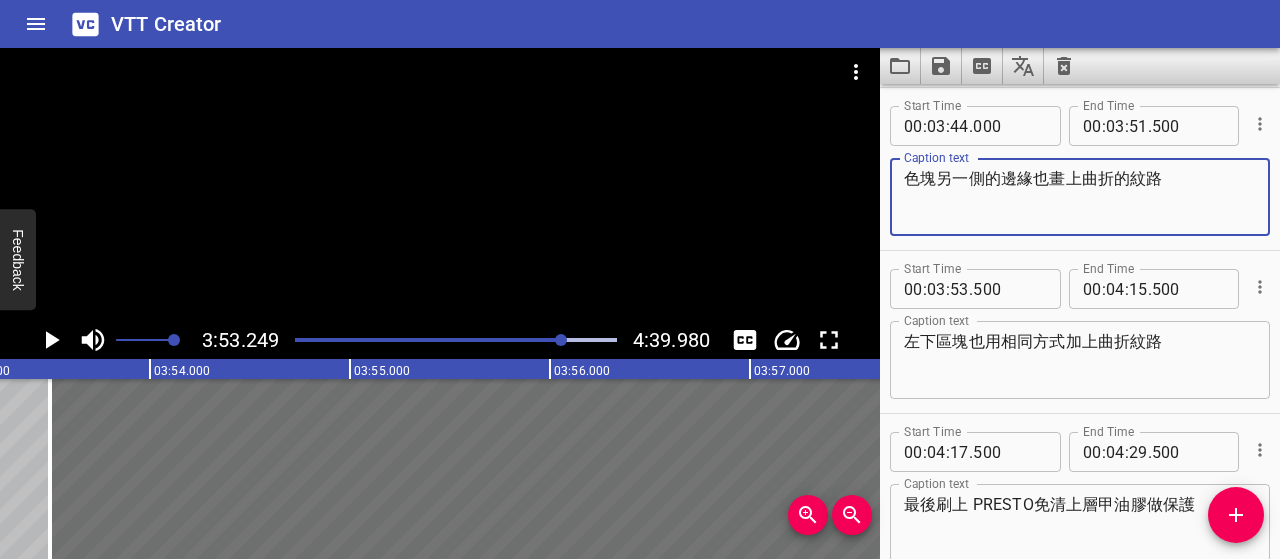 click on "色塊另一側的邊緣也畫上曲折的紋路" at bounding box center (1080, 197) 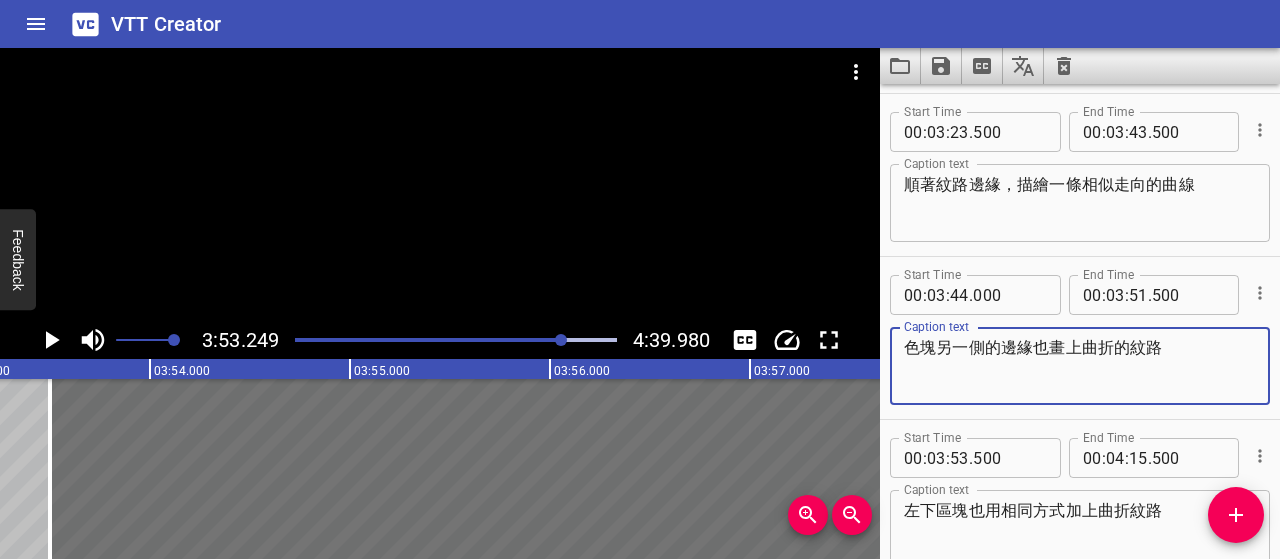 scroll, scrollTop: 2245, scrollLeft: 0, axis: vertical 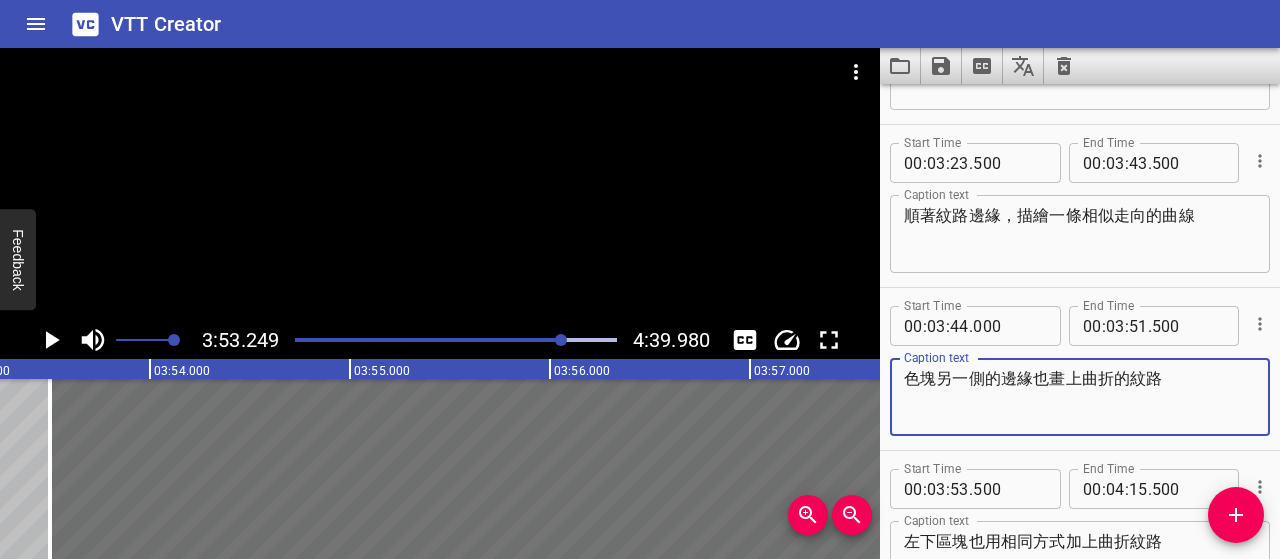 click on "色塊另一側的邊緣也畫上曲折的紋路" at bounding box center (1080, 397) 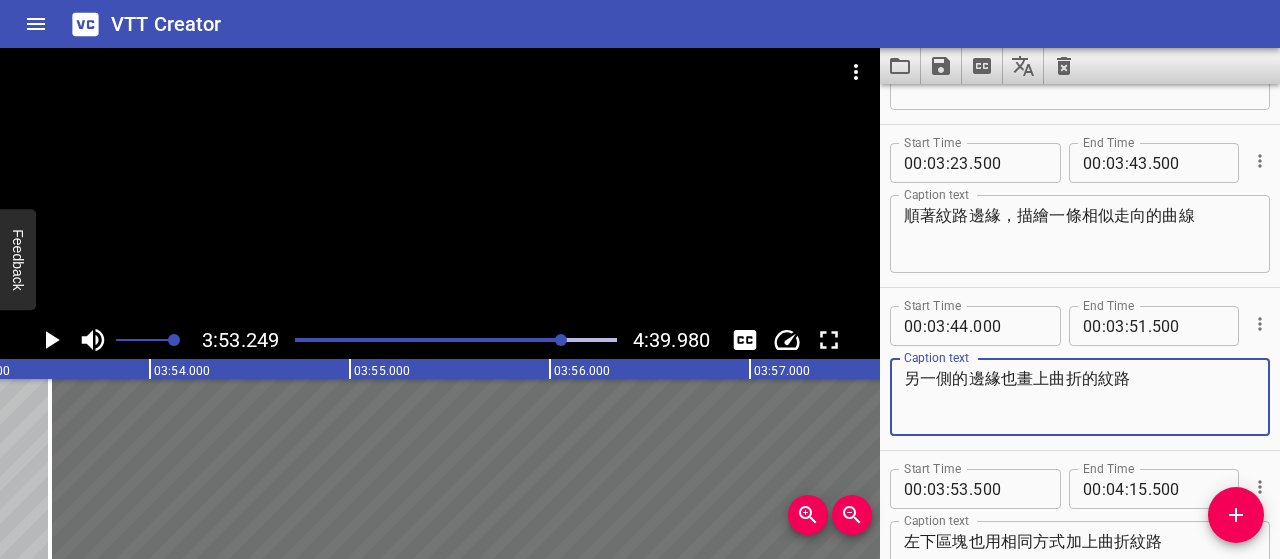 scroll, scrollTop: 2345, scrollLeft: 0, axis: vertical 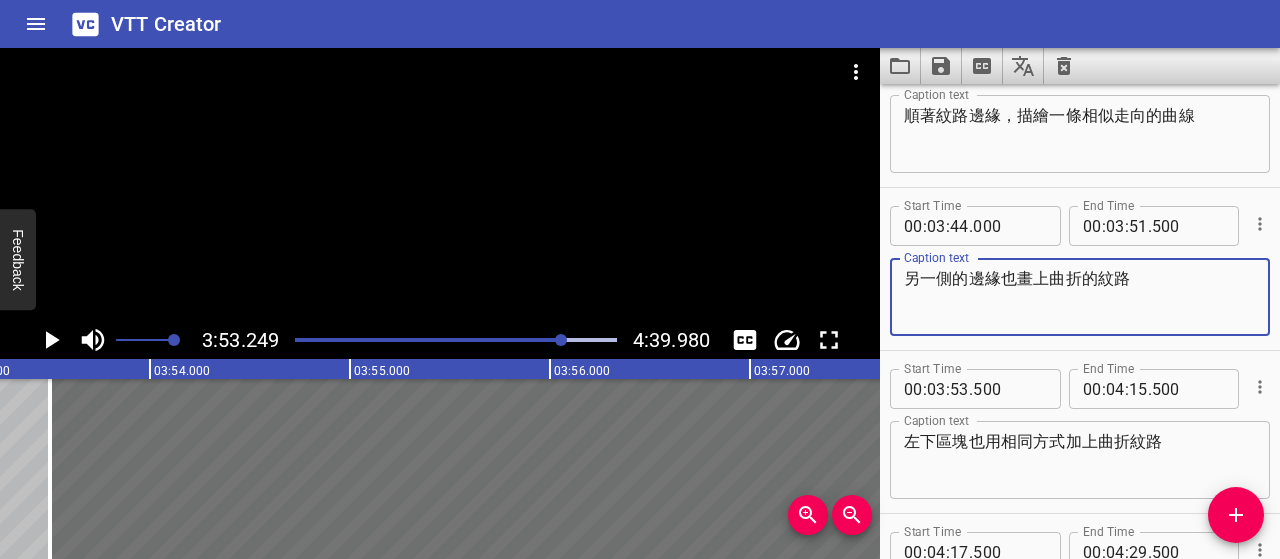 type on "另一側的邊緣也畫上曲折的紋路" 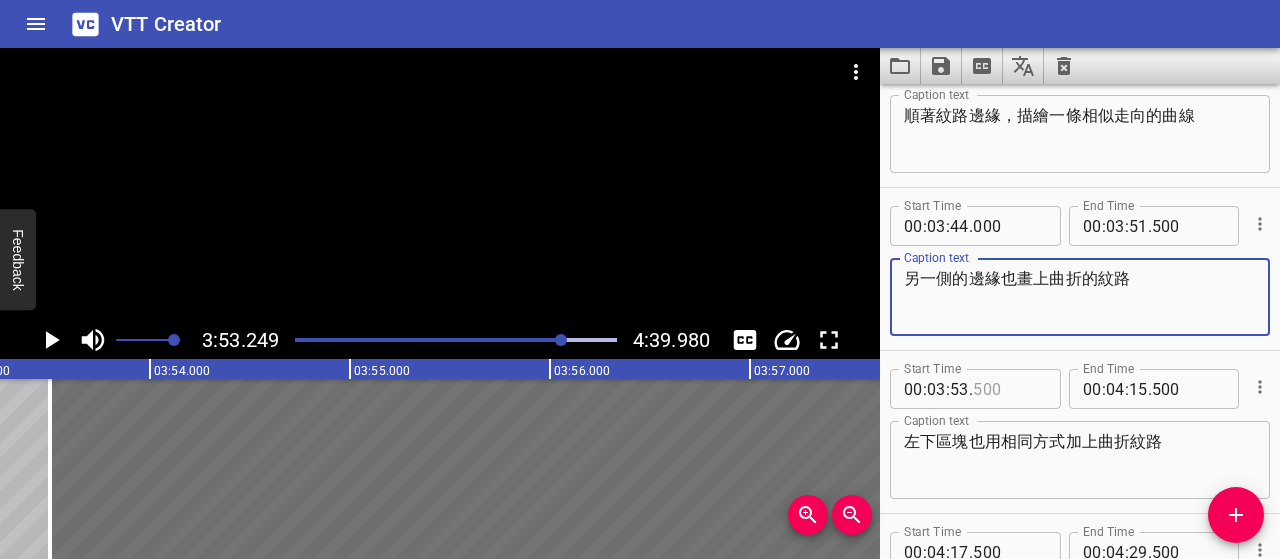 click at bounding box center (1009, 389) 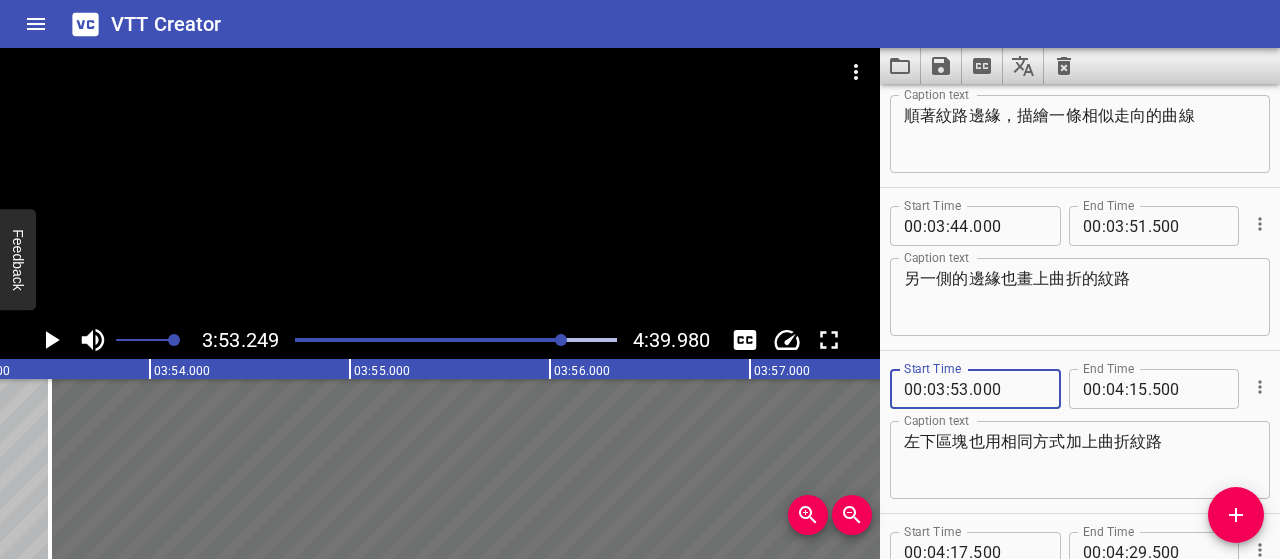 type on "000" 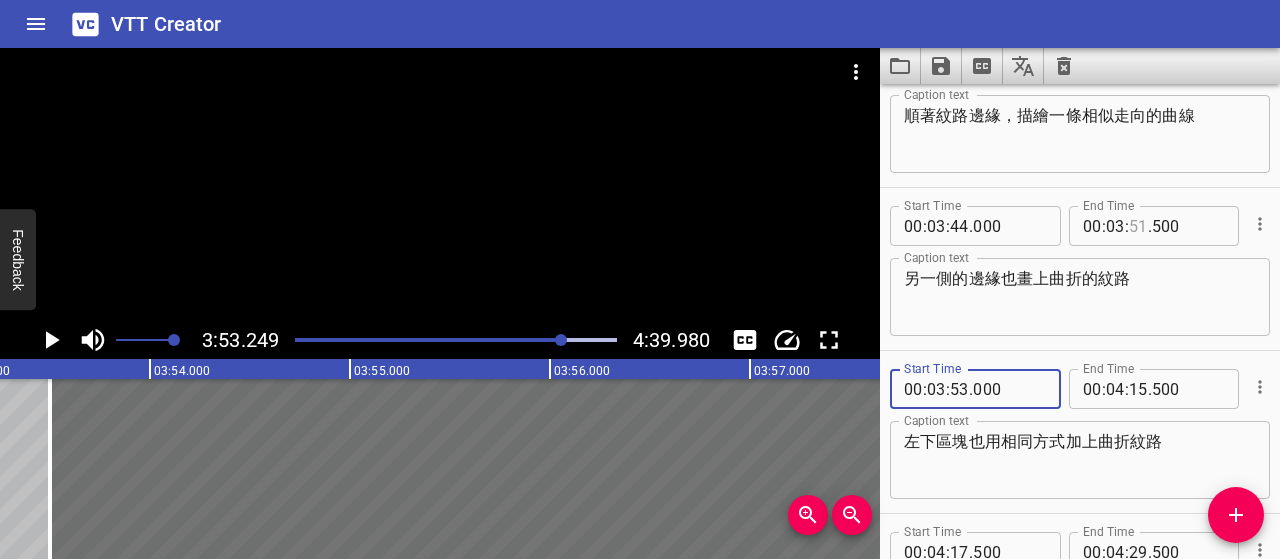 click at bounding box center (1138, 226) 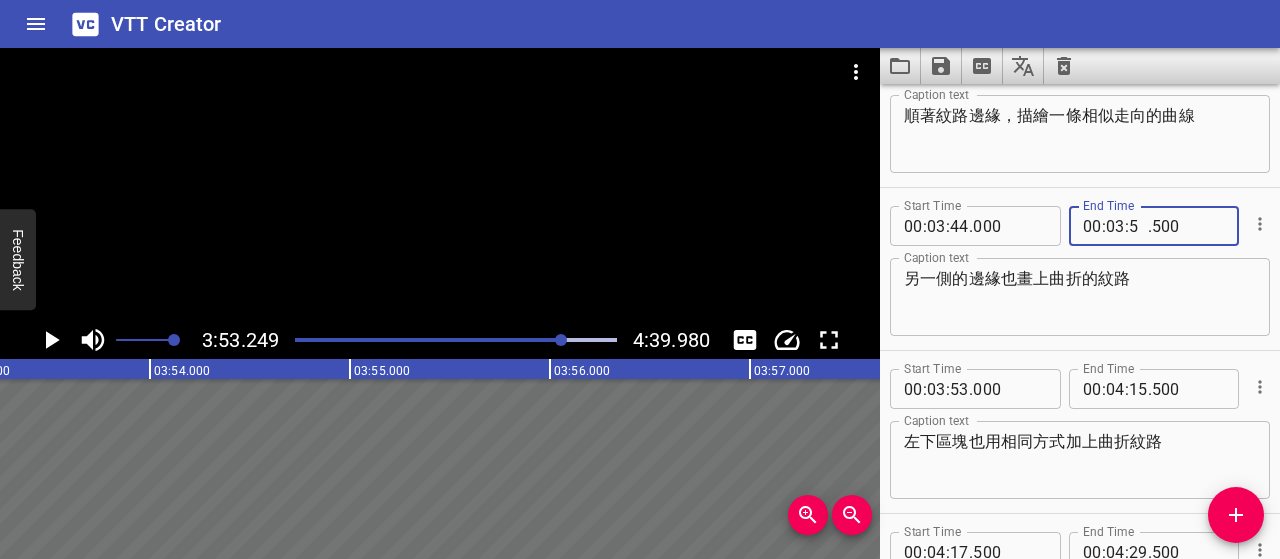type on "52" 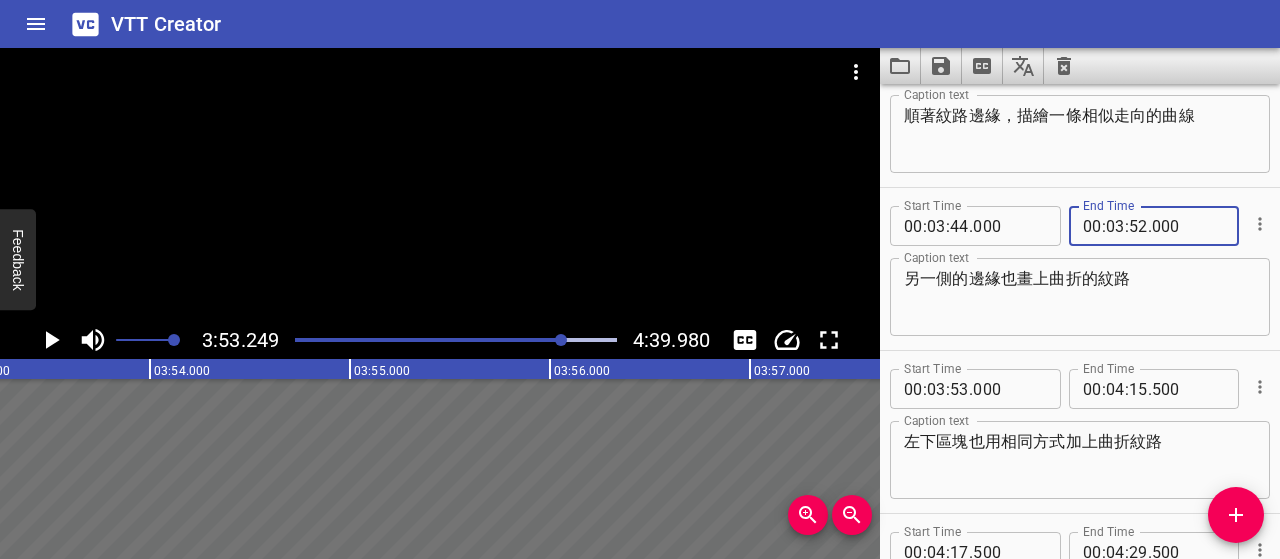 type on "000" 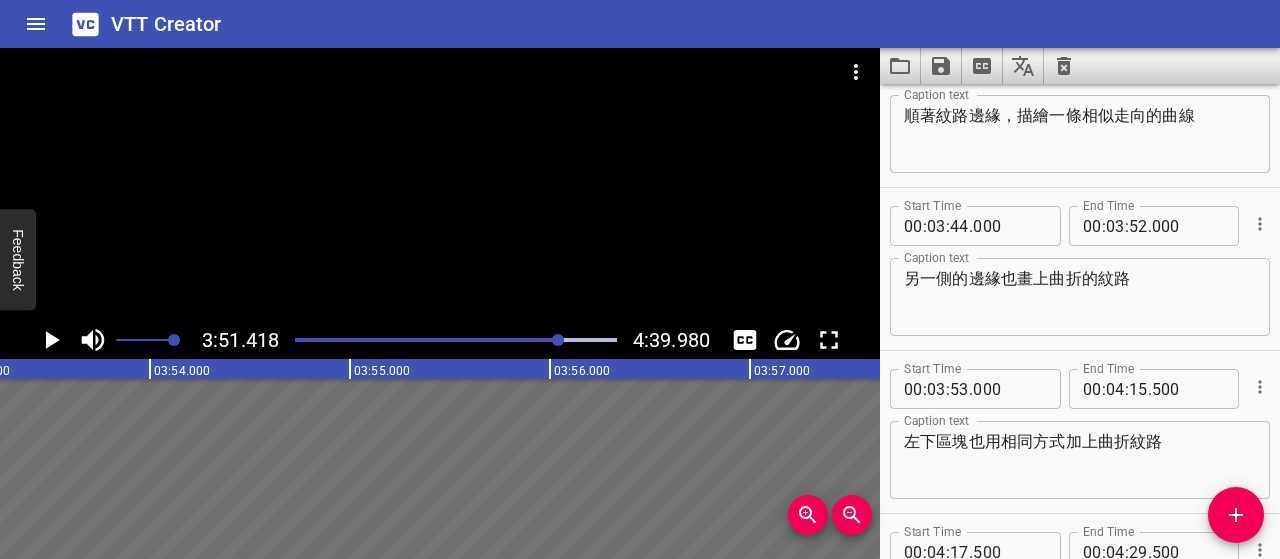 scroll, scrollTop: 0, scrollLeft: 46406, axis: horizontal 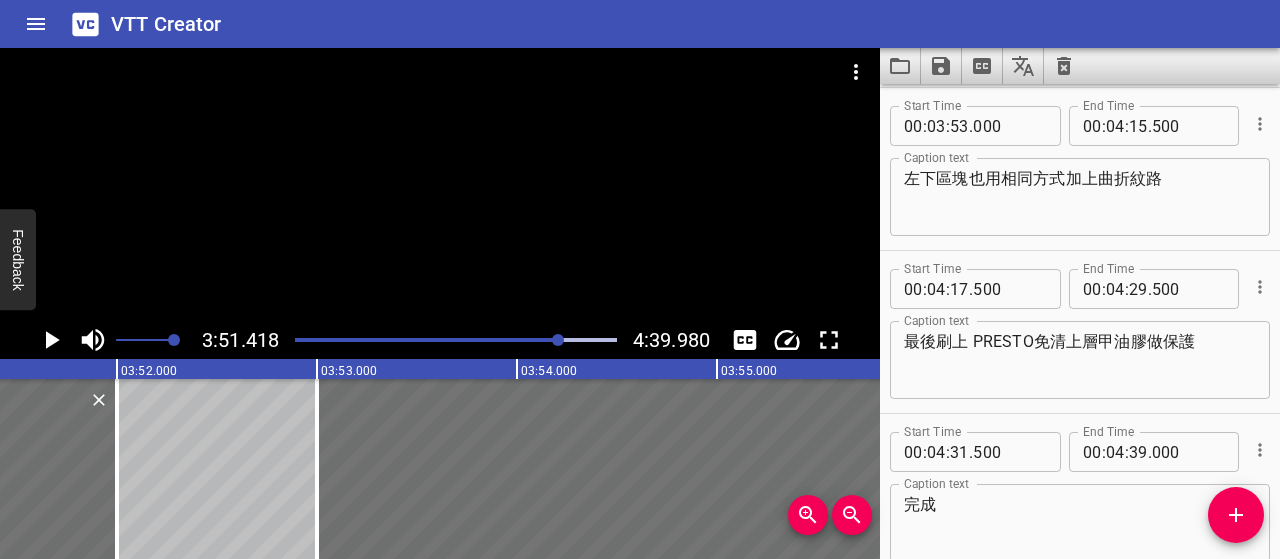 click at bounding box center [558, 340] 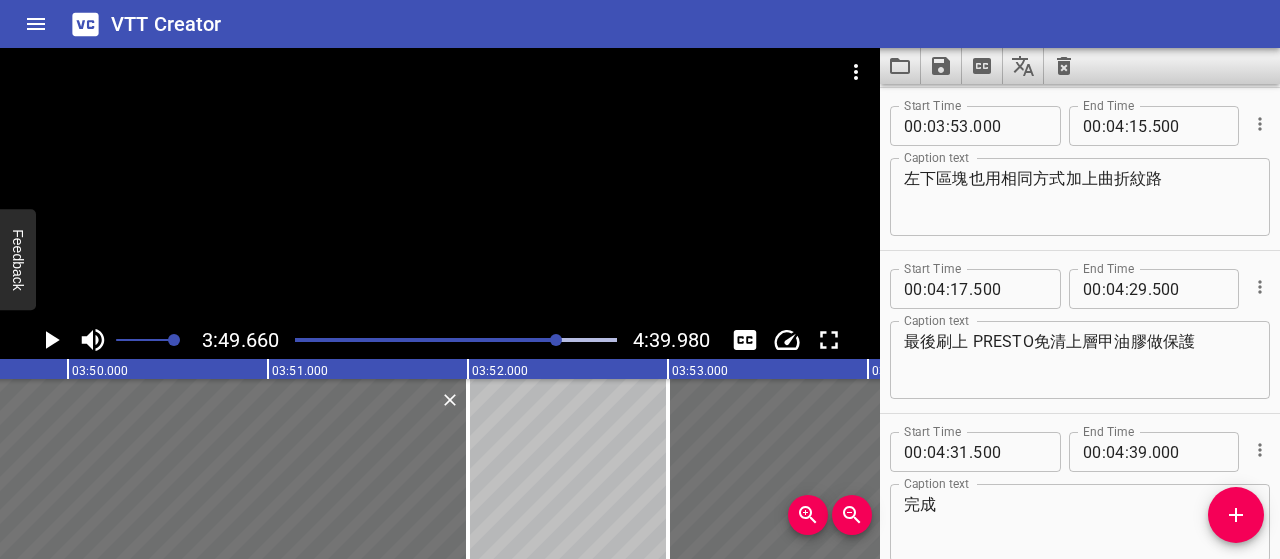 click at bounding box center (398, 340) 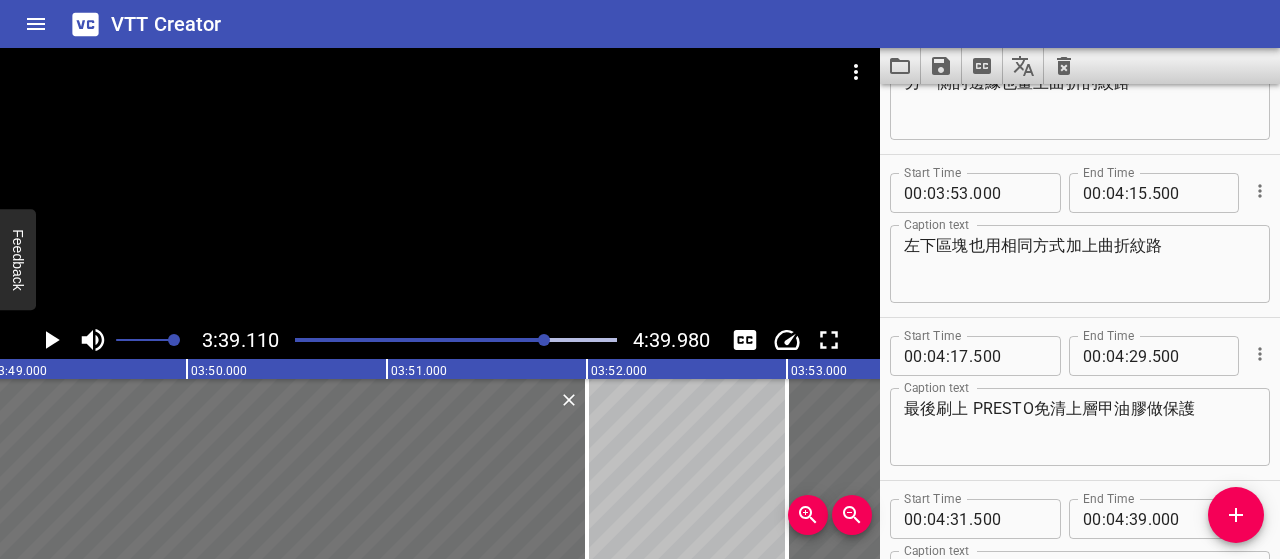 scroll, scrollTop: 0, scrollLeft: 45442, axis: horizontal 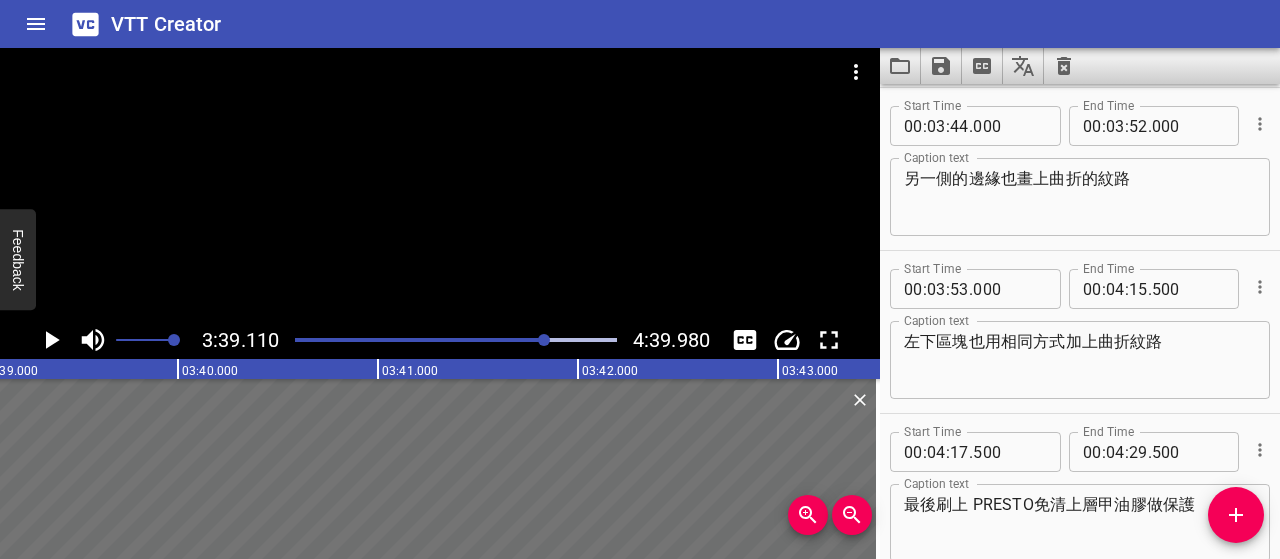 click 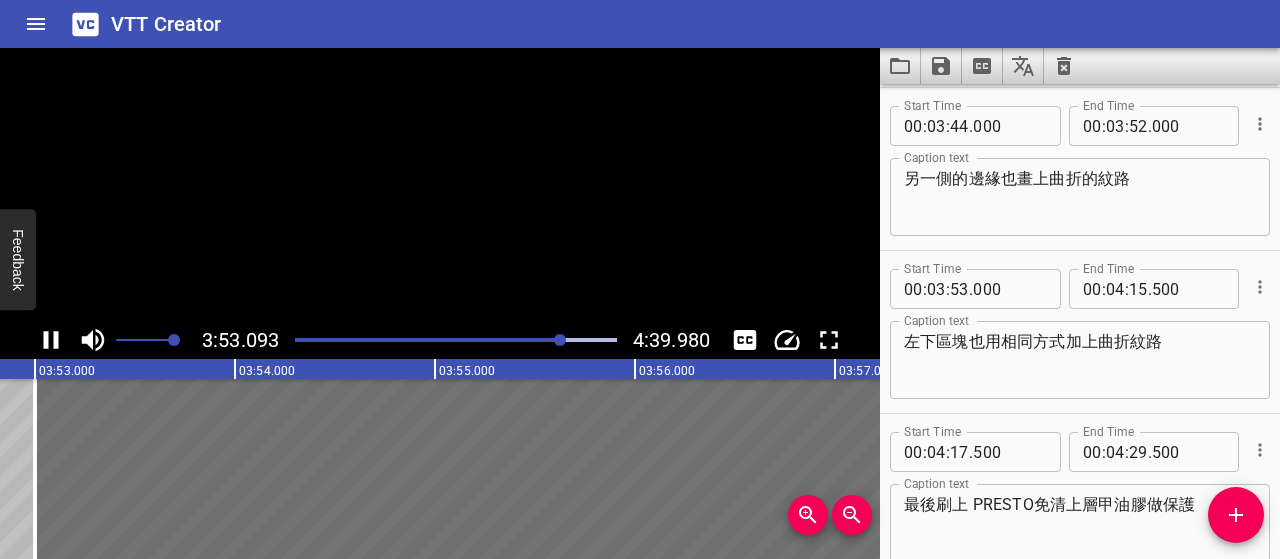 scroll, scrollTop: 0, scrollLeft: 46618, axis: horizontal 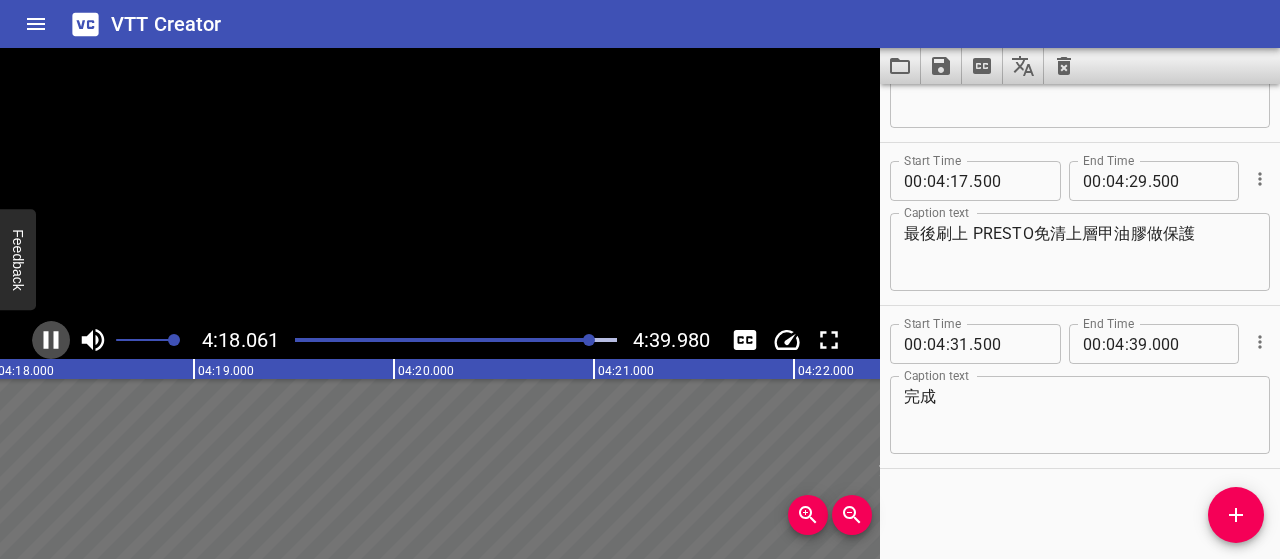 click 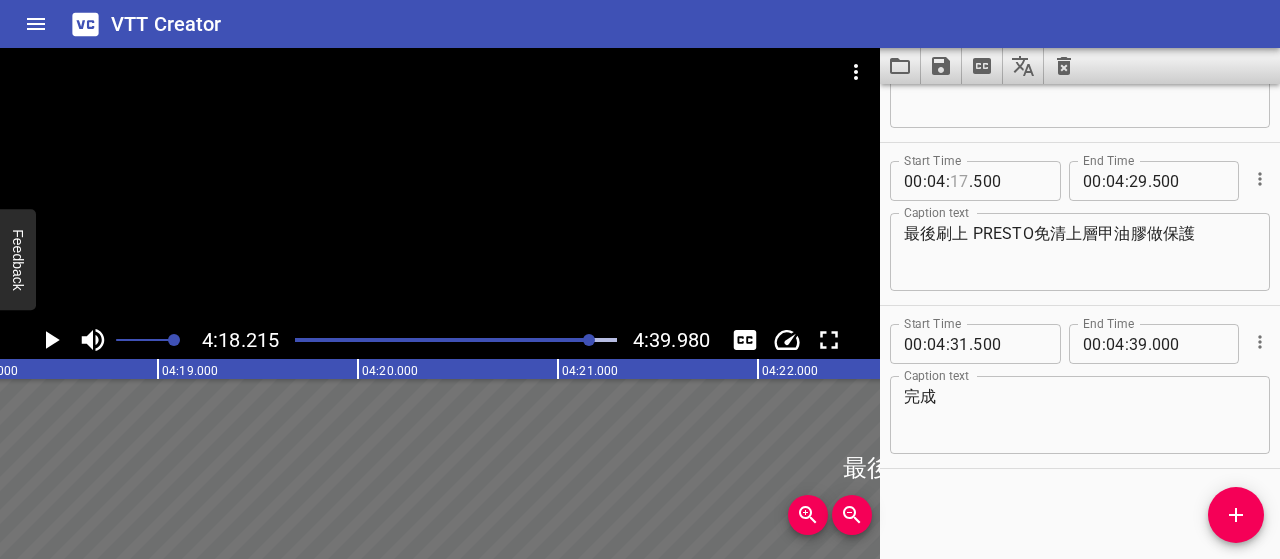 click at bounding box center (959, 181) 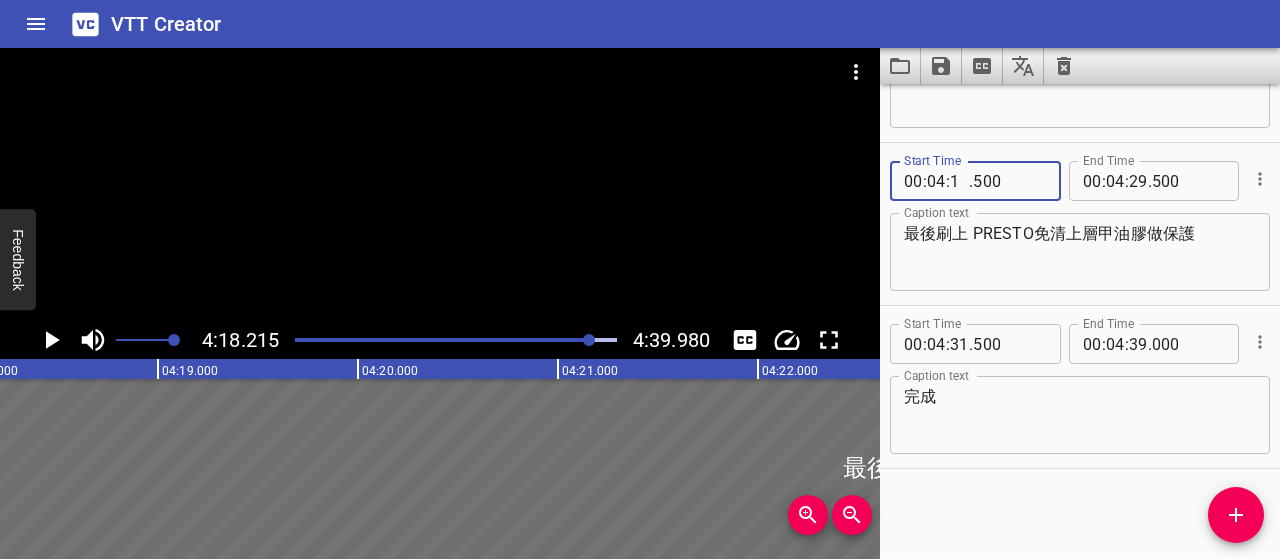 type on "18" 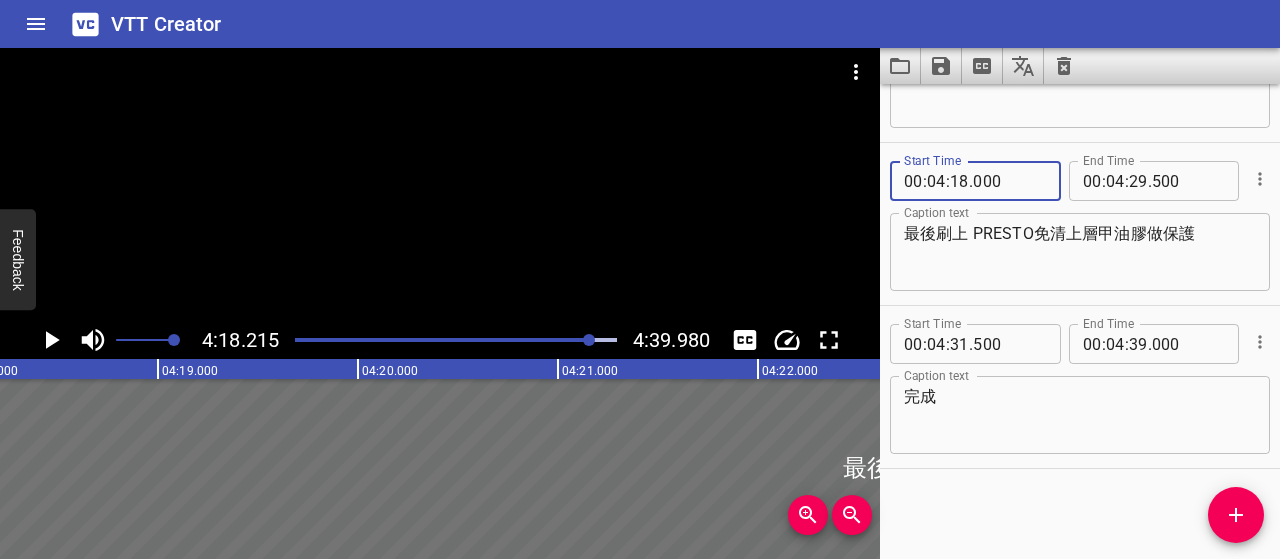 type on "000" 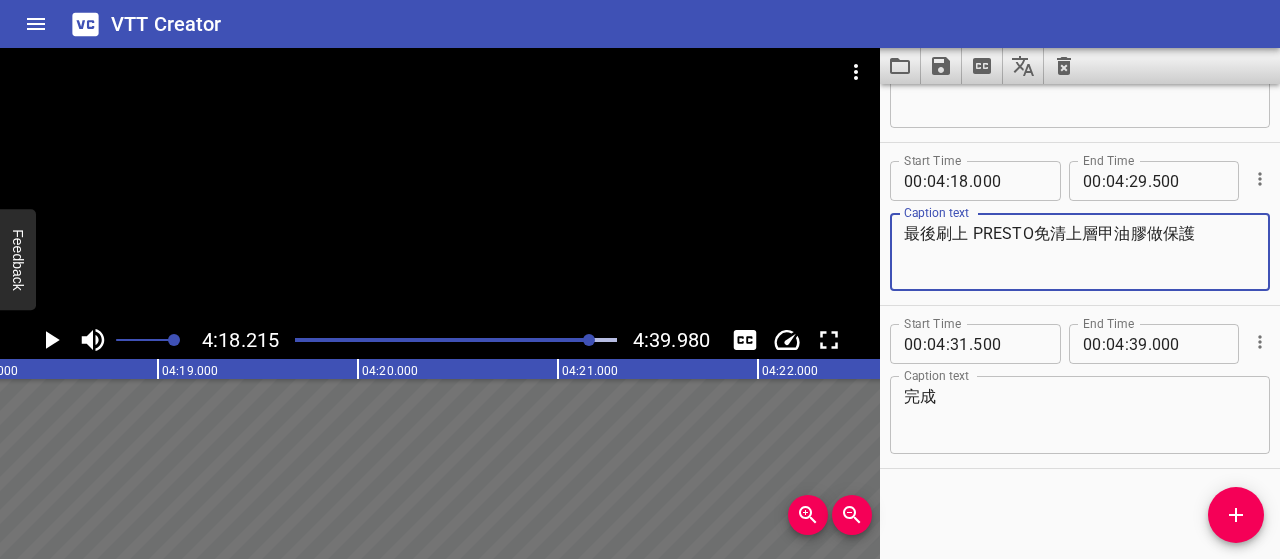 click at bounding box center (589, 340) 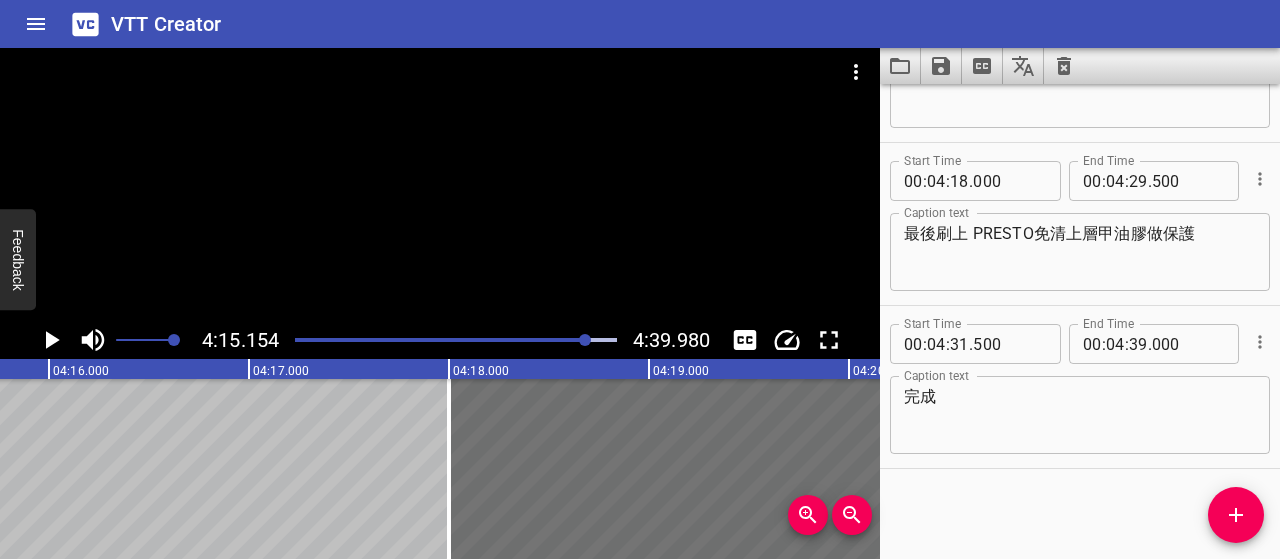 scroll, scrollTop: 0, scrollLeft: 51030, axis: horizontal 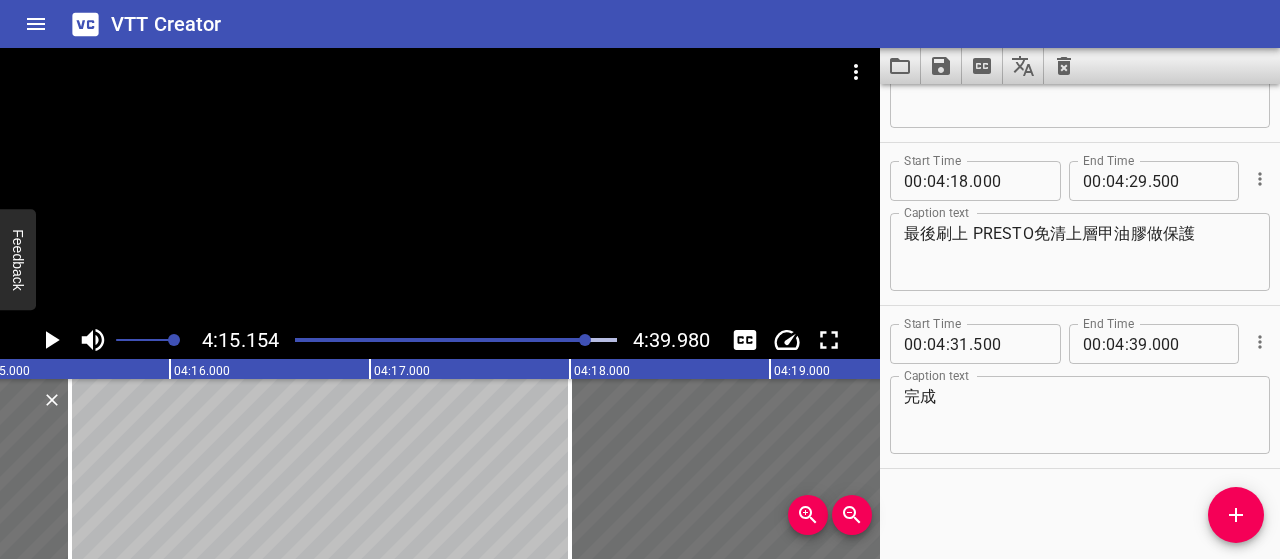 click 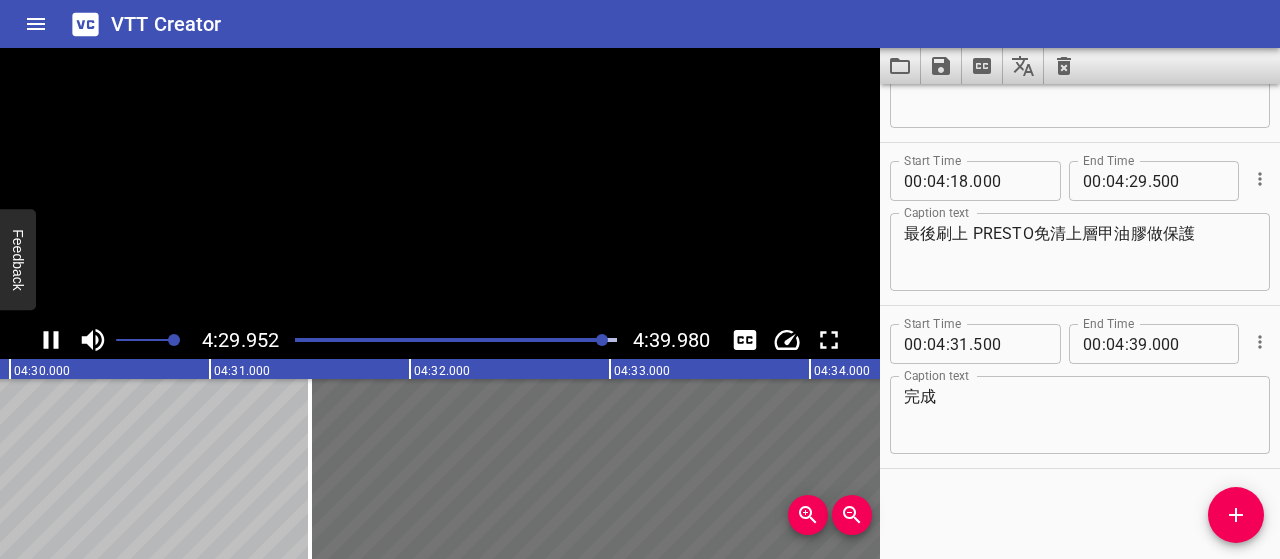 click 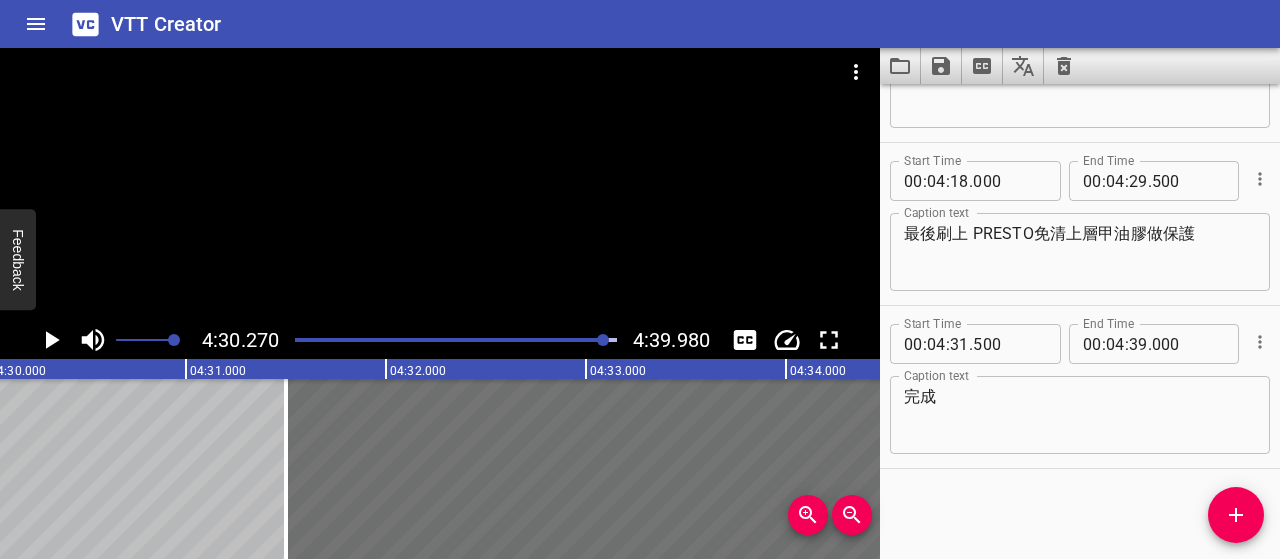 scroll, scrollTop: 0, scrollLeft: 54054, axis: horizontal 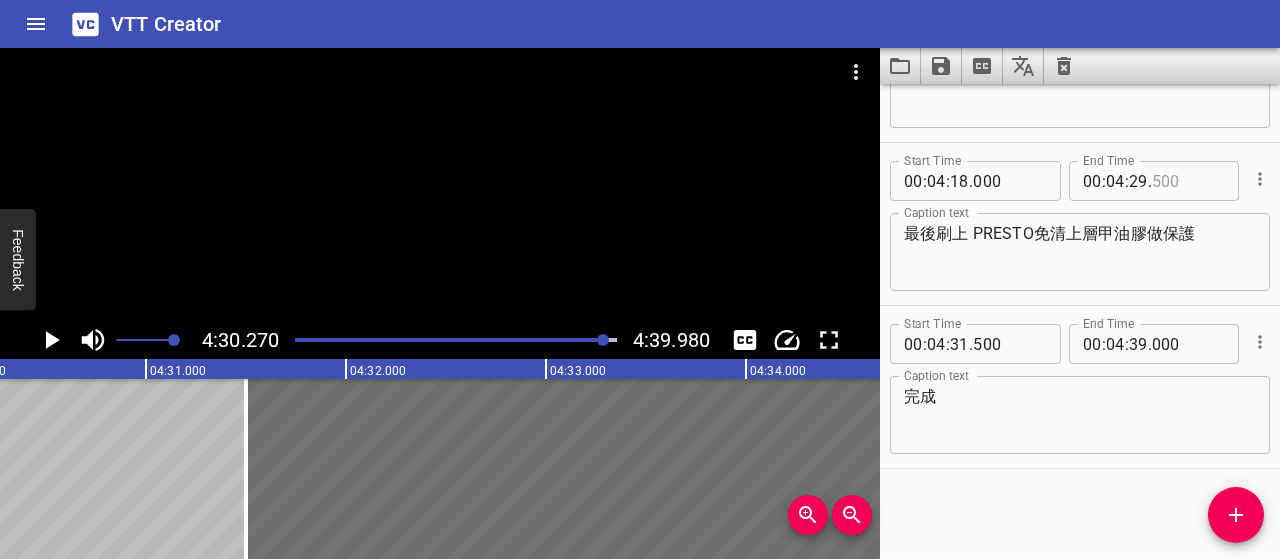 click at bounding box center [1188, 181] 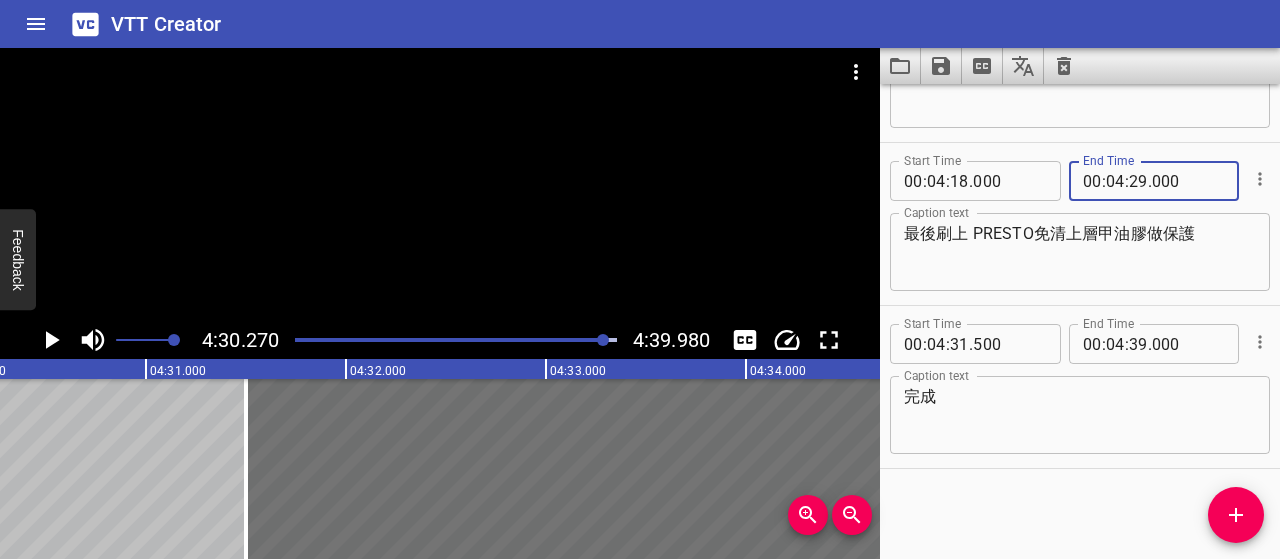 type on "000" 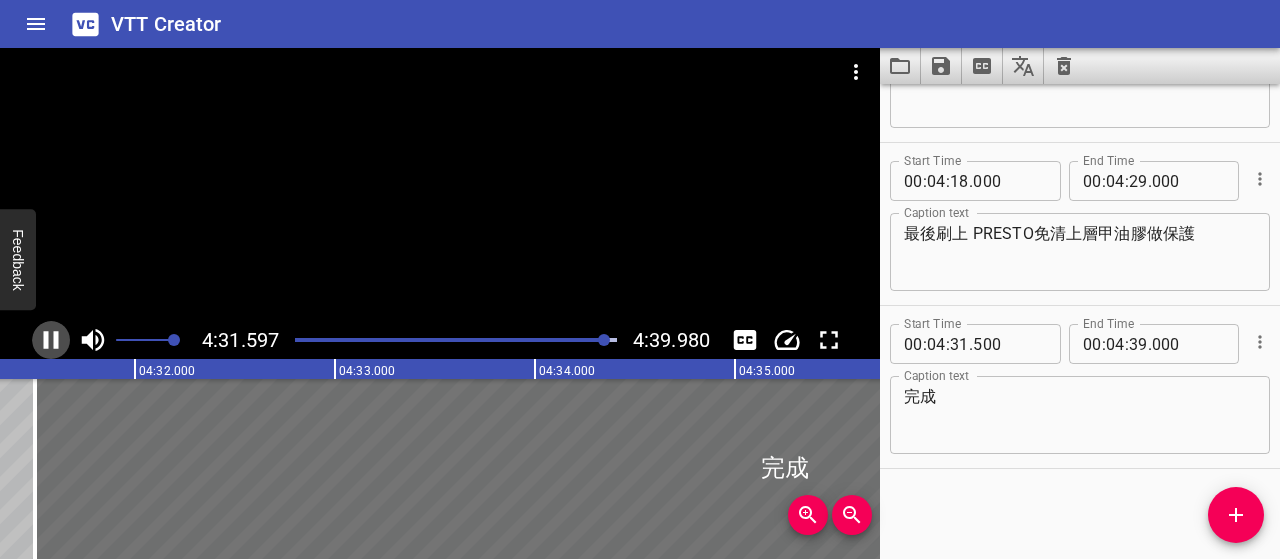 click 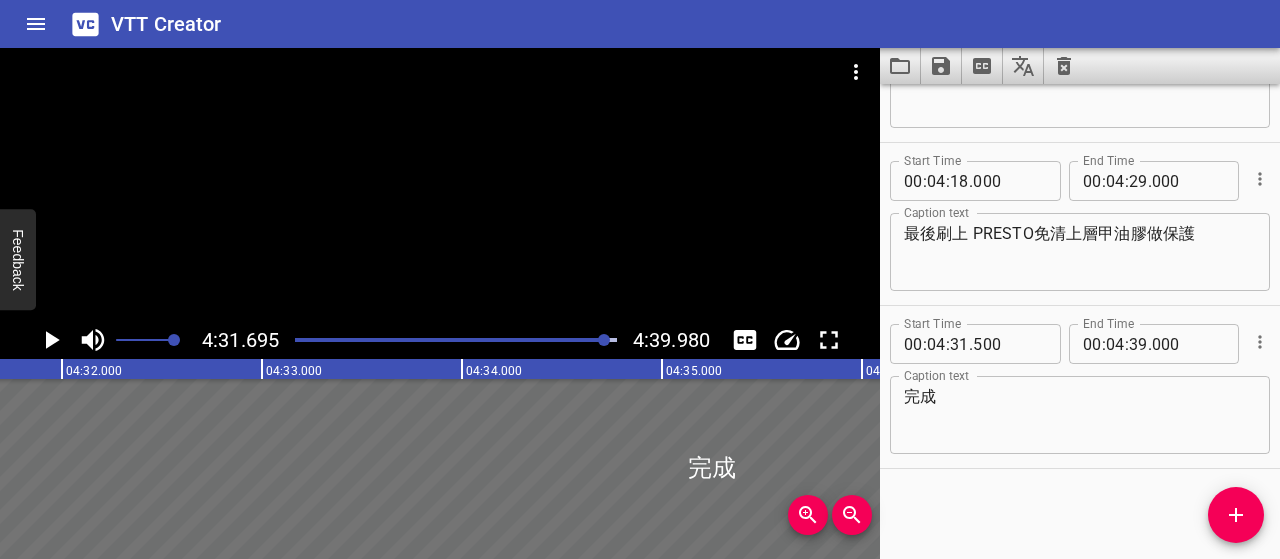 click 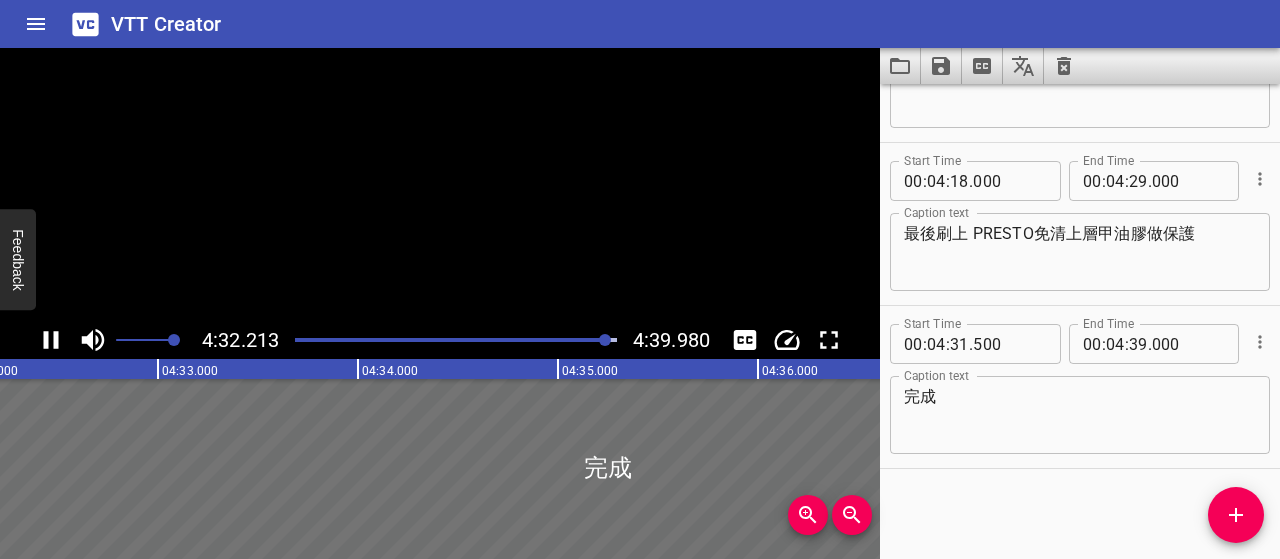 click 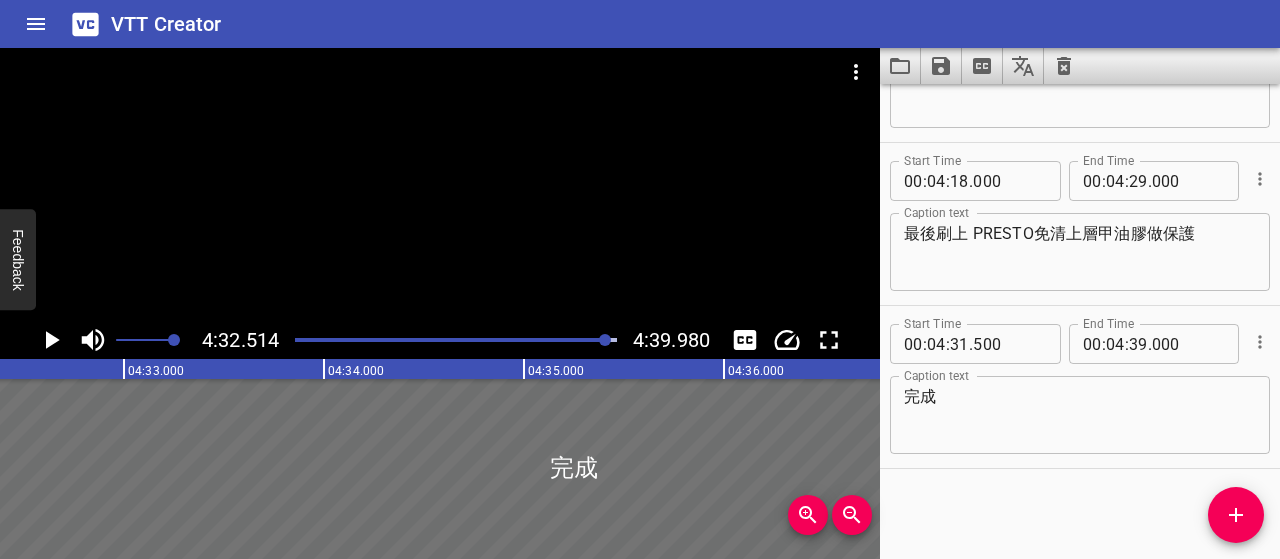 scroll, scrollTop: 0, scrollLeft: 54502, axis: horizontal 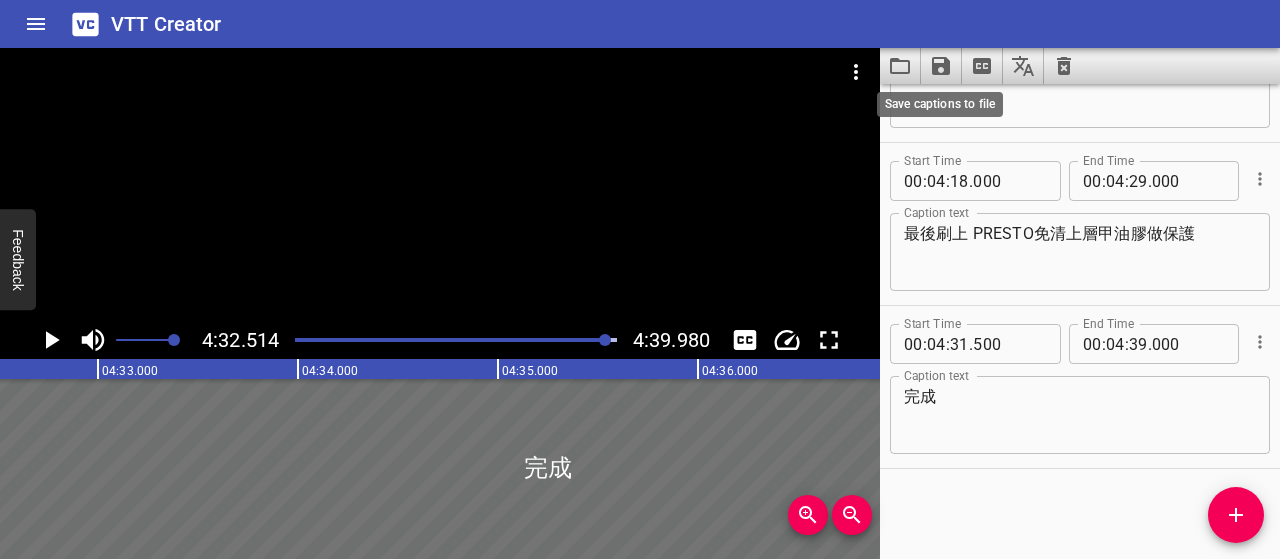 click 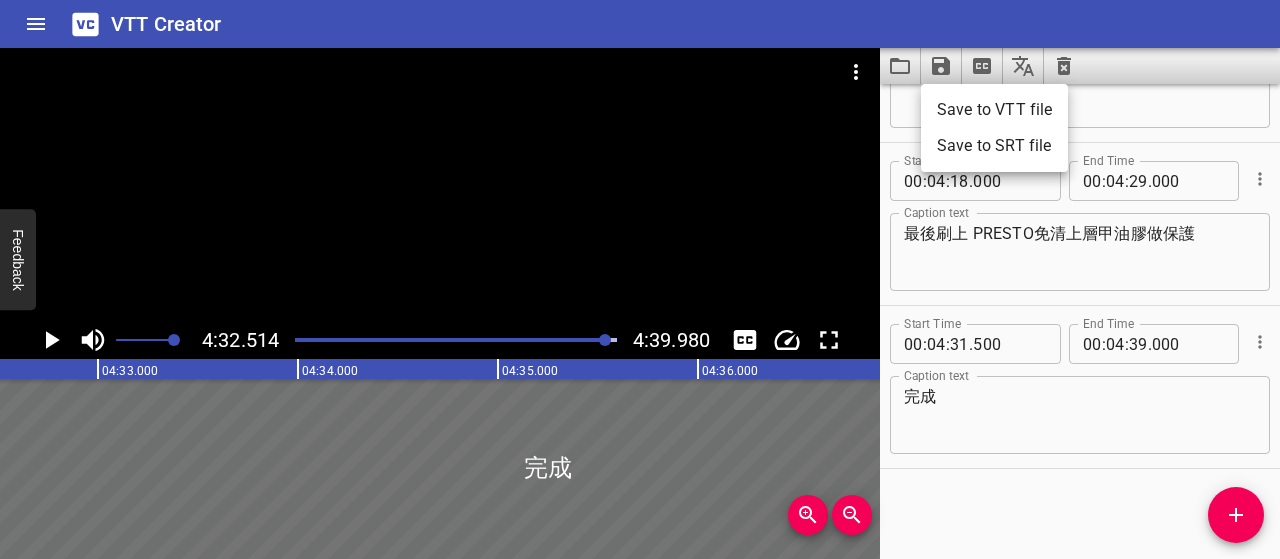 click on "Save to VTT file" at bounding box center (994, 110) 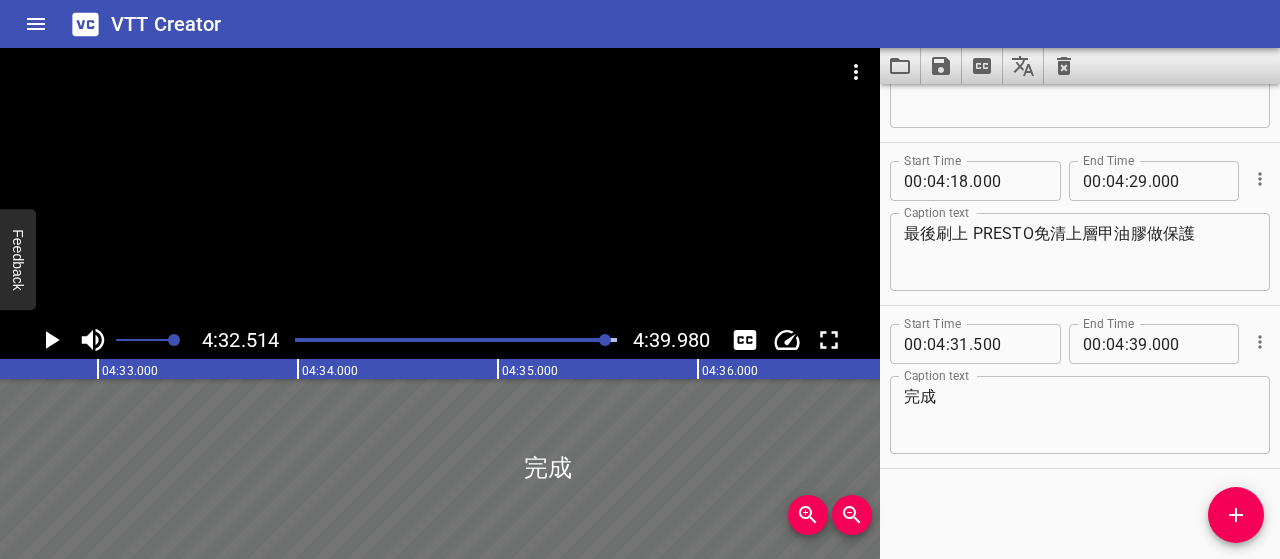click 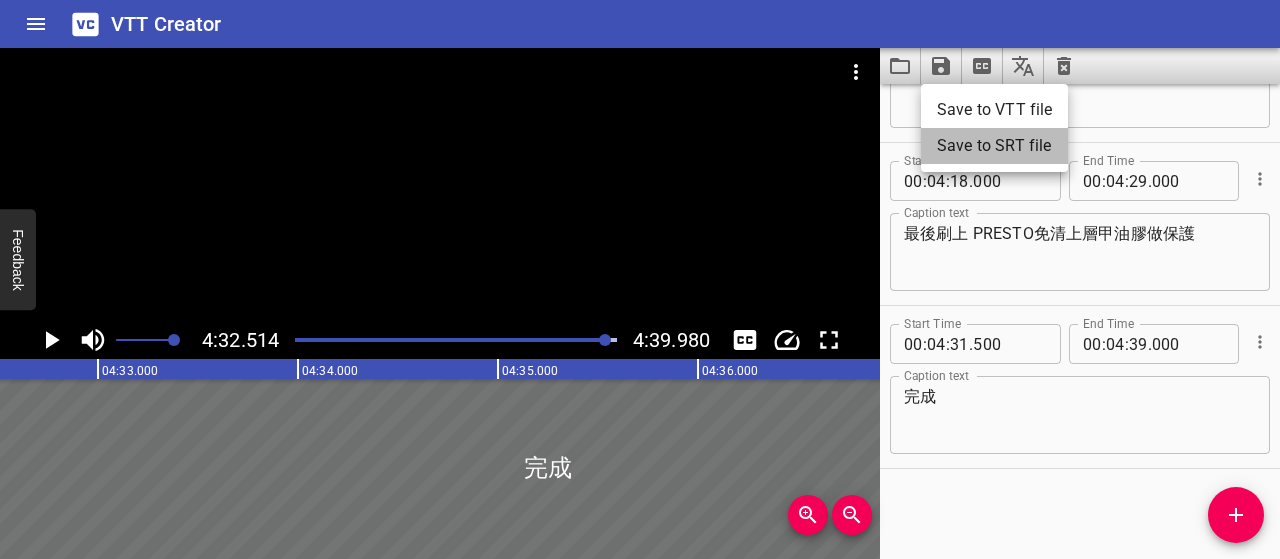 click on "Save to SRT file" at bounding box center [994, 146] 